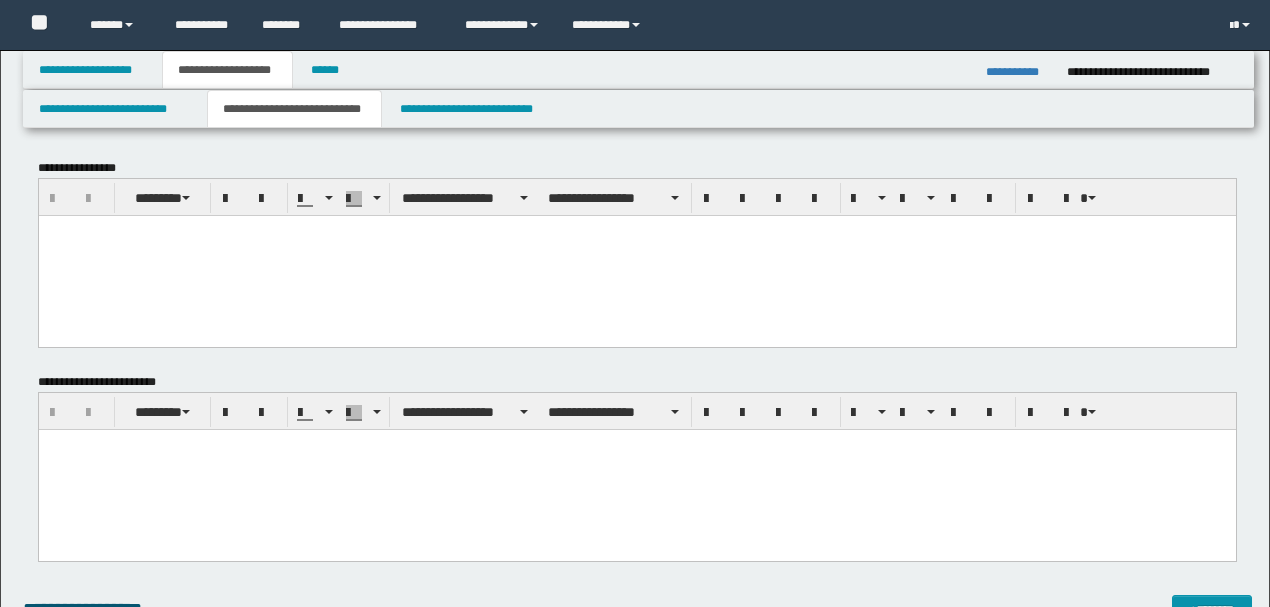 scroll, scrollTop: 0, scrollLeft: 0, axis: both 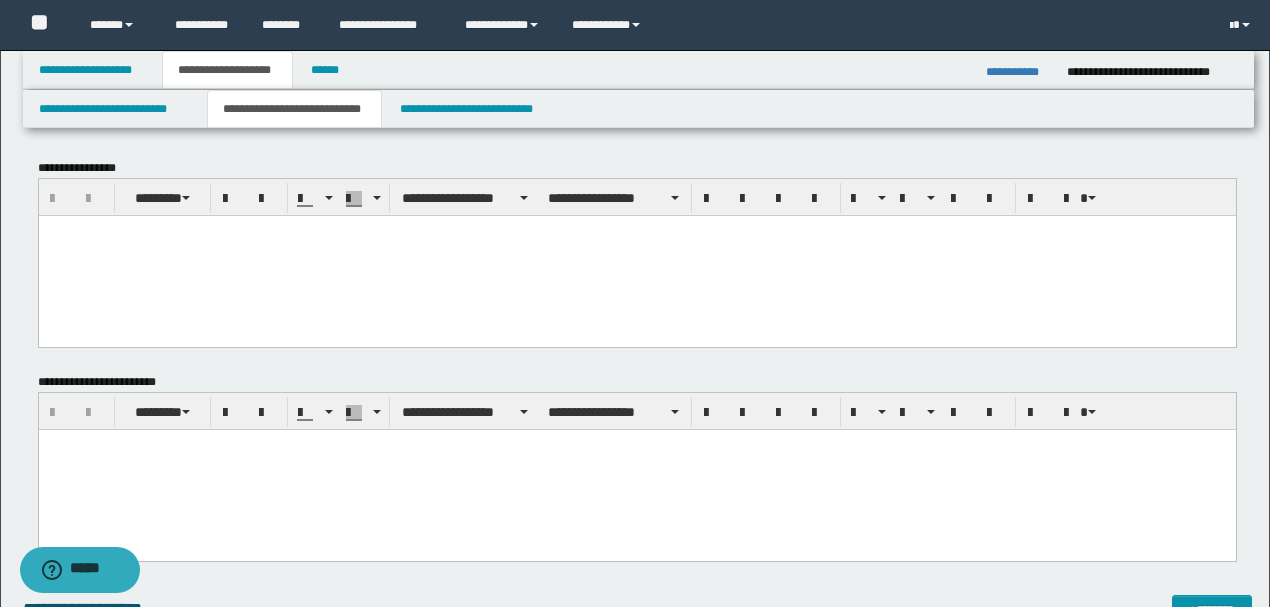 click at bounding box center (636, 255) 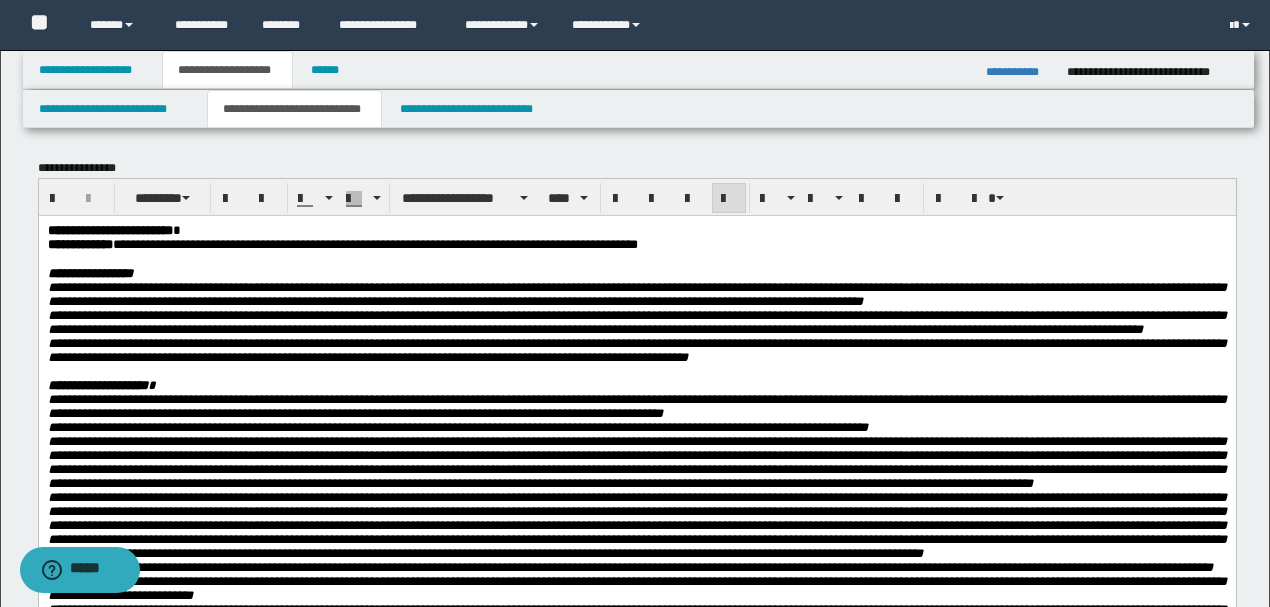 click on "**********" at bounding box center (636, 230) 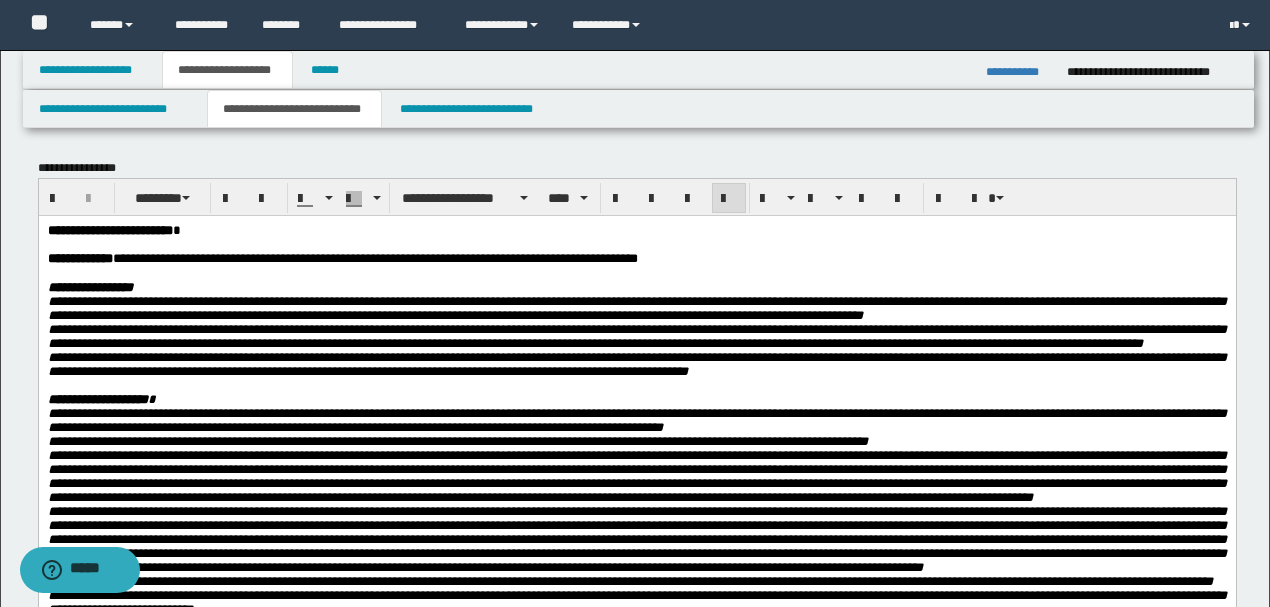 click on "**********" at bounding box center [109, 229] 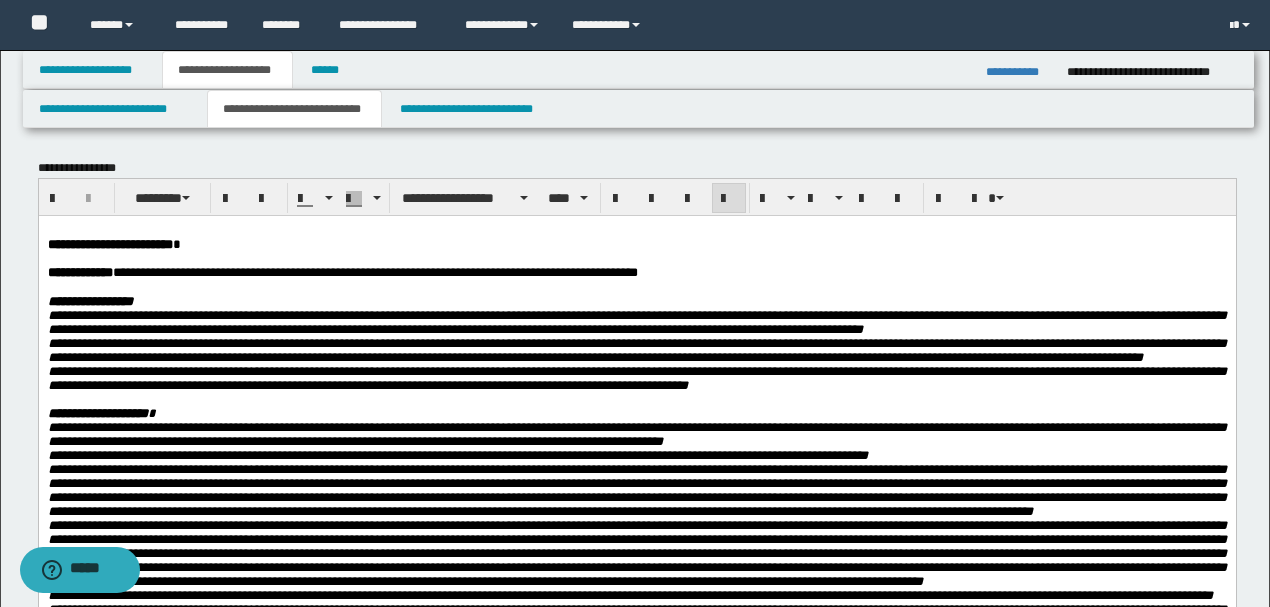 click at bounding box center (636, 287) 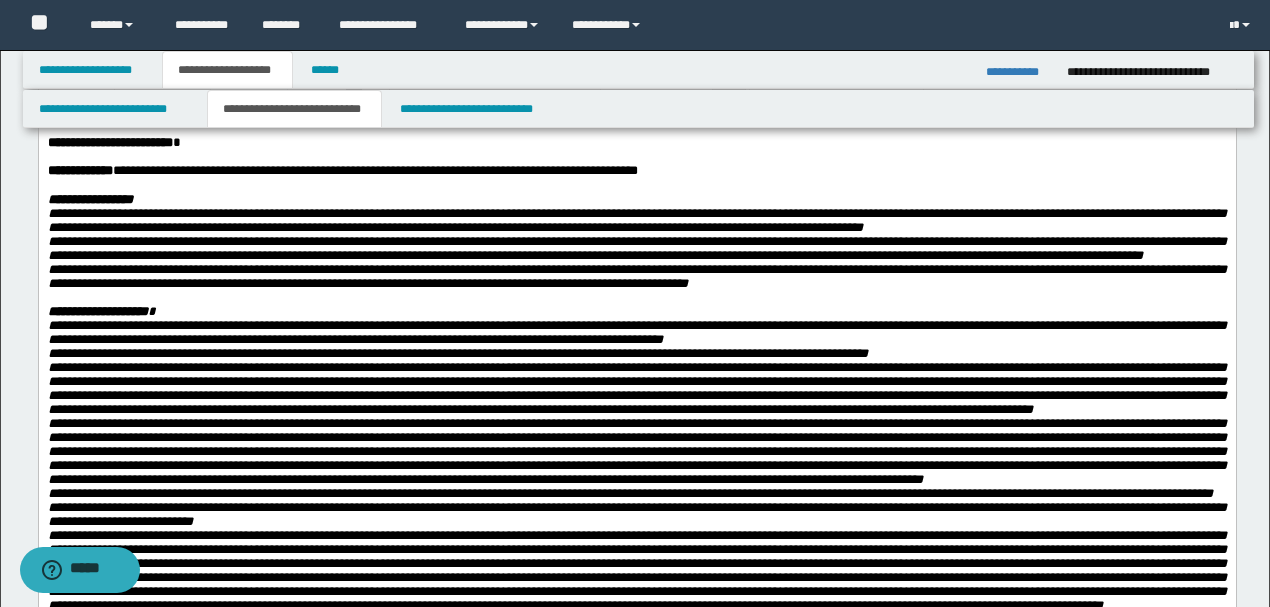 scroll, scrollTop: 333, scrollLeft: 0, axis: vertical 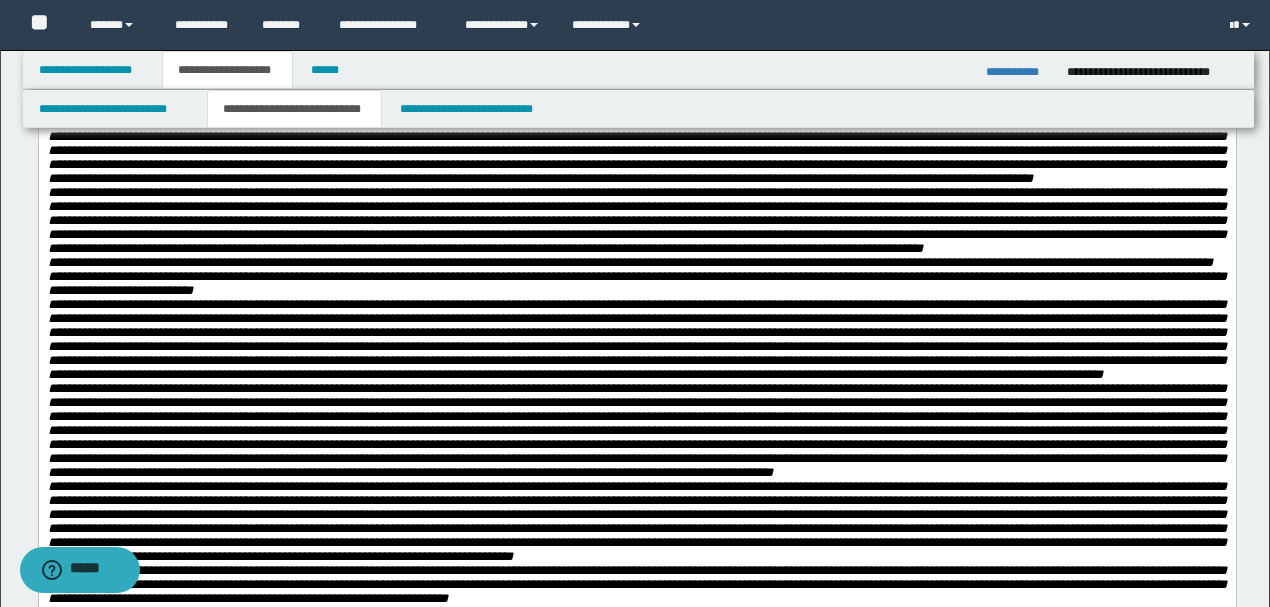 drag, startPoint x: 427, startPoint y: 274, endPoint x: 390, endPoint y: 280, distance: 37.48333 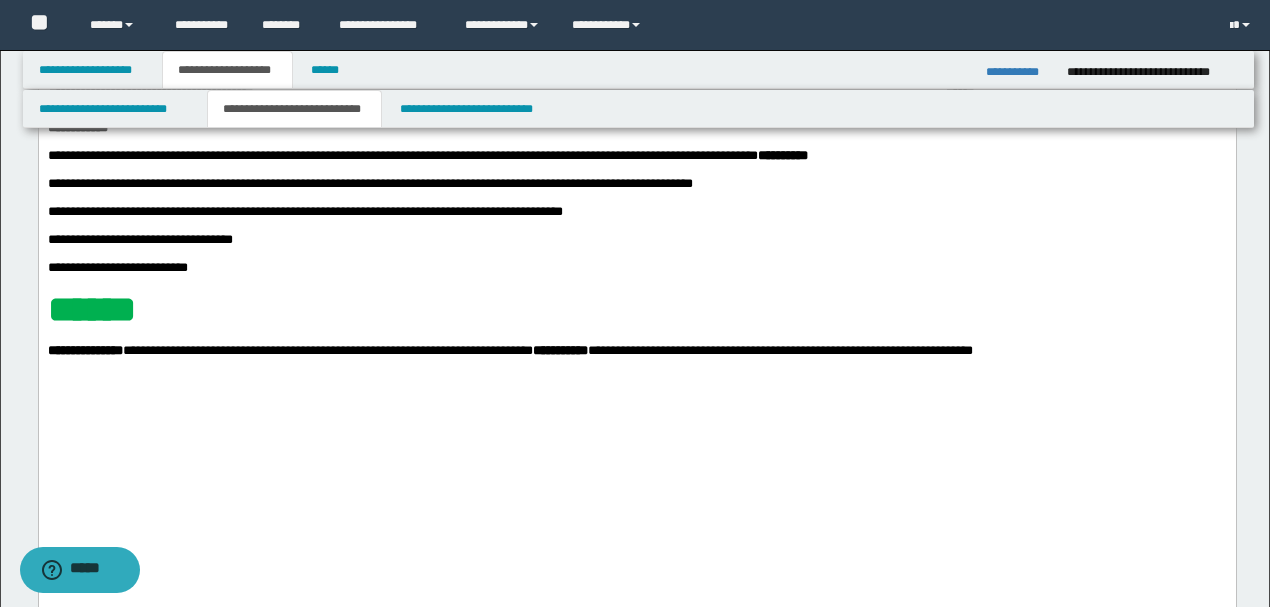 scroll, scrollTop: 1466, scrollLeft: 0, axis: vertical 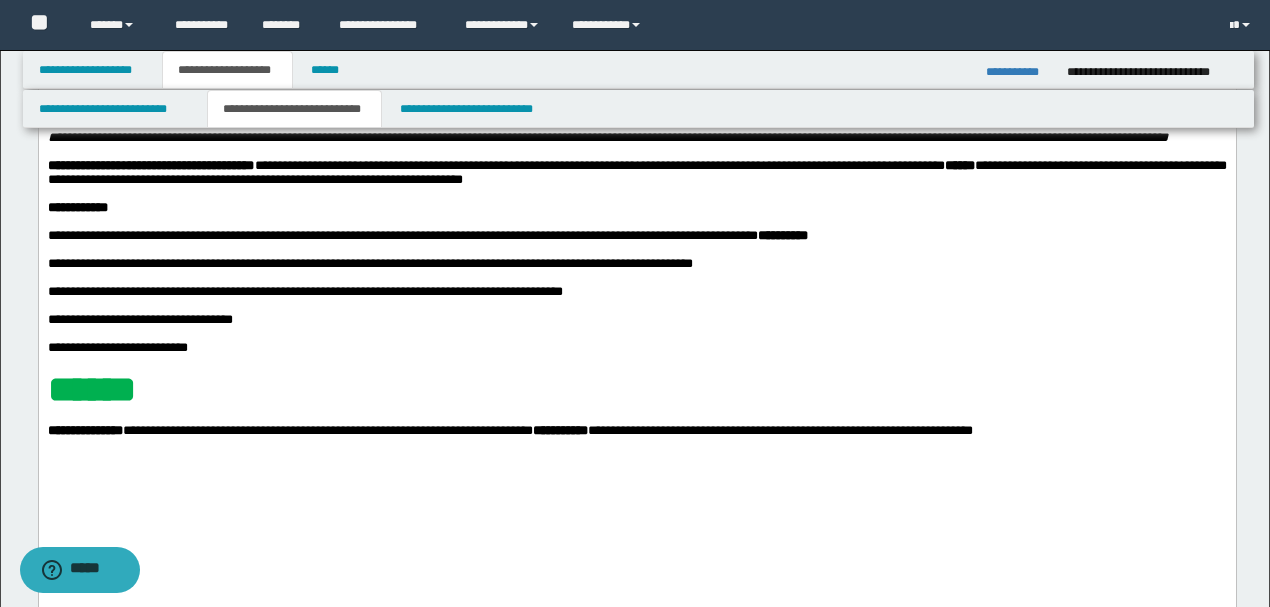 click at bounding box center [636, -45] 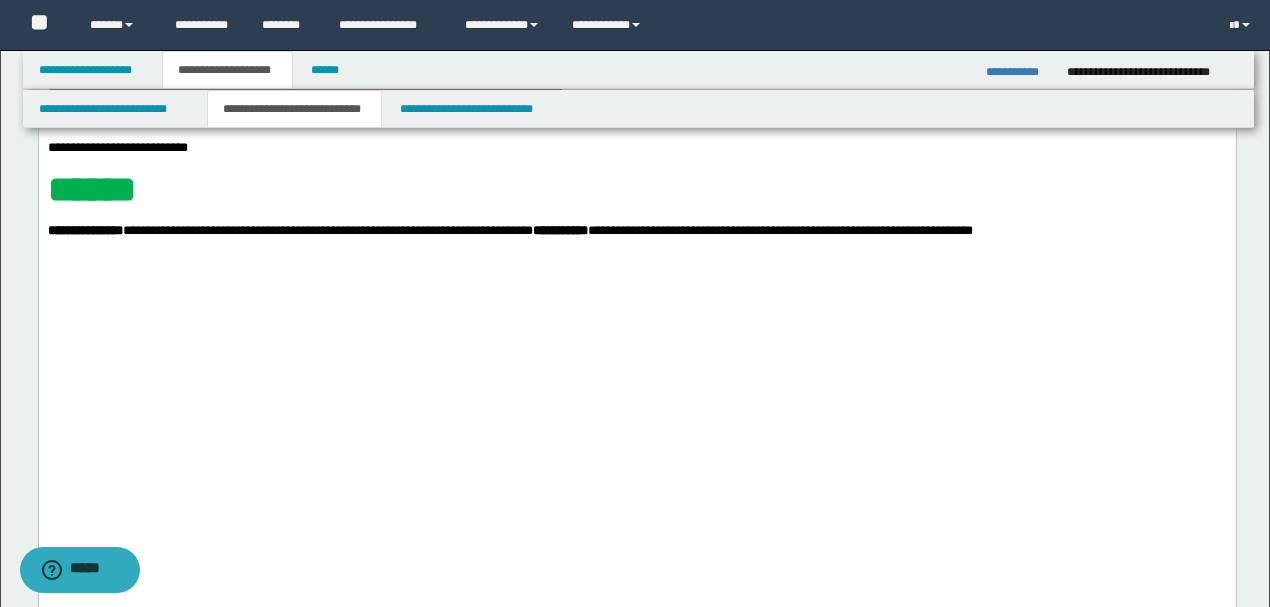 scroll, scrollTop: 1733, scrollLeft: 0, axis: vertical 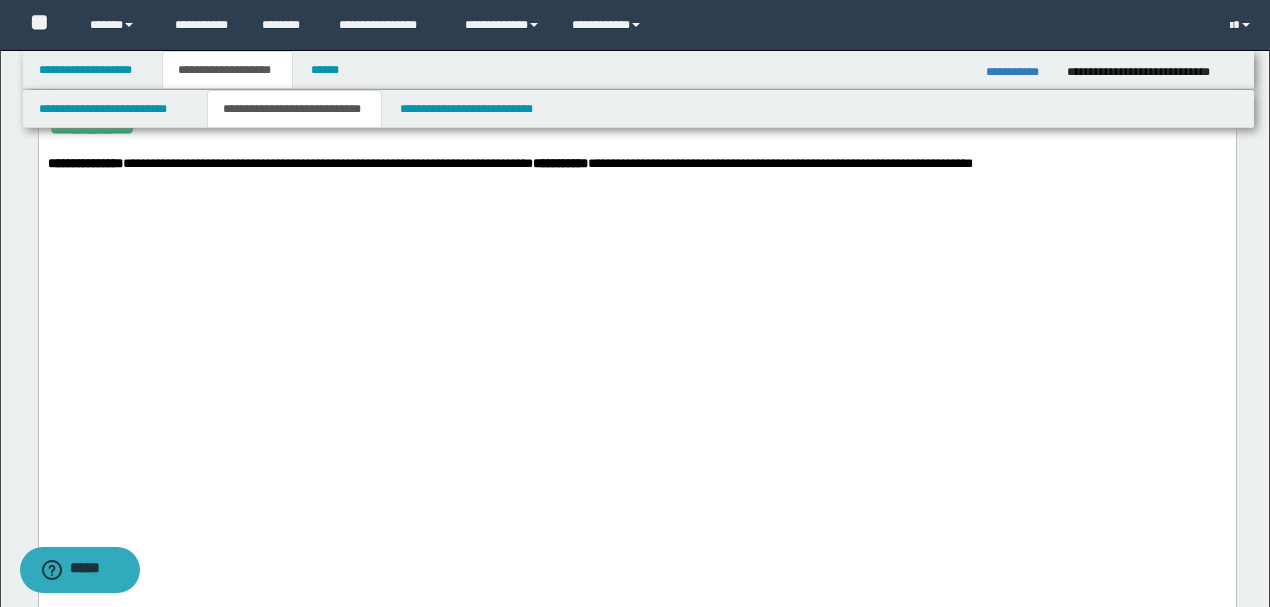drag, startPoint x: 50, startPoint y: 271, endPoint x: 262, endPoint y: 442, distance: 272.36923 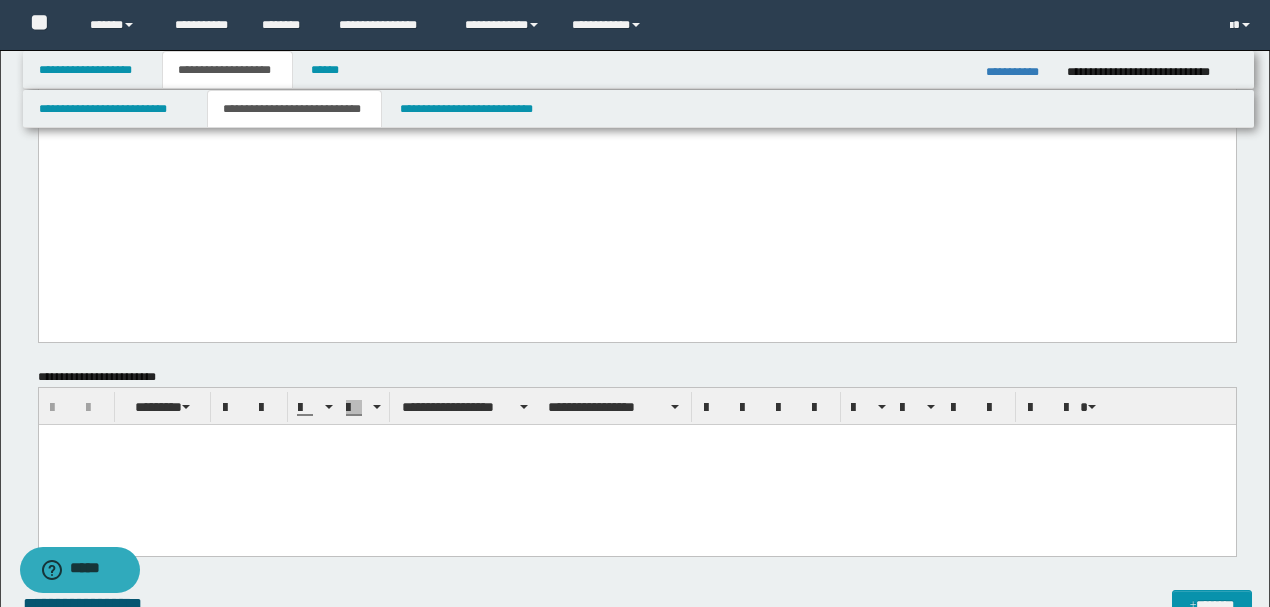 scroll, scrollTop: 2000, scrollLeft: 0, axis: vertical 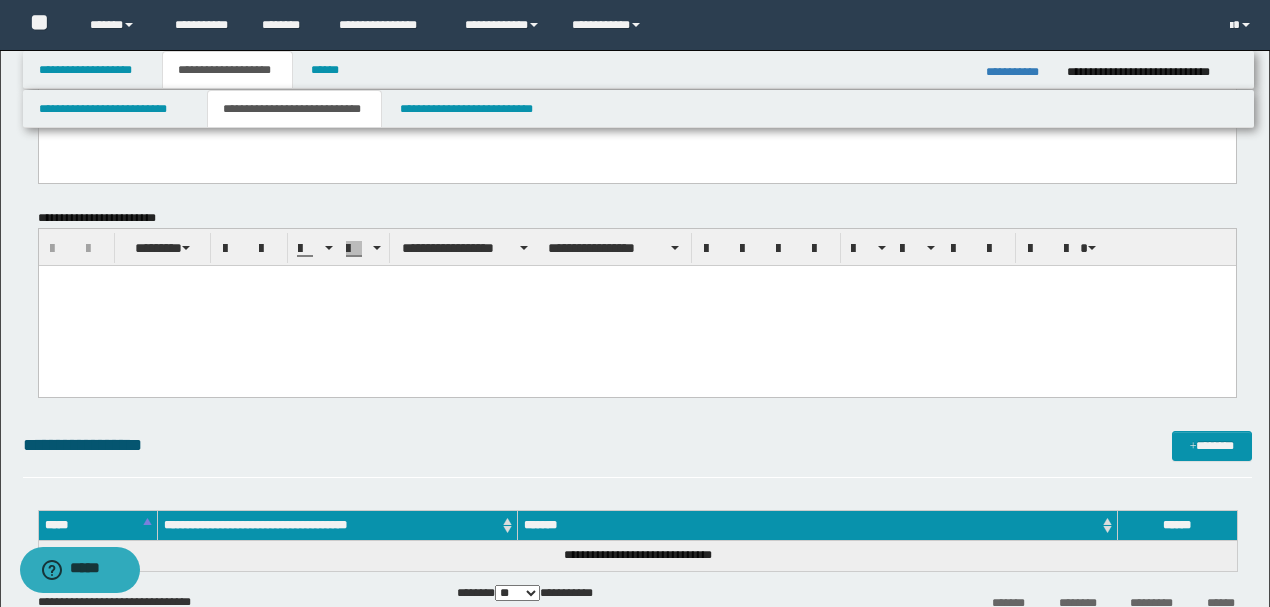 click at bounding box center [636, 306] 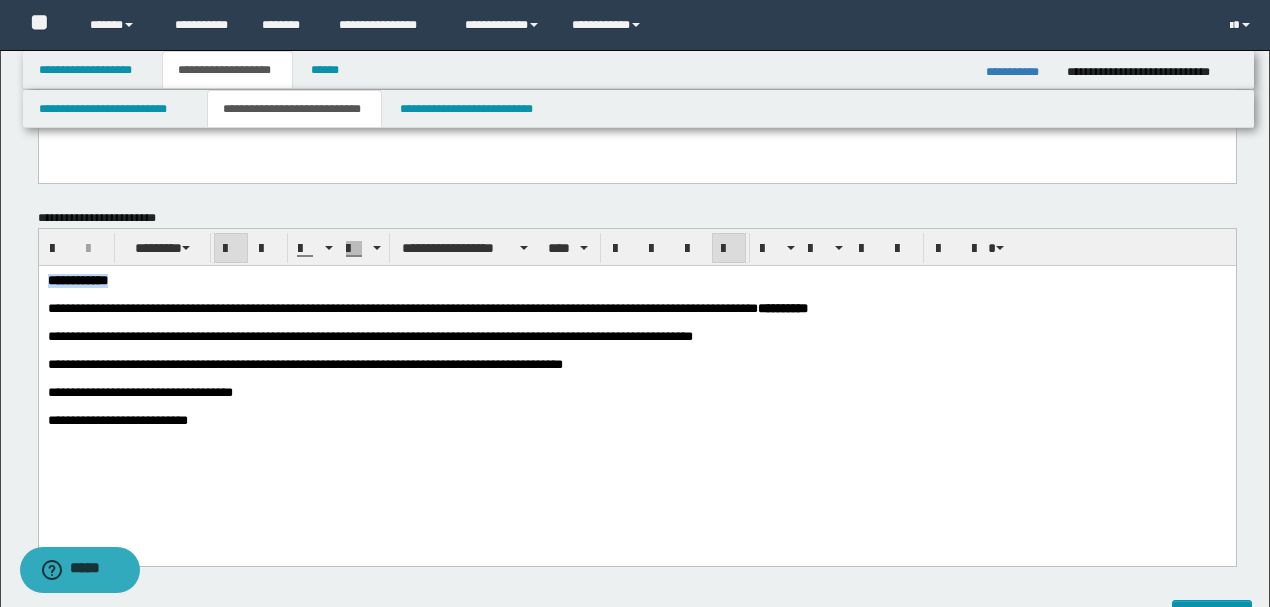 drag, startPoint x: 170, startPoint y: 284, endPoint x: 74, endPoint y: 546, distance: 279.03406 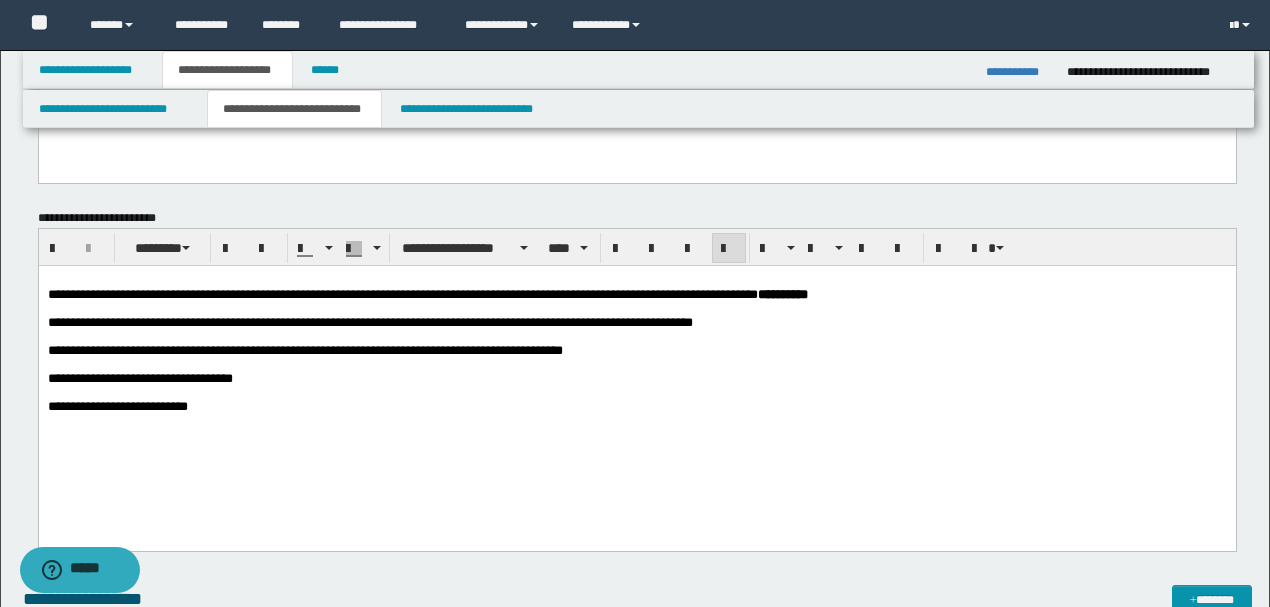 click on "**********" at bounding box center (117, 406) 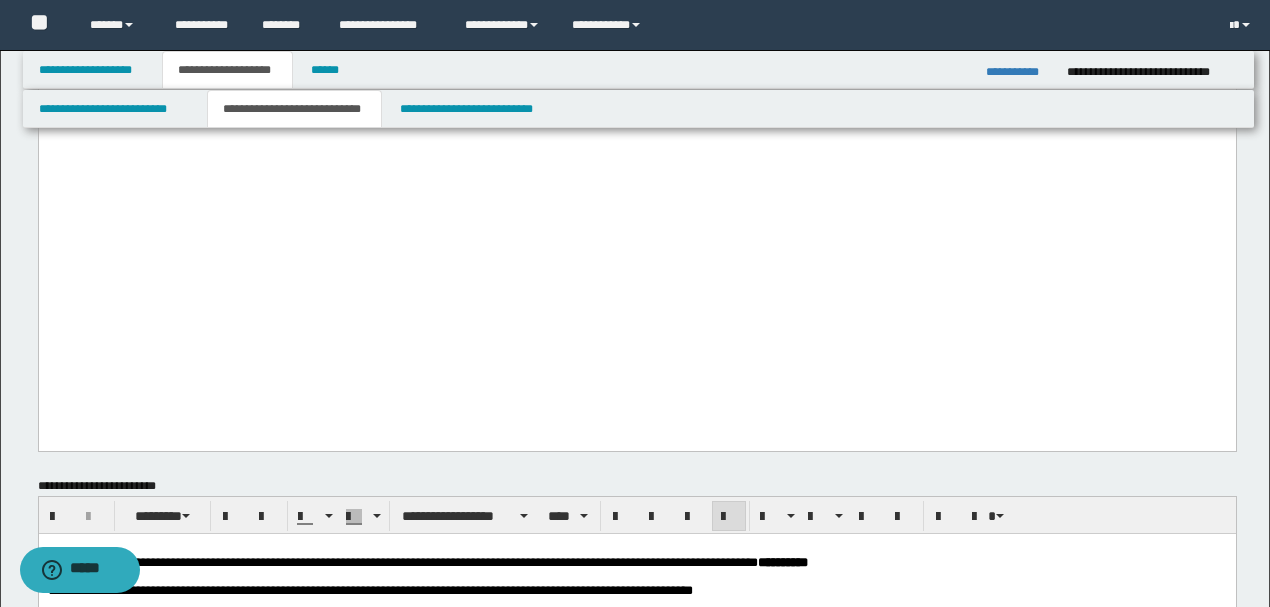 scroll, scrollTop: 1666, scrollLeft: 0, axis: vertical 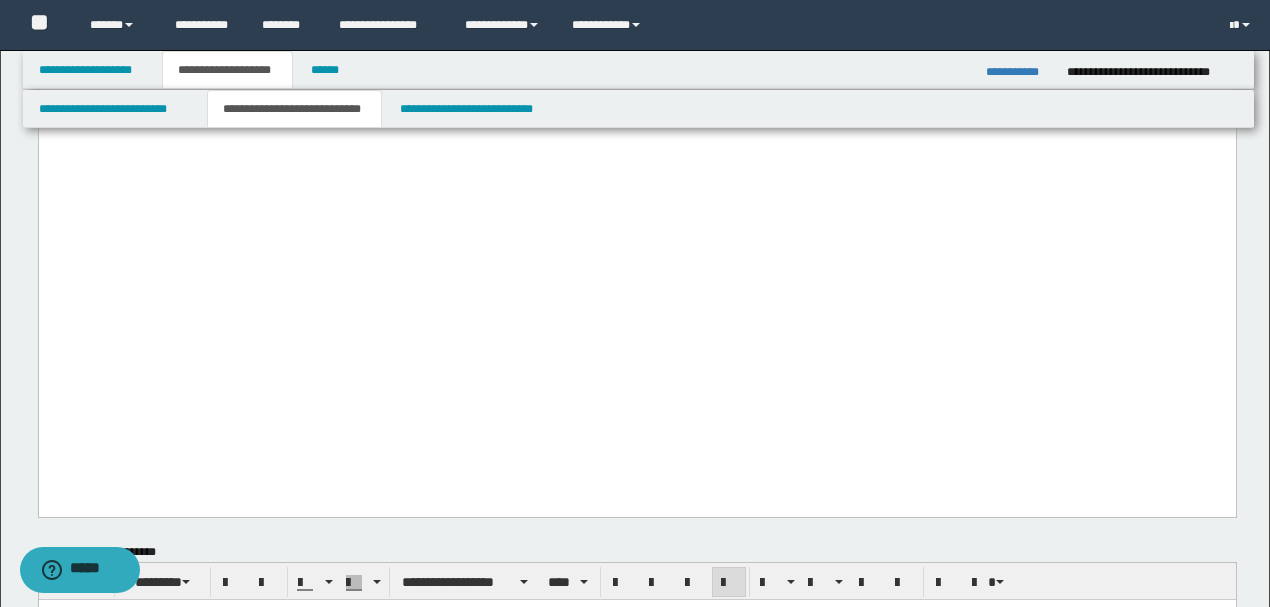 drag, startPoint x: 1078, startPoint y: 399, endPoint x: 748, endPoint y: 399, distance: 330 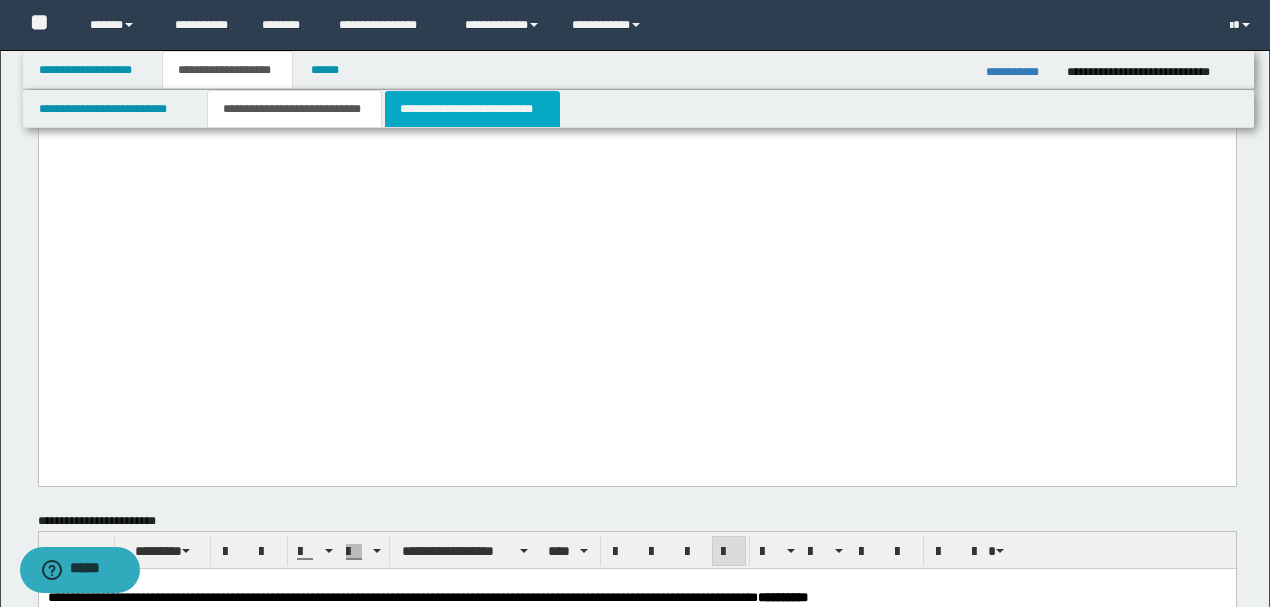 click on "**********" at bounding box center (472, 109) 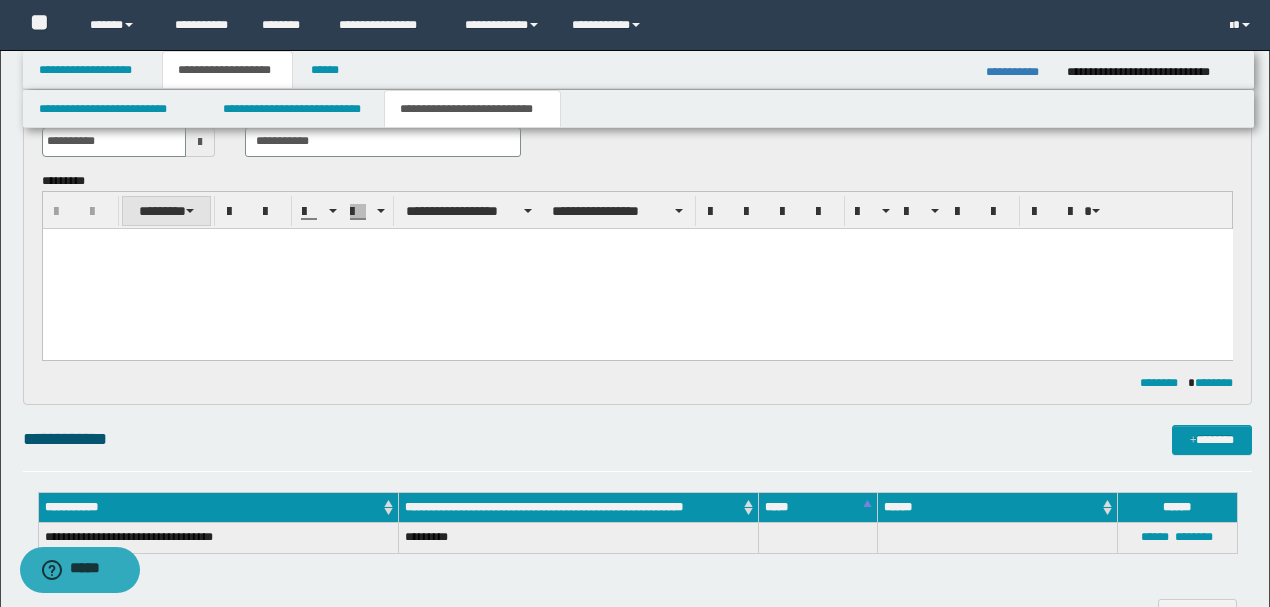 scroll, scrollTop: 0, scrollLeft: 0, axis: both 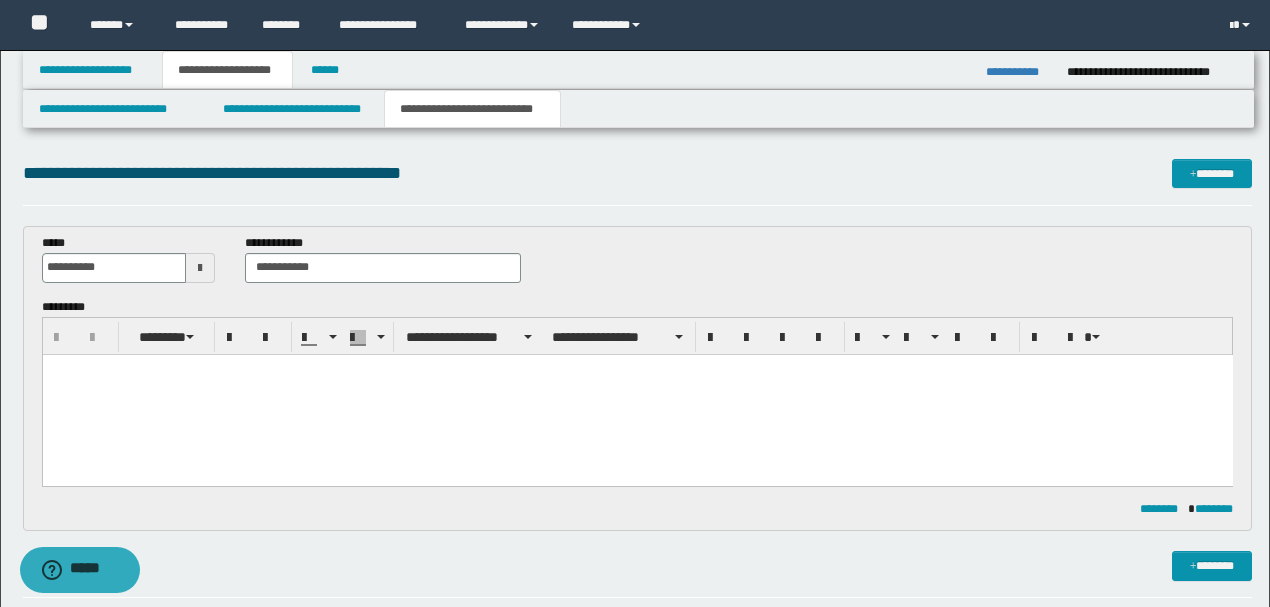 click at bounding box center [637, 394] 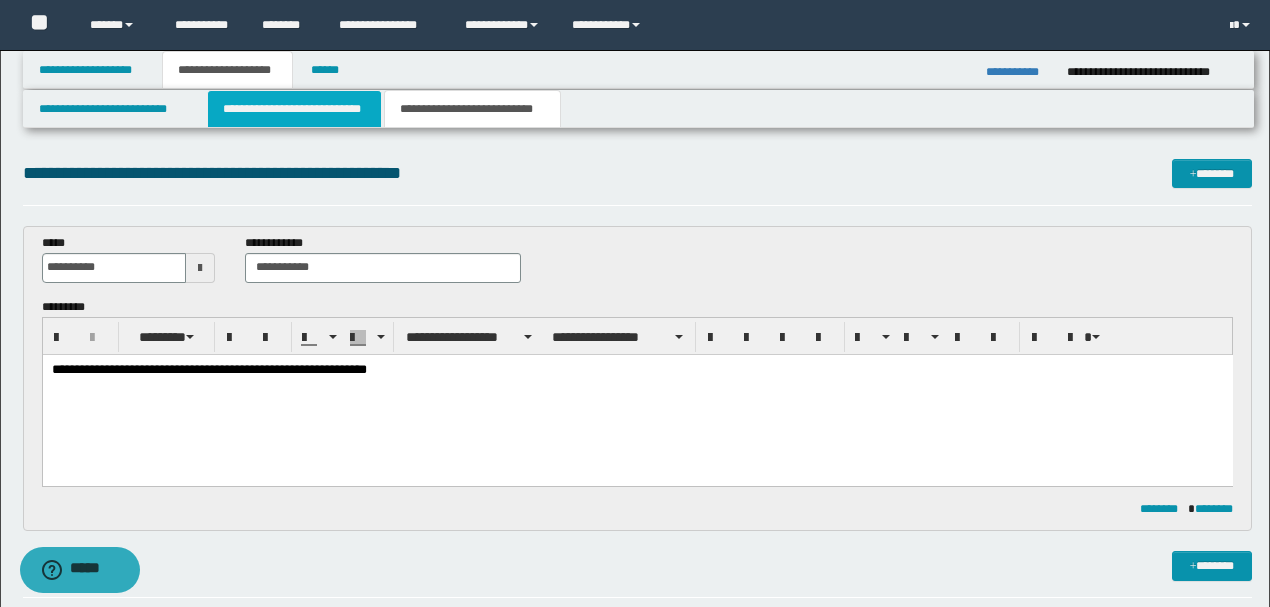 click on "**********" at bounding box center [294, 109] 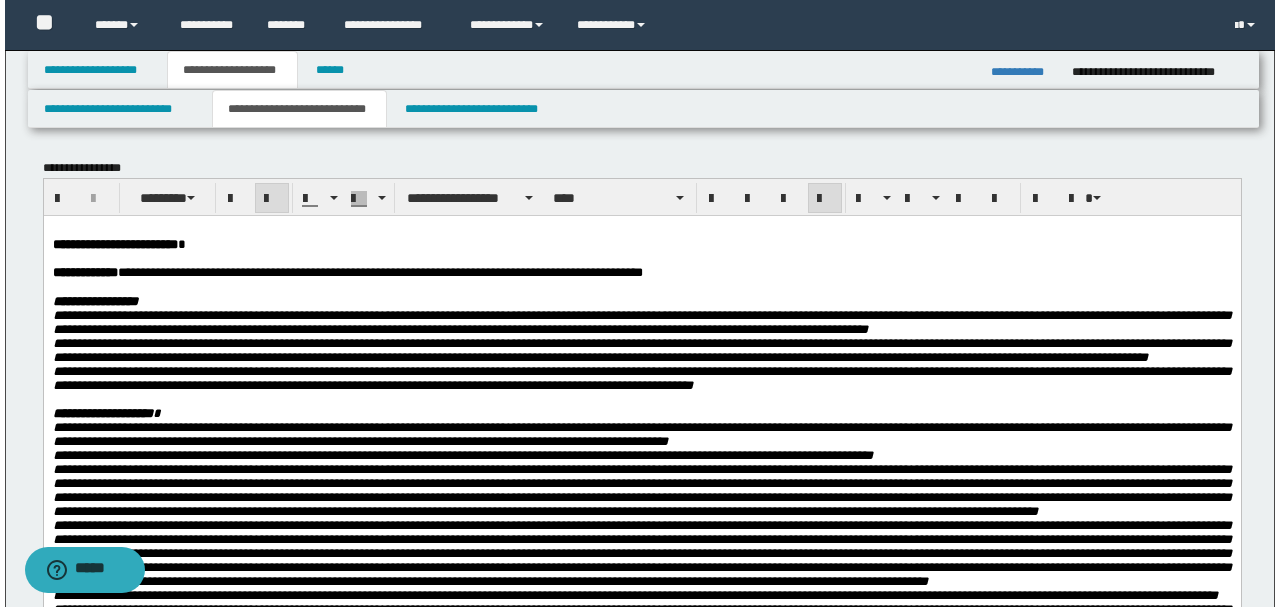 click on "**********" at bounding box center [641, 321] 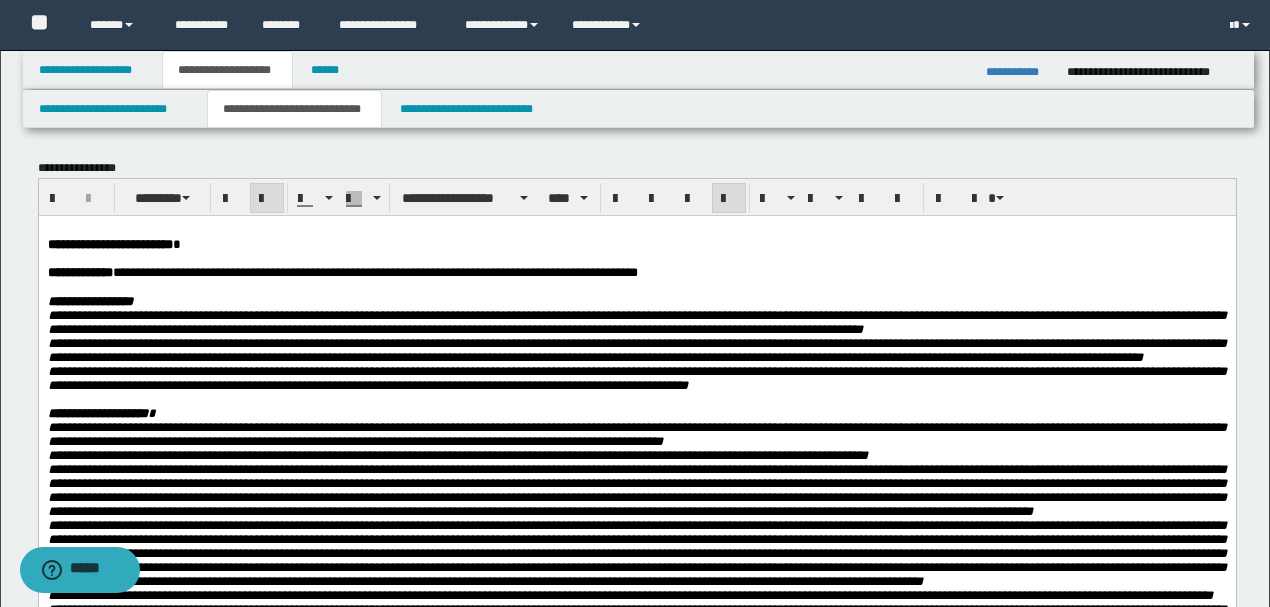 click on "**********" at bounding box center (636, 349) 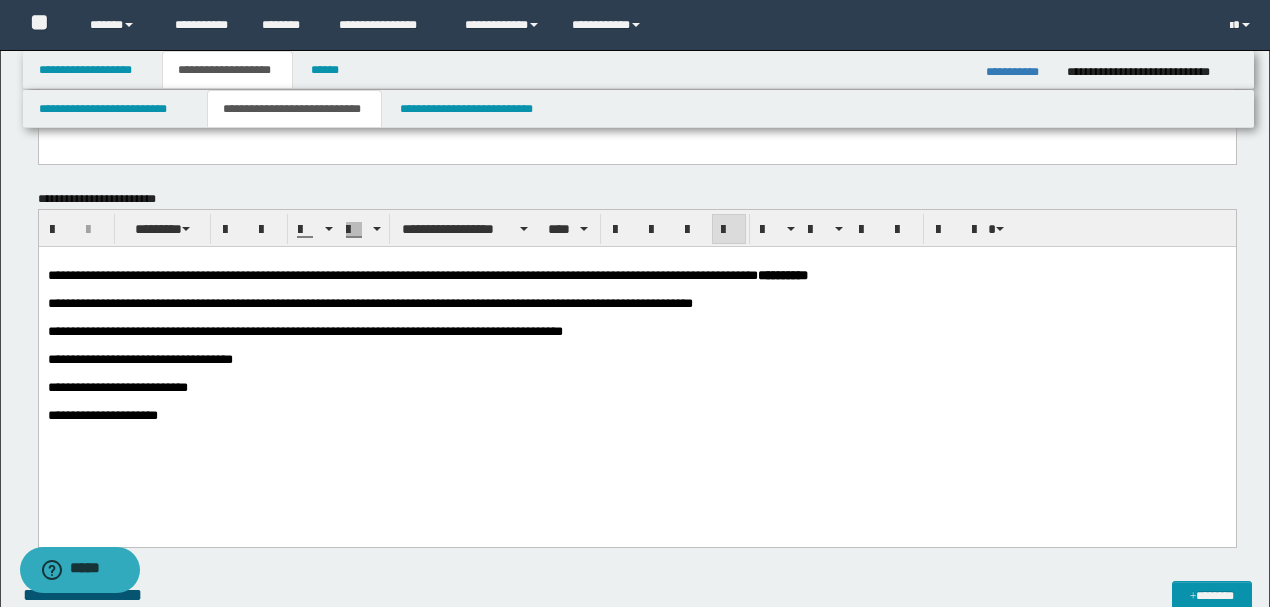 scroll, scrollTop: 2000, scrollLeft: 0, axis: vertical 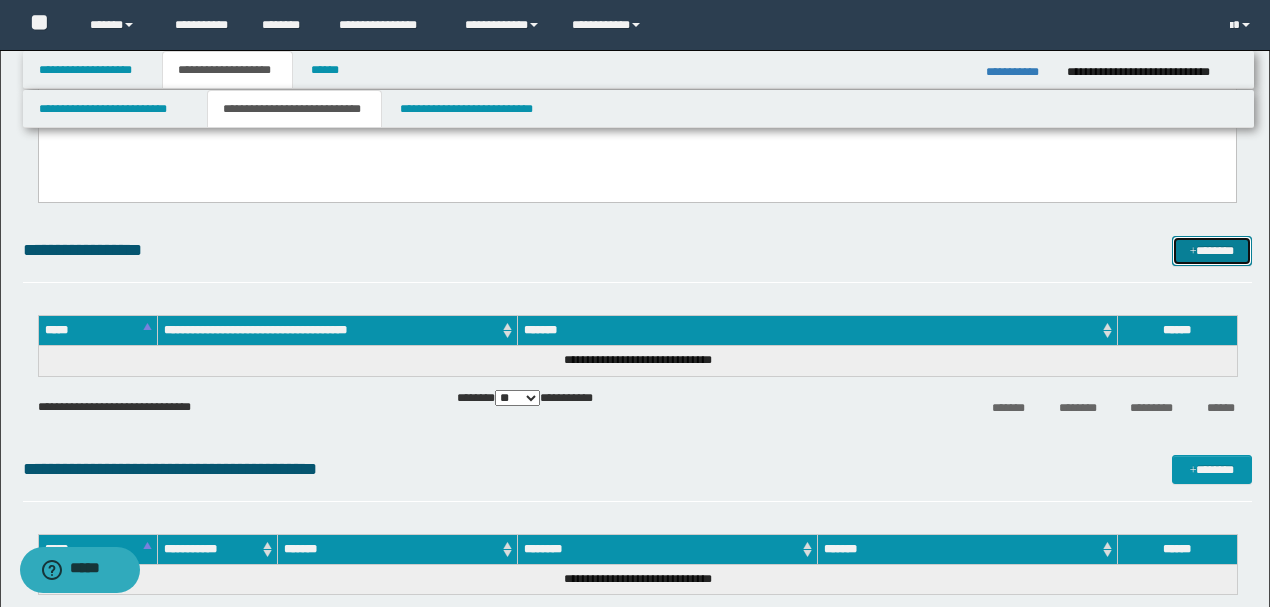 click on "*******" at bounding box center (1211, 250) 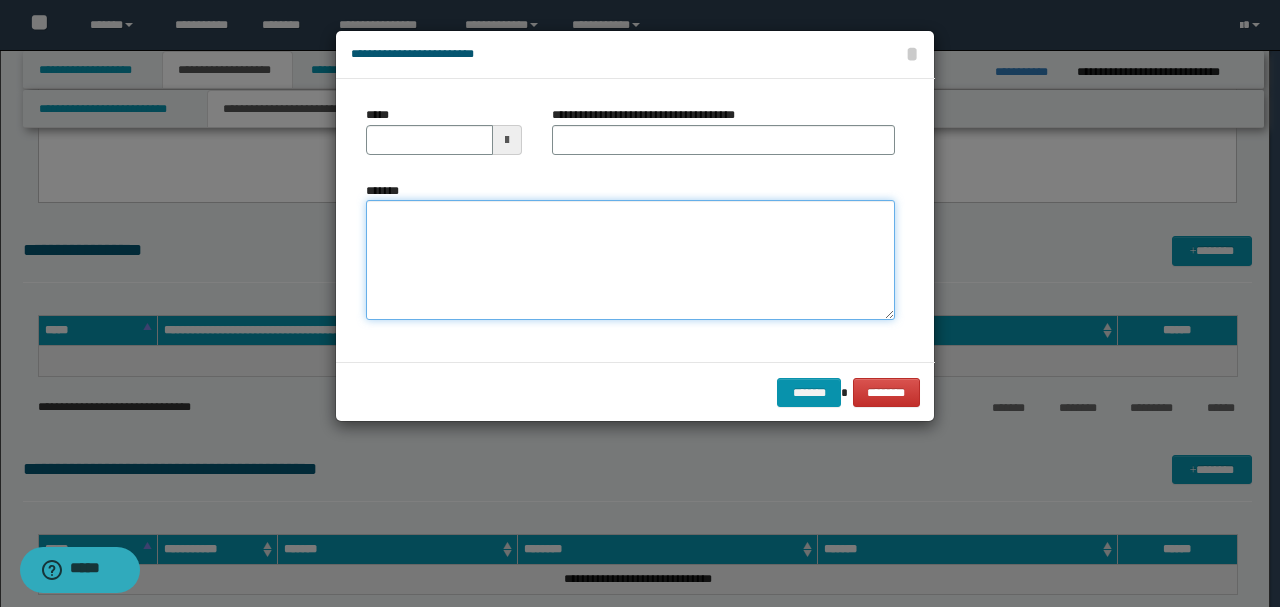 click on "*******" at bounding box center [630, 260] 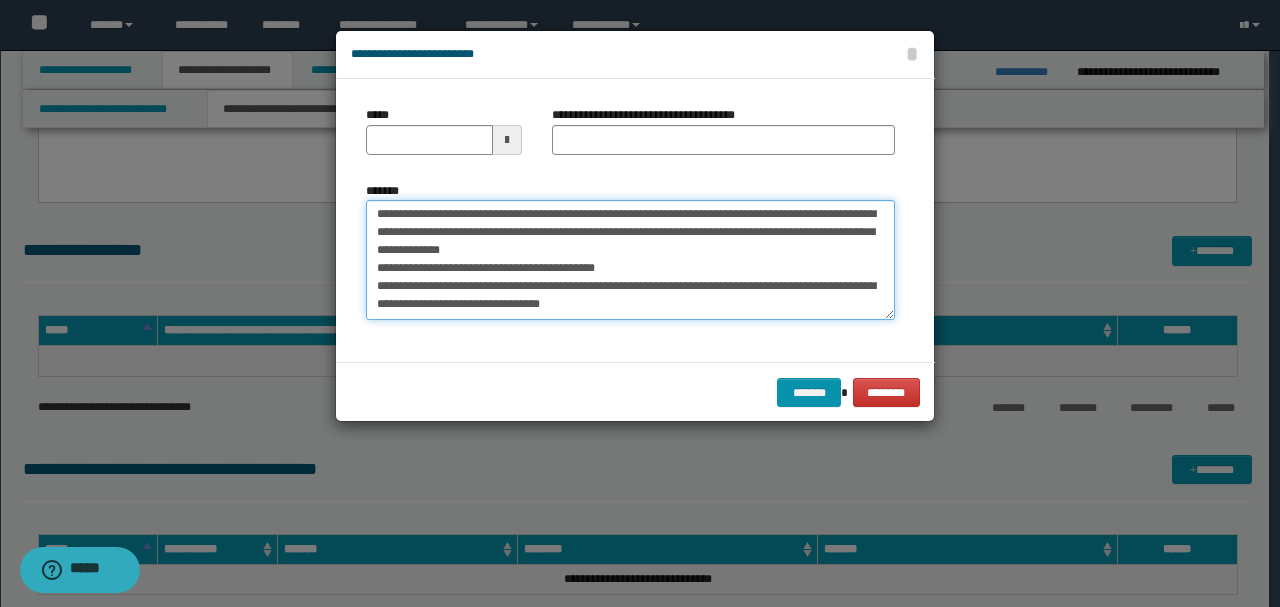 scroll, scrollTop: 0, scrollLeft: 0, axis: both 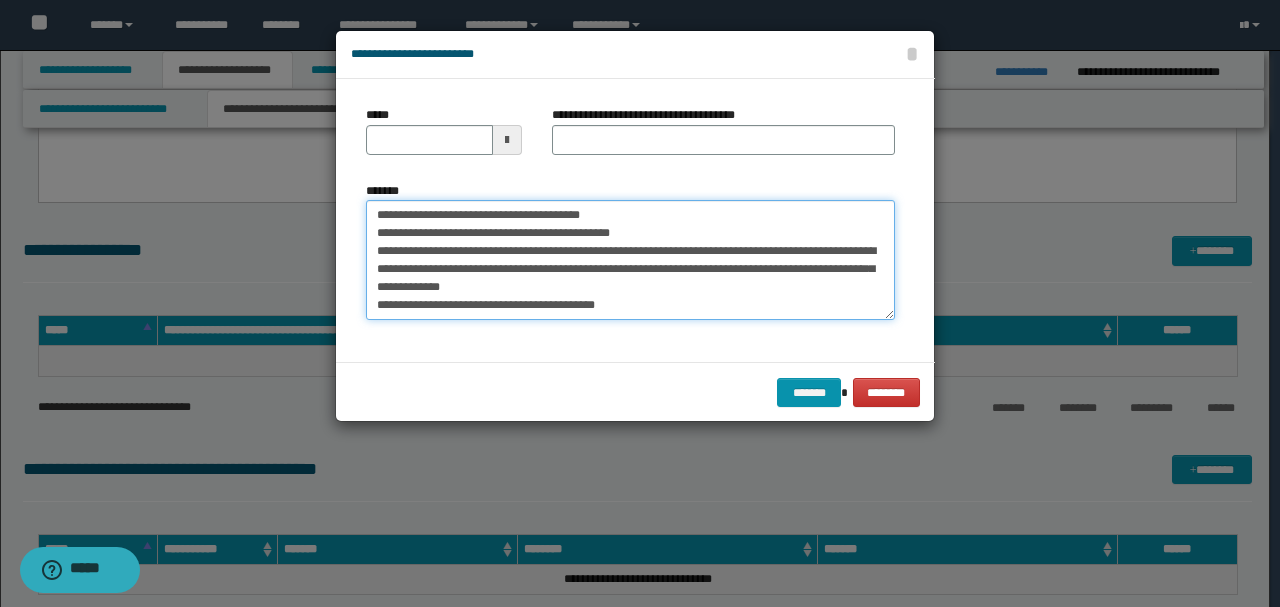 click on "**********" at bounding box center (630, 259) 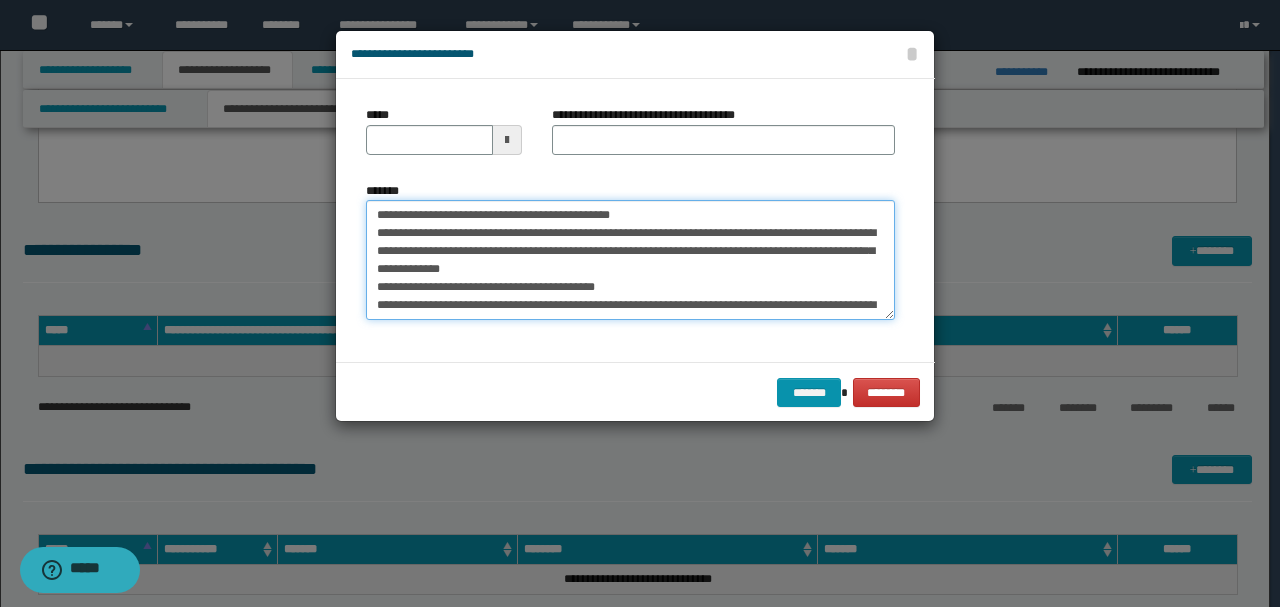 type on "**********" 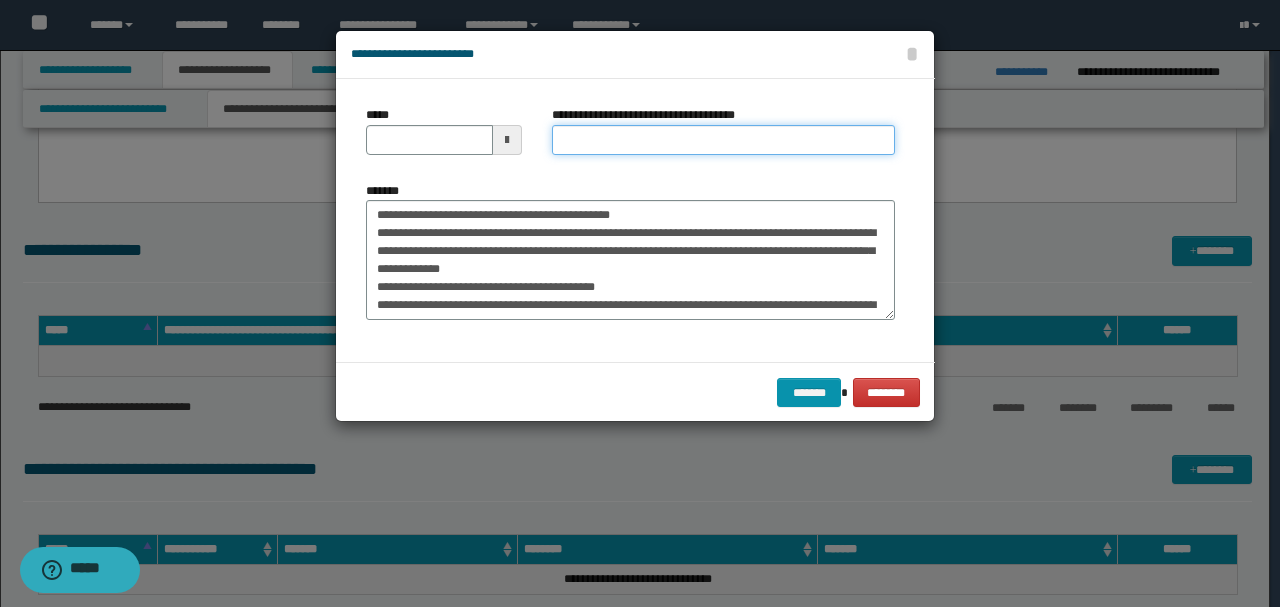 click on "**********" at bounding box center (723, 140) 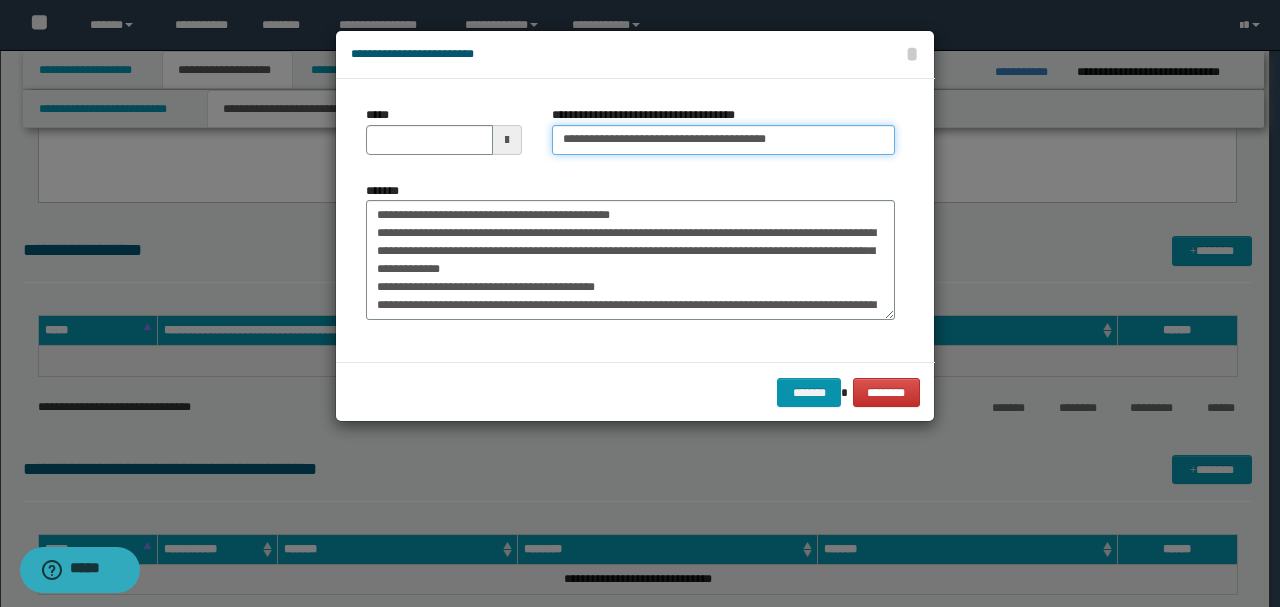 drag, startPoint x: 816, startPoint y: 142, endPoint x: 727, endPoint y: 136, distance: 89.20202 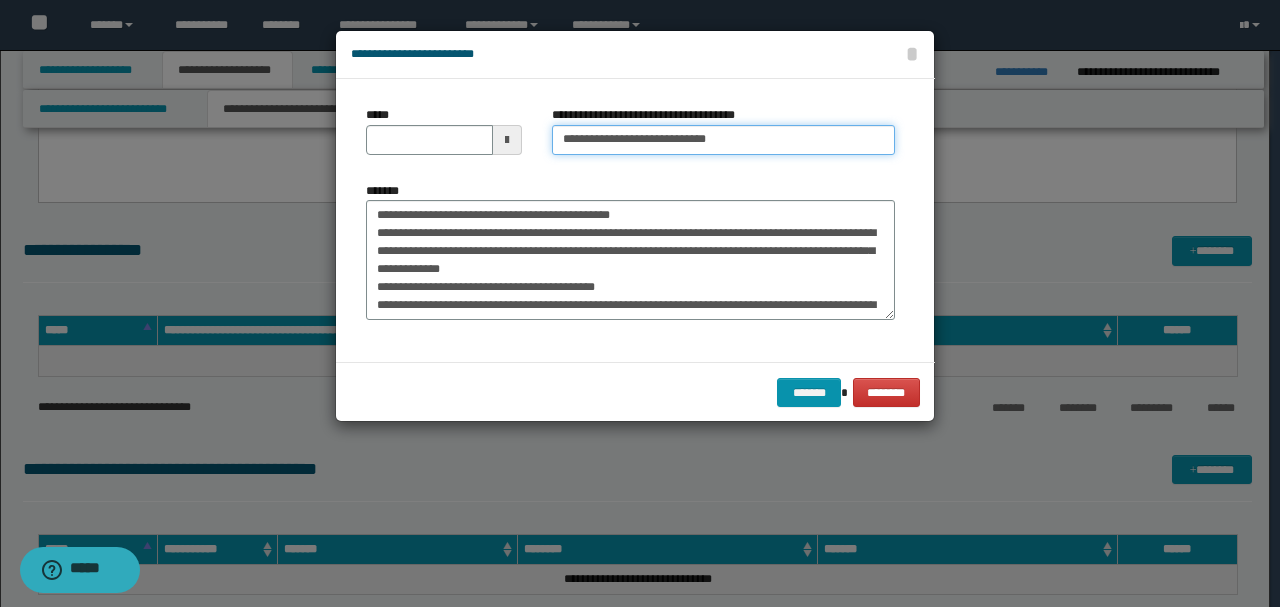 type on "**********" 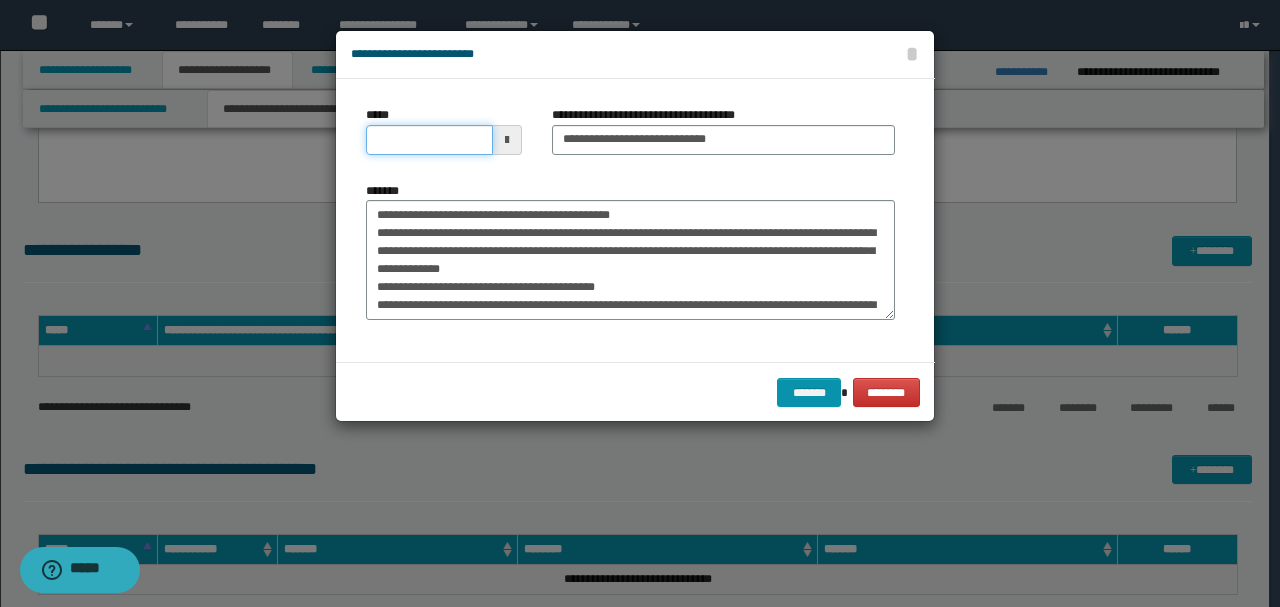 click on "*****" at bounding box center [429, 140] 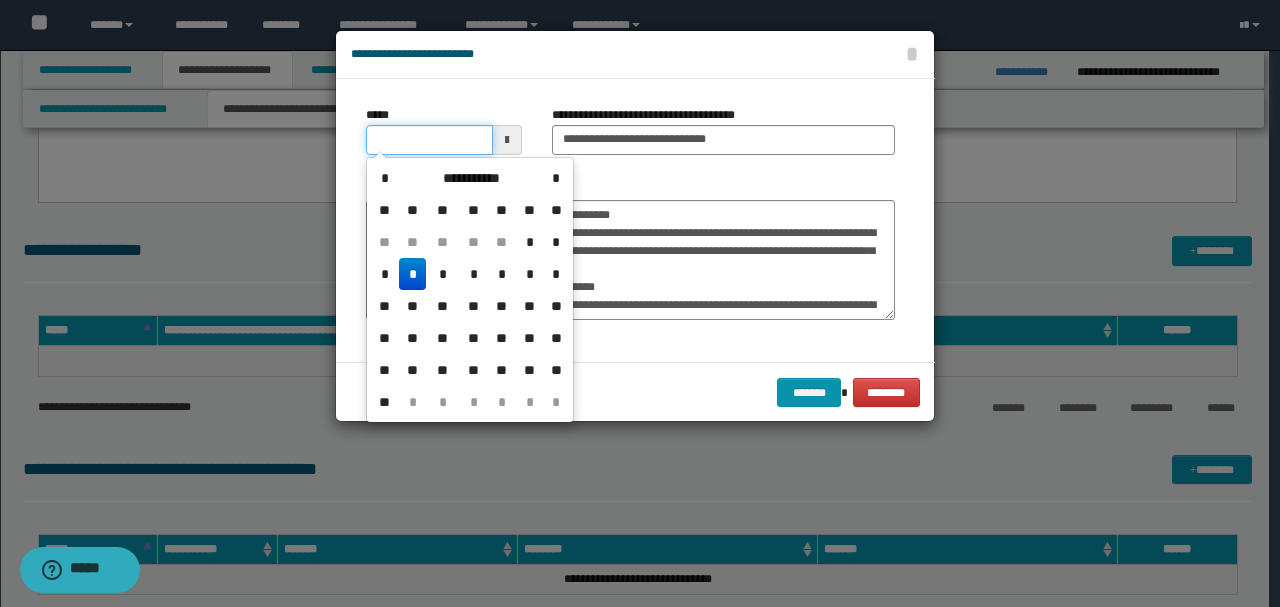 type on "**********" 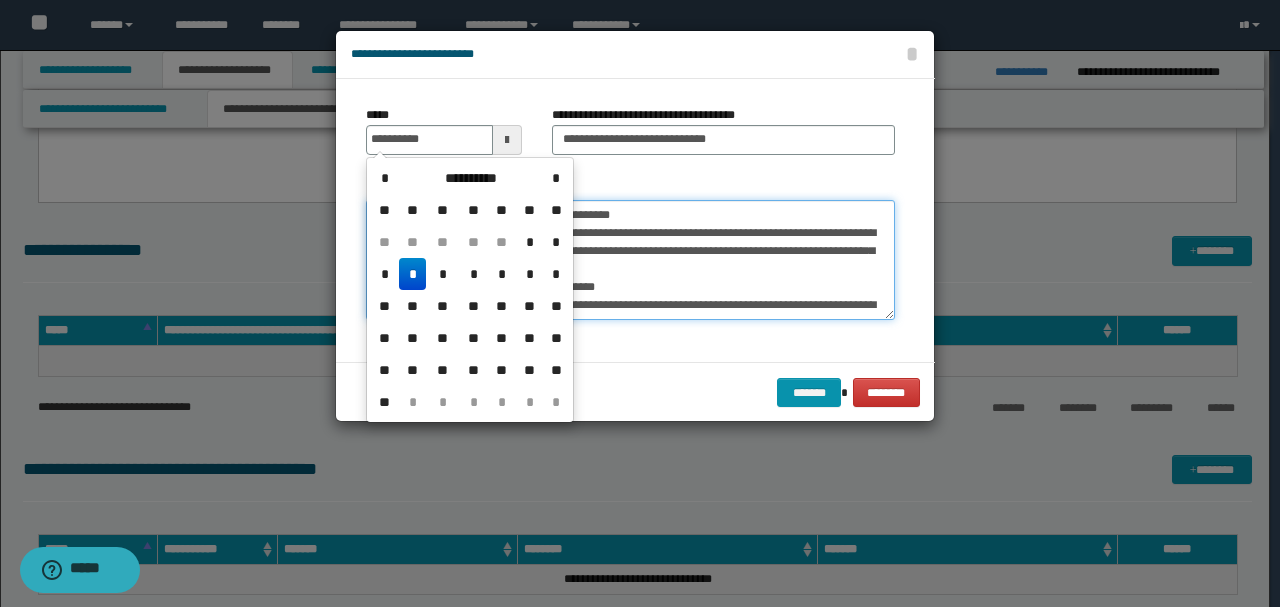 click on "**********" at bounding box center [630, 259] 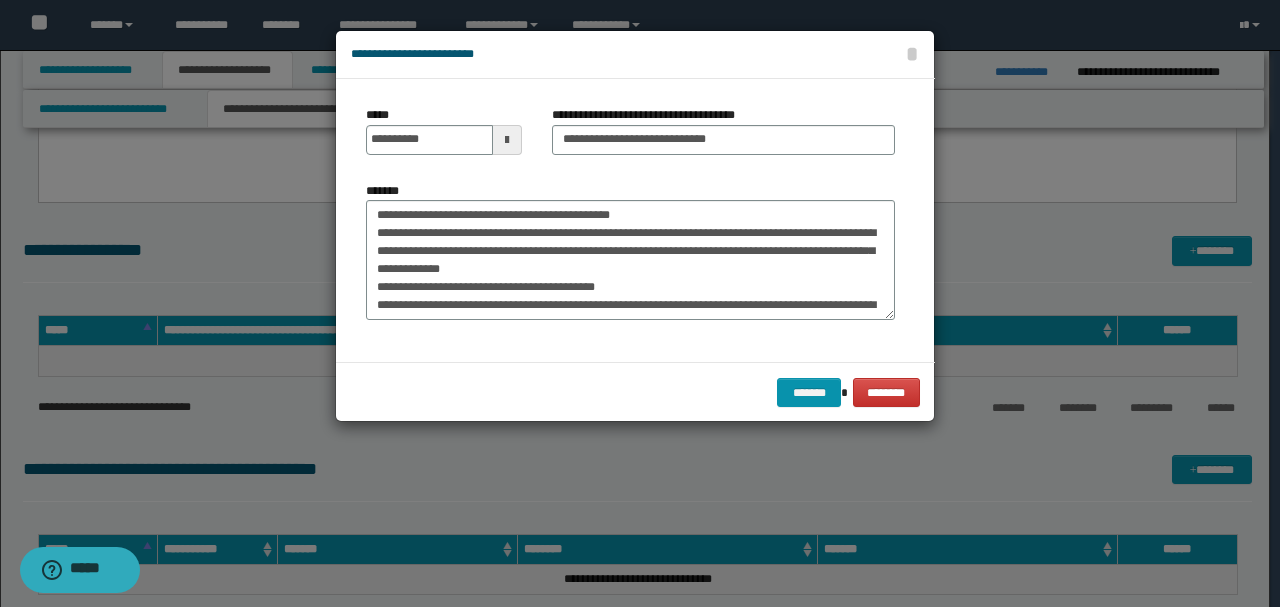 click on "*******
********" at bounding box center (635, 392) 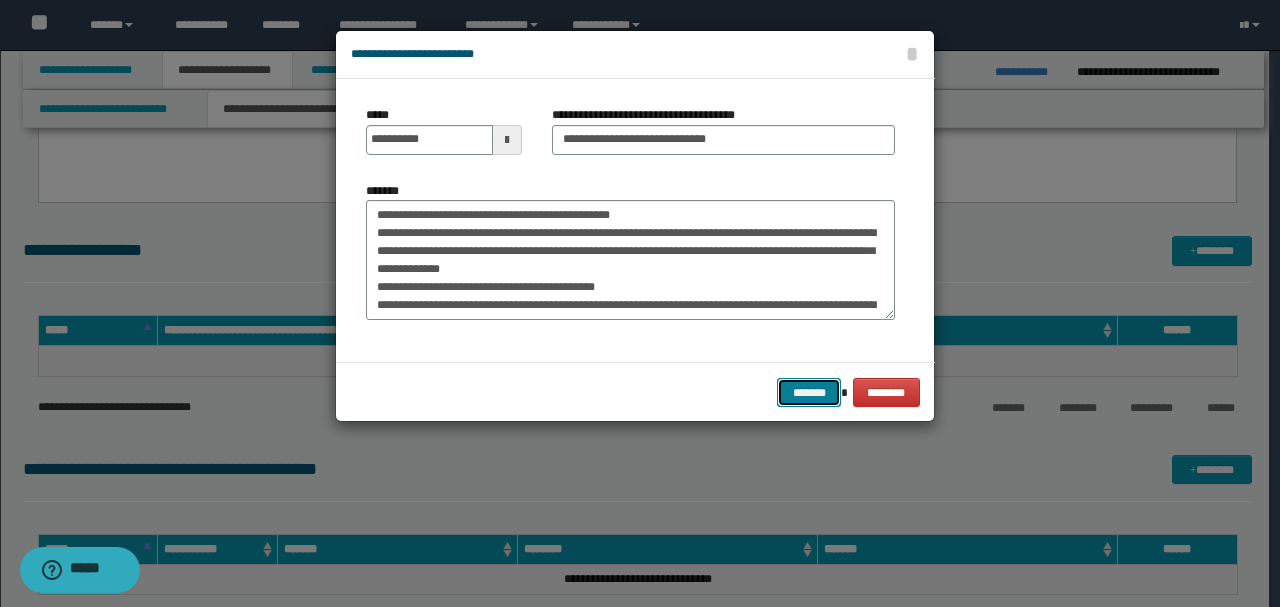click on "*******" at bounding box center [809, 392] 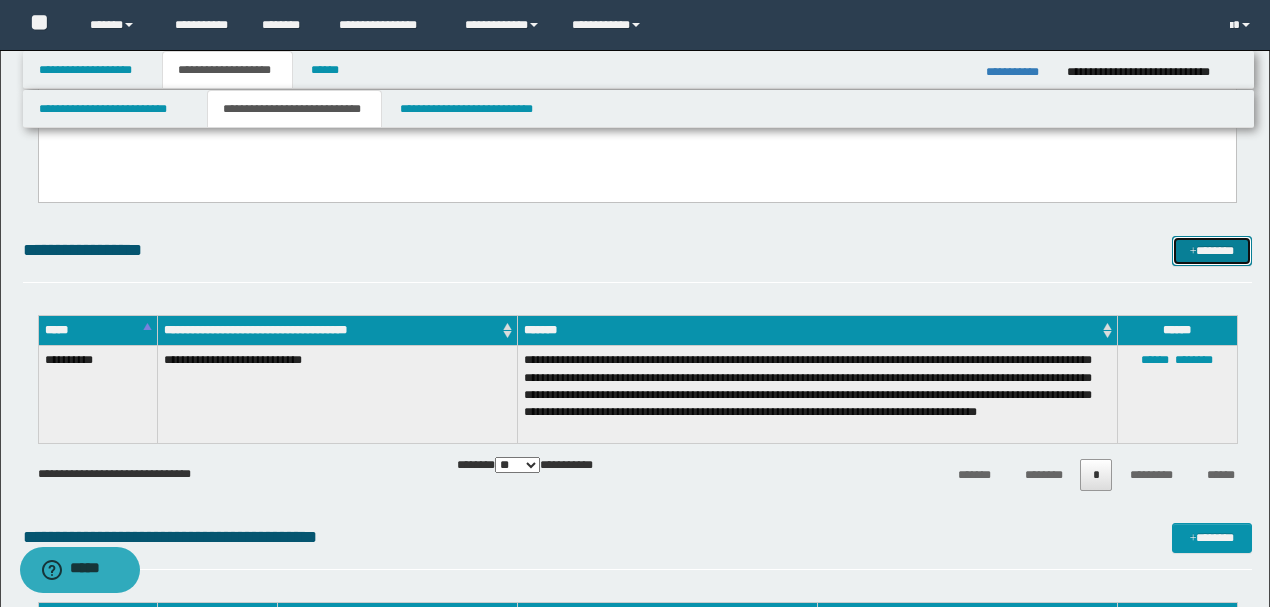 click on "*******" at bounding box center (1211, 250) 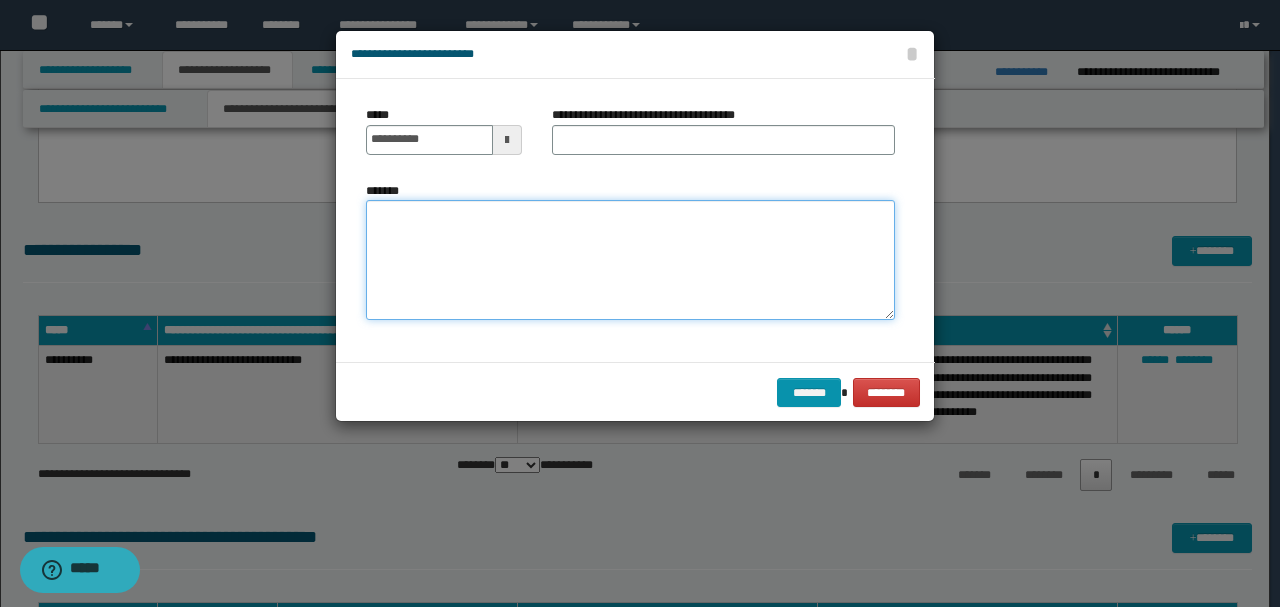 click on "*******" at bounding box center (630, 259) 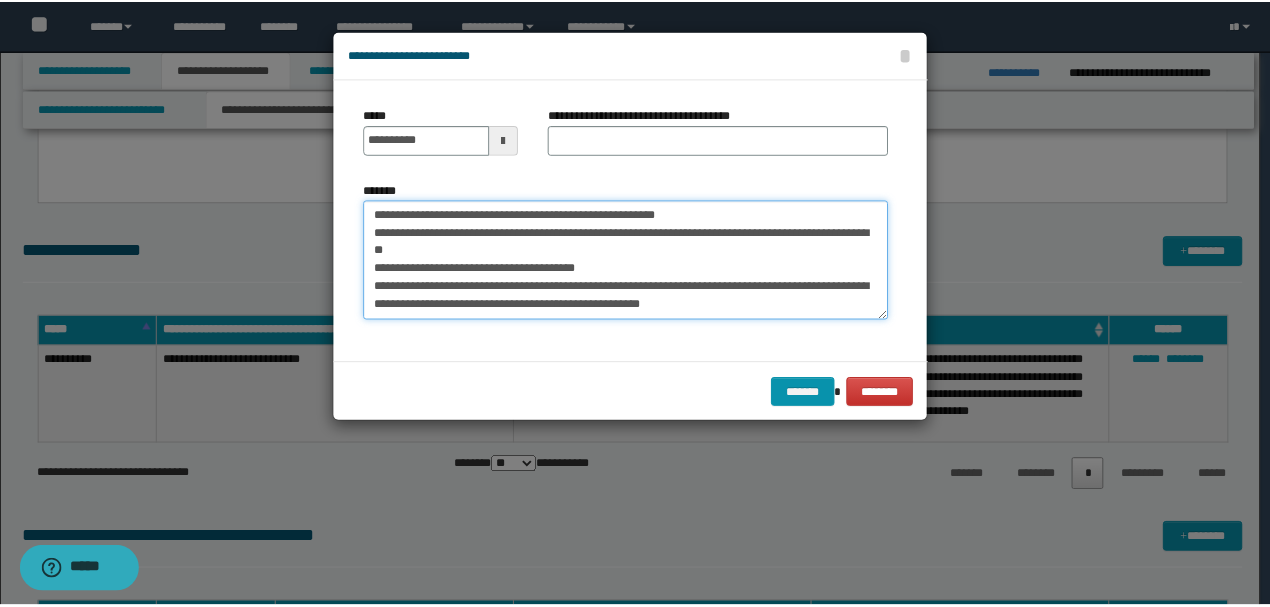 scroll, scrollTop: 0, scrollLeft: 0, axis: both 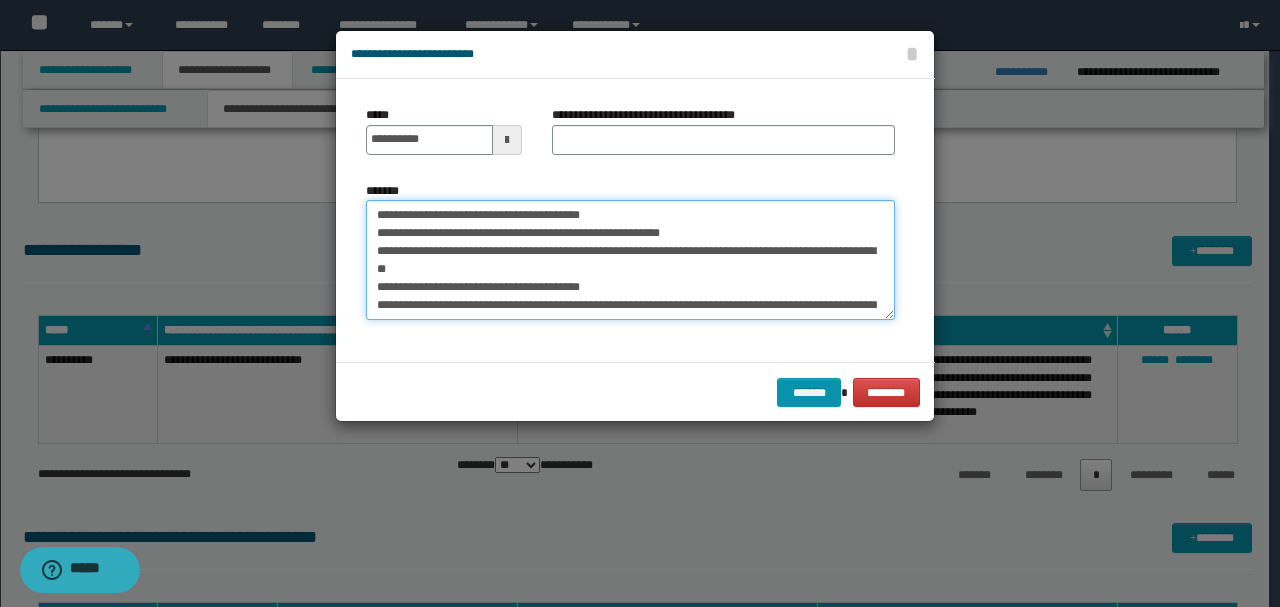 click on "**********" at bounding box center (630, 259) 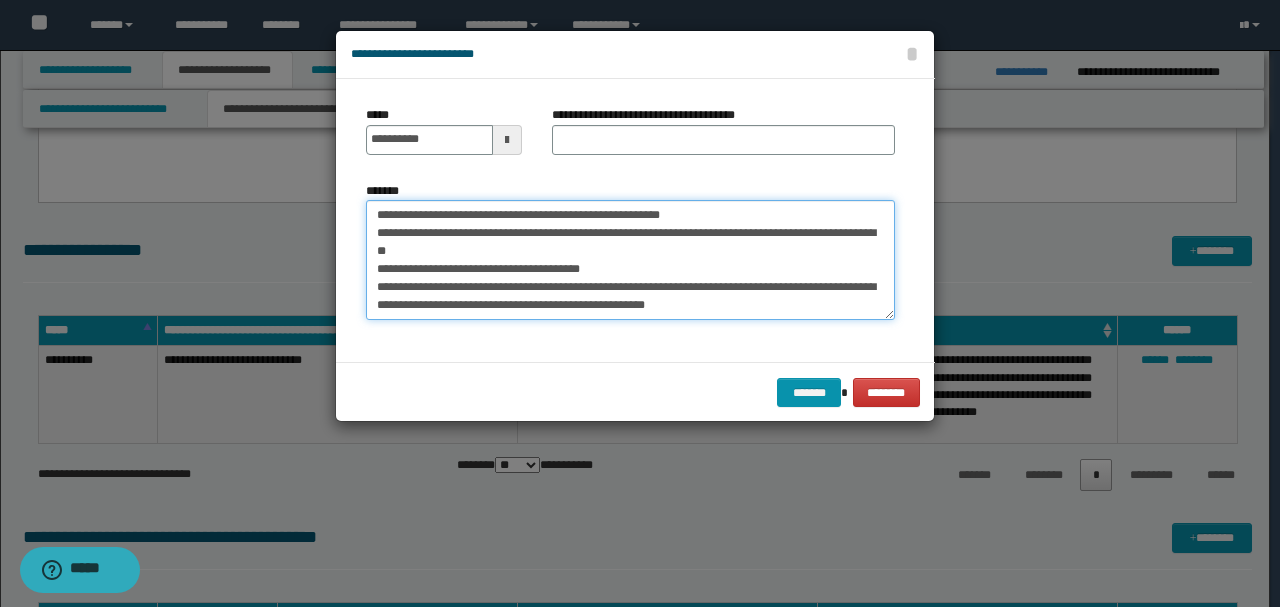 type on "**********" 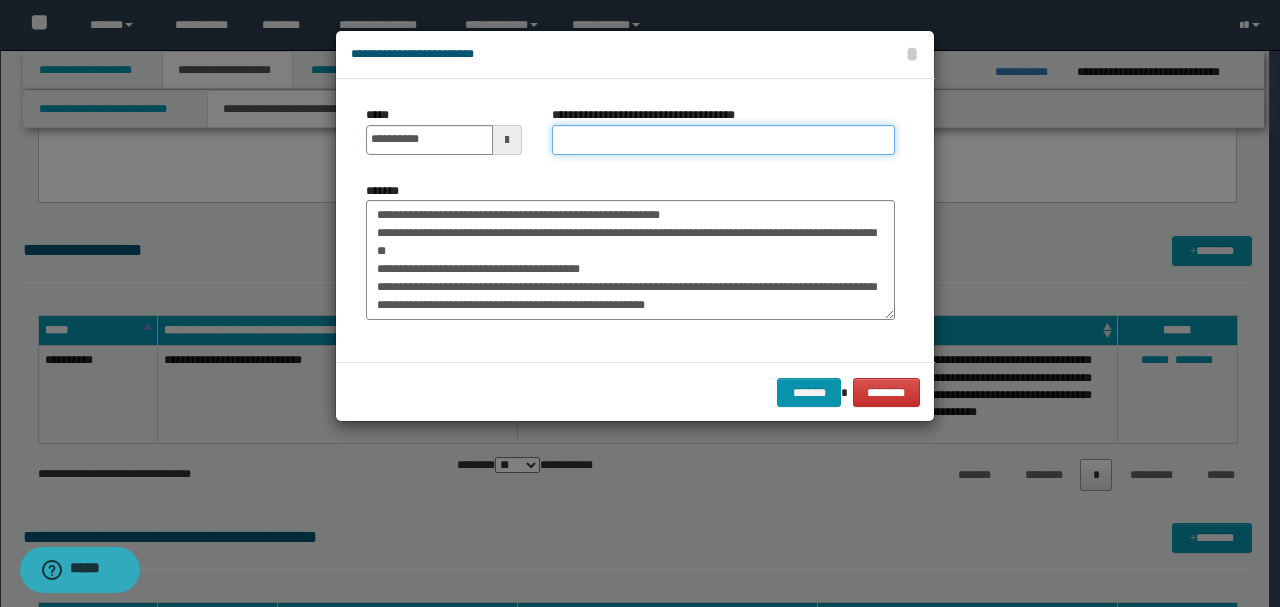 click on "**********" at bounding box center [723, 140] 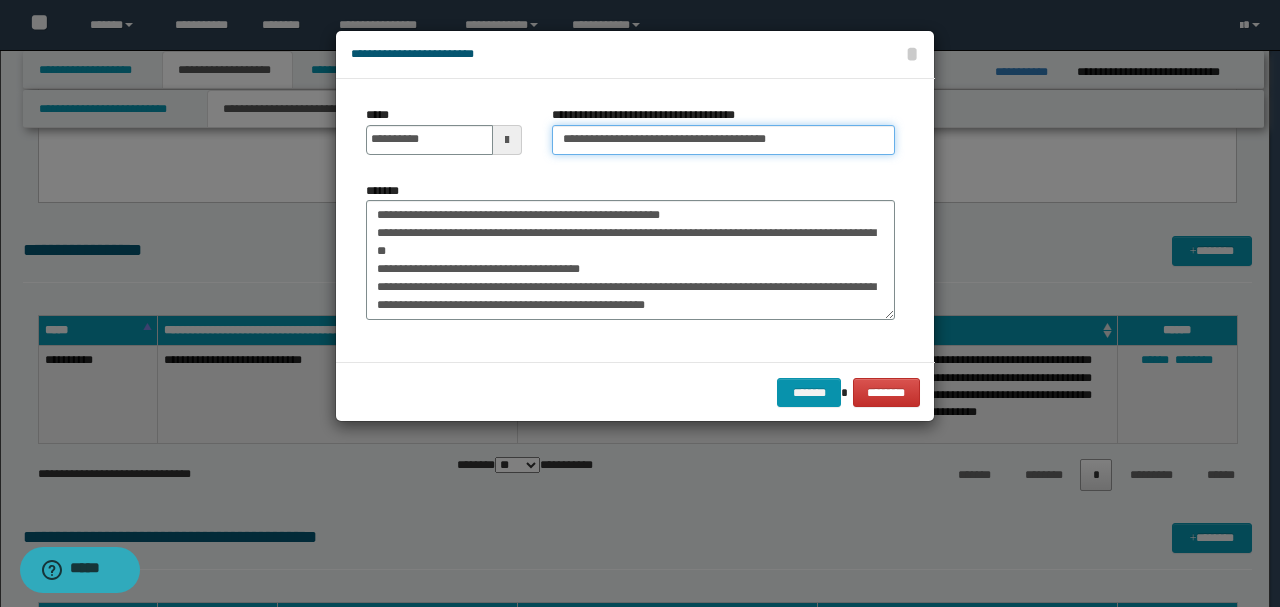 drag, startPoint x: 825, startPoint y: 136, endPoint x: 722, endPoint y: 129, distance: 103.23759 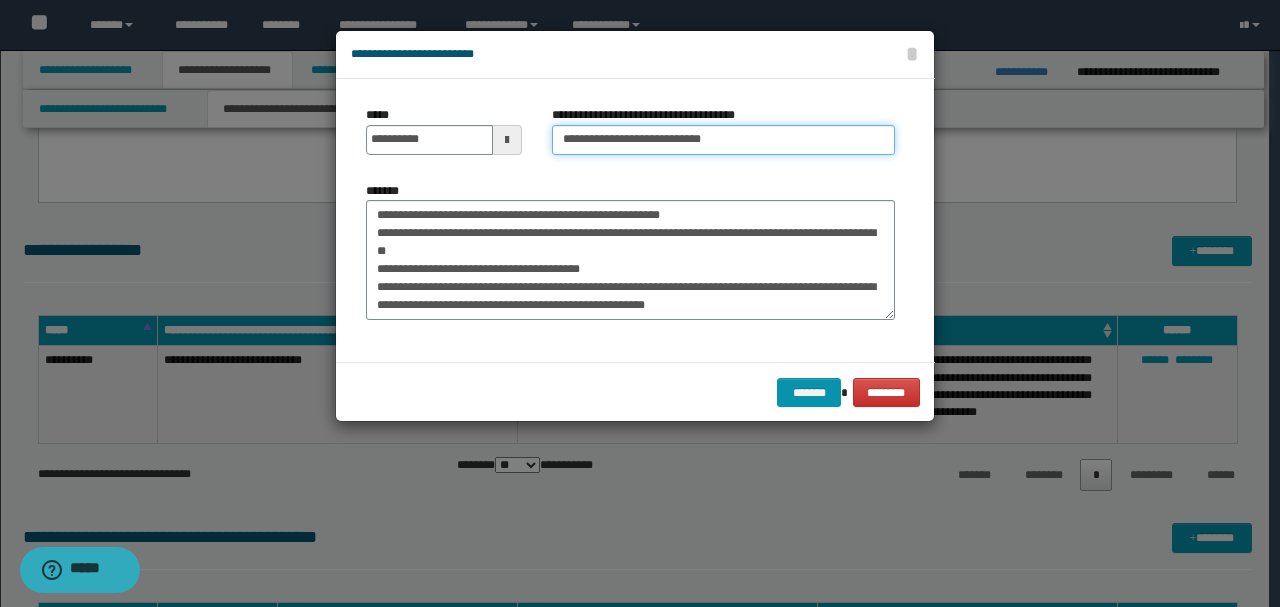type on "**********" 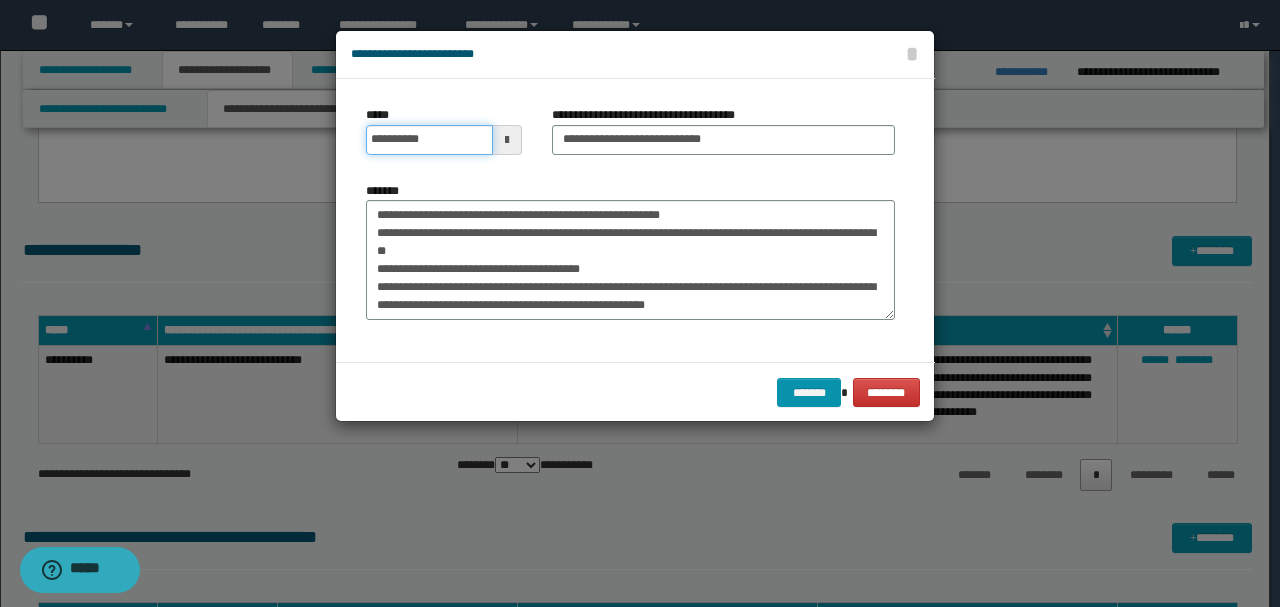 click on "**********" at bounding box center [429, 140] 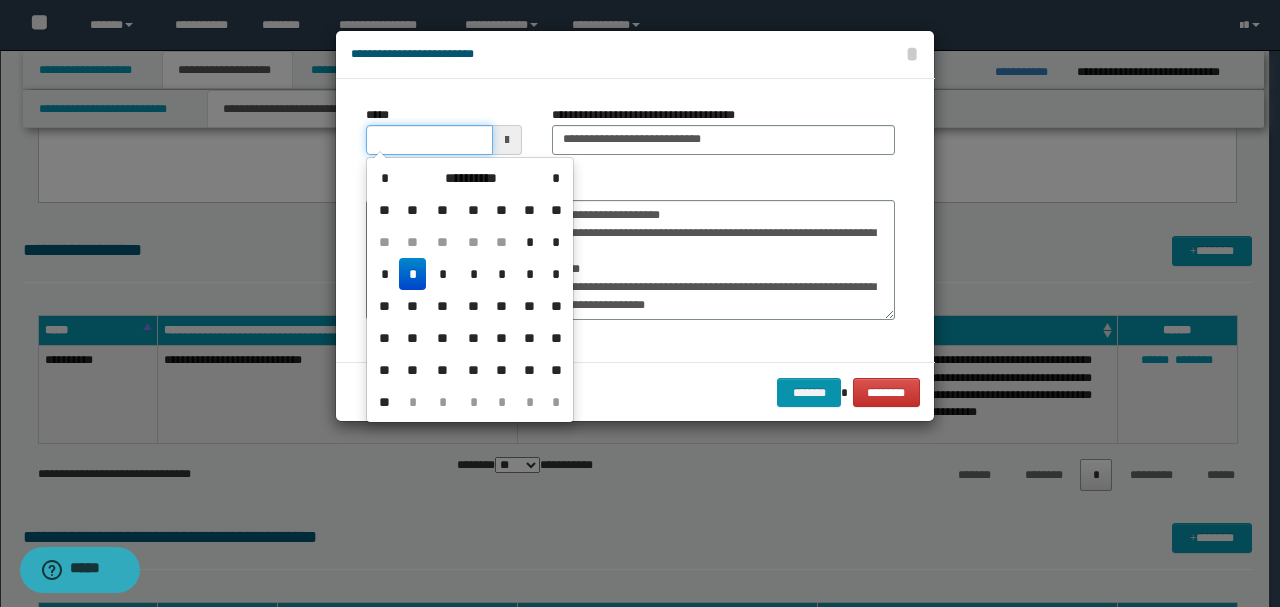 type on "**********" 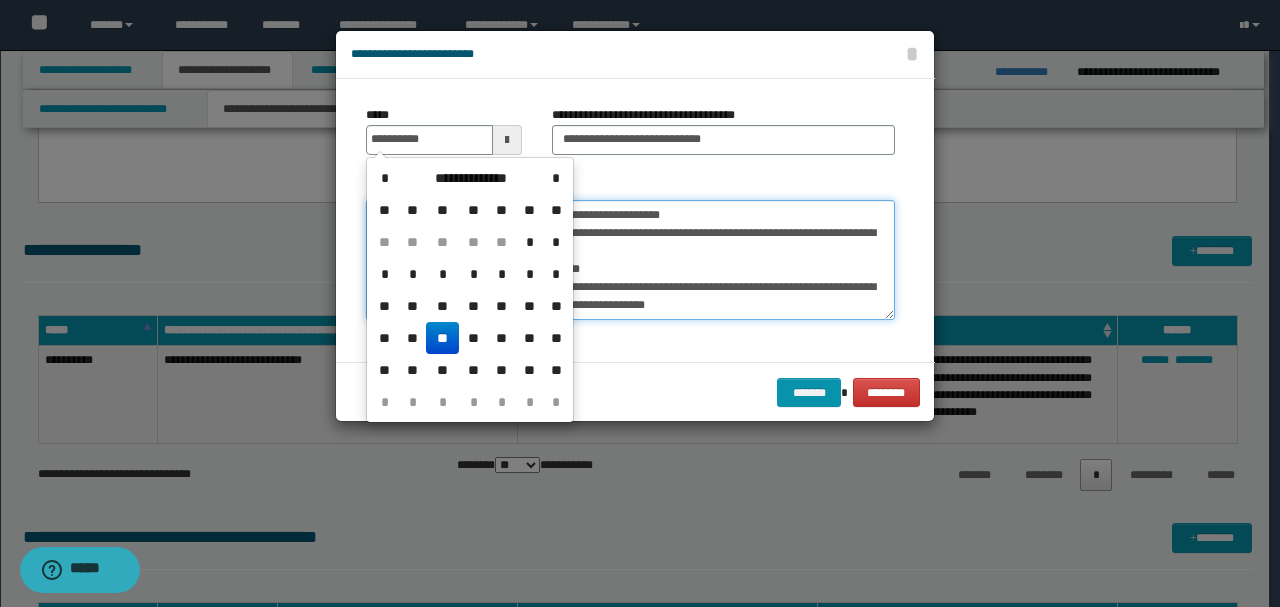 click on "**********" at bounding box center (630, 259) 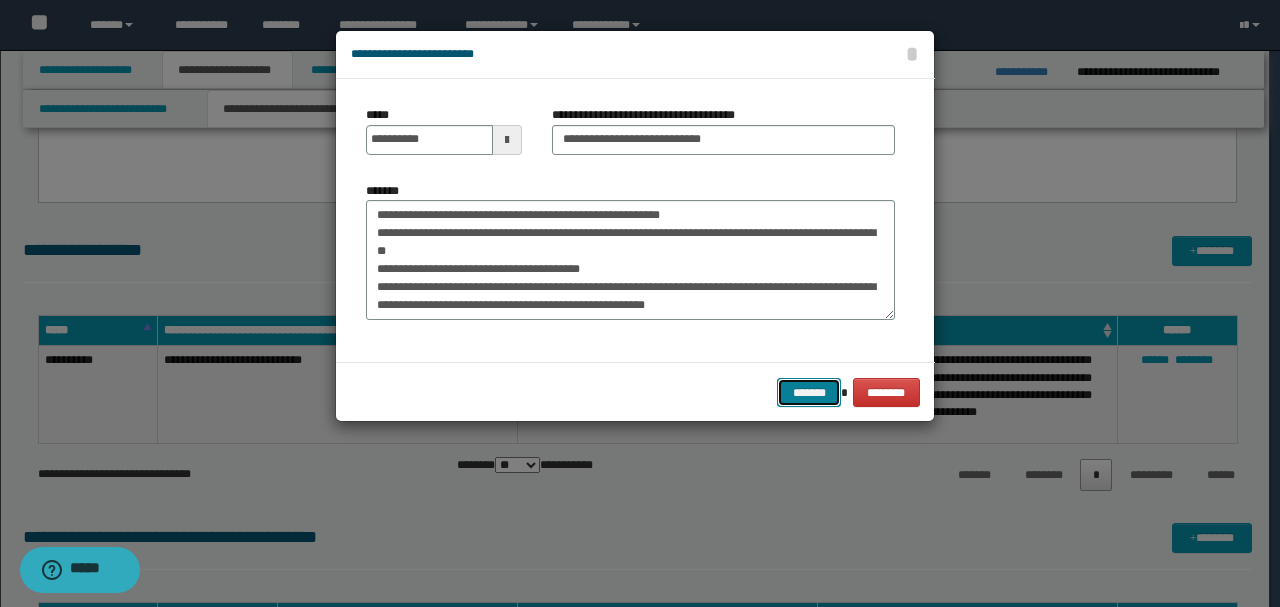 click on "*******" at bounding box center (809, 392) 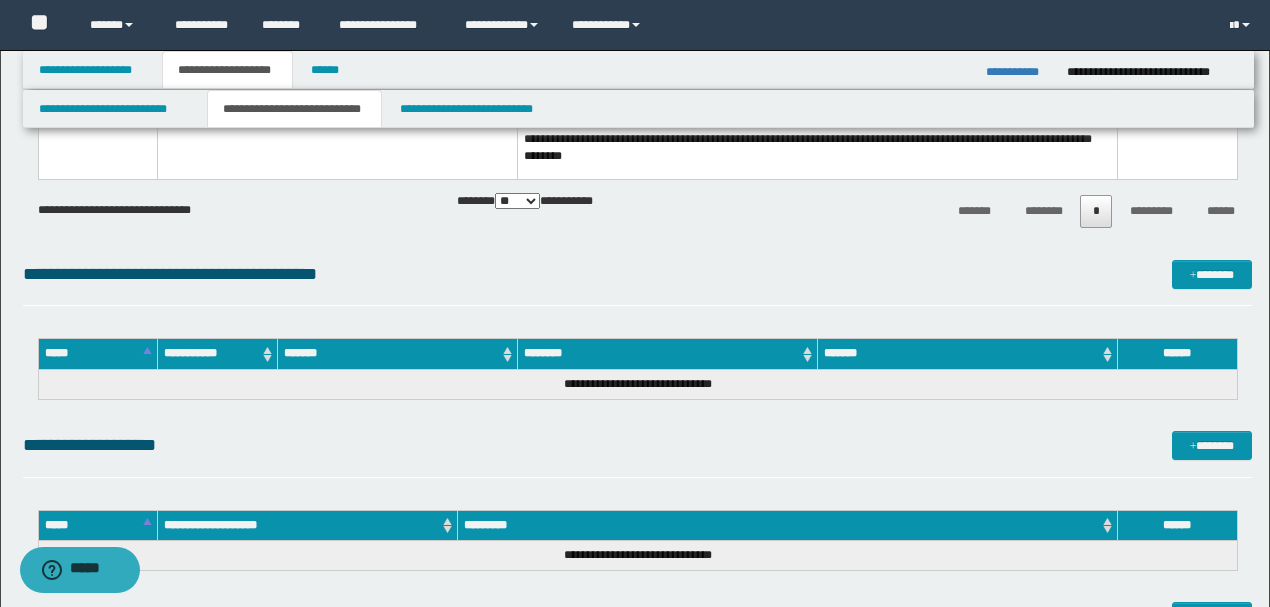 scroll, scrollTop: 2800, scrollLeft: 0, axis: vertical 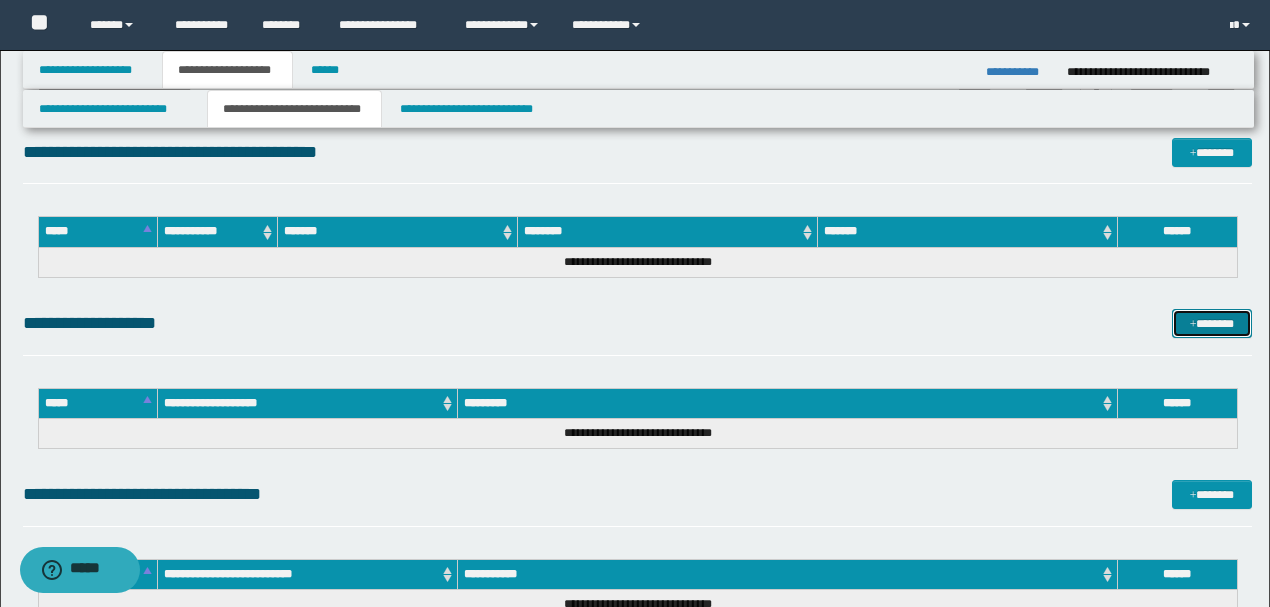 click on "*******" at bounding box center [1211, 323] 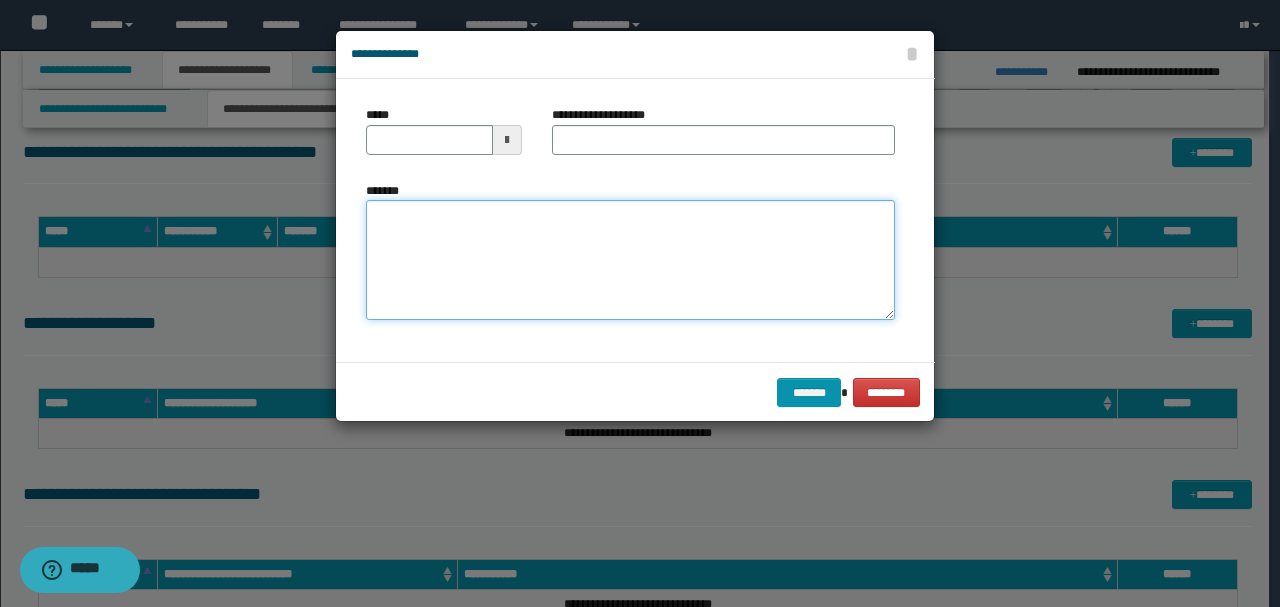 click on "*******" at bounding box center (630, 260) 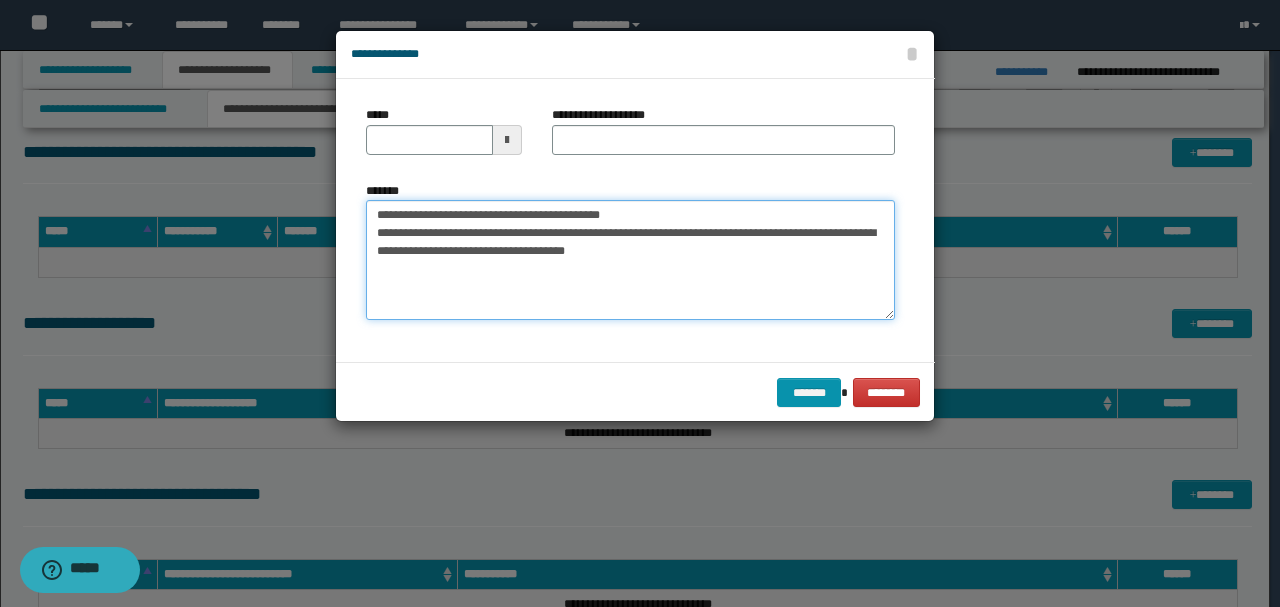 click on "**********" at bounding box center [630, 260] 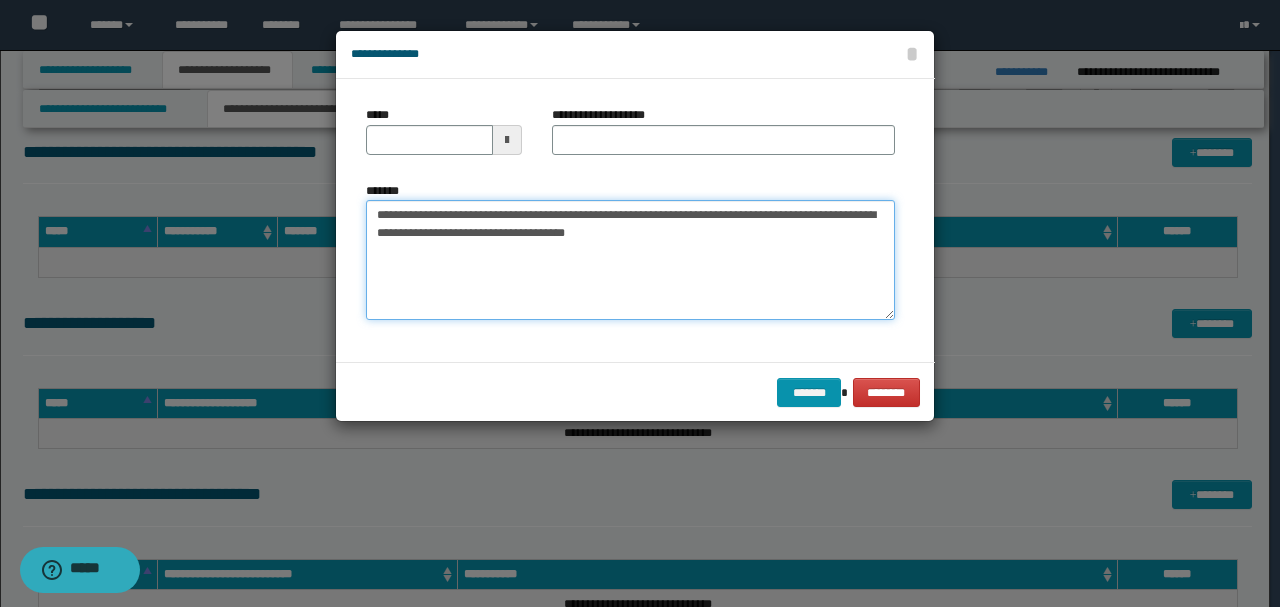 type on "**********" 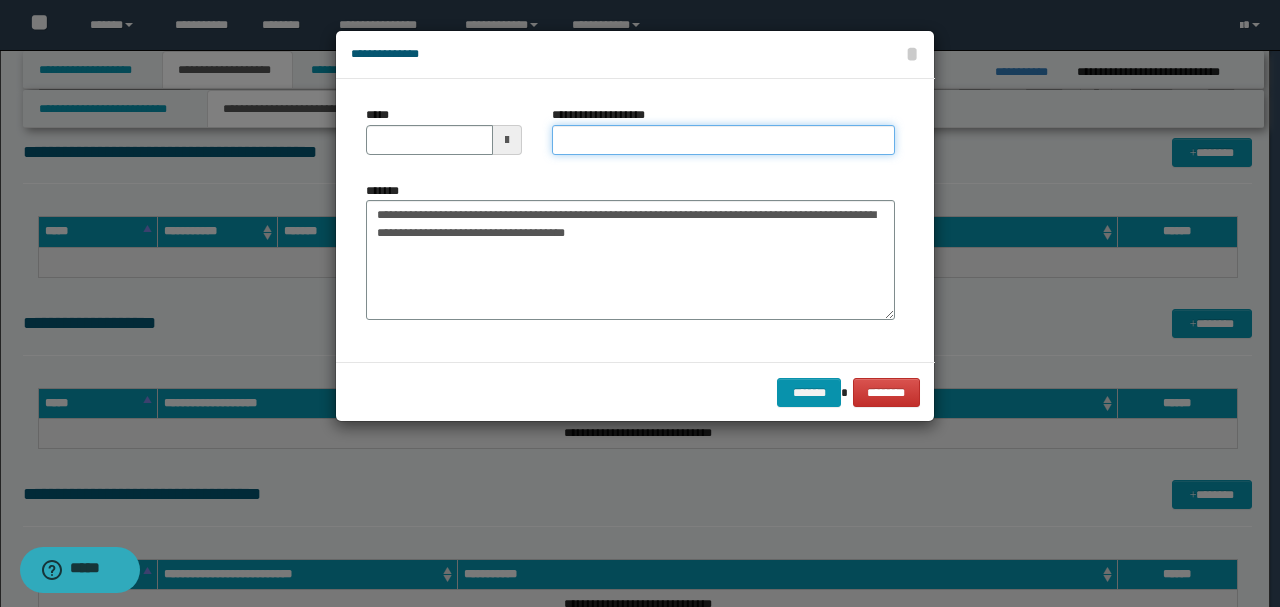 click on "**********" at bounding box center [723, 140] 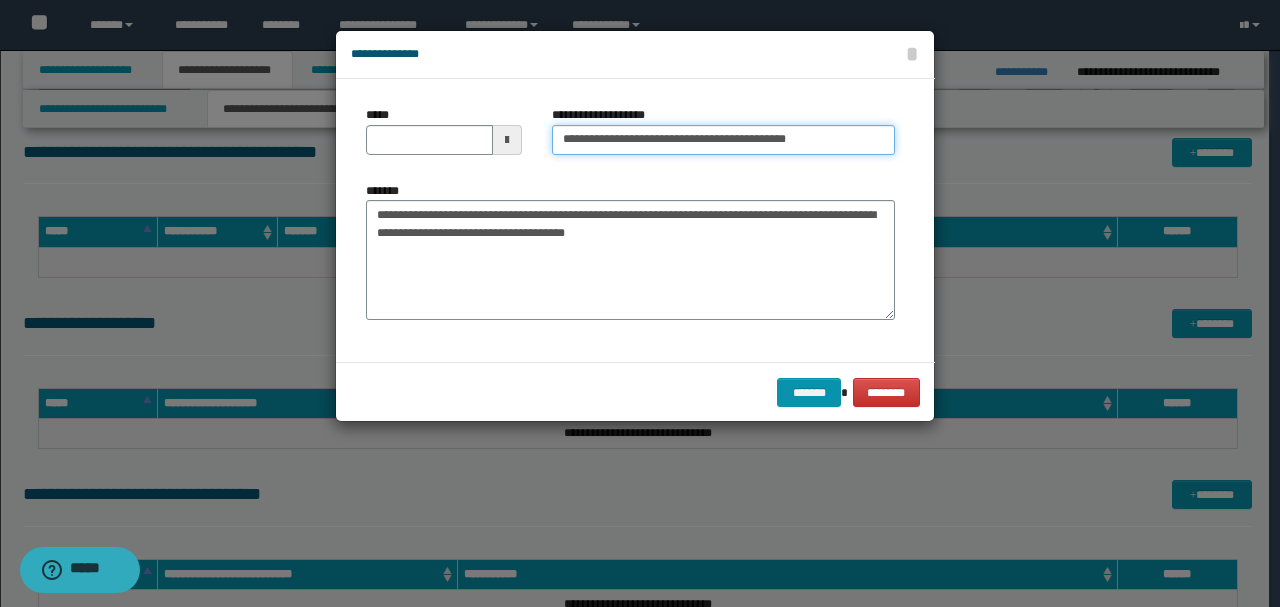 drag, startPoint x: 854, startPoint y: 138, endPoint x: 743, endPoint y: 129, distance: 111.364265 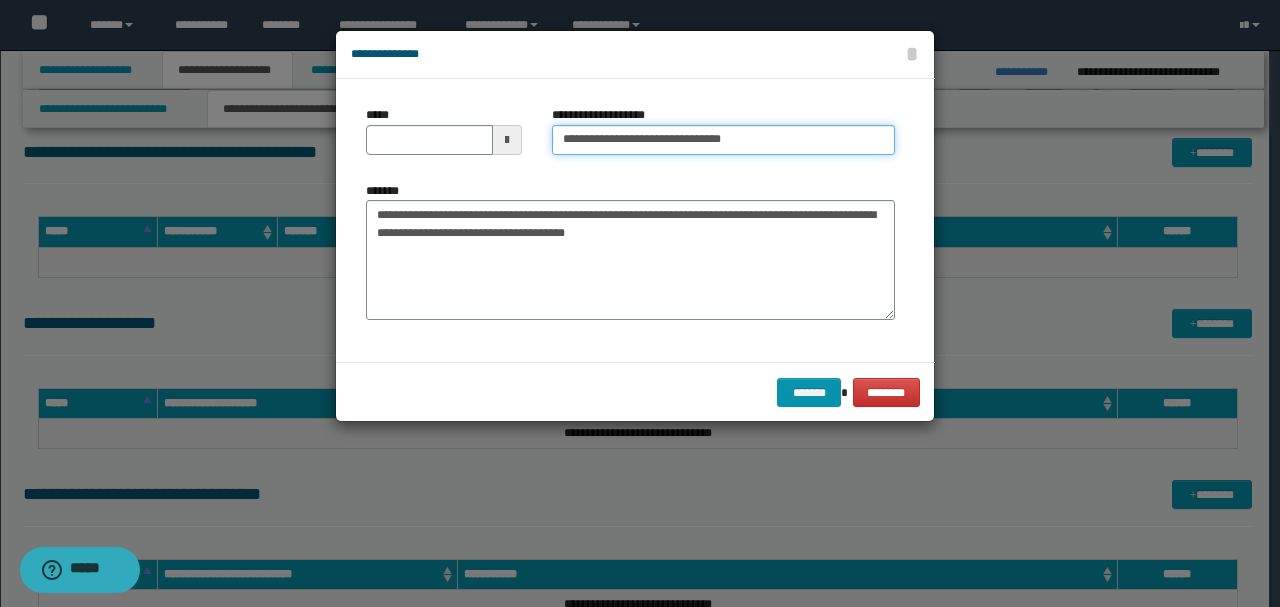type on "**********" 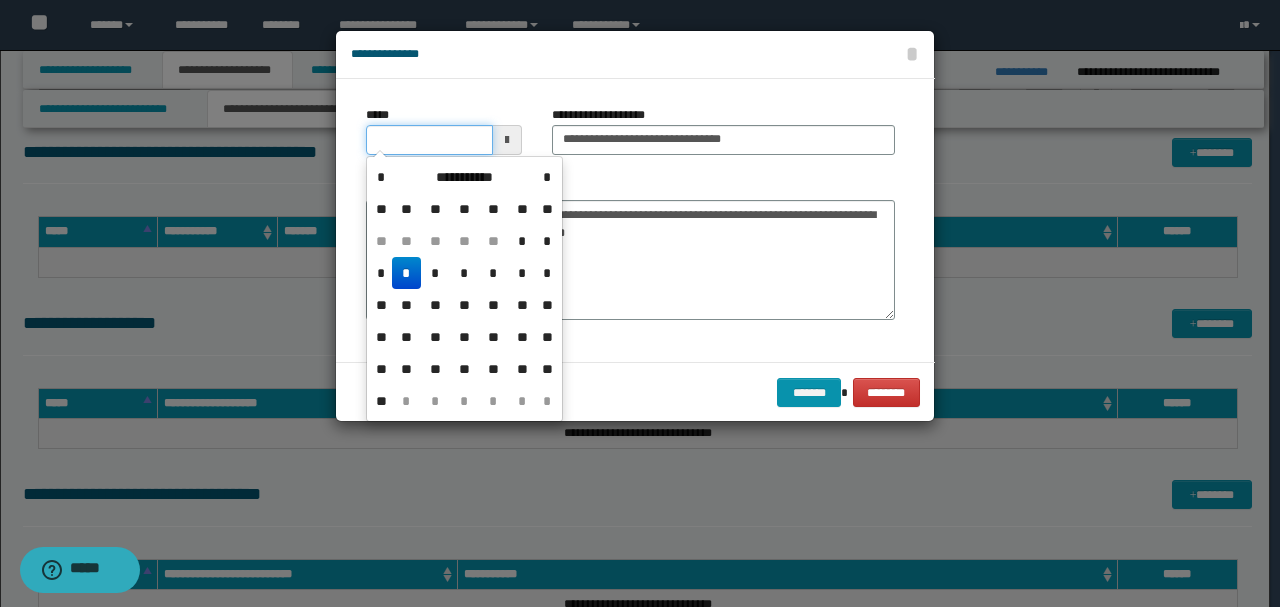 click on "*****" at bounding box center [429, 140] 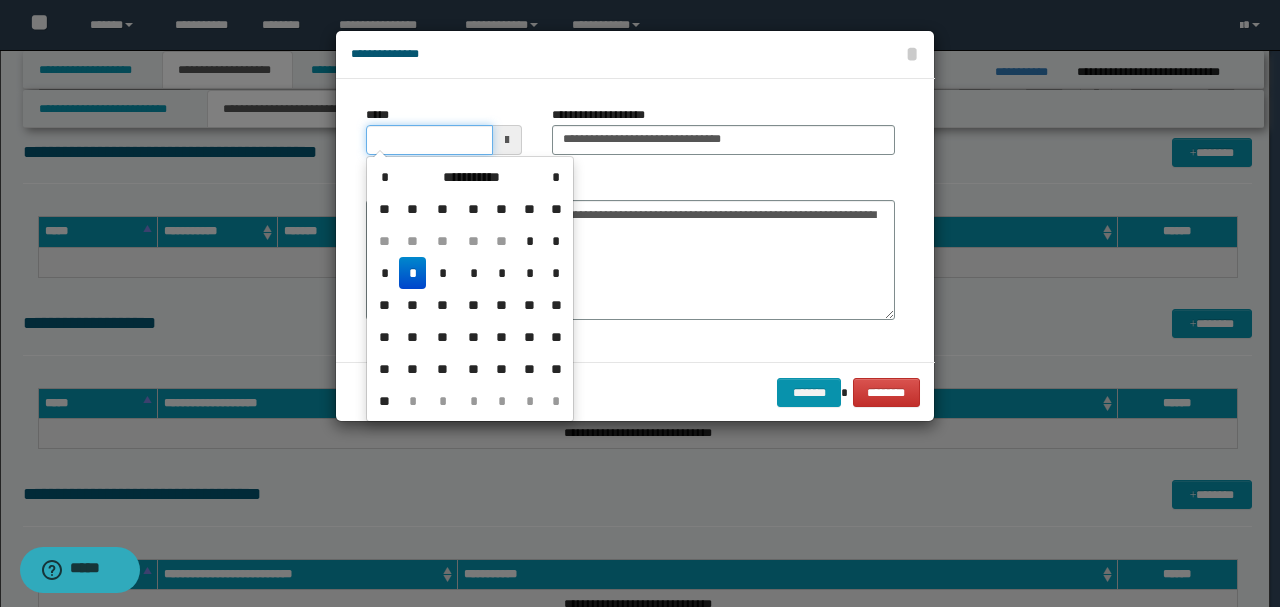 type on "**********" 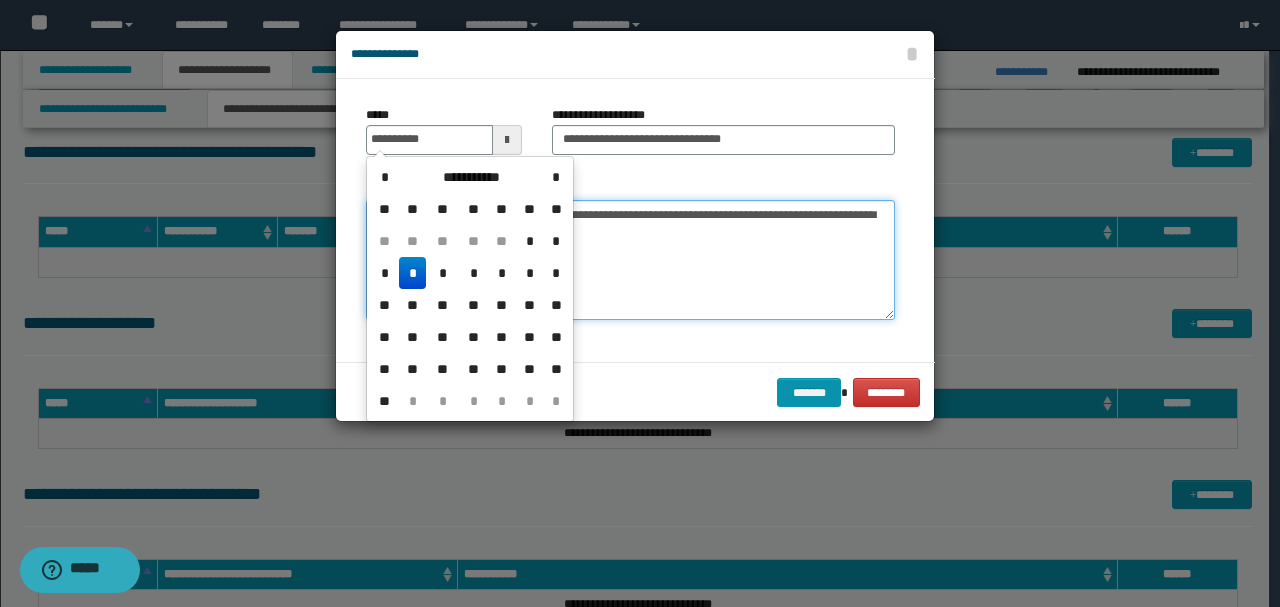 click on "**********" at bounding box center [630, 260] 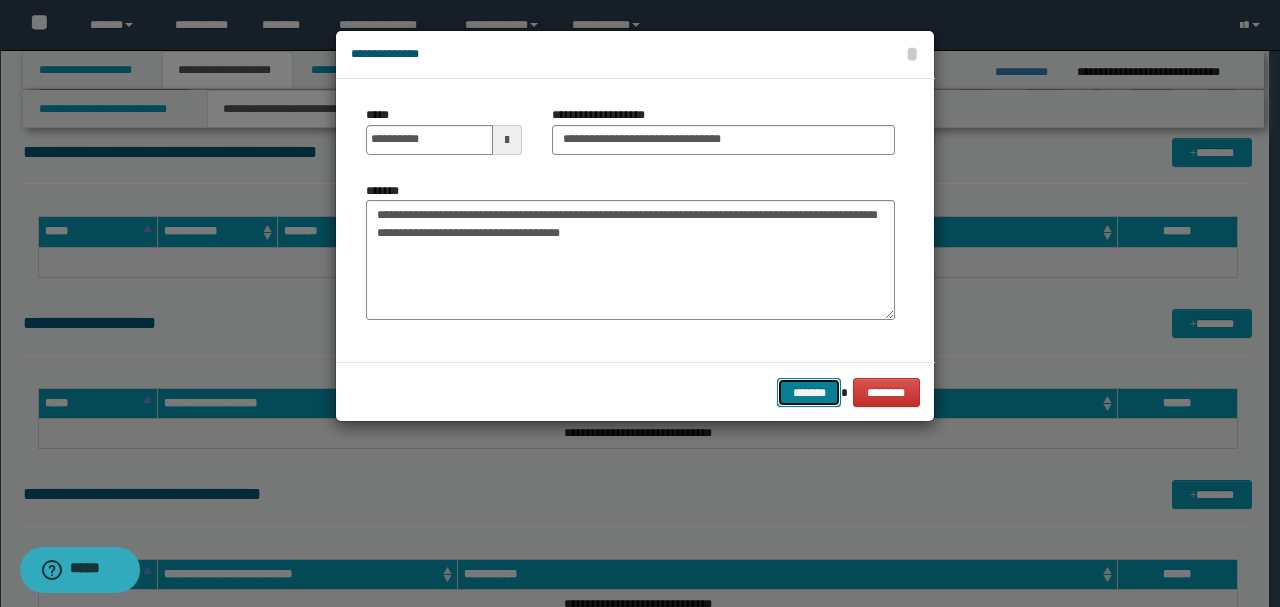 click on "*******" at bounding box center (809, 392) 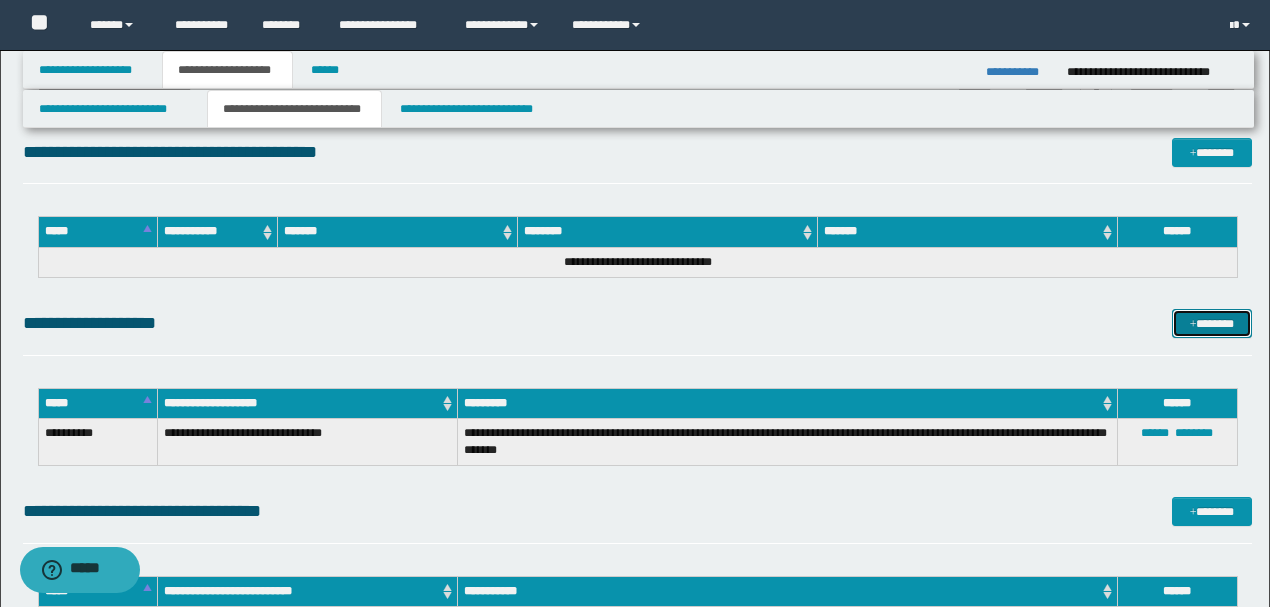 click on "*******" at bounding box center (1211, 323) 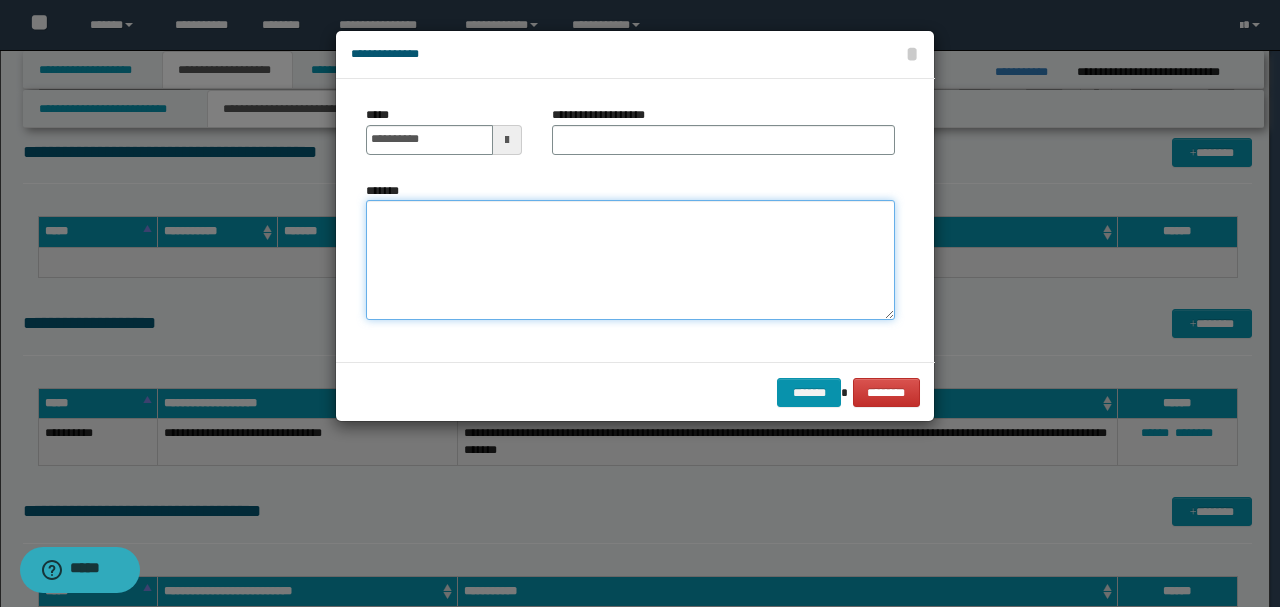 click on "*******" at bounding box center [630, 260] 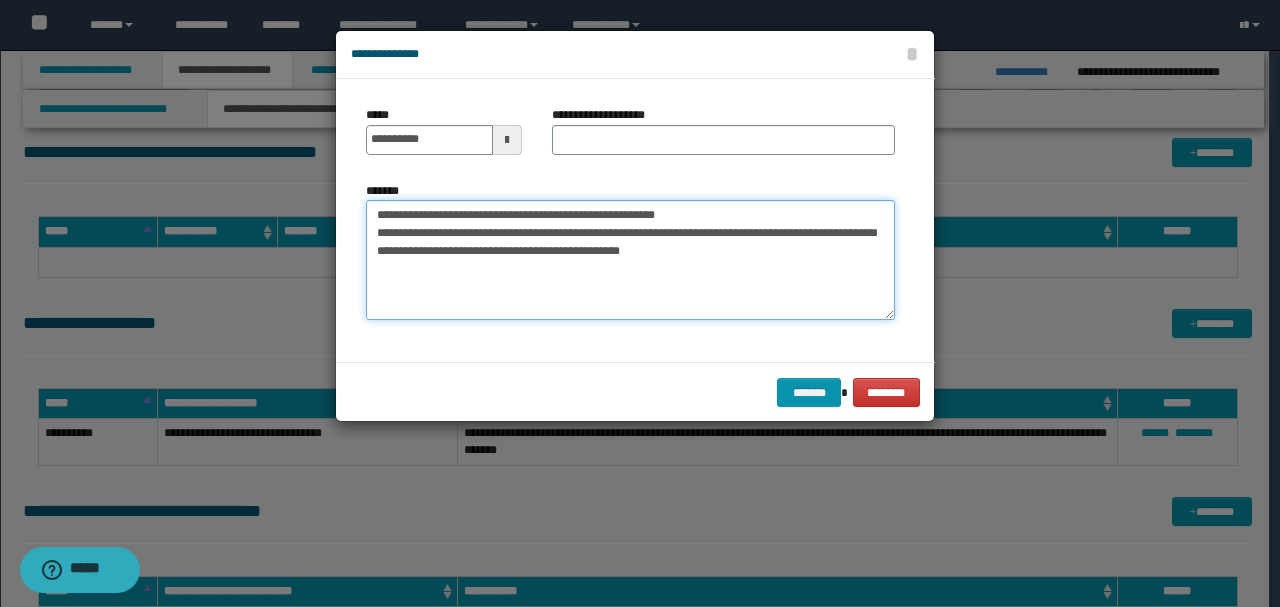 click on "**********" at bounding box center (630, 260) 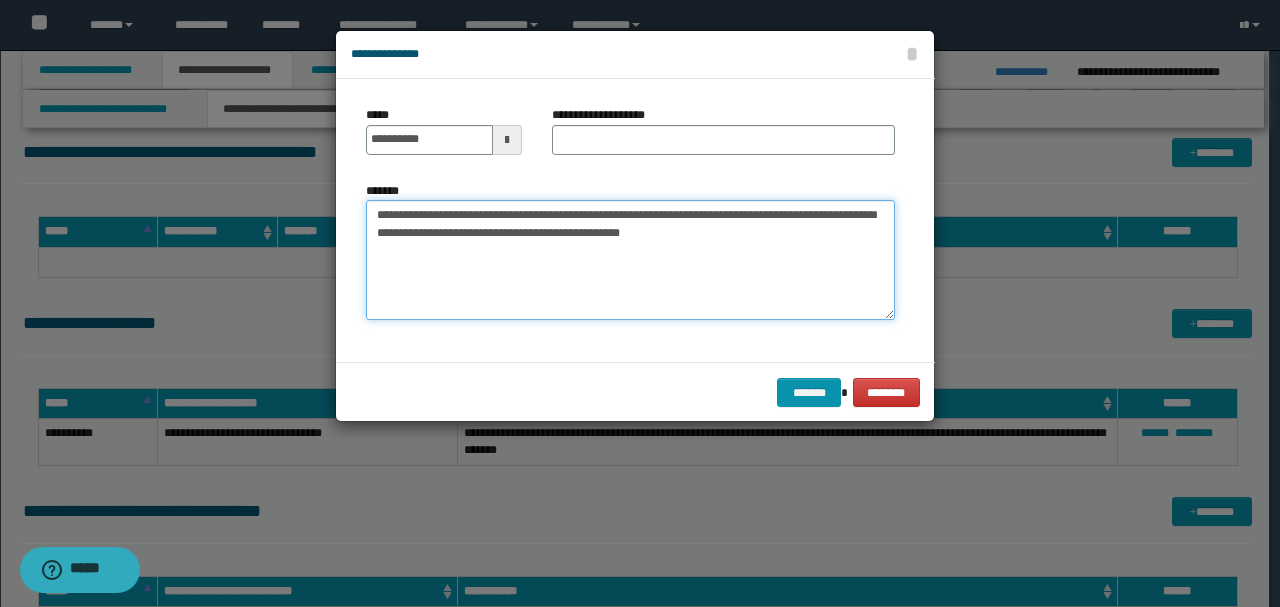 type on "**********" 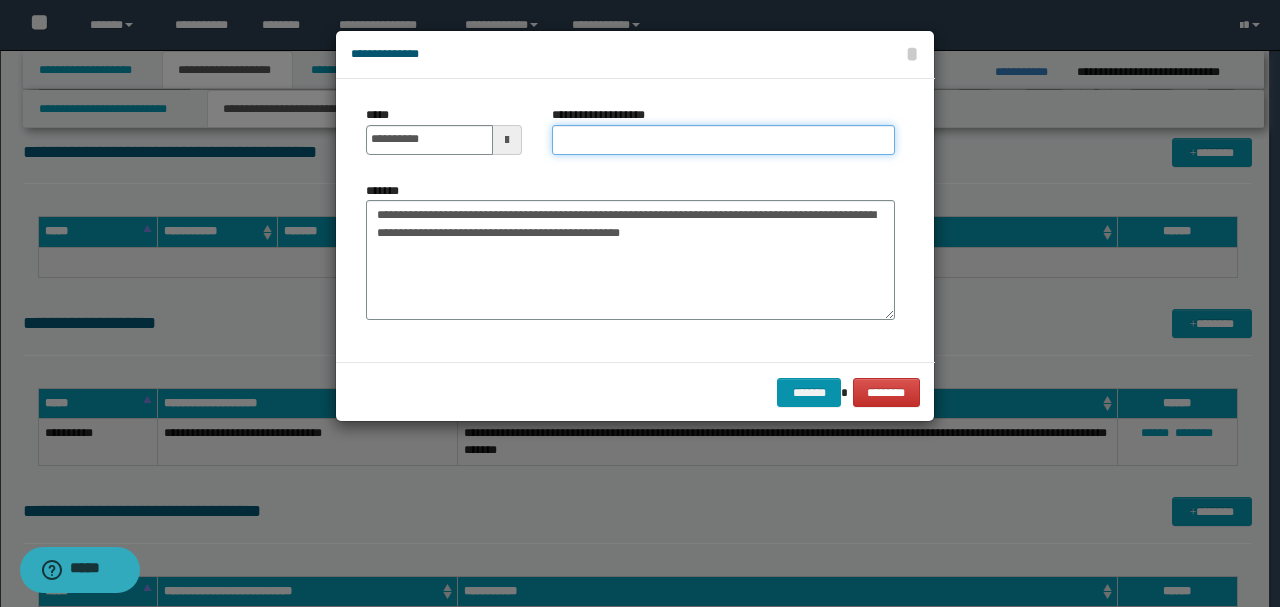 click on "**********" at bounding box center [723, 140] 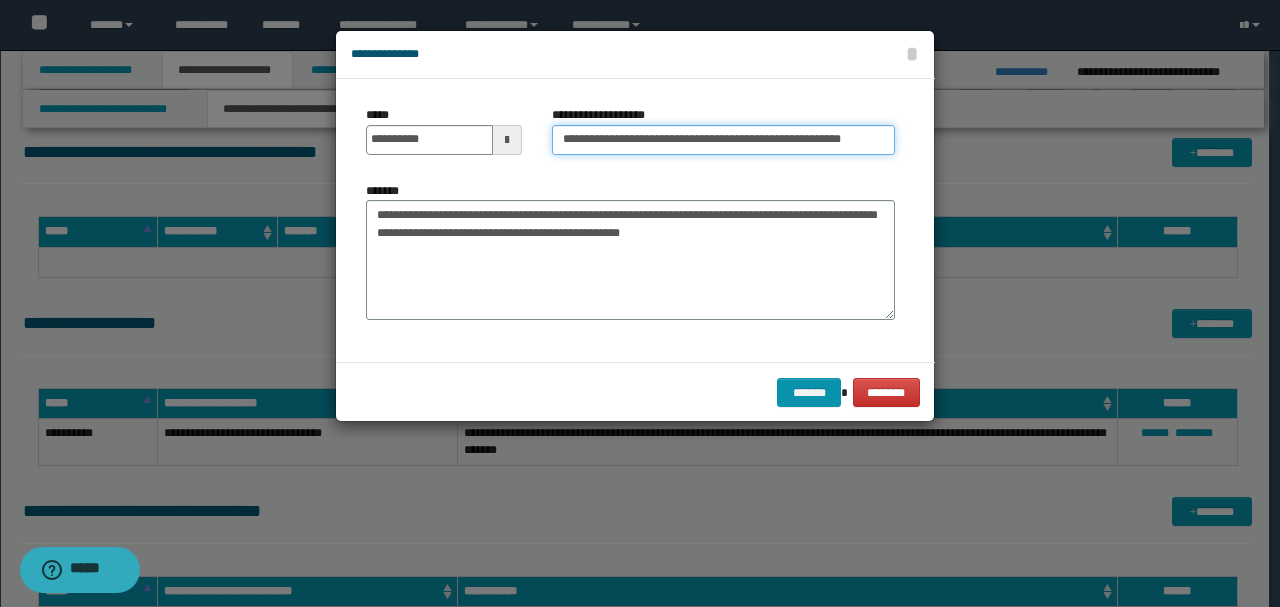 drag, startPoint x: 807, startPoint y: 142, endPoint x: 918, endPoint y: 146, distance: 111.07205 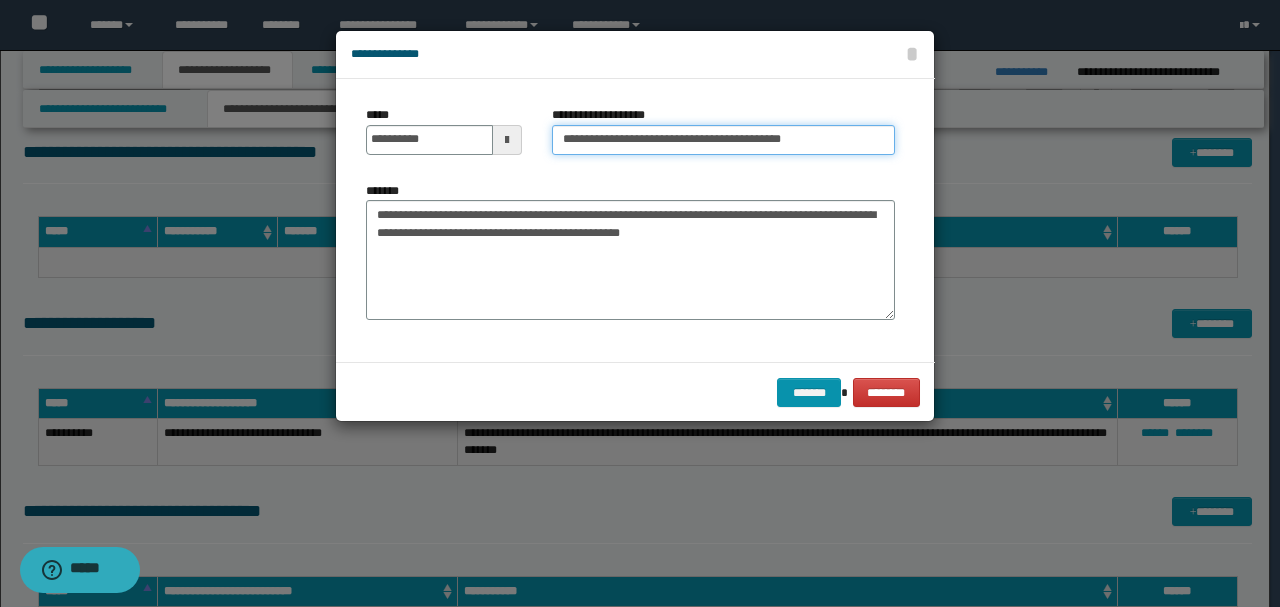 type on "**********" 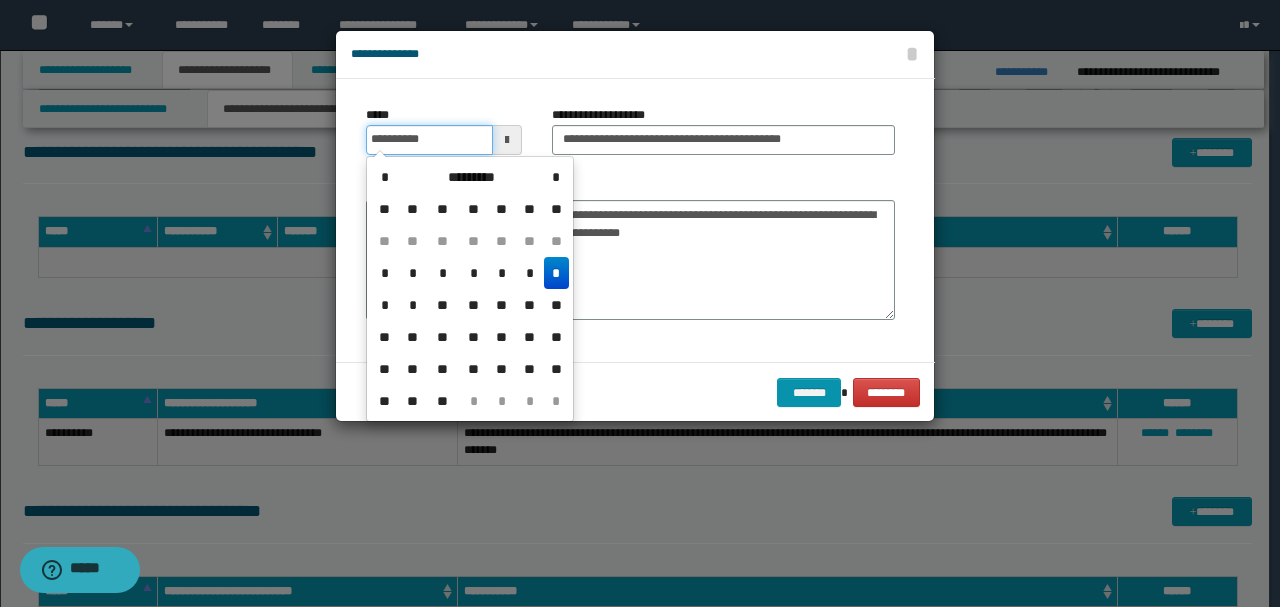 click on "**********" at bounding box center [429, 140] 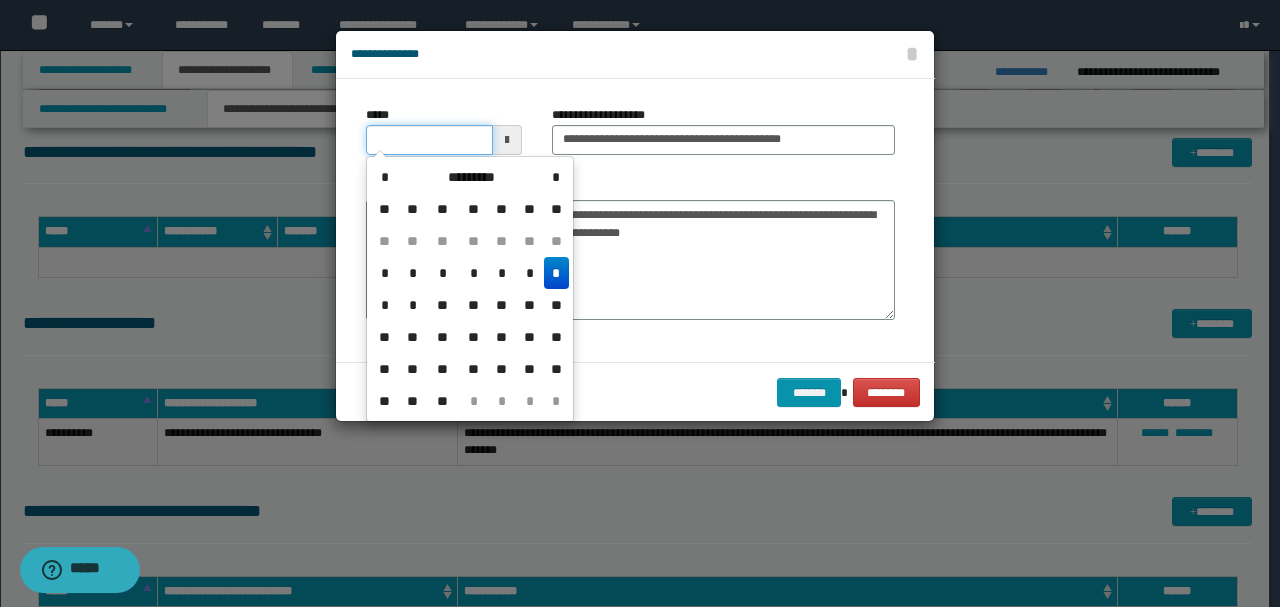 type on "**********" 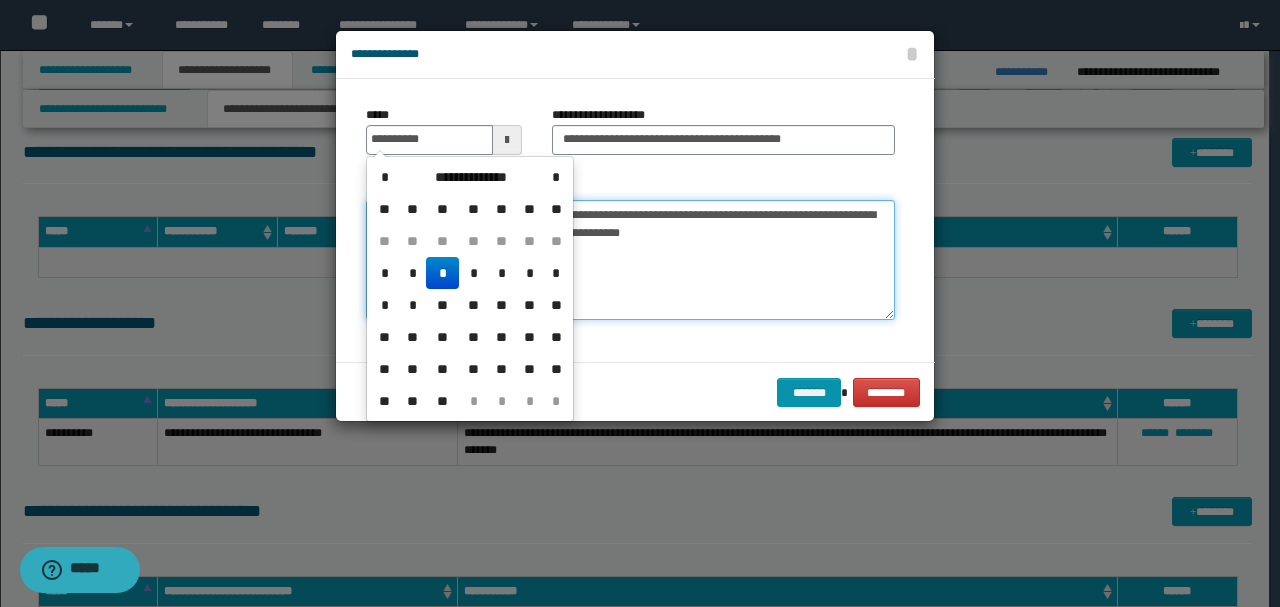 click on "**********" at bounding box center [630, 260] 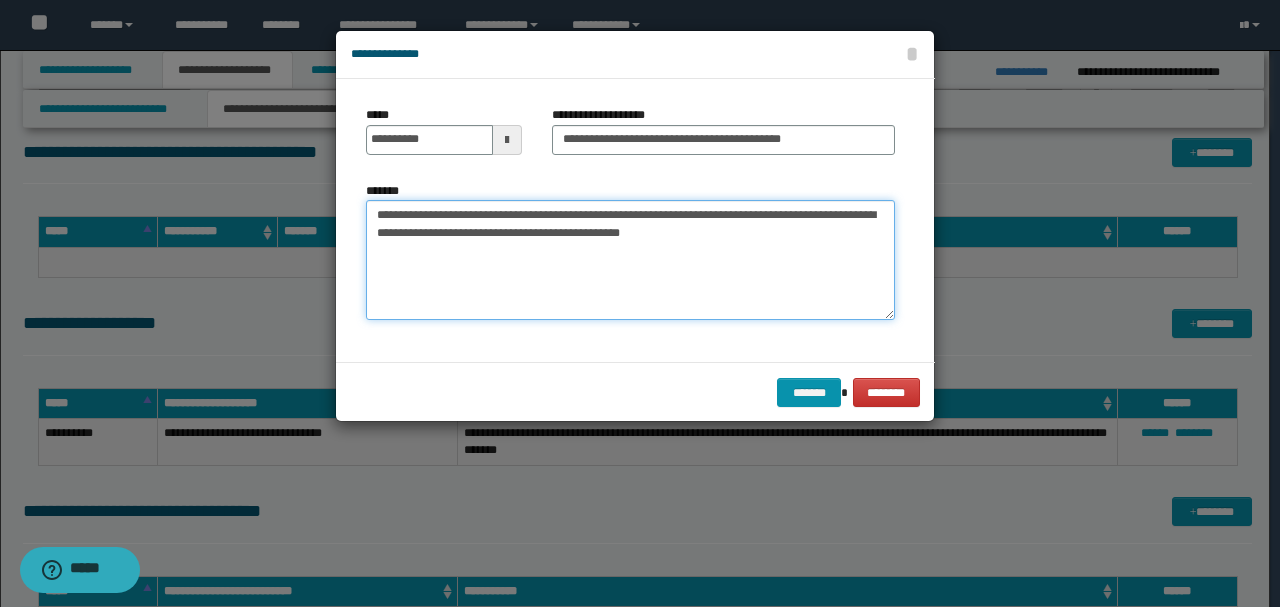 click on "**********" at bounding box center [630, 260] 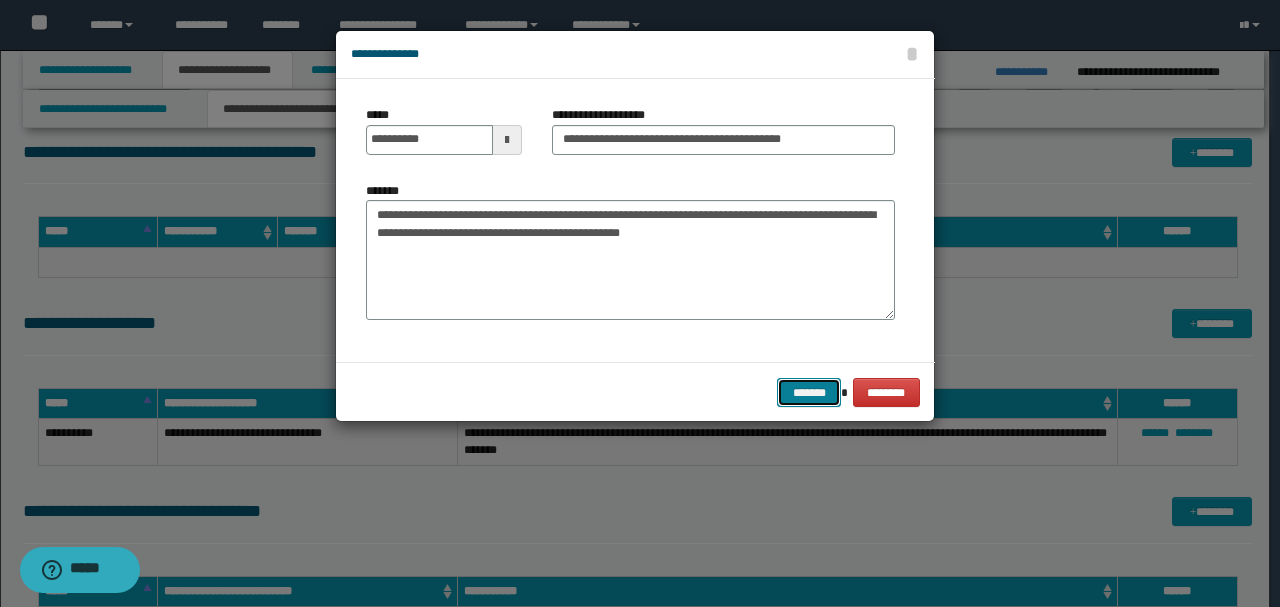click on "*******" at bounding box center (809, 392) 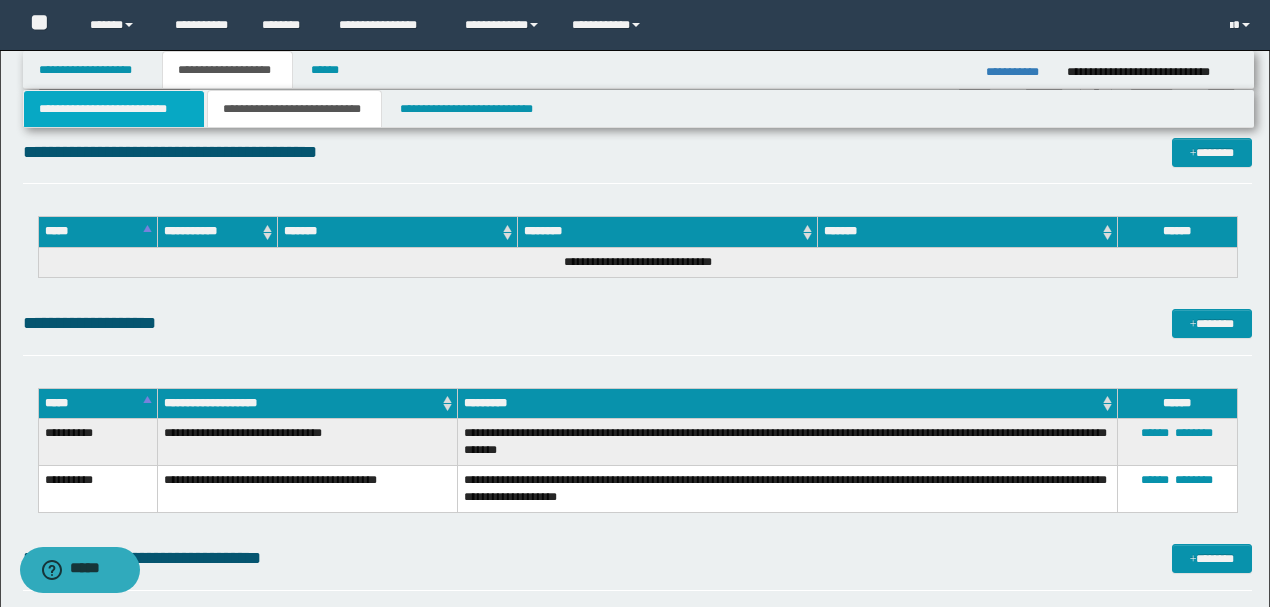 click on "**********" at bounding box center [114, 109] 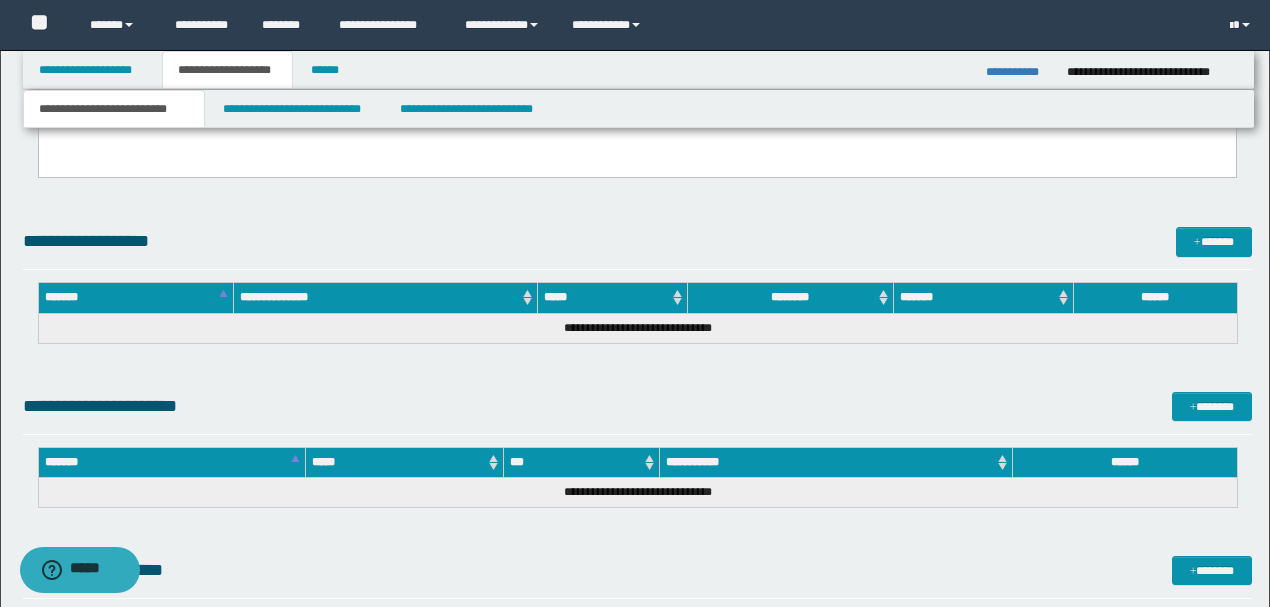 scroll, scrollTop: 884, scrollLeft: 0, axis: vertical 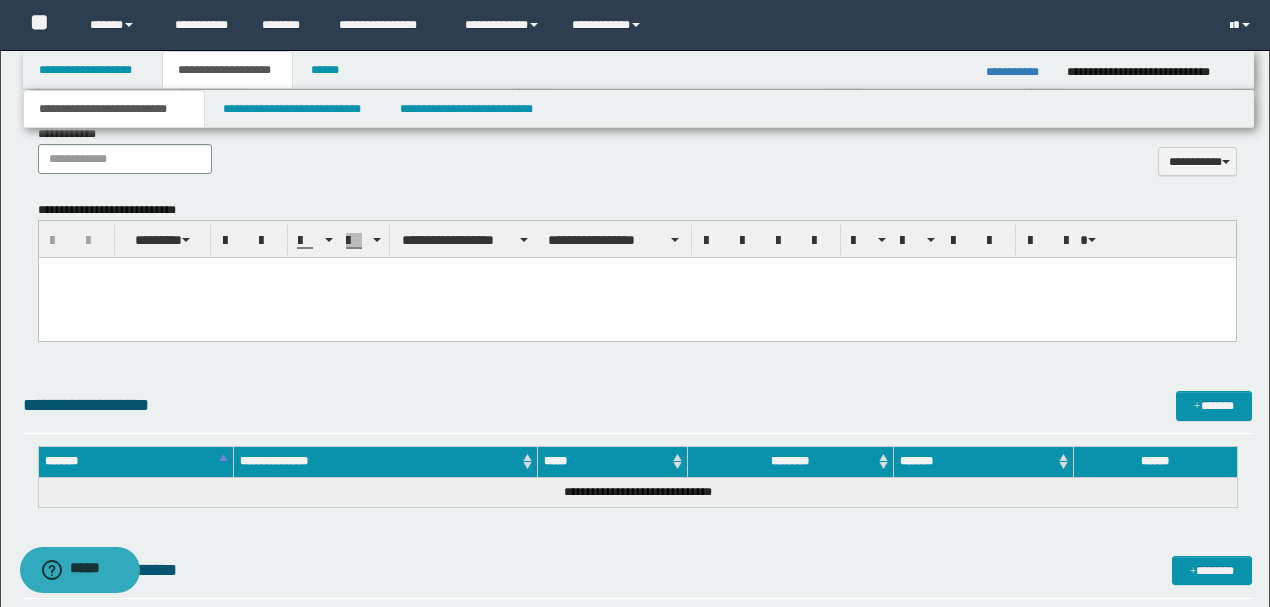 click at bounding box center [636, 298] 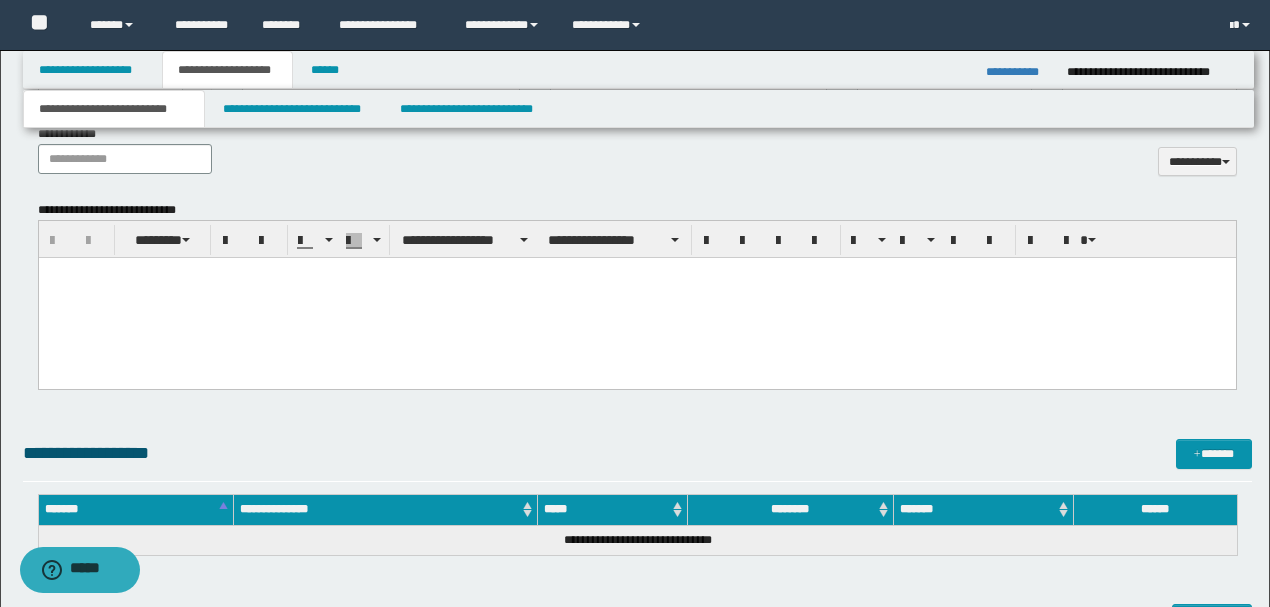 type 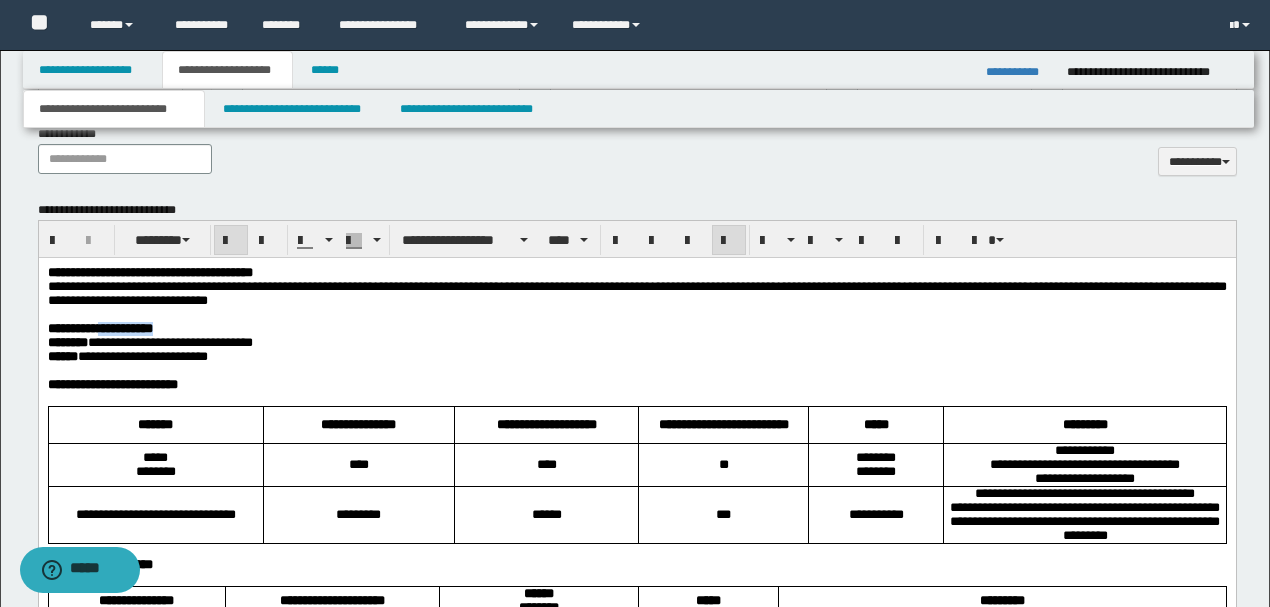 drag, startPoint x: 208, startPoint y: 330, endPoint x: 132, endPoint y: 338, distance: 76.41989 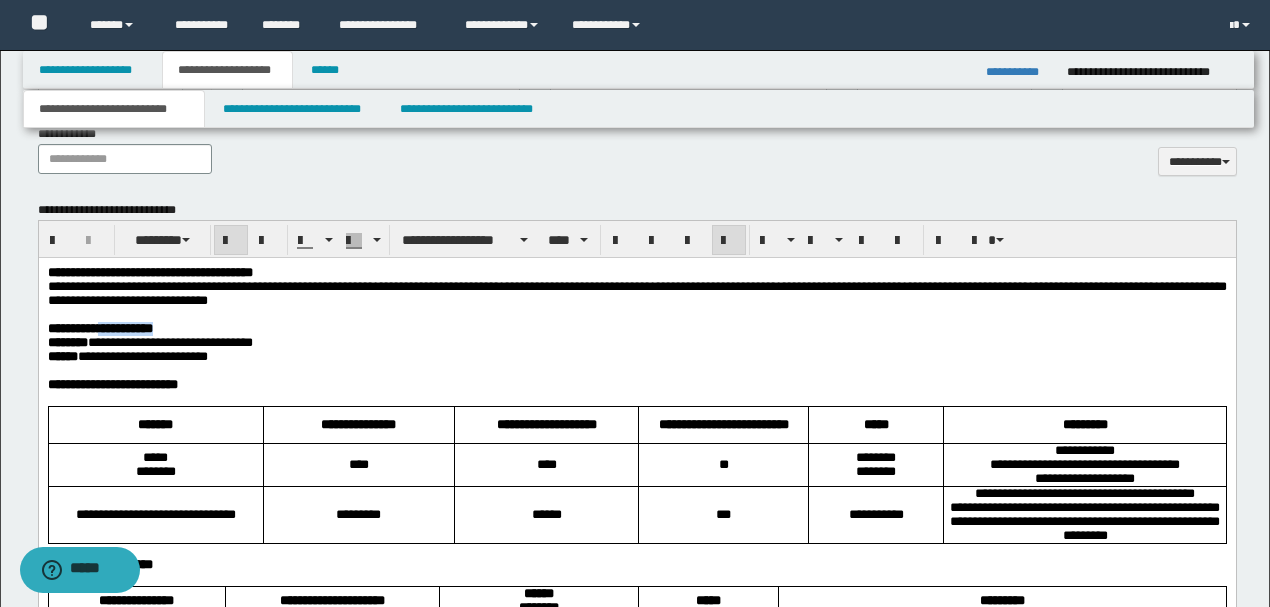 click on "**********" at bounding box center (636, 329) 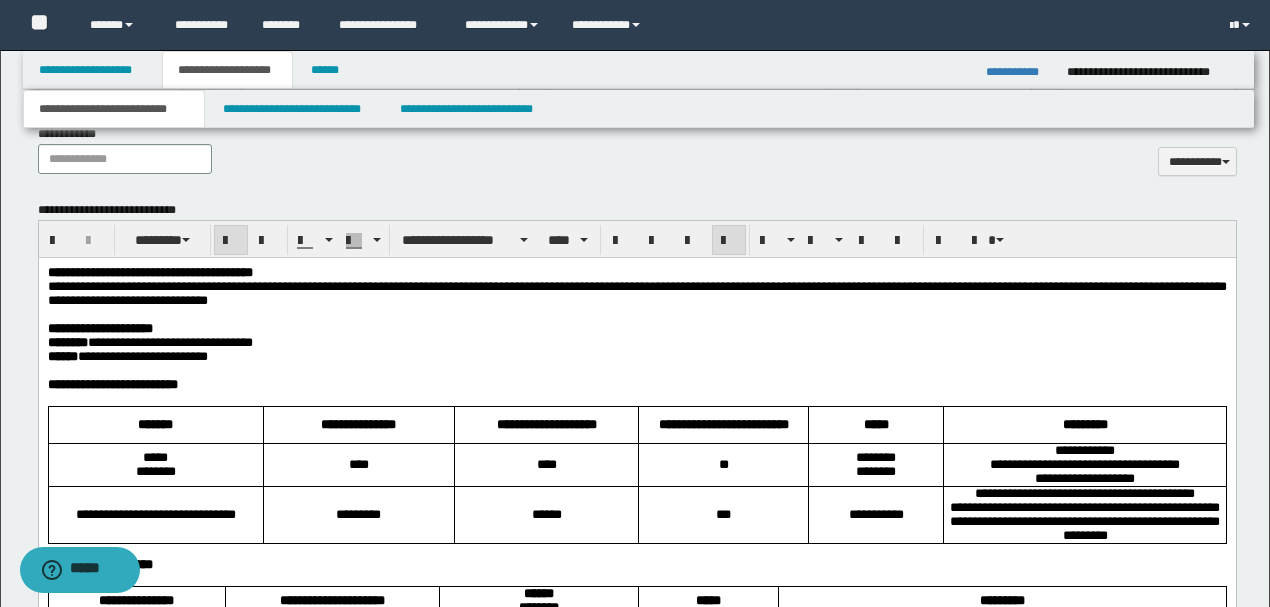 click on "**********" at bounding box center (636, 357) 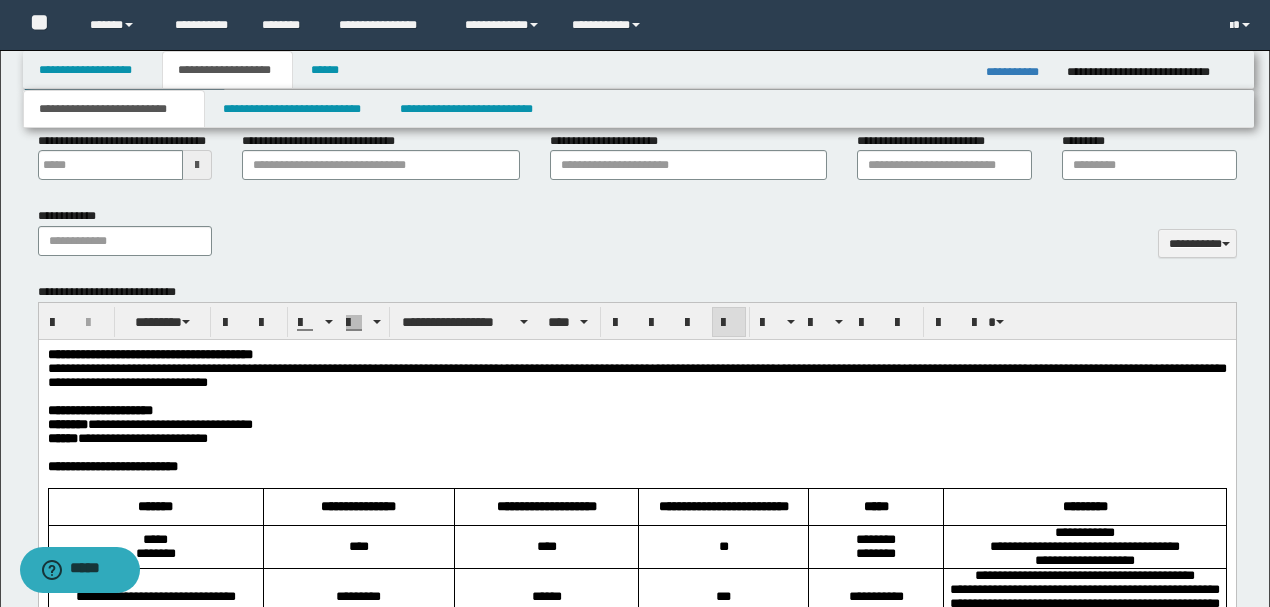scroll, scrollTop: 751, scrollLeft: 0, axis: vertical 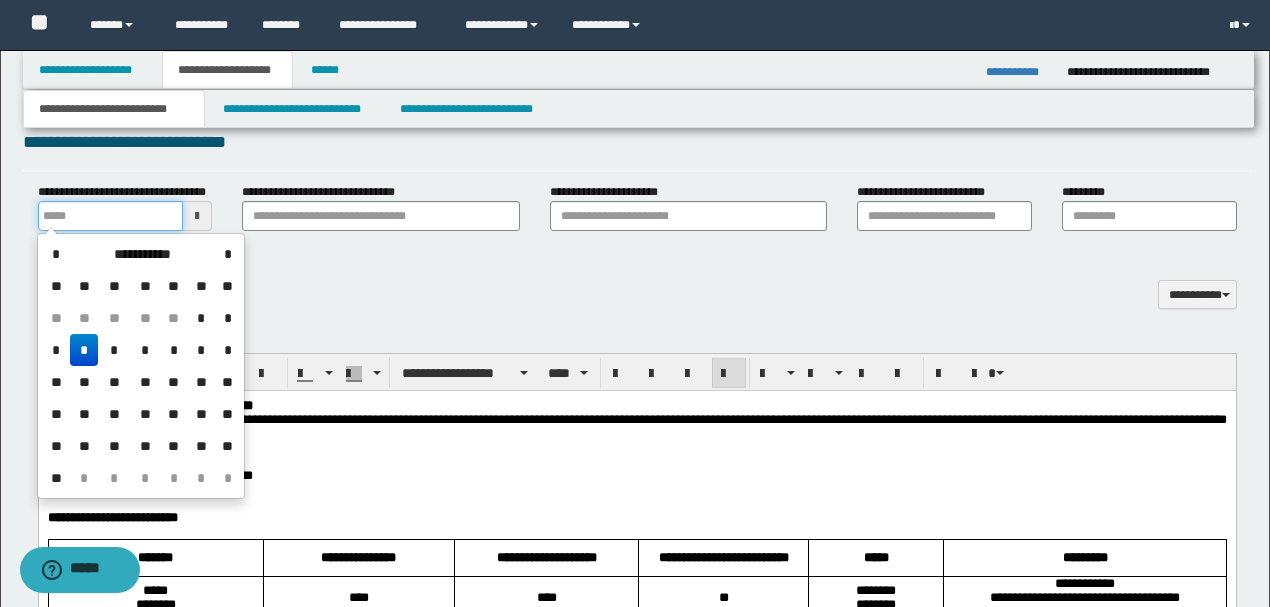 click on "**********" at bounding box center (111, 216) 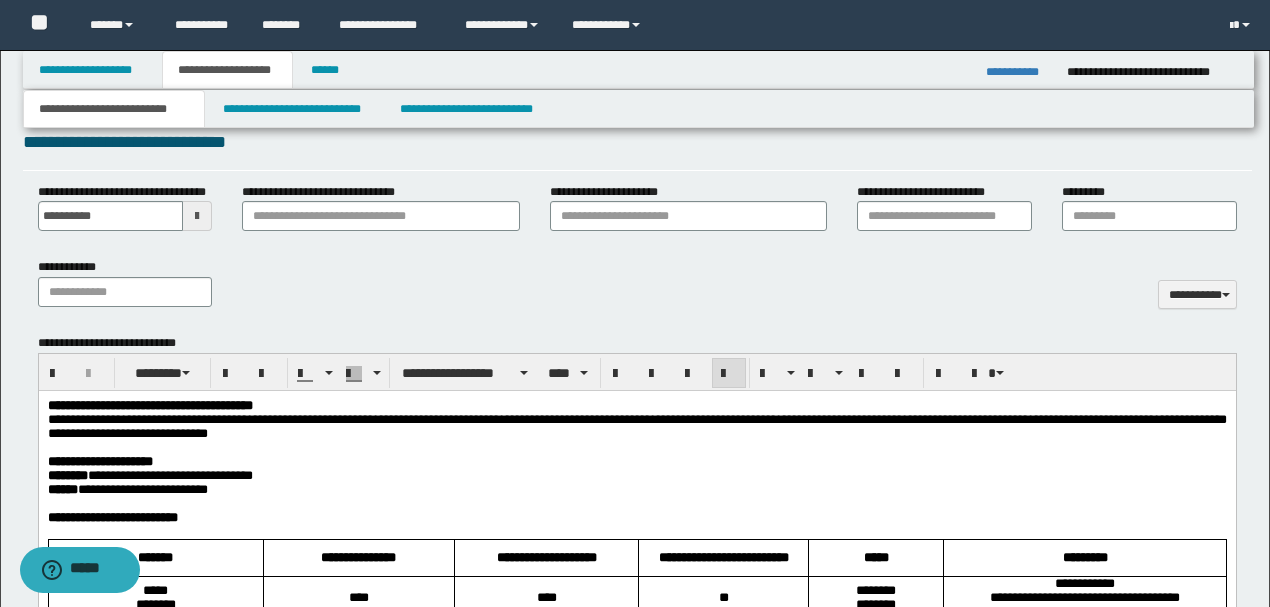 click on "**********" at bounding box center (637, 290) 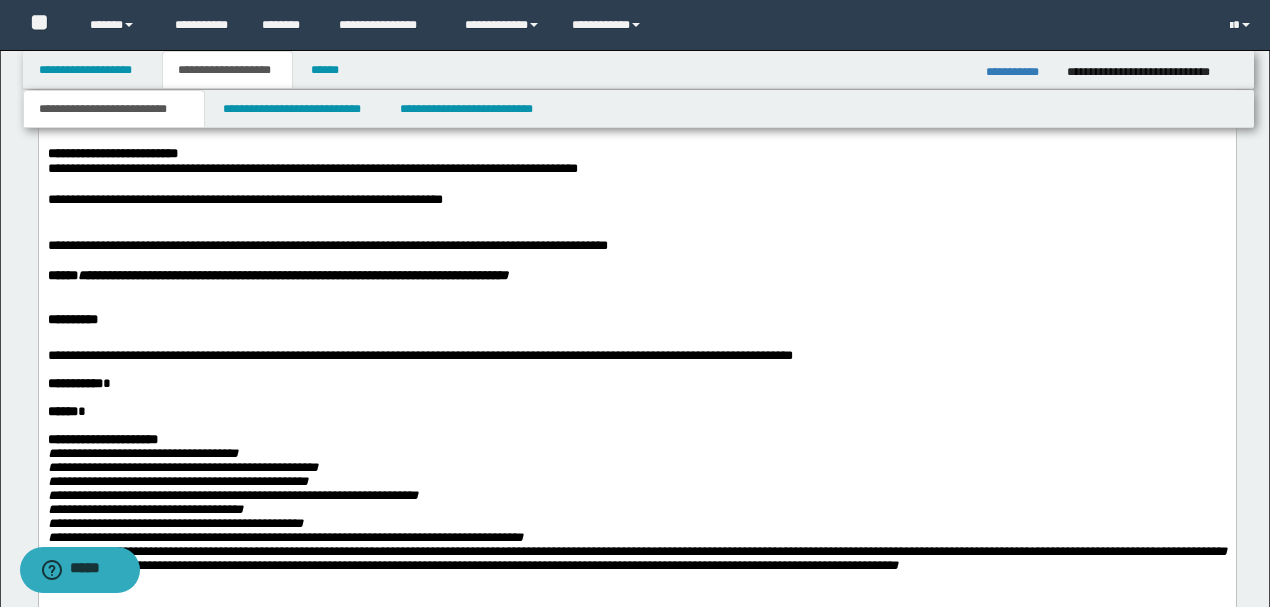 scroll, scrollTop: 2751, scrollLeft: 0, axis: vertical 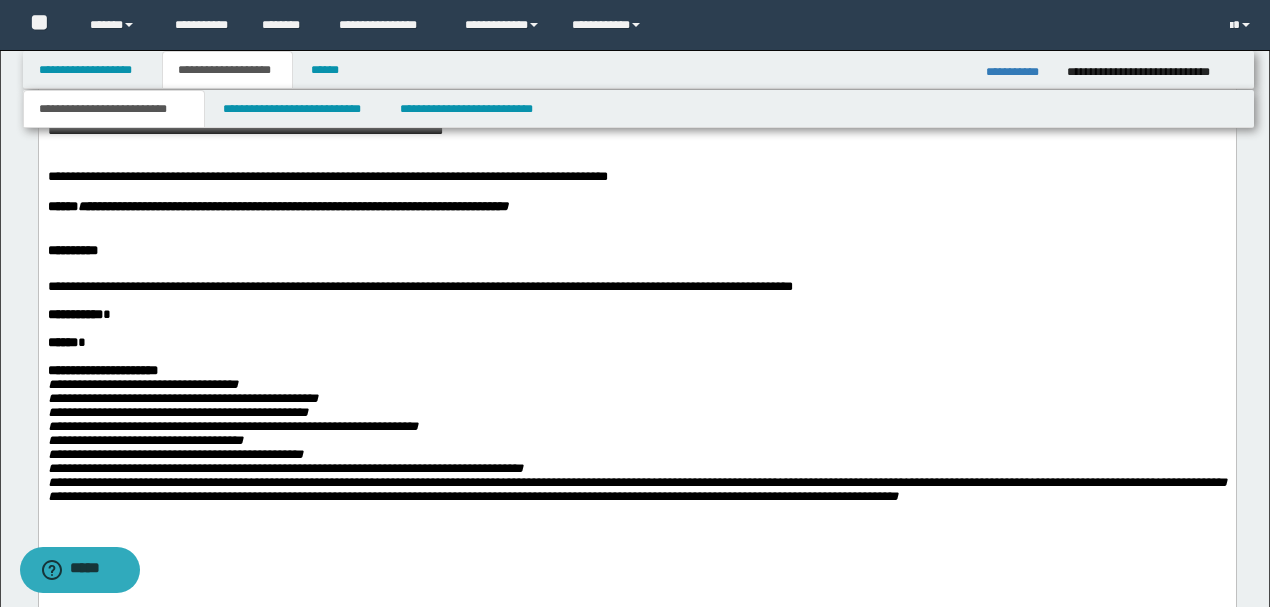 click on "**********" at bounding box center (244, 131) 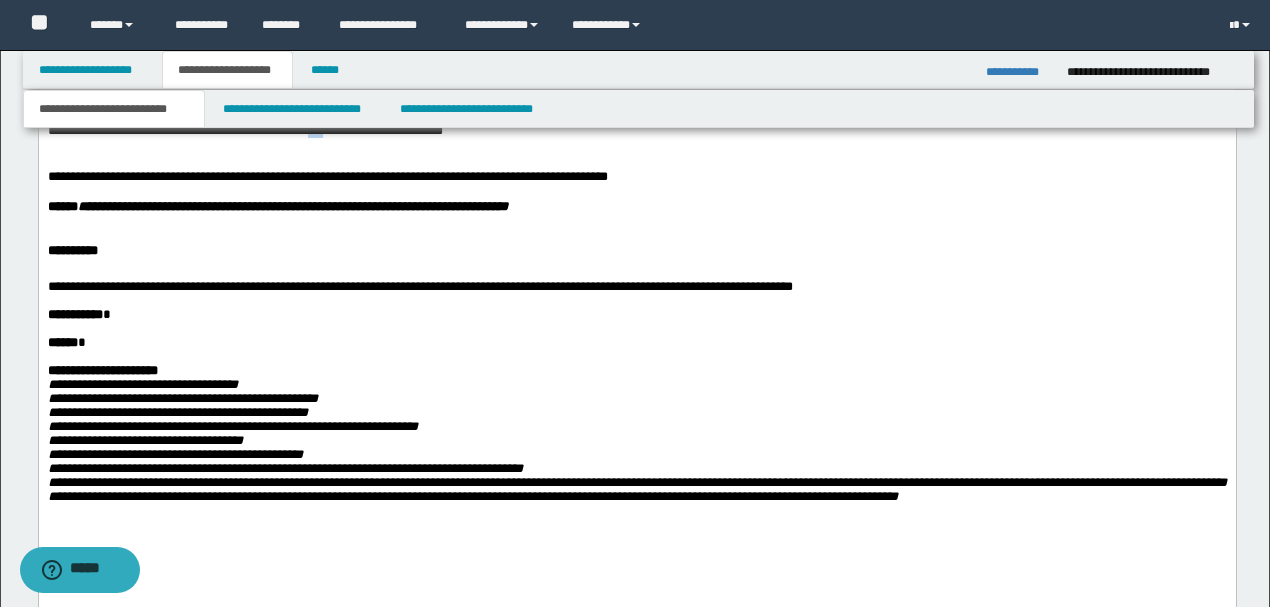 click on "**********" at bounding box center [244, 131] 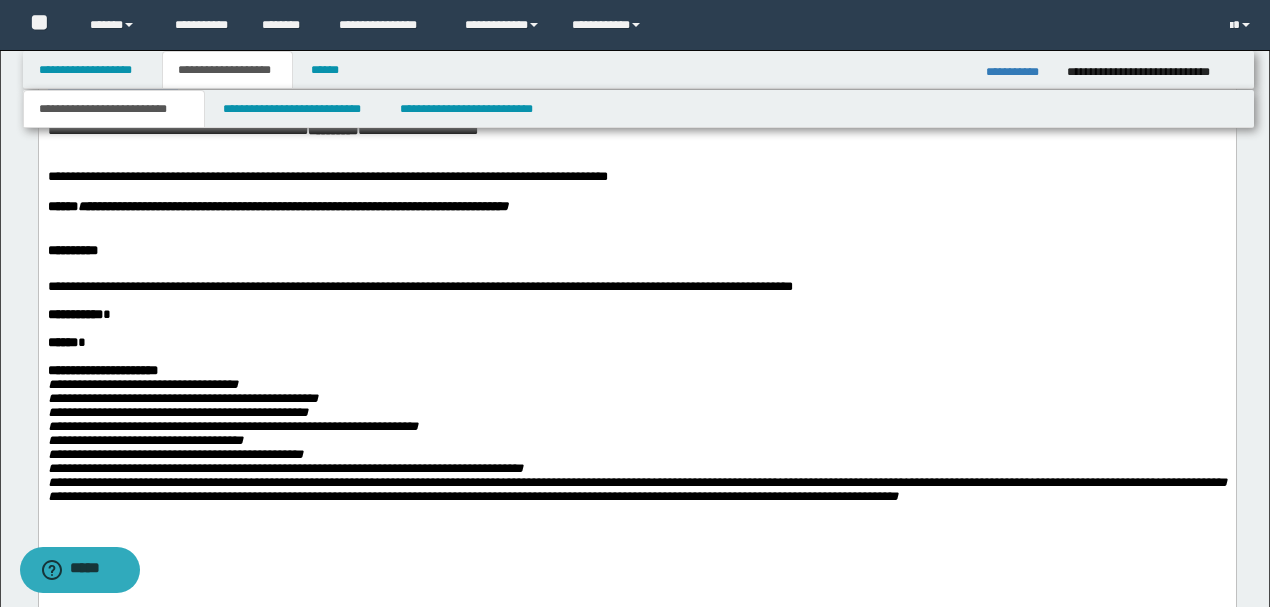 drag, startPoint x: 272, startPoint y: 290, endPoint x: 54, endPoint y: 279, distance: 218.27734 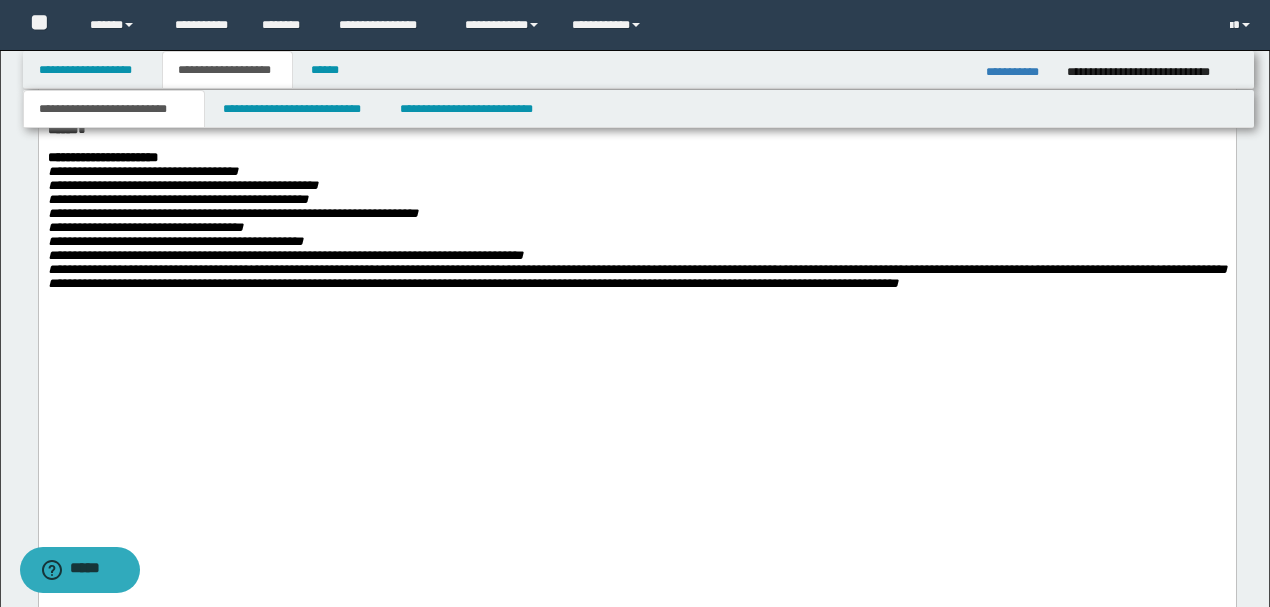 scroll, scrollTop: 2951, scrollLeft: 0, axis: vertical 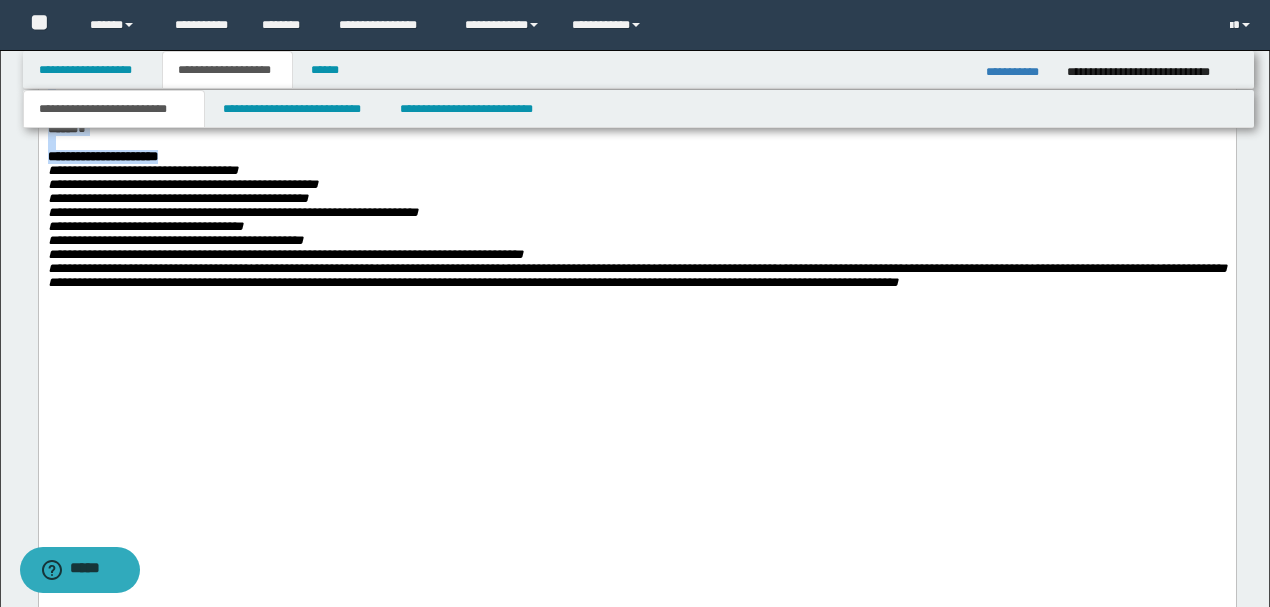 drag, startPoint x: 45, startPoint y: 236, endPoint x: 262, endPoint y: 373, distance: 256.62814 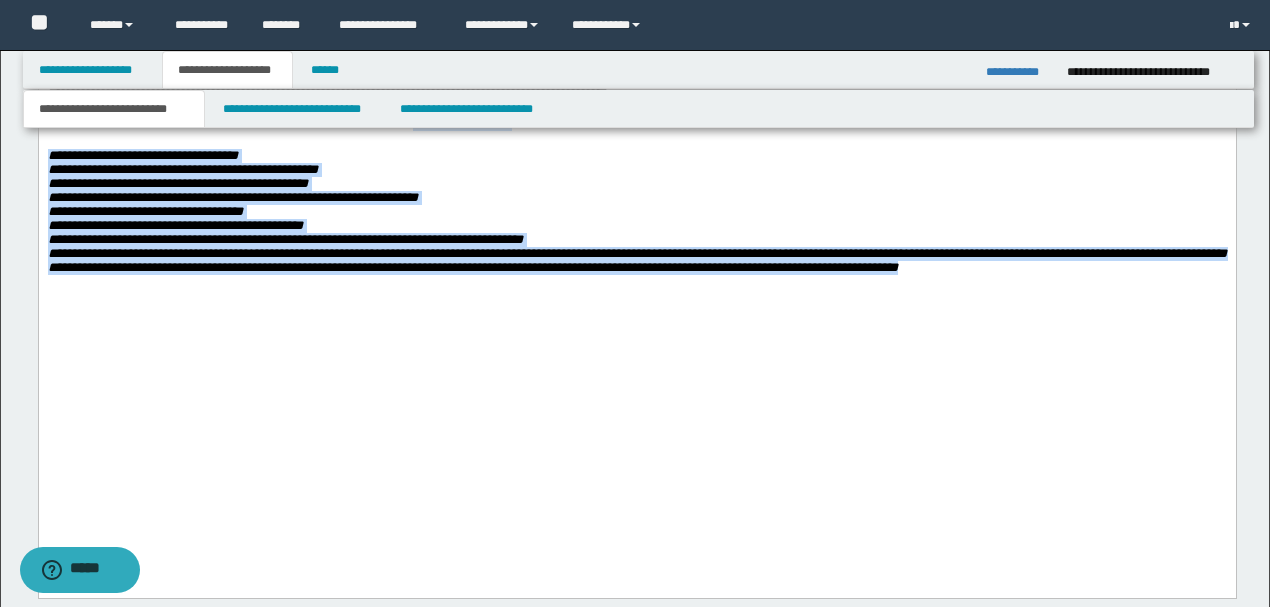 scroll, scrollTop: 2818, scrollLeft: 0, axis: vertical 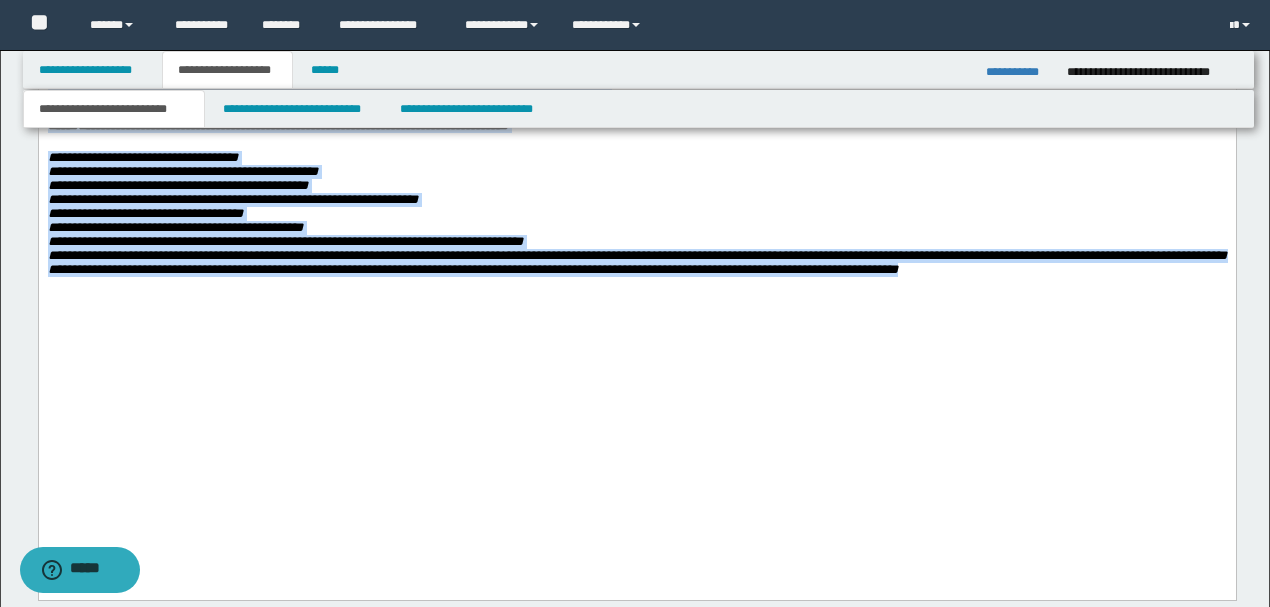 drag, startPoint x: 1080, startPoint y: 486, endPoint x: 40, endPoint y: 223, distance: 1072.739 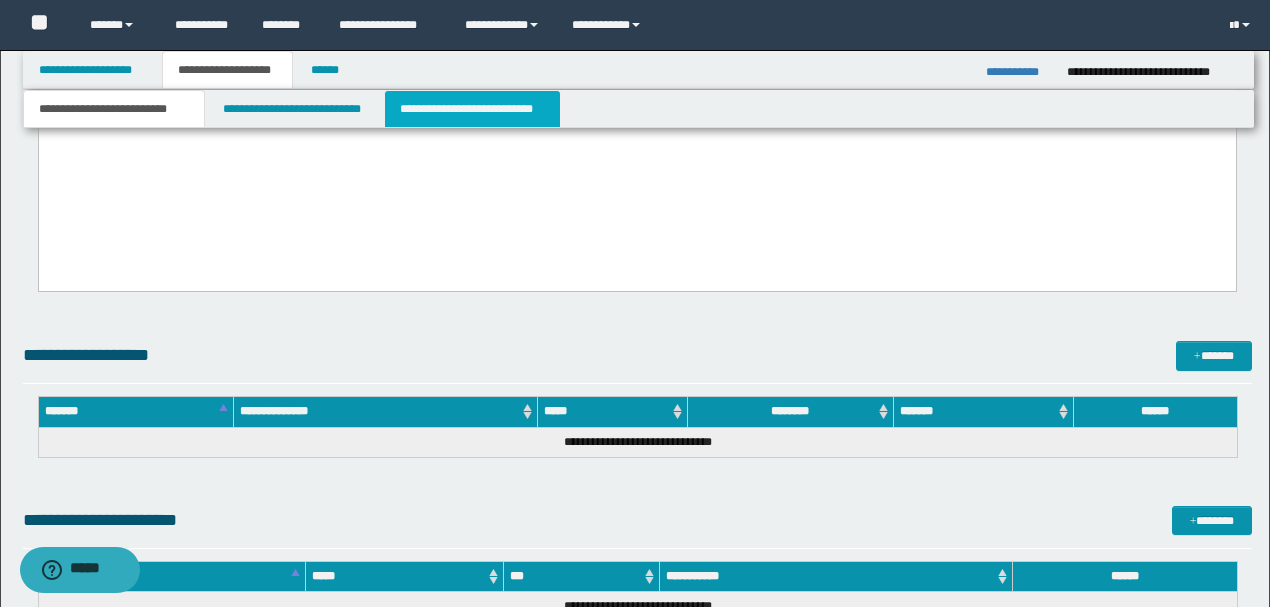 click on "**********" at bounding box center [472, 109] 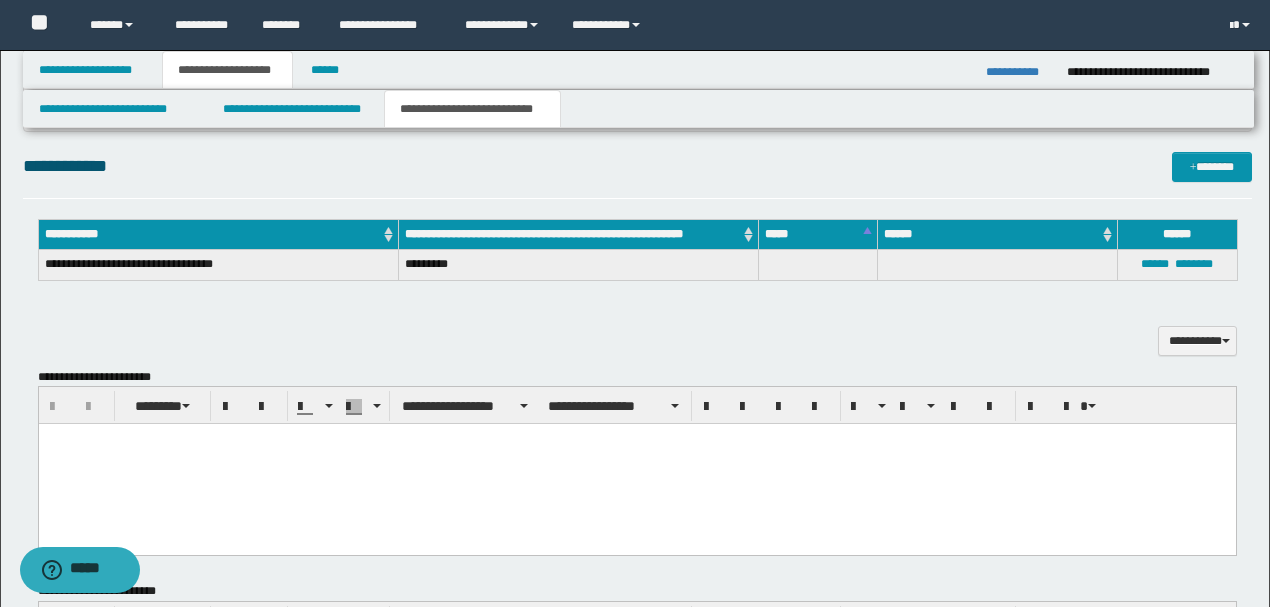 scroll, scrollTop: 400, scrollLeft: 0, axis: vertical 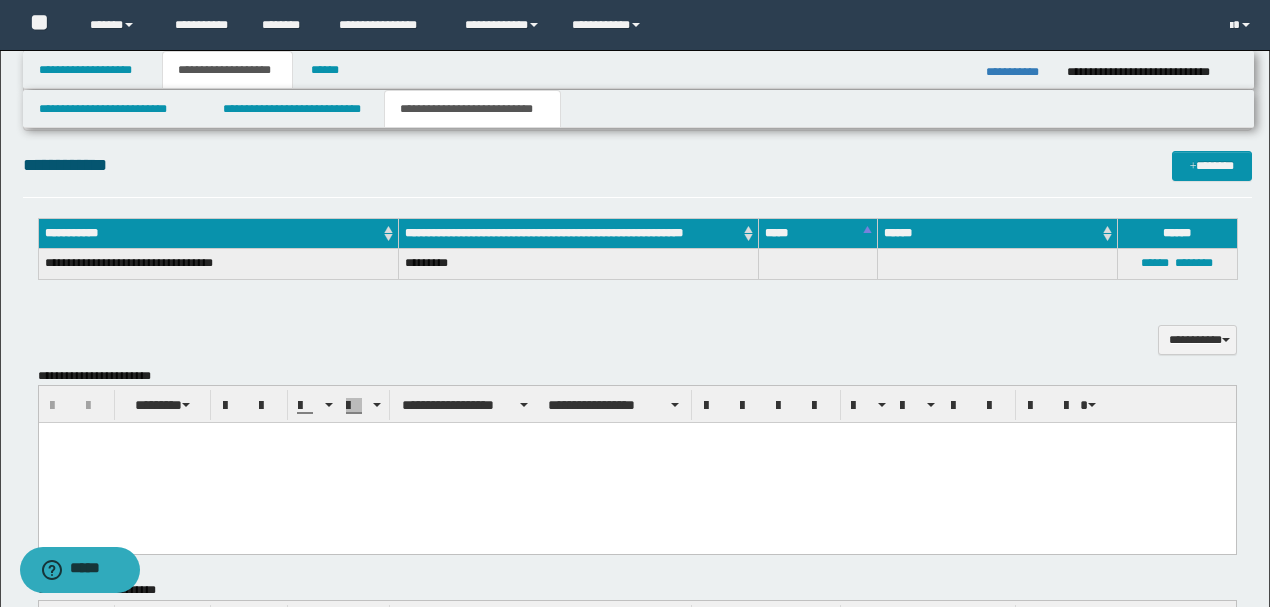 click at bounding box center (636, 463) 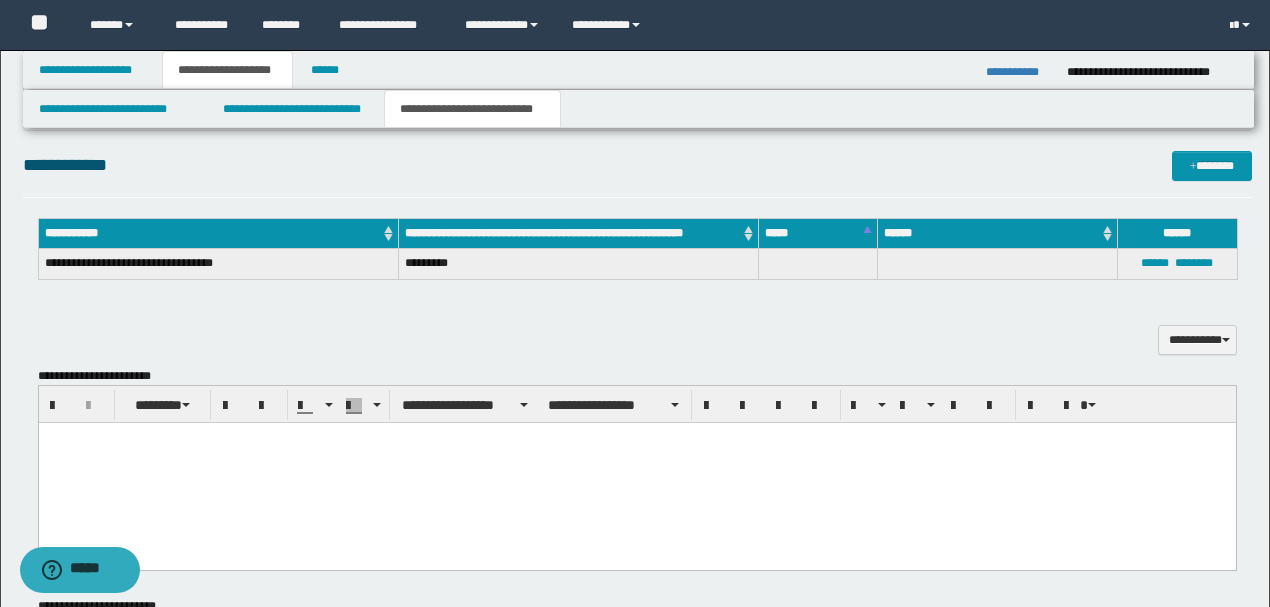 type 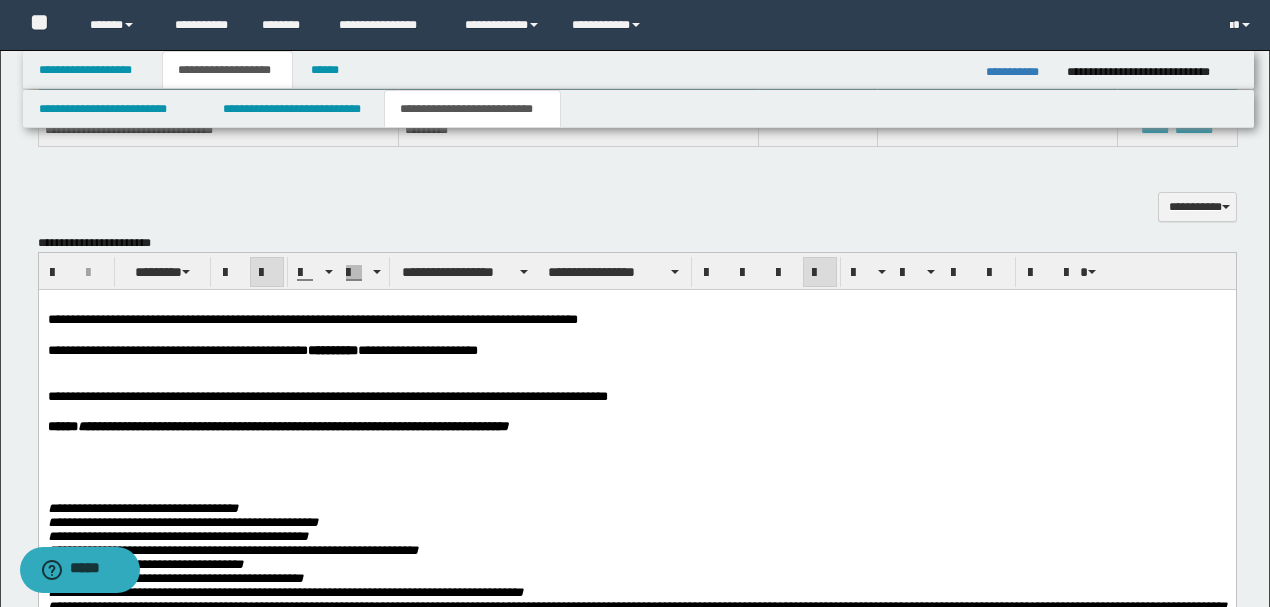 scroll, scrollTop: 666, scrollLeft: 0, axis: vertical 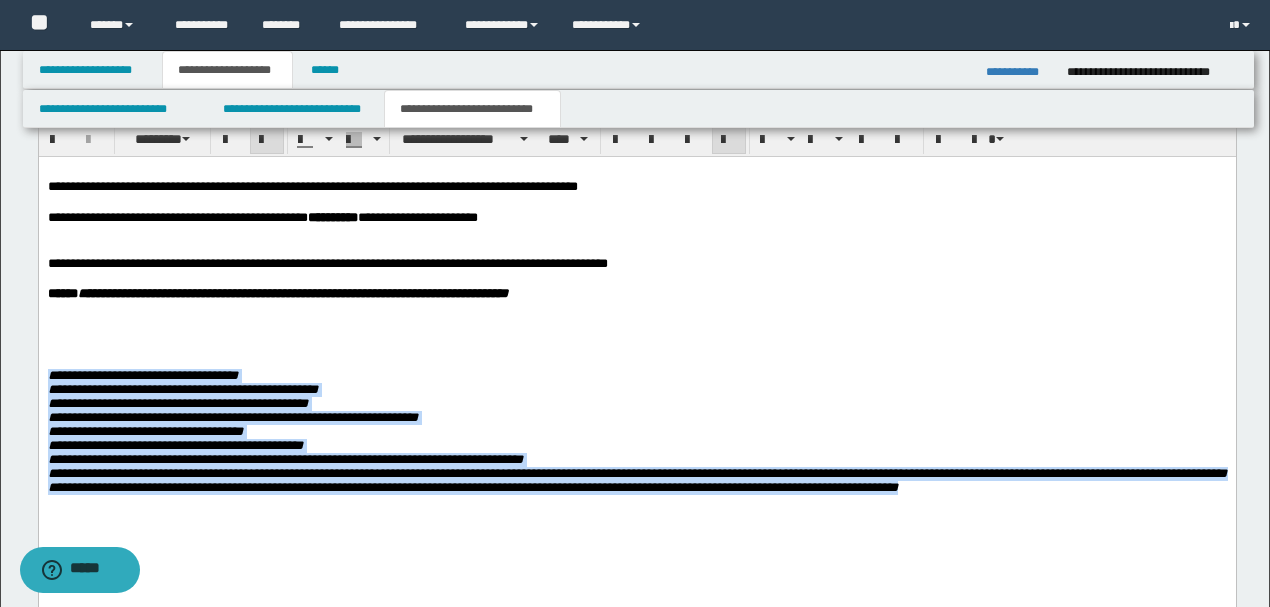drag, startPoint x: 1073, startPoint y: 504, endPoint x: 27, endPoint y: 378, distance: 1053.5615 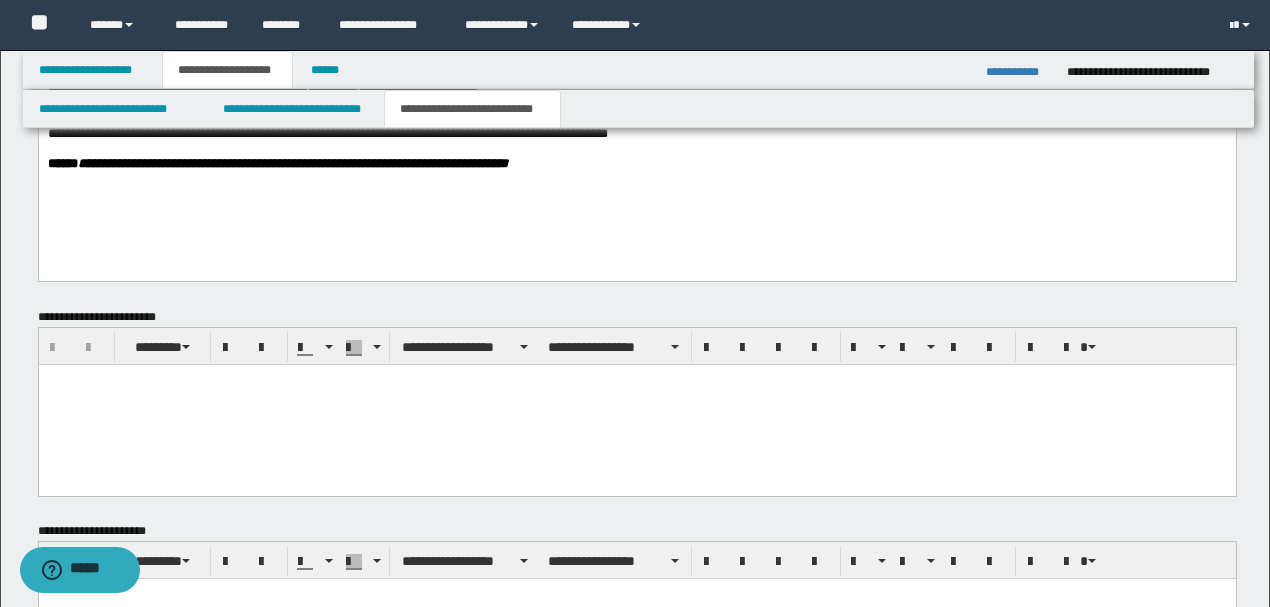 scroll, scrollTop: 933, scrollLeft: 0, axis: vertical 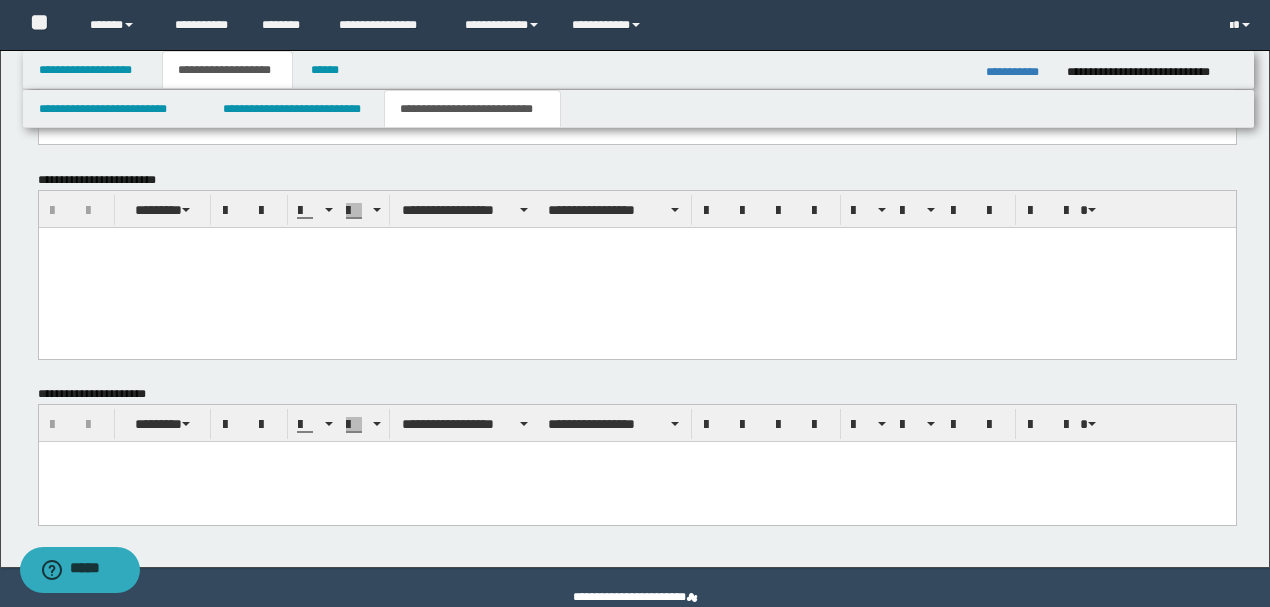click at bounding box center (636, 481) 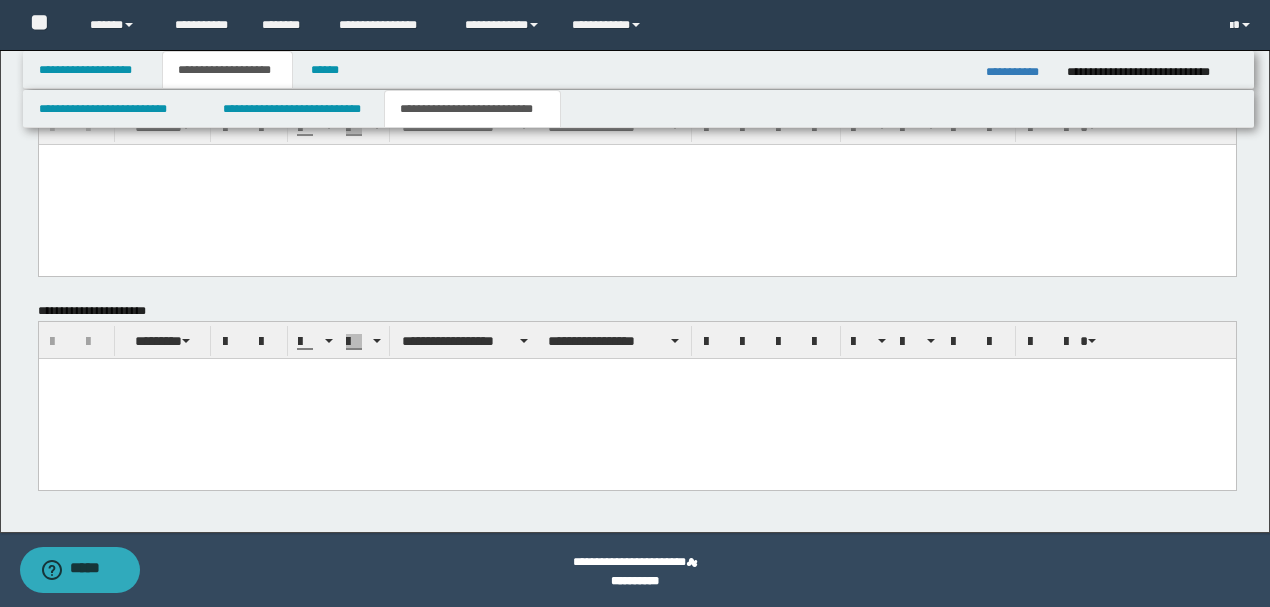 scroll, scrollTop: 1020, scrollLeft: 0, axis: vertical 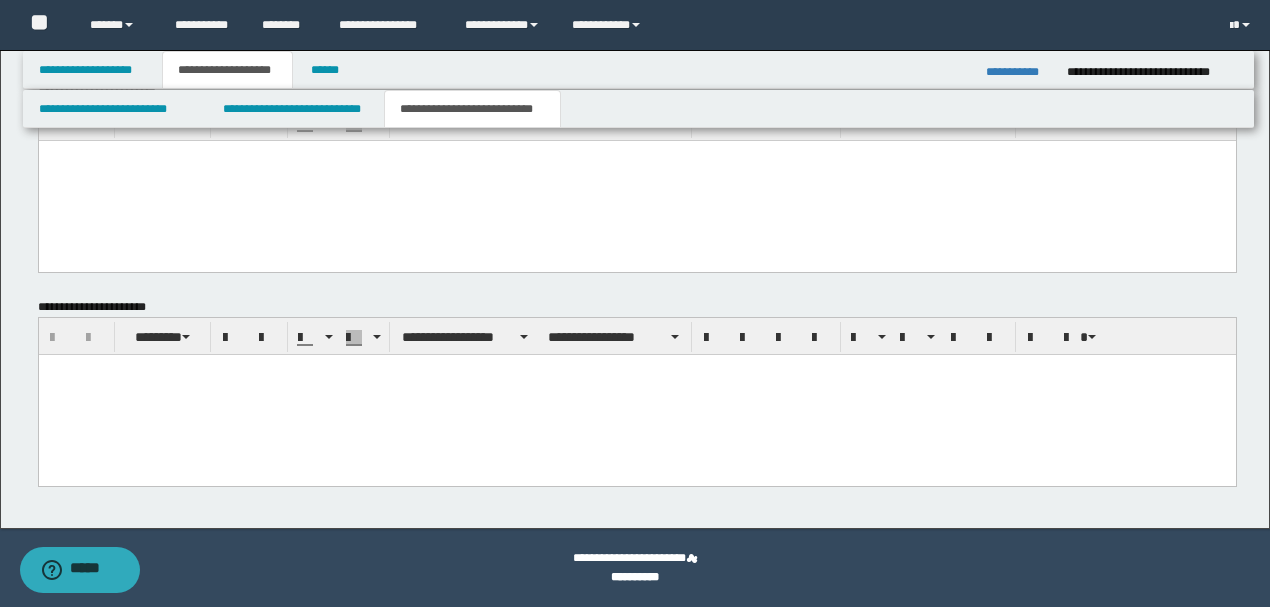 type 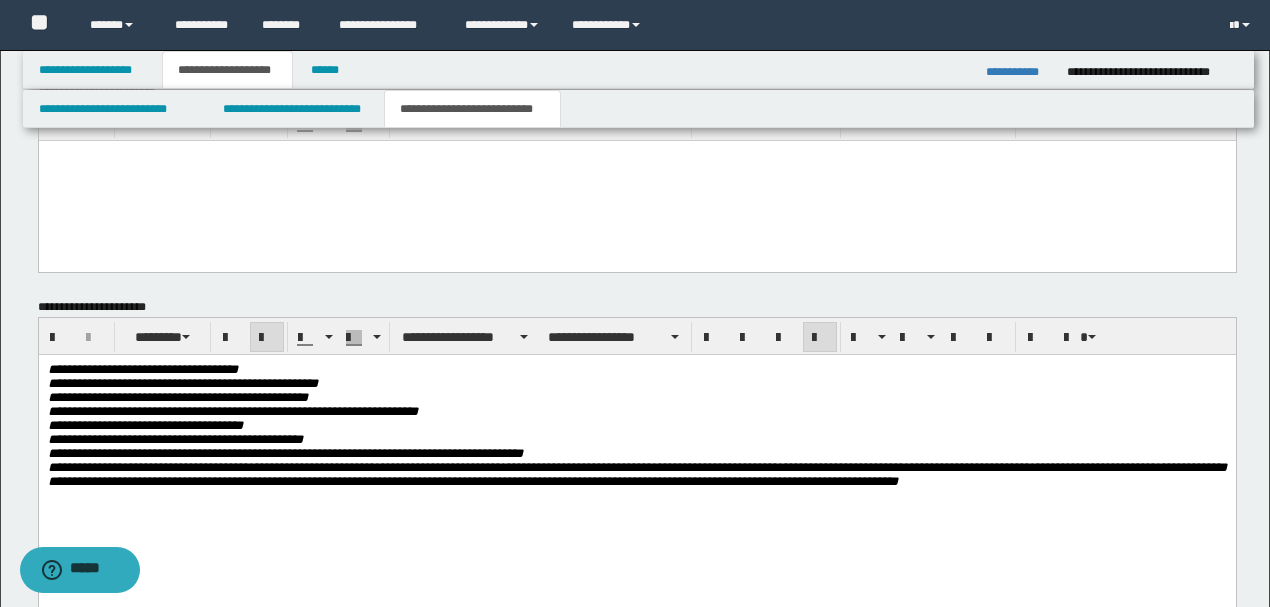 click on "**********" at bounding box center (636, 474) 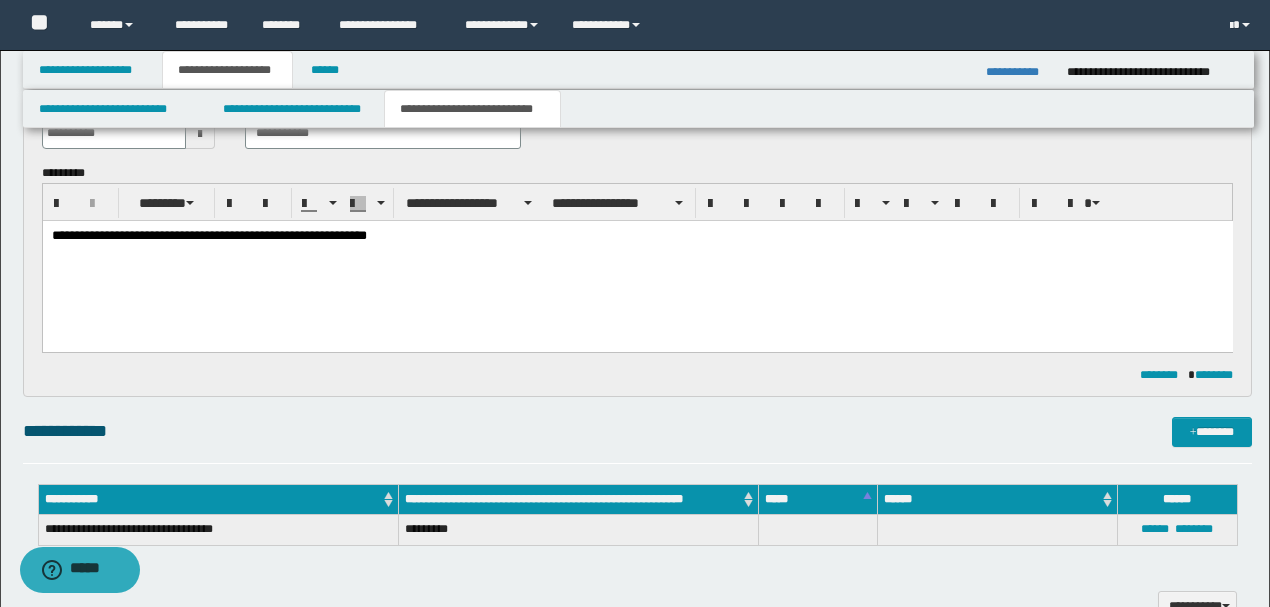 scroll, scrollTop: 0, scrollLeft: 0, axis: both 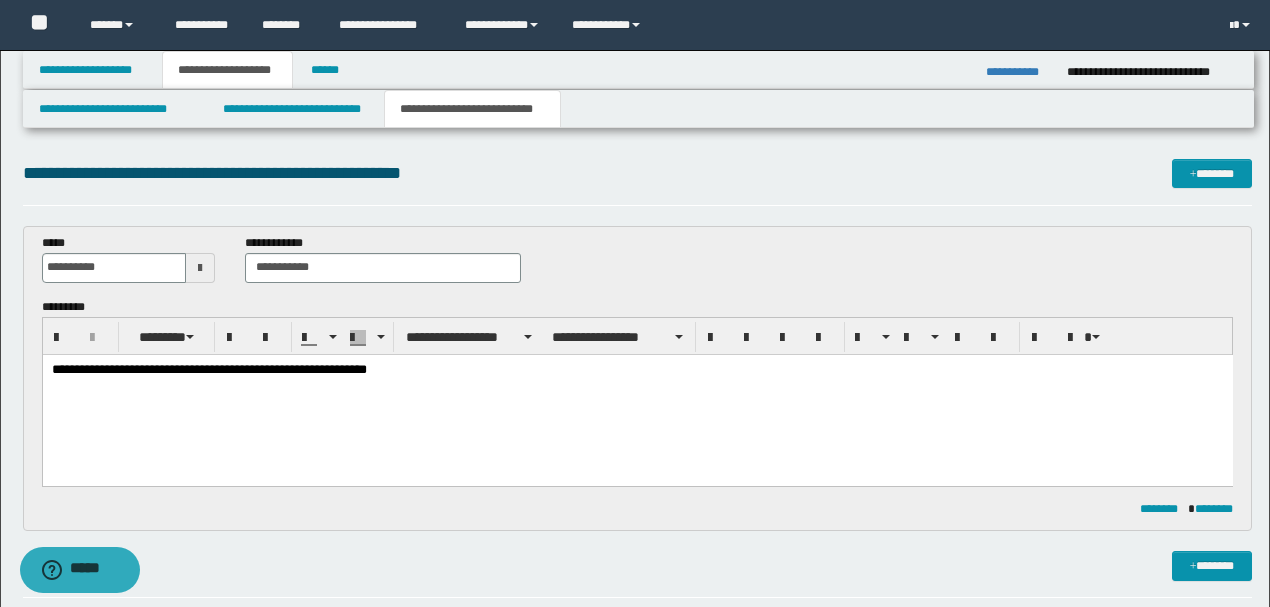 click on "**********" at bounding box center (638, 266) 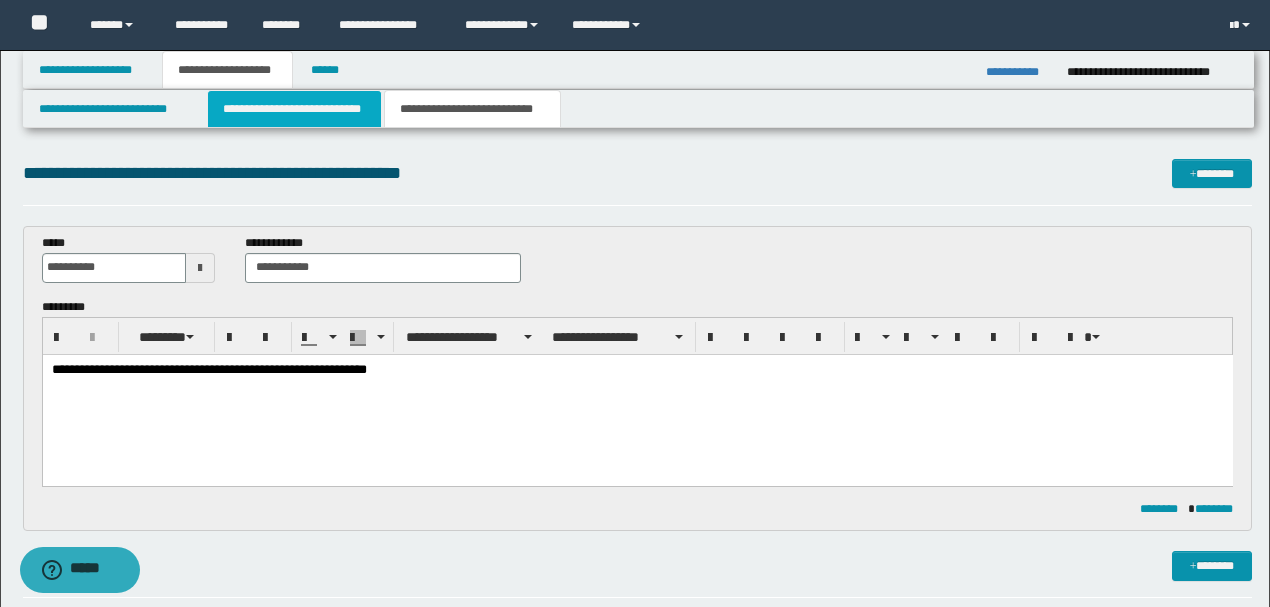 click on "**********" at bounding box center [294, 109] 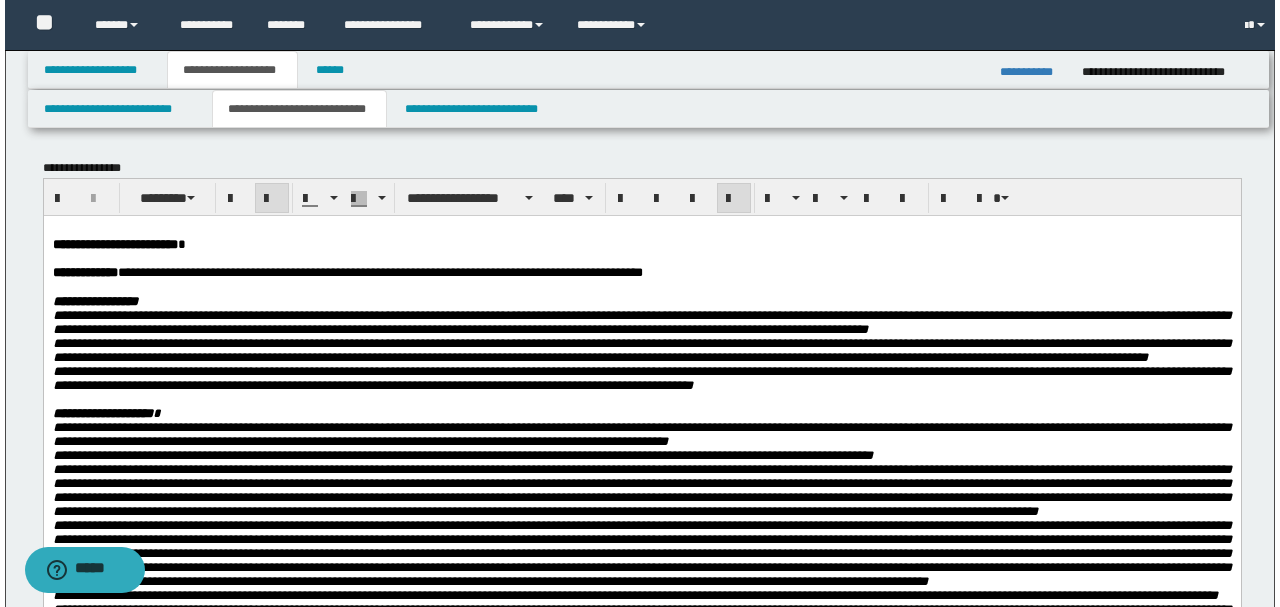 click on "**********" at bounding box center (641, 349) 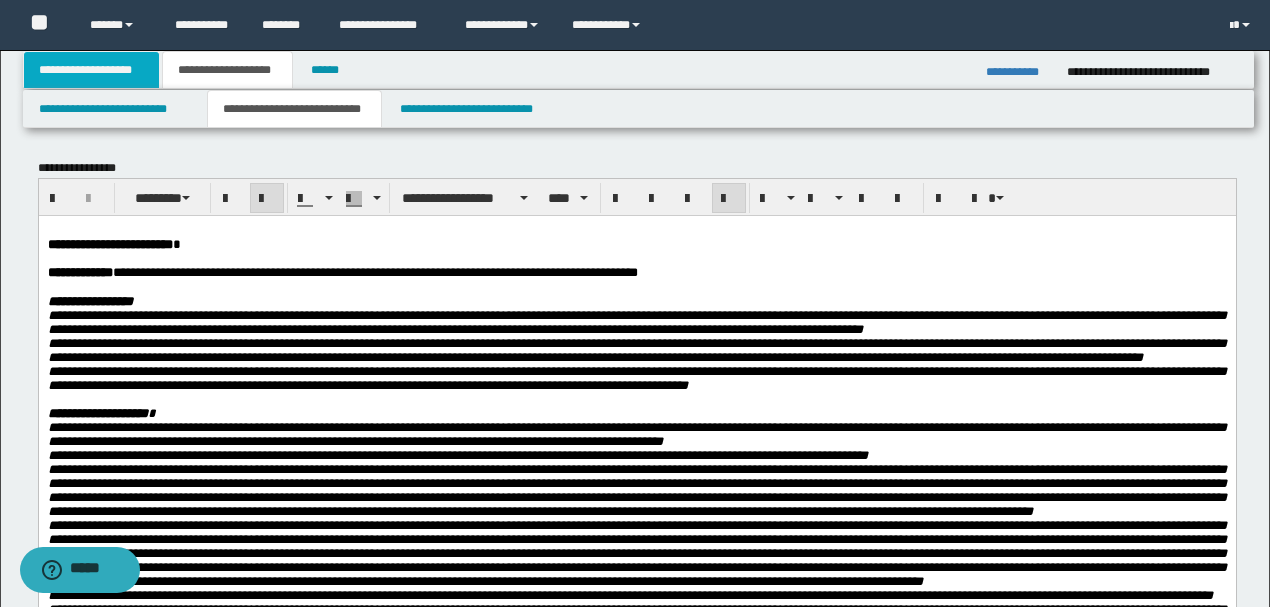 click on "**********" at bounding box center (92, 70) 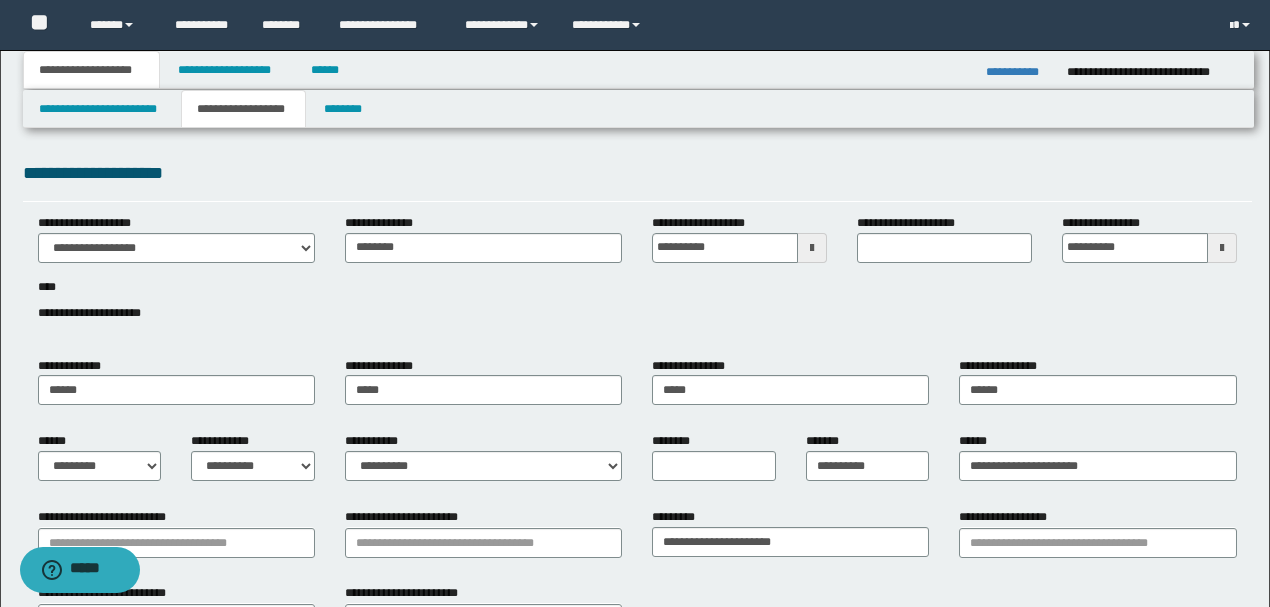 click on "**********" at bounding box center [637, 279] 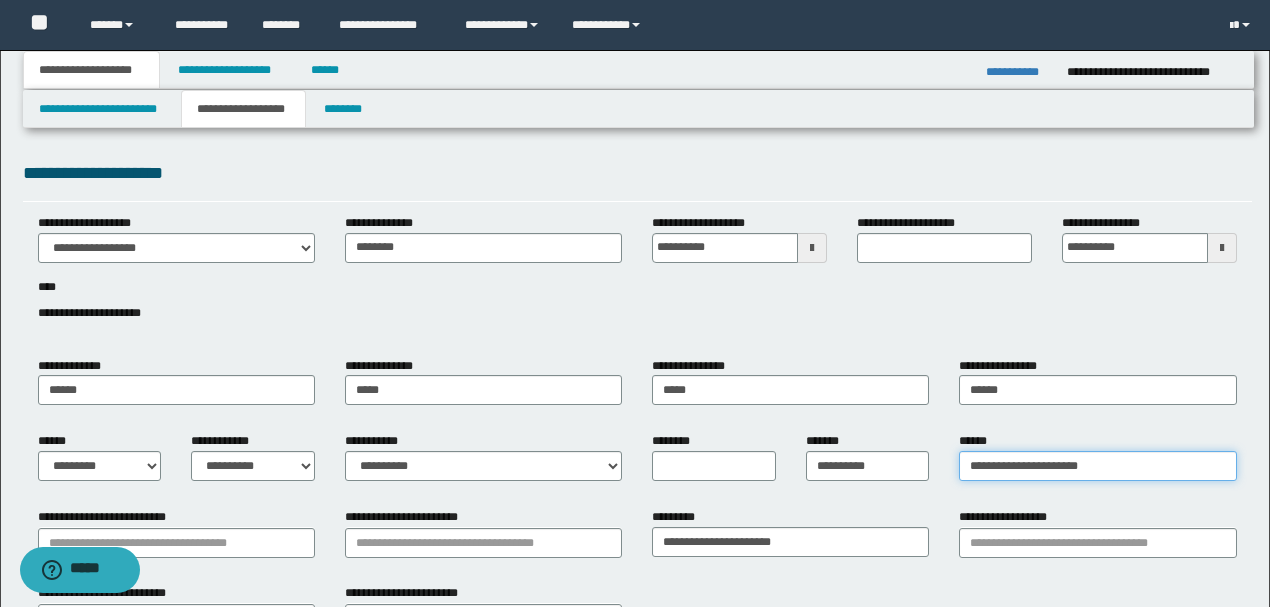 drag, startPoint x: 1132, startPoint y: 464, endPoint x: 797, endPoint y: 457, distance: 335.07312 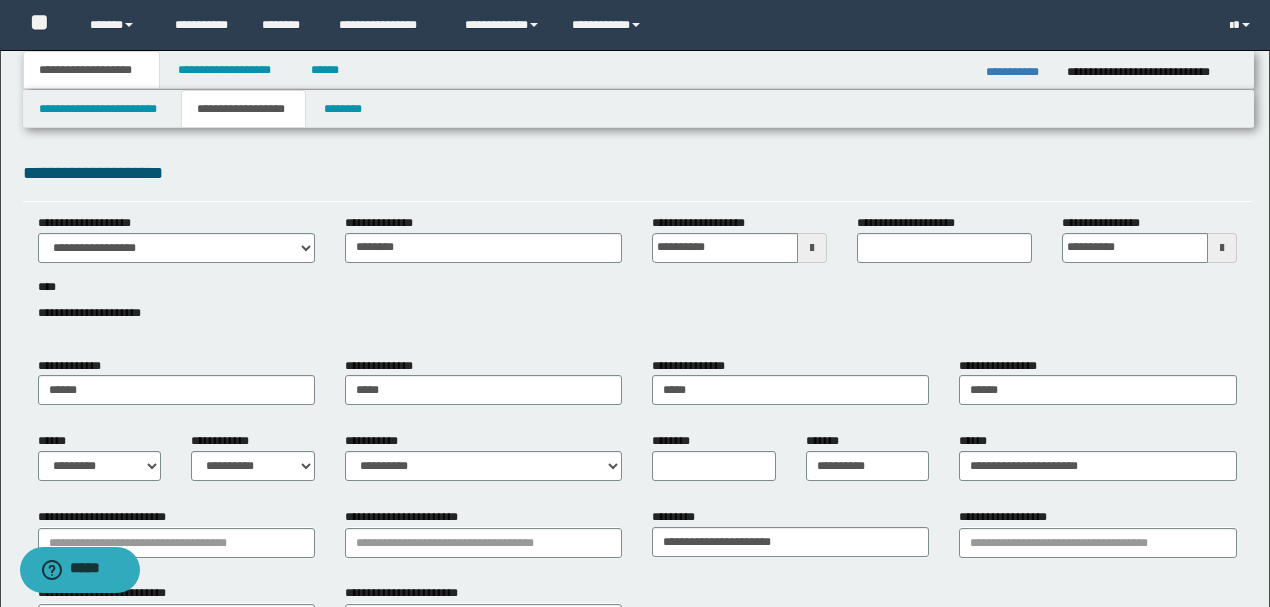 click on "**********" at bounding box center [637, 279] 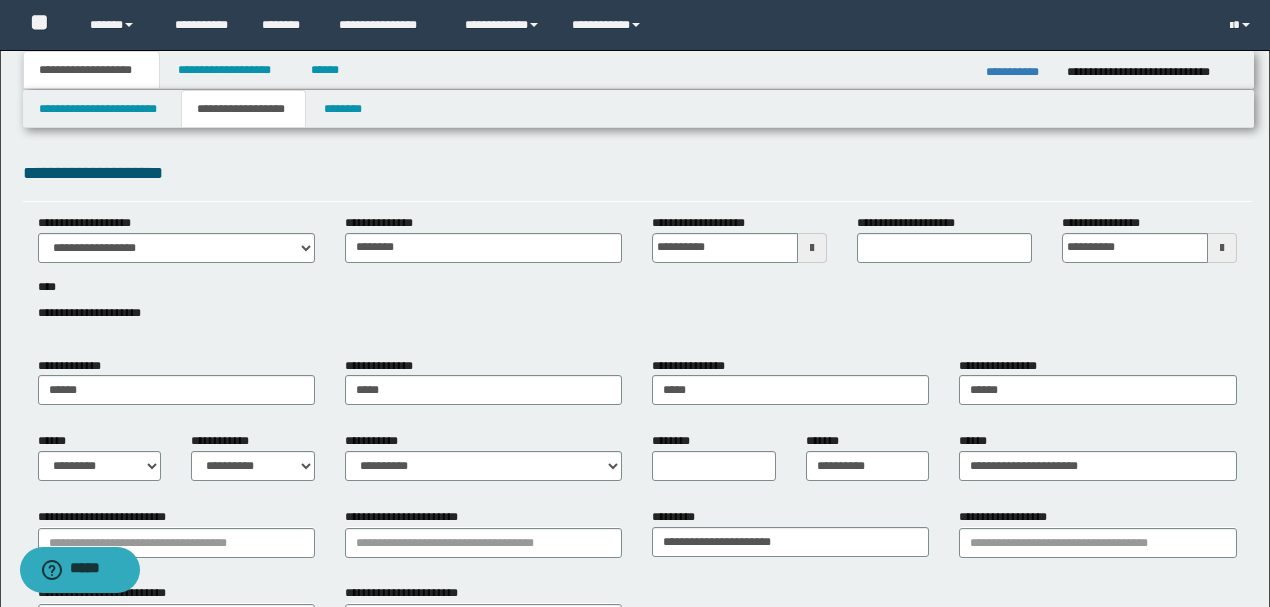 scroll, scrollTop: 0, scrollLeft: 0, axis: both 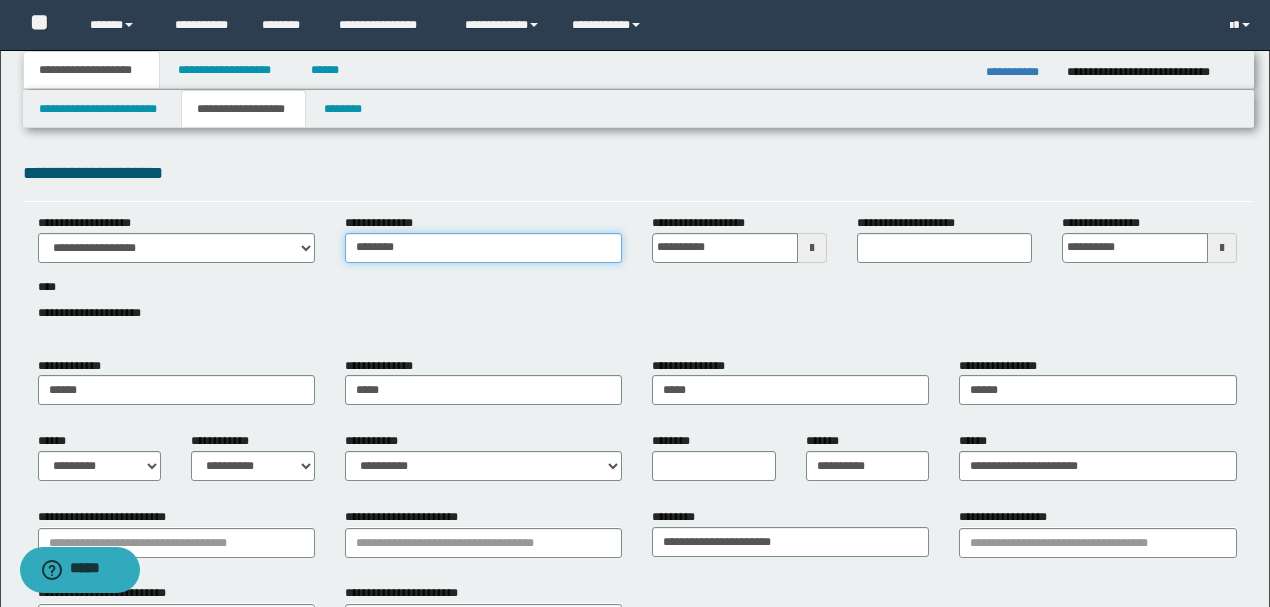 drag, startPoint x: 430, startPoint y: 236, endPoint x: 245, endPoint y: 237, distance: 185.0027 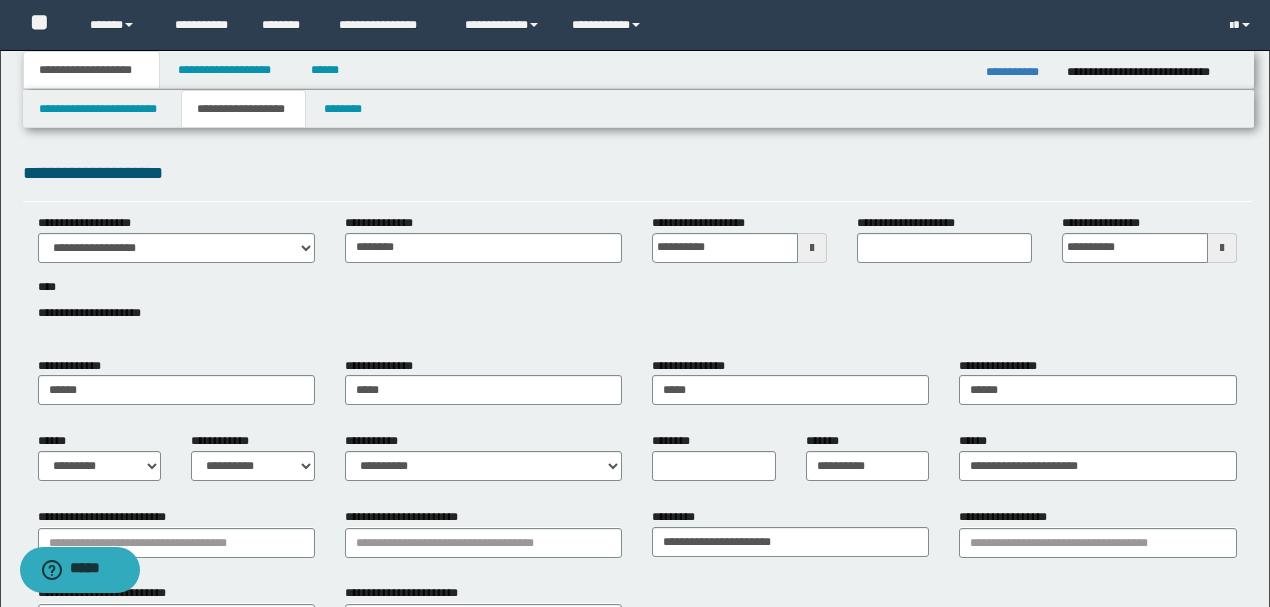 click on "**********" at bounding box center (637, 173) 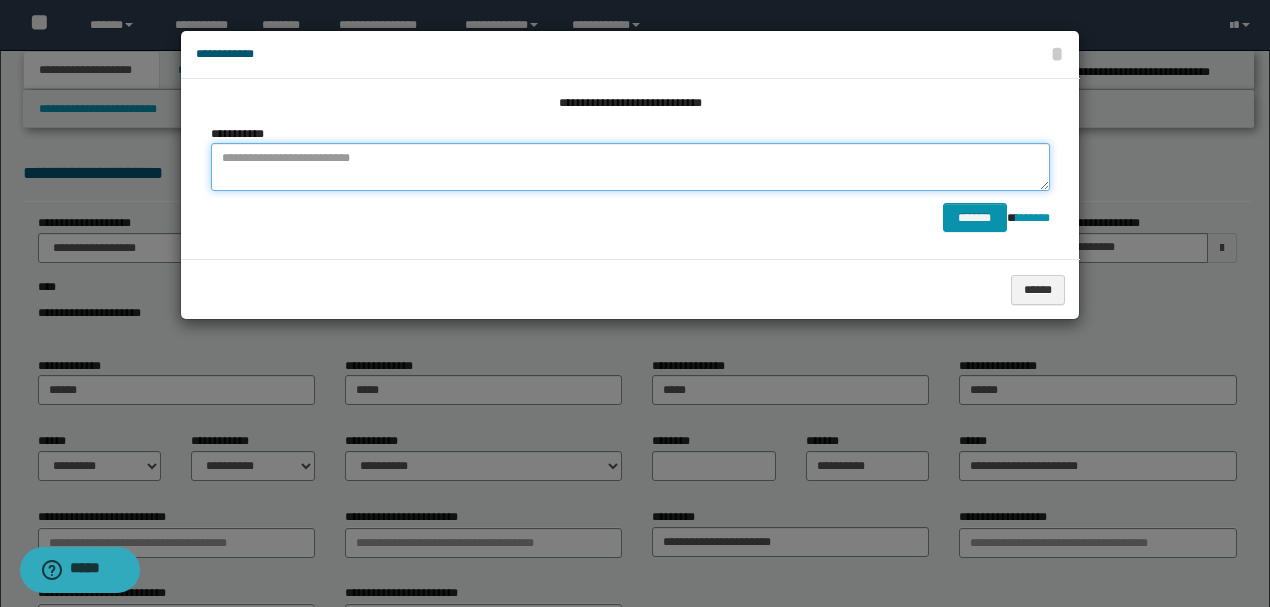 click at bounding box center [630, 167] 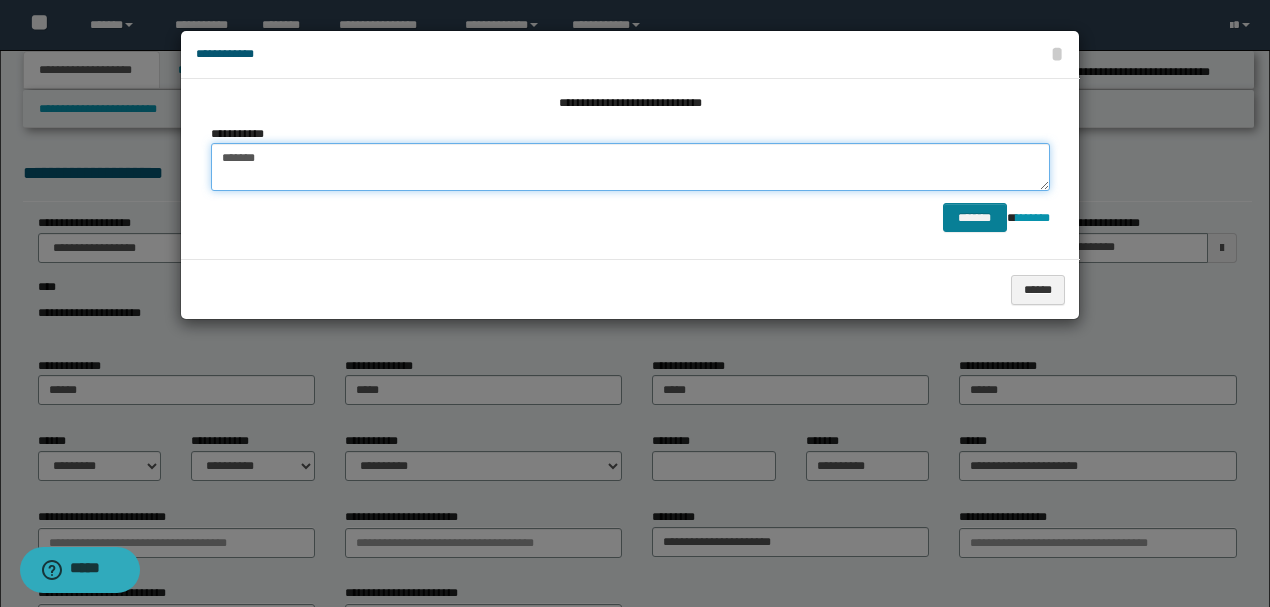 type on "*******" 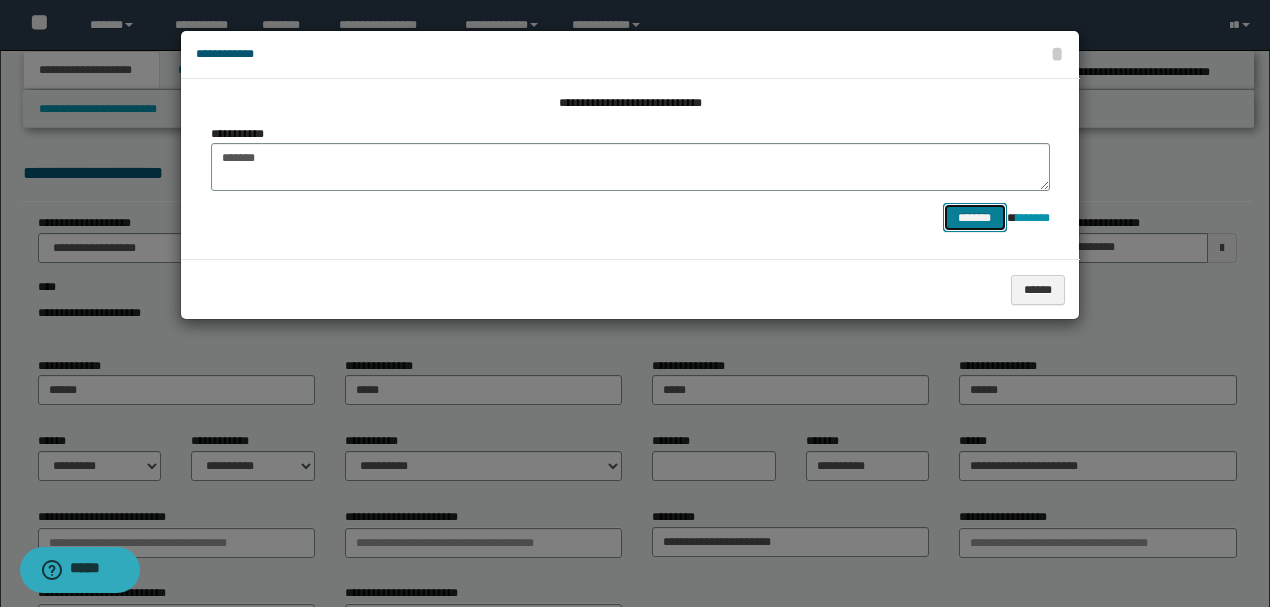 click on "*******" at bounding box center (975, 217) 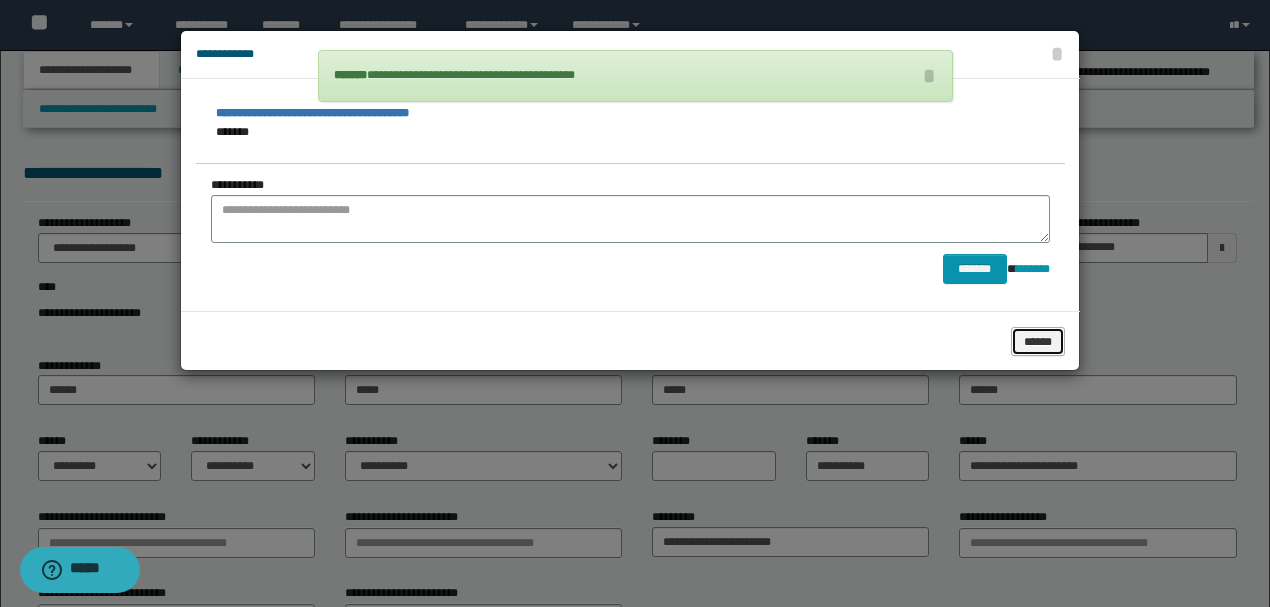 drag, startPoint x: 1052, startPoint y: 338, endPoint x: 1032, endPoint y: 337, distance: 20.024984 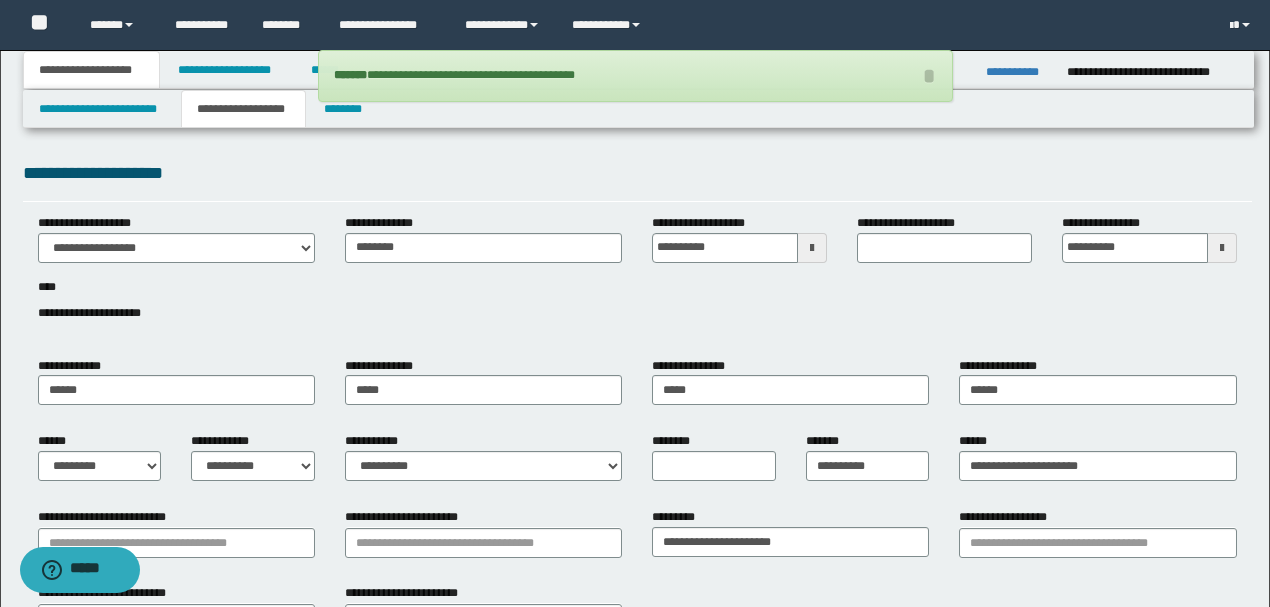 click on "**********" at bounding box center [637, 173] 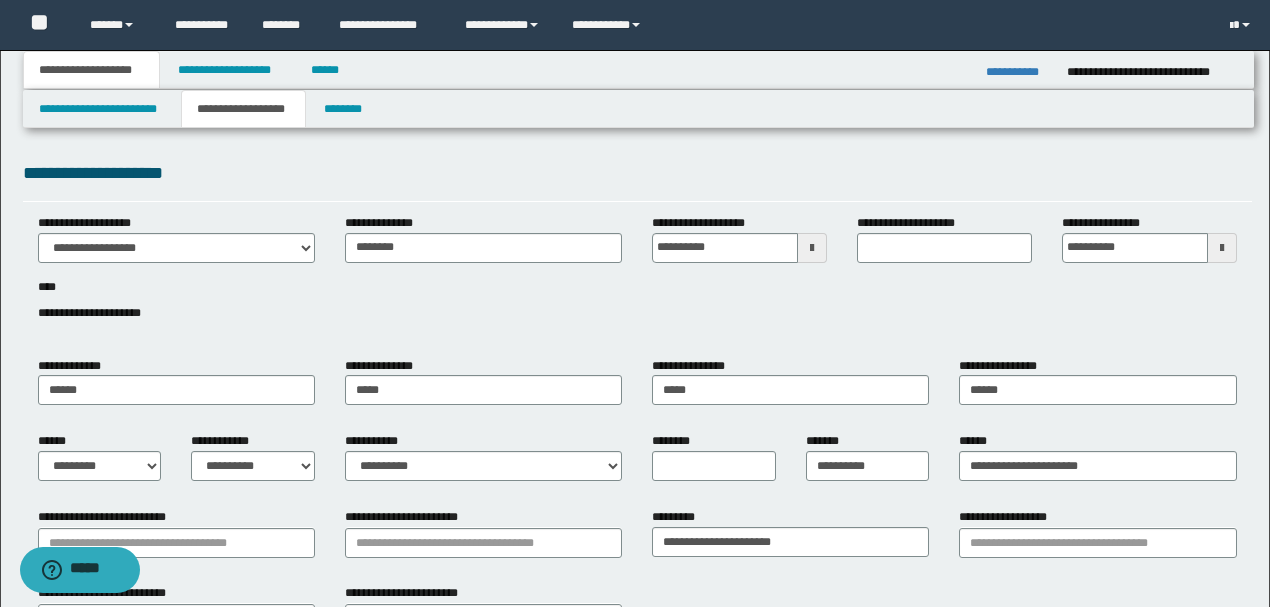 click on "**********" at bounding box center [637, 279] 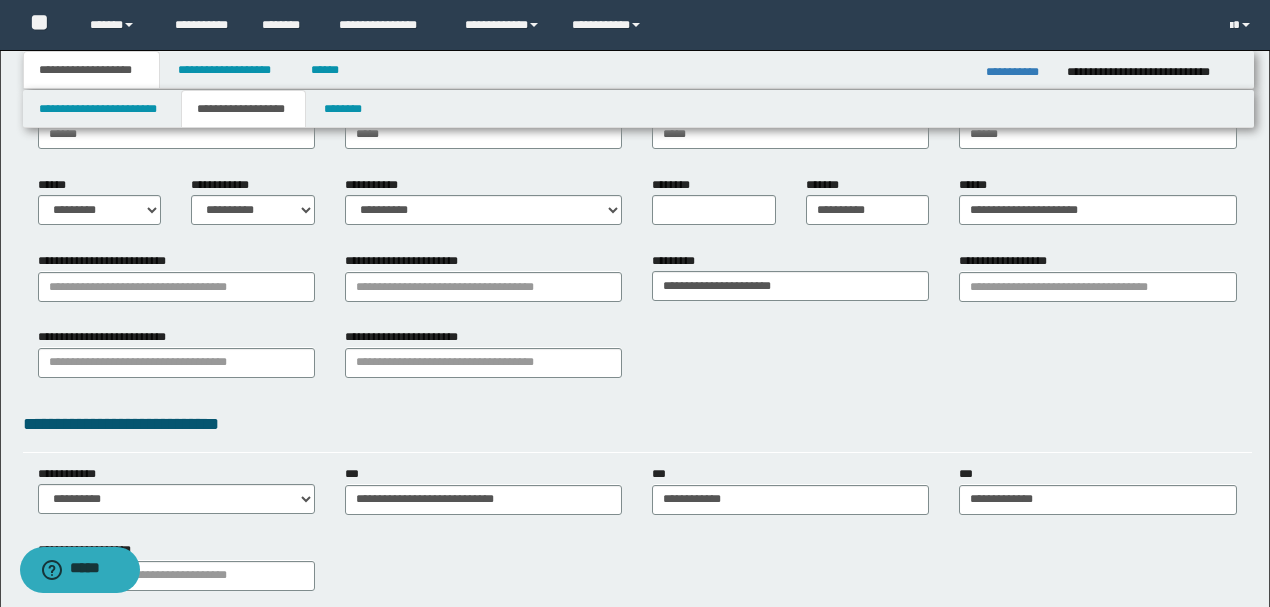 scroll, scrollTop: 266, scrollLeft: 0, axis: vertical 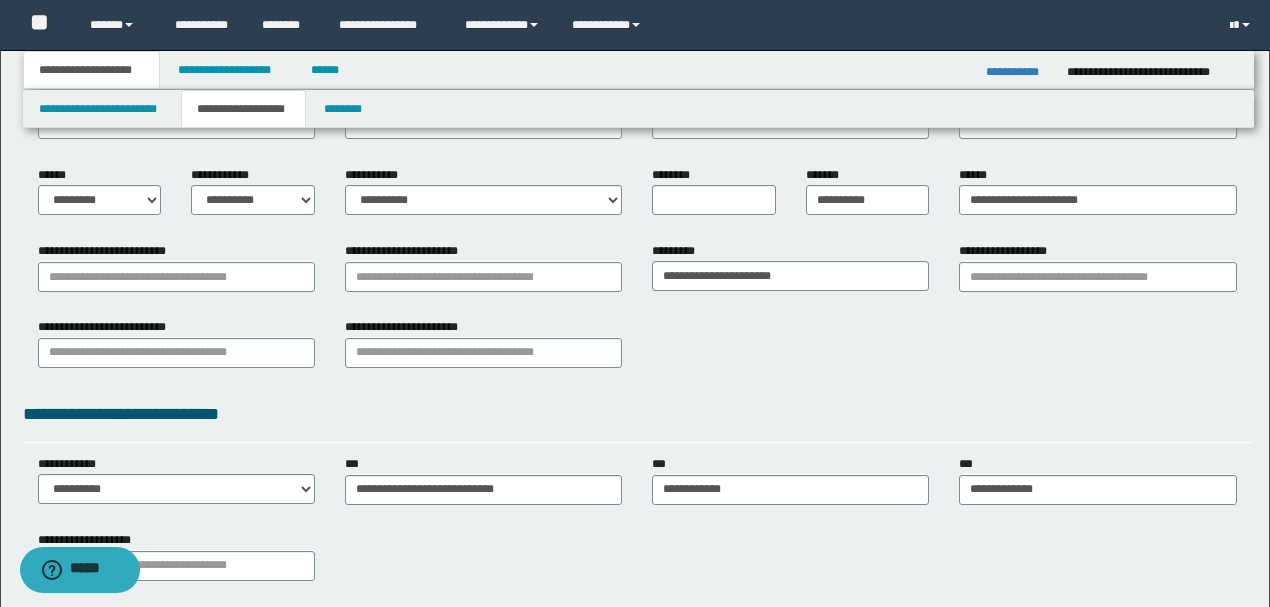 click on "**********" at bounding box center (637, 312) 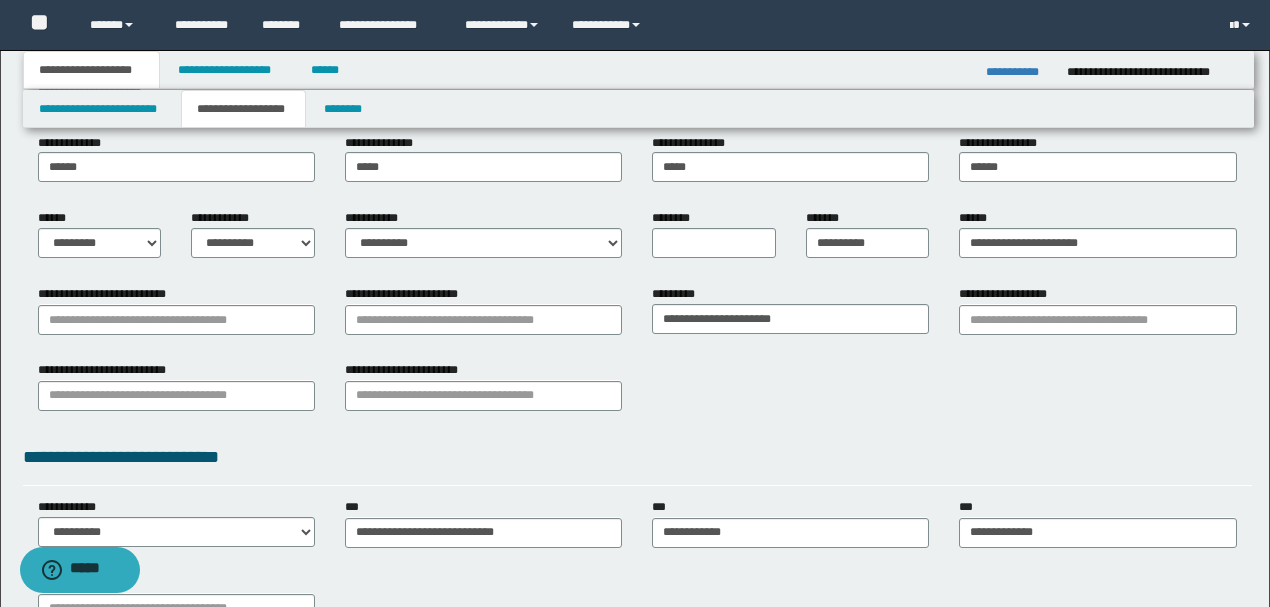 scroll, scrollTop: 200, scrollLeft: 0, axis: vertical 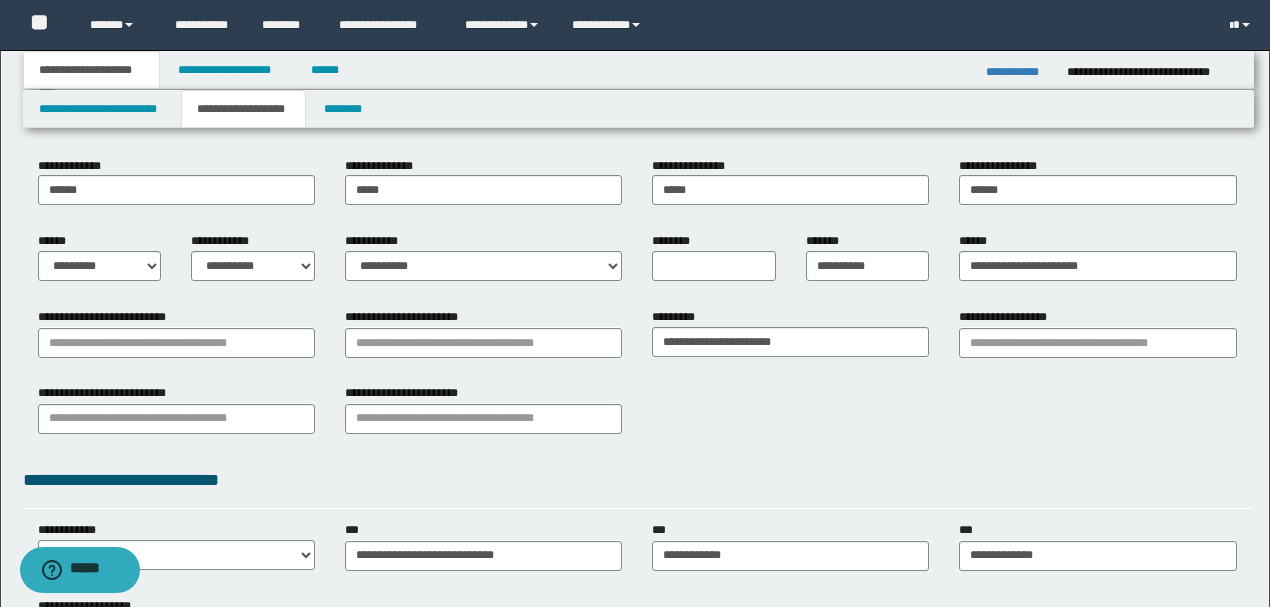 click on "**********" at bounding box center (637, 416) 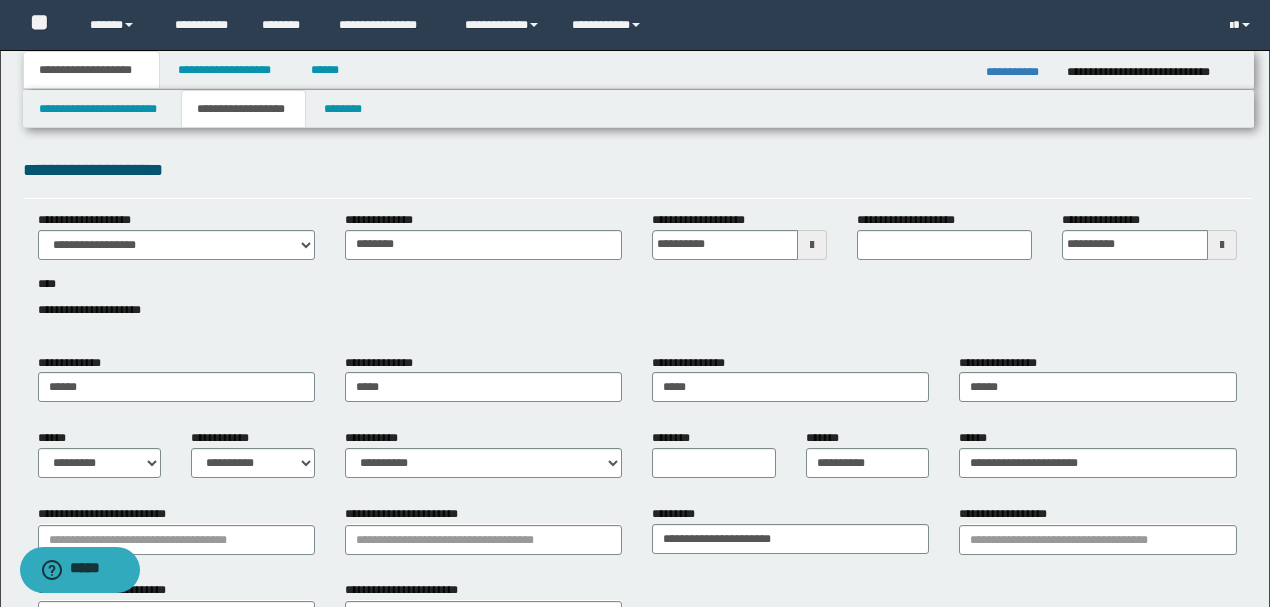 scroll, scrollTop: 0, scrollLeft: 0, axis: both 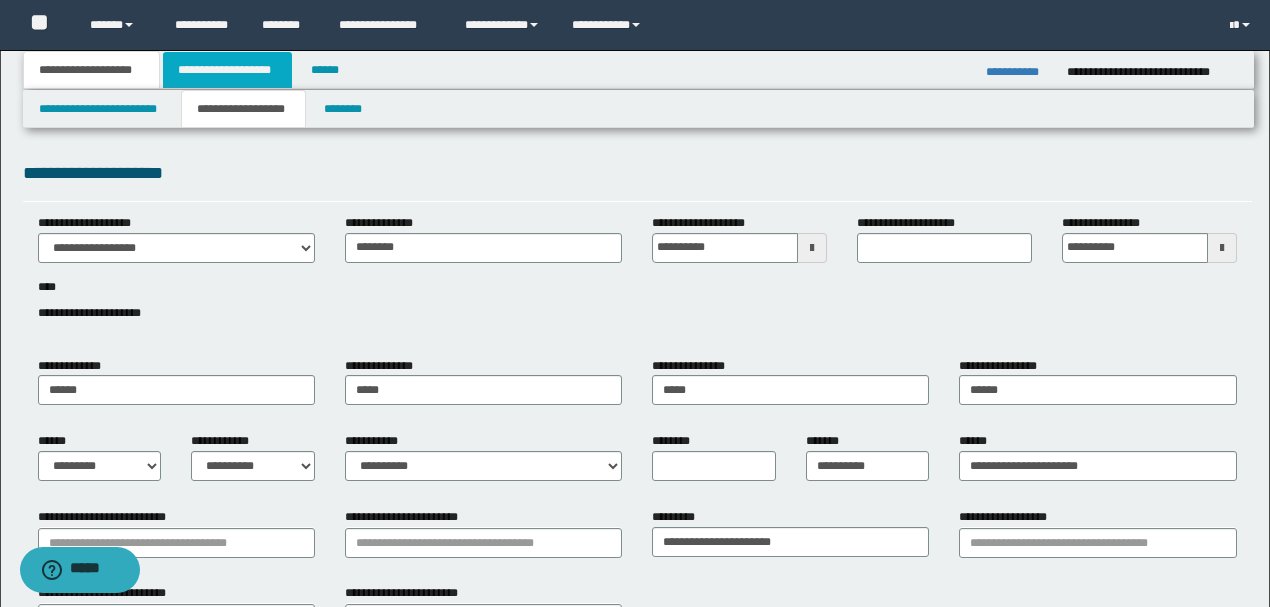 click on "**********" at bounding box center (227, 70) 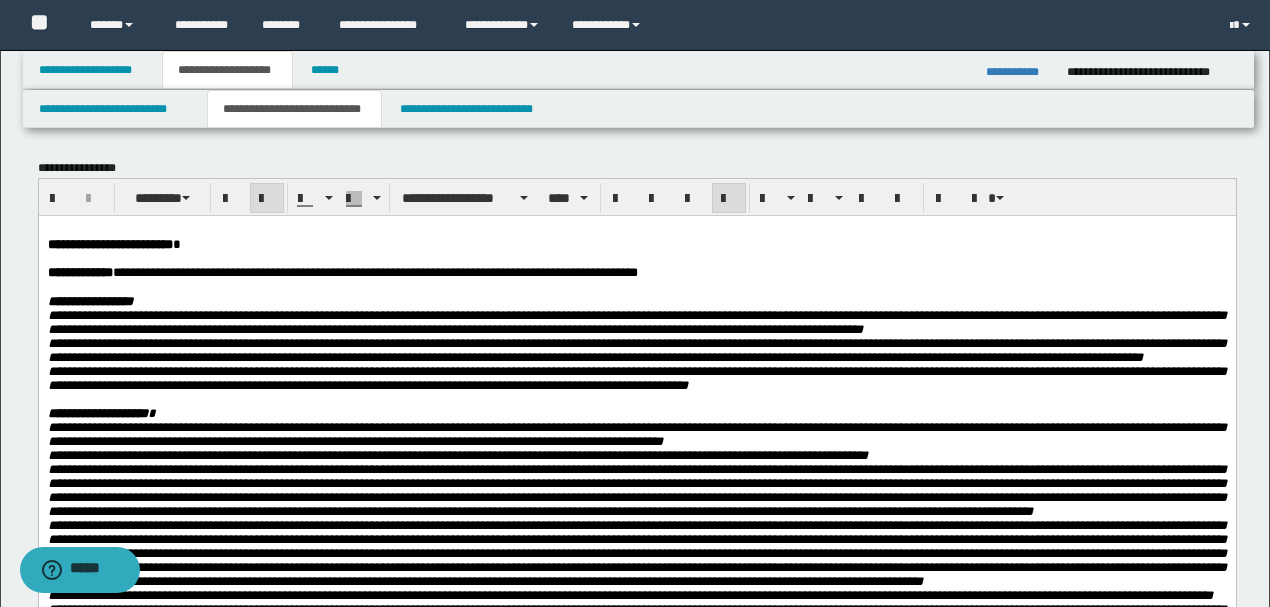 click at bounding box center [636, 287] 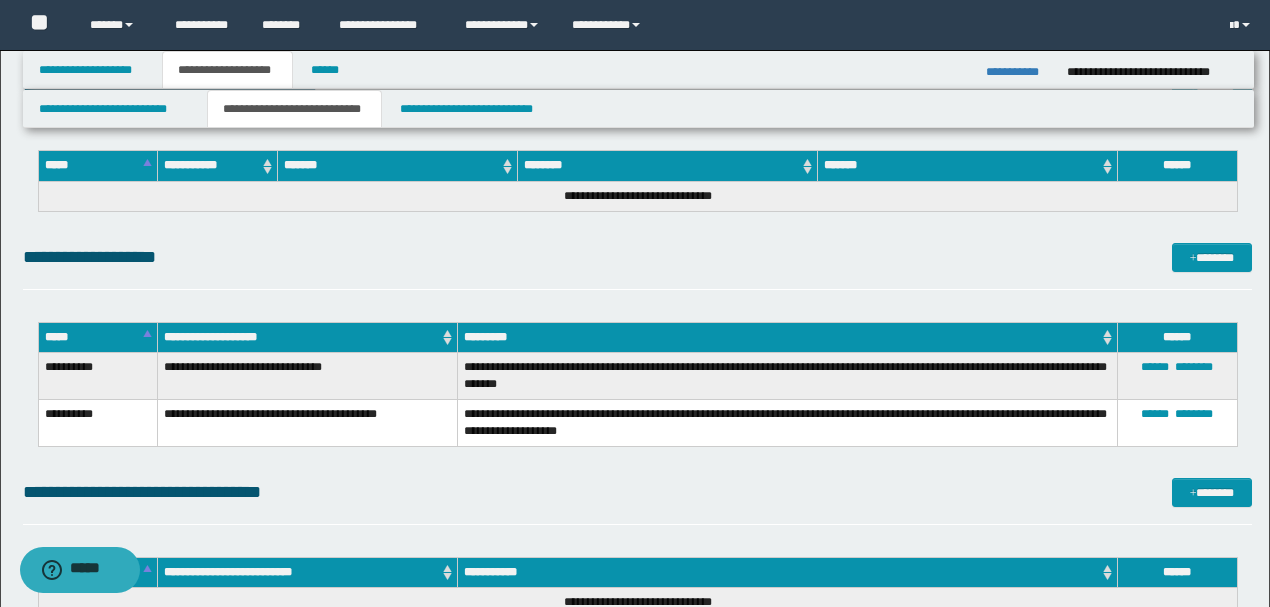 scroll, scrollTop: 2333, scrollLeft: 0, axis: vertical 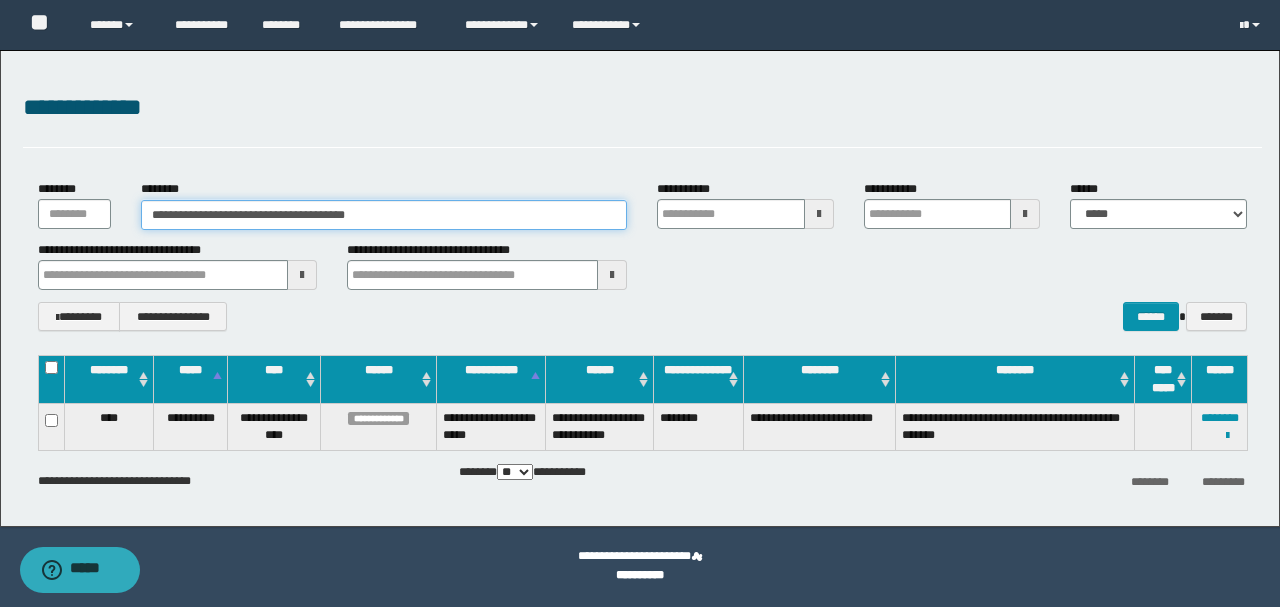 drag, startPoint x: 446, startPoint y: 215, endPoint x: 0, endPoint y: 222, distance: 446.05493 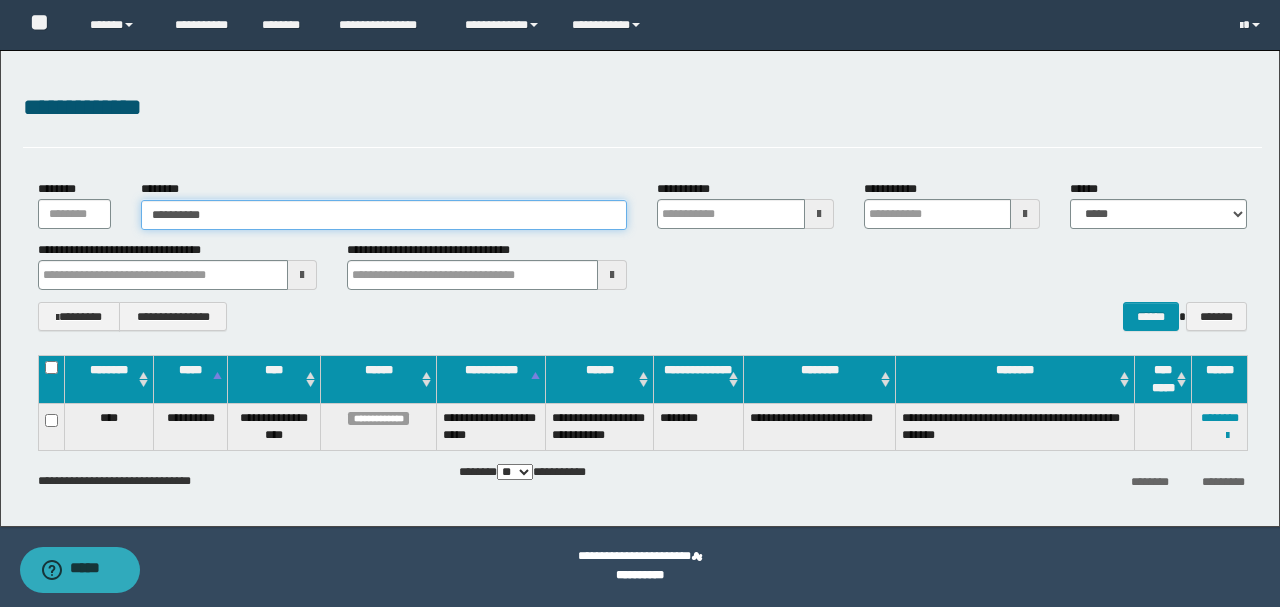 type on "**********" 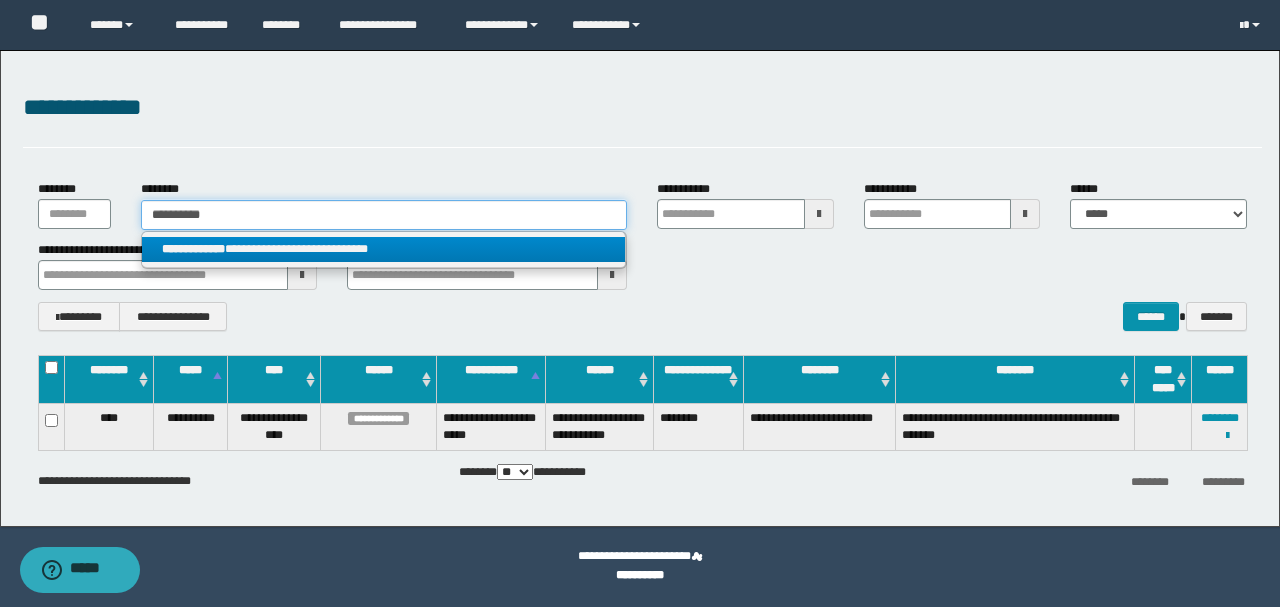 type on "**********" 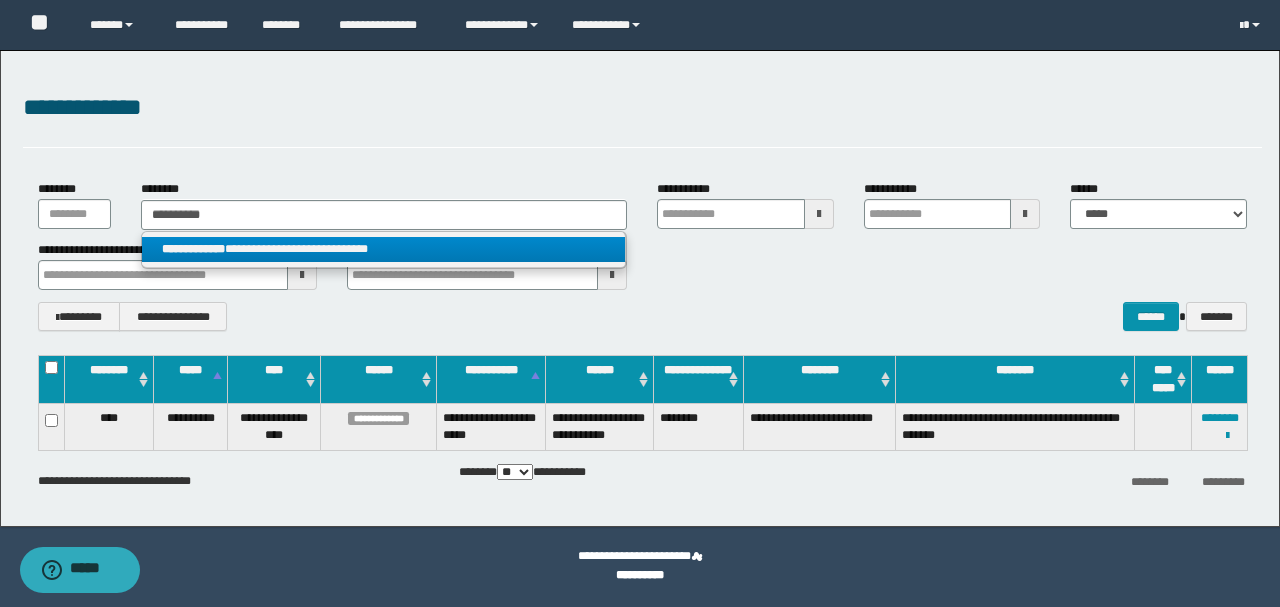 click on "**********" at bounding box center [384, 249] 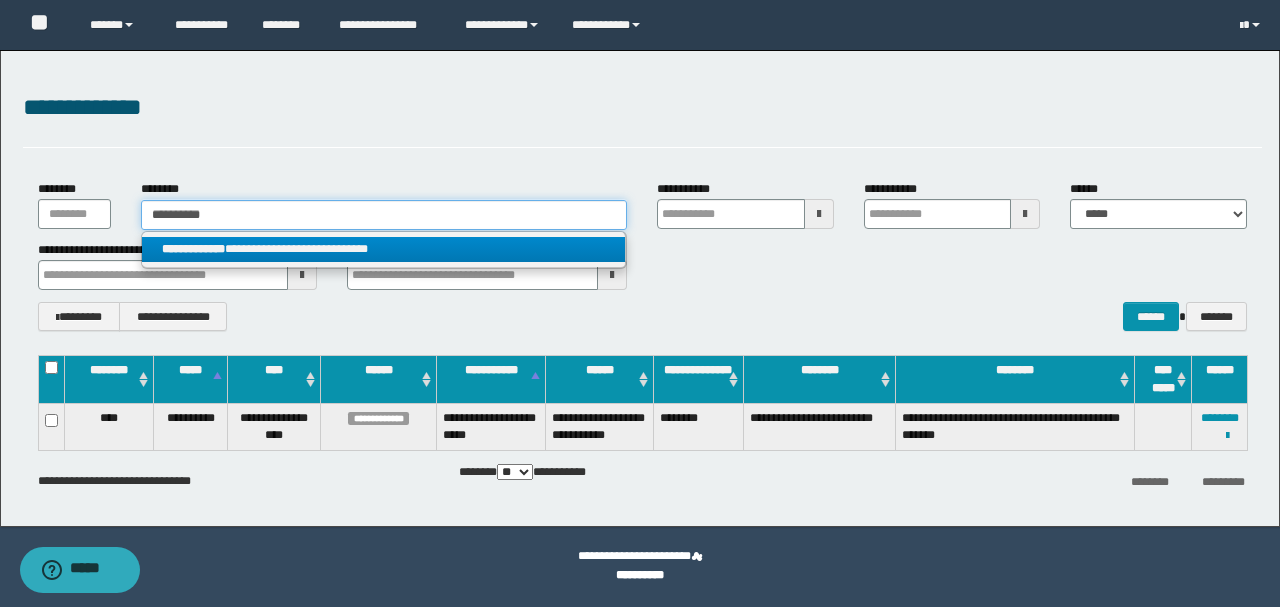 type 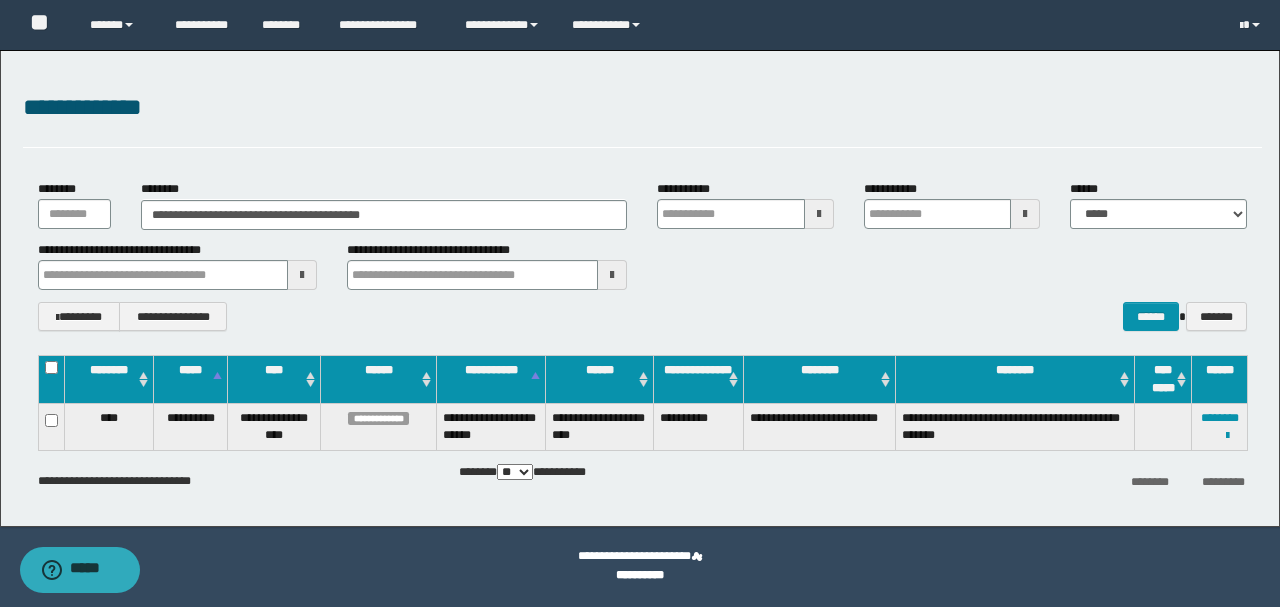 click on "**********" at bounding box center (640, 288) 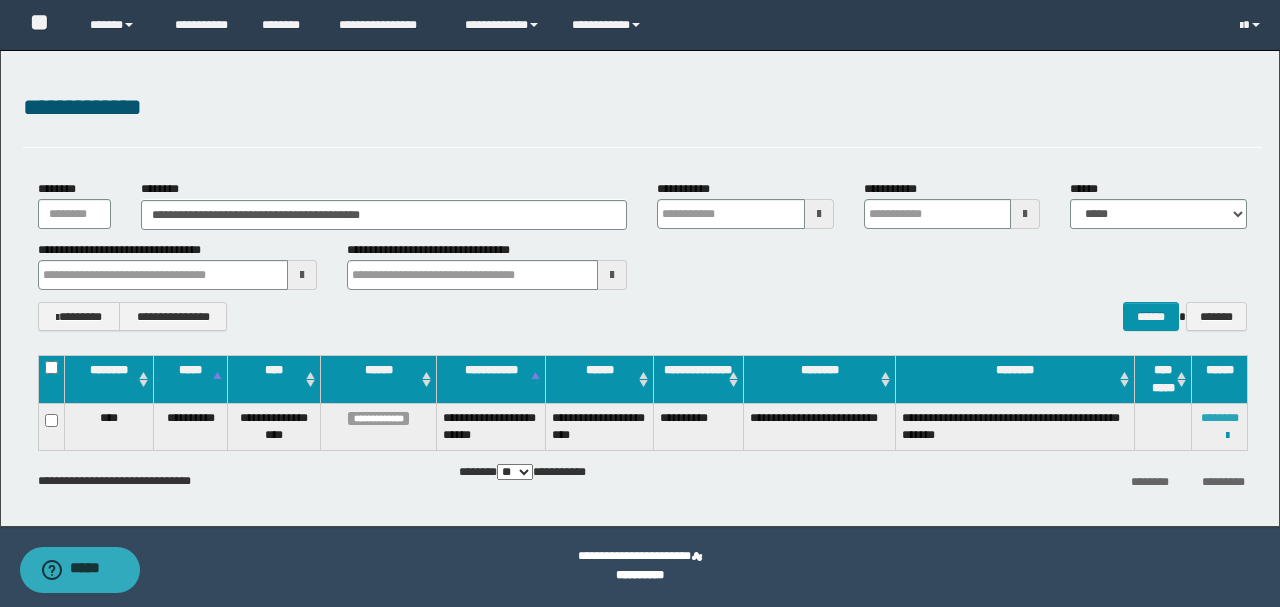 click on "********" at bounding box center [1220, 418] 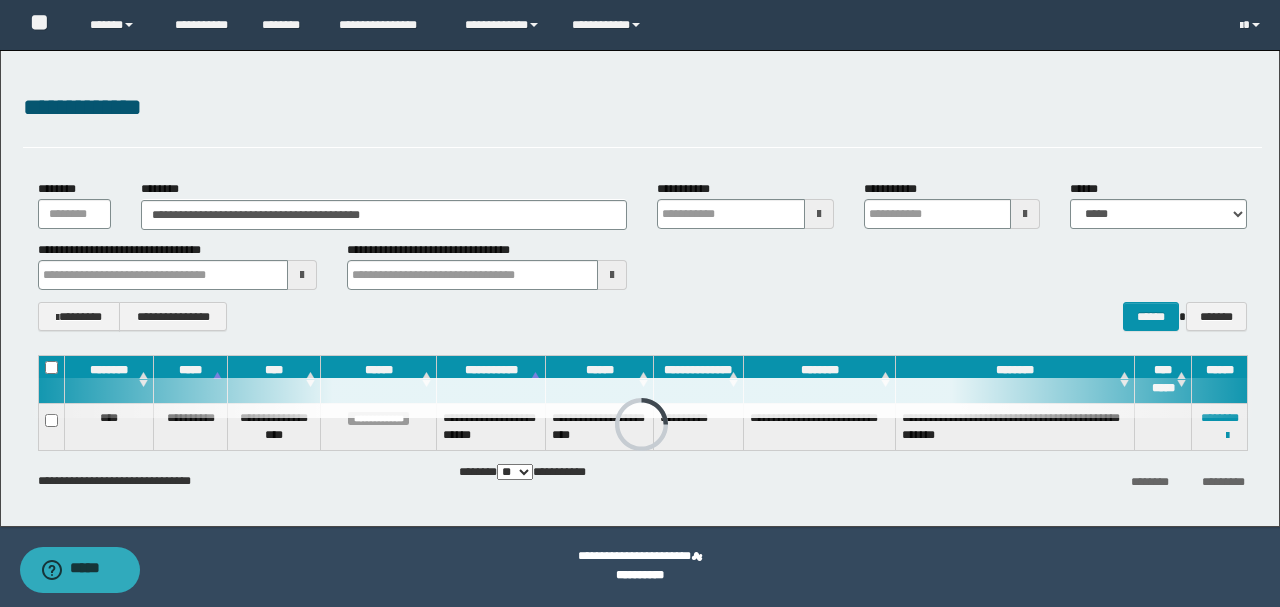 click on "**********" at bounding box center (642, 118) 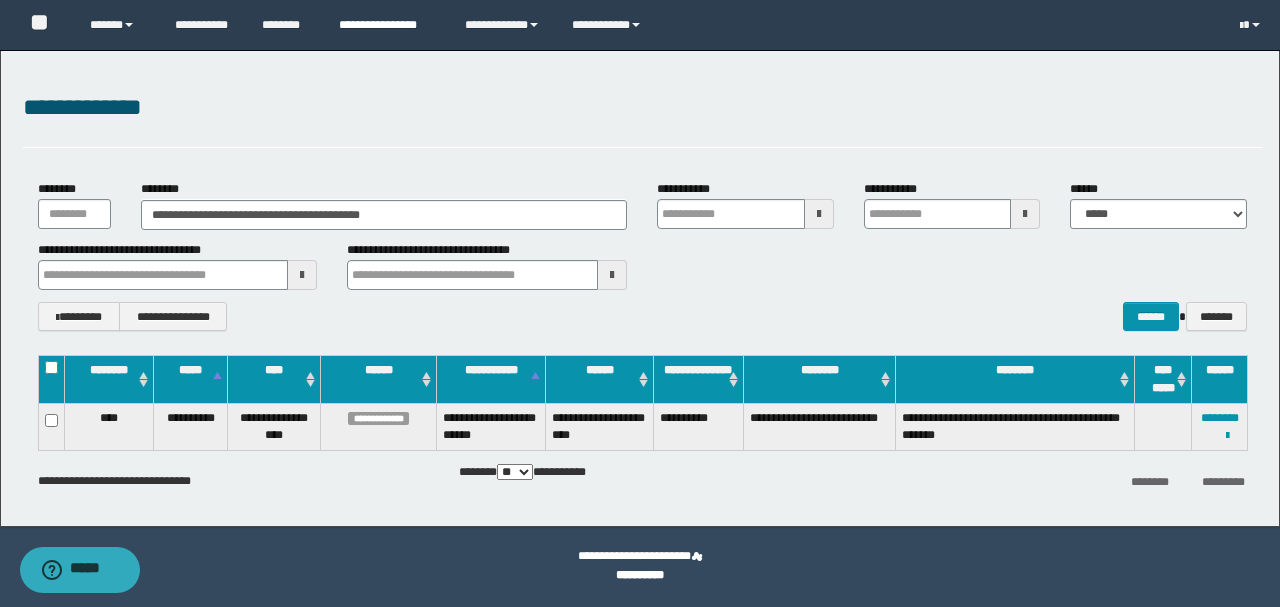 drag, startPoint x: 360, startPoint y: 115, endPoint x: 330, endPoint y: 44, distance: 77.07788 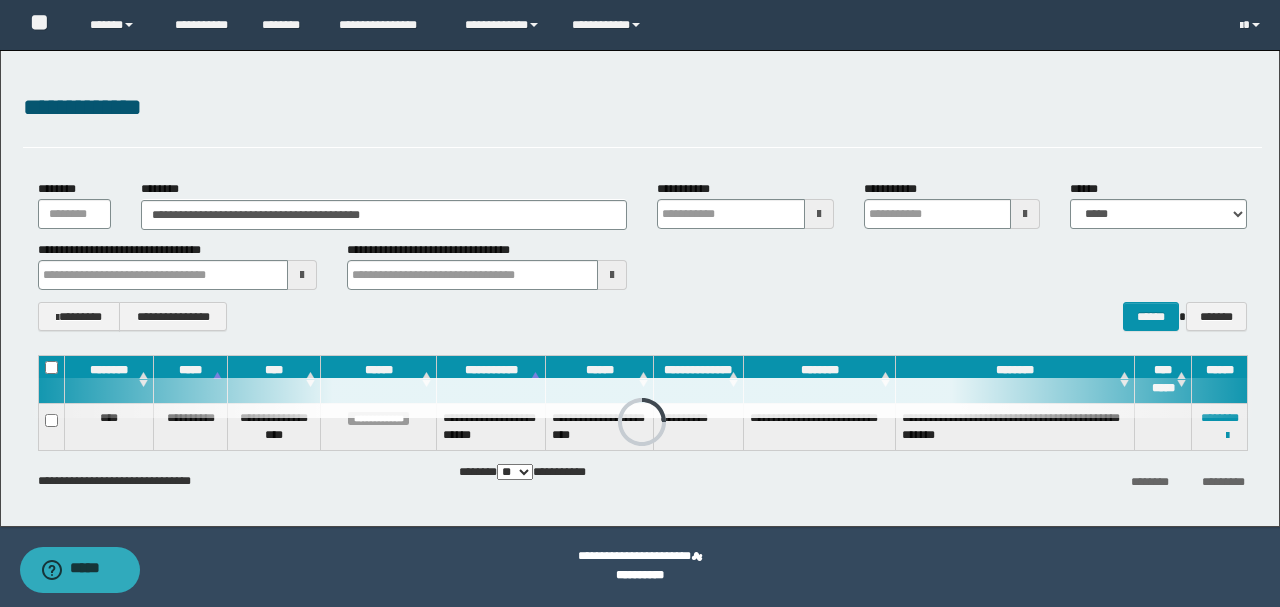 click on "**********" at bounding box center [642, 108] 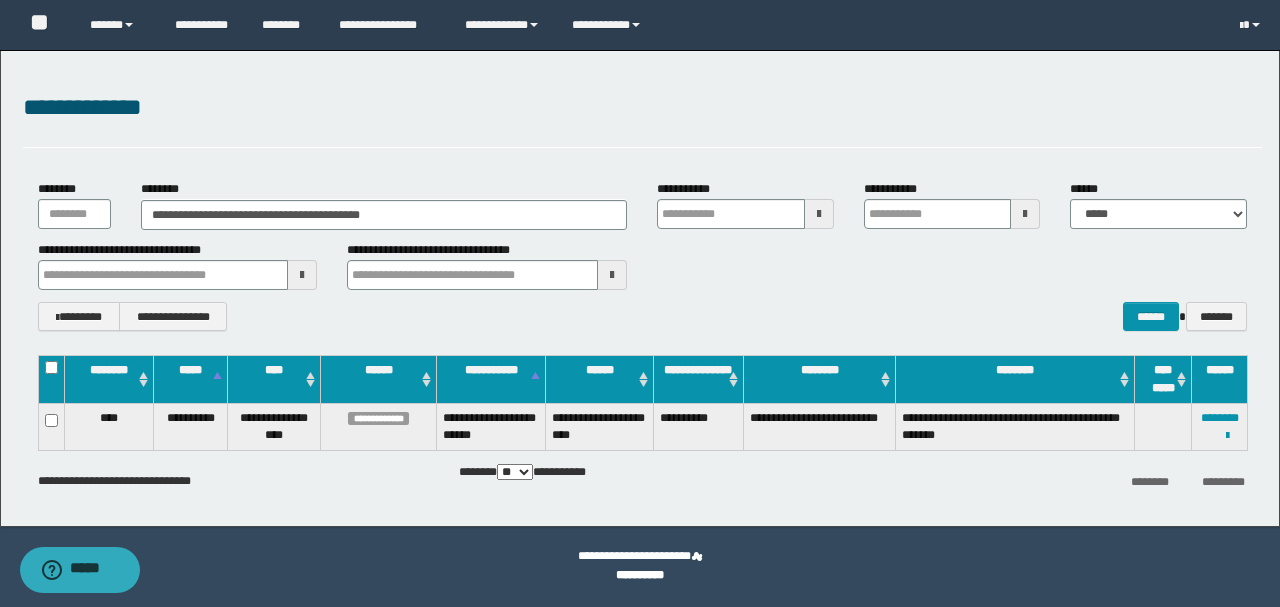 click on "**********" at bounding box center [642, 118] 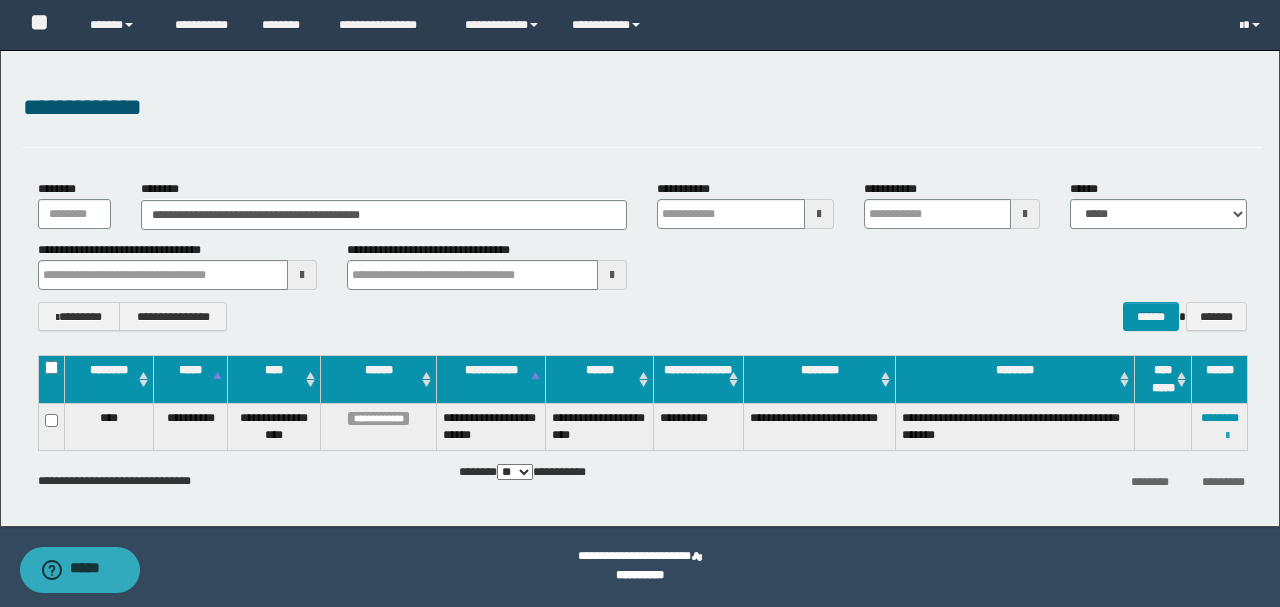 click at bounding box center [1227, 436] 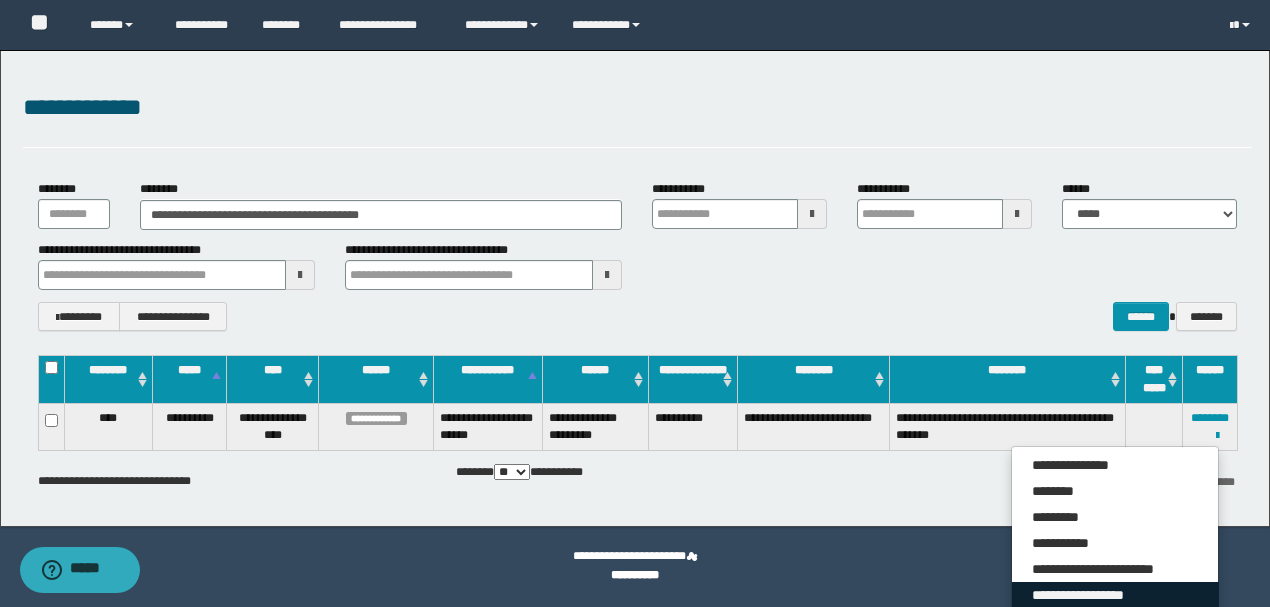 click on "**********" at bounding box center [1115, 595] 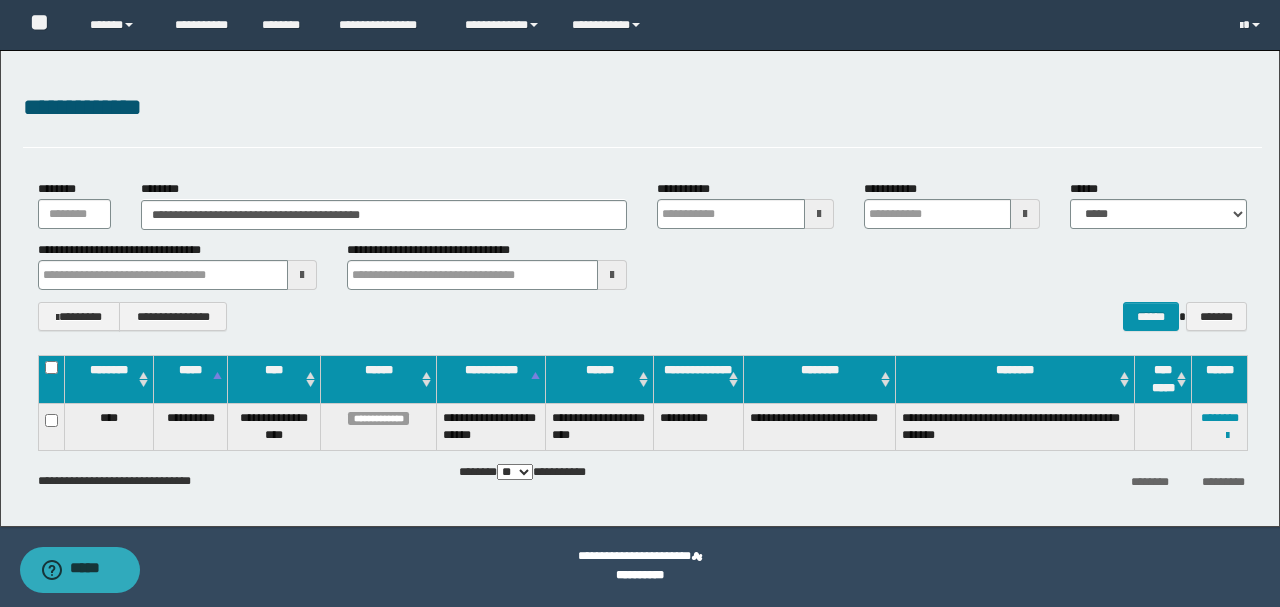 click on "**********" at bounding box center (640, 288) 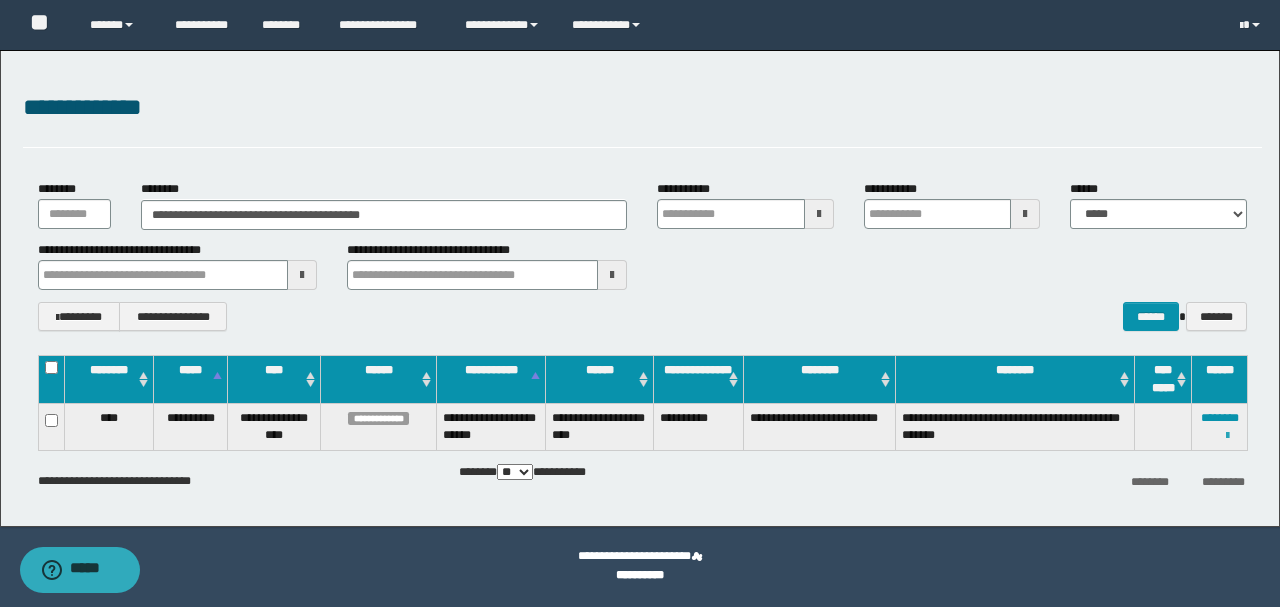 click at bounding box center [1227, 436] 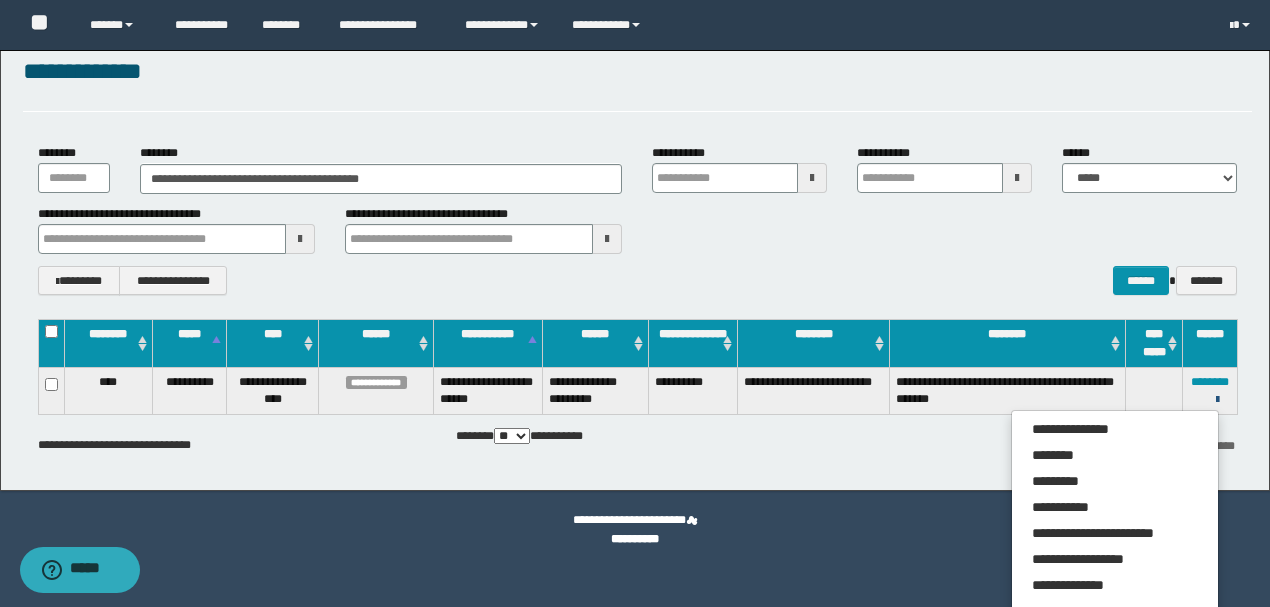 scroll, scrollTop: 56, scrollLeft: 0, axis: vertical 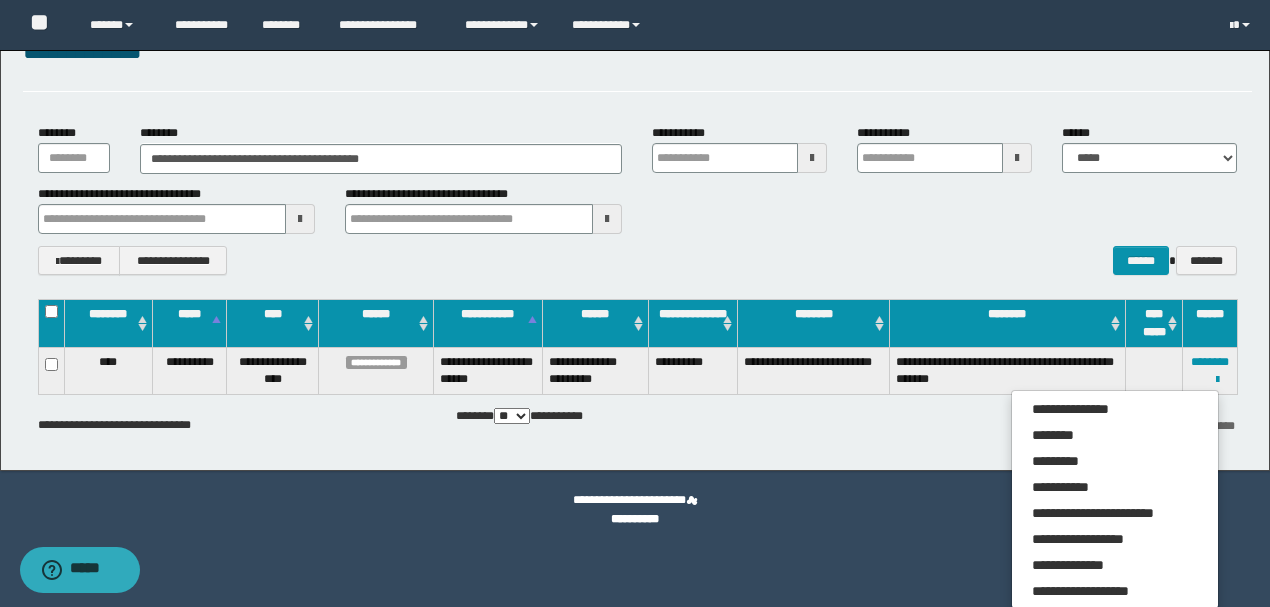 click on "**********" at bounding box center [635, 232] 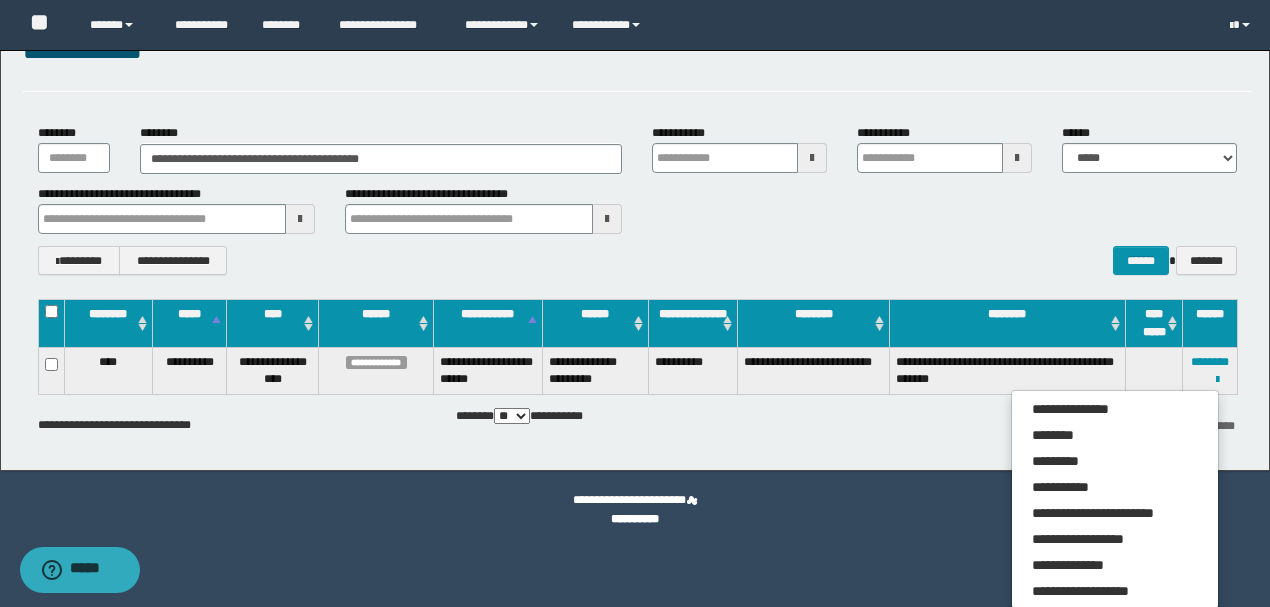 scroll, scrollTop: 0, scrollLeft: 0, axis: both 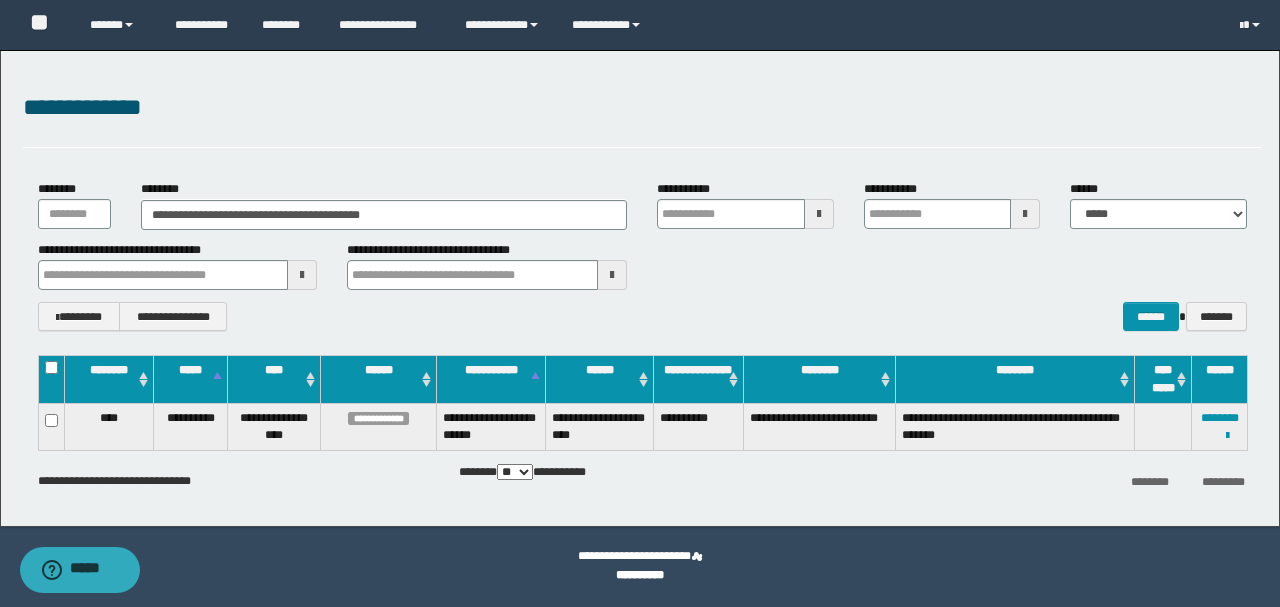 click on "**********" at bounding box center [642, 255] 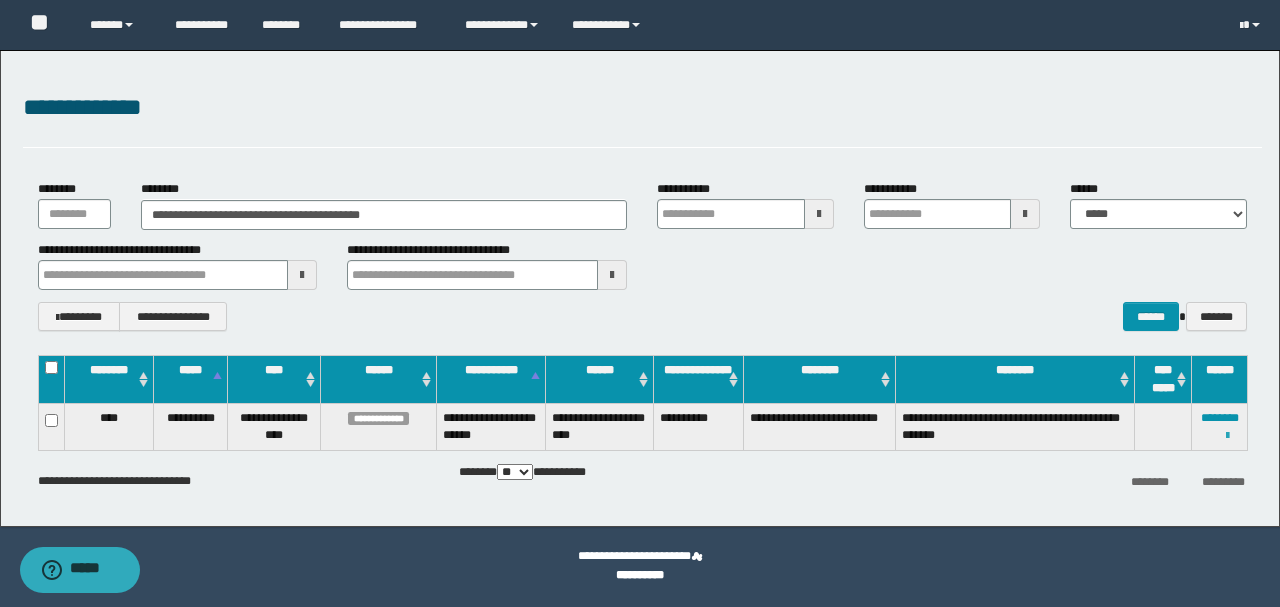 click at bounding box center (1227, 436) 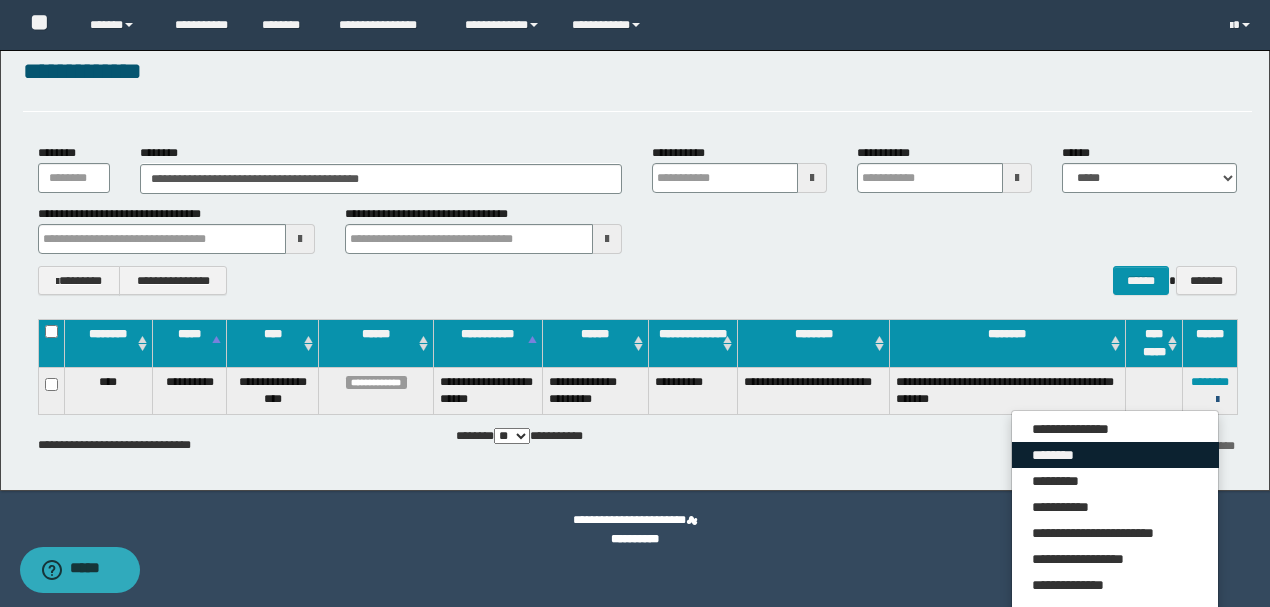scroll, scrollTop: 56, scrollLeft: 0, axis: vertical 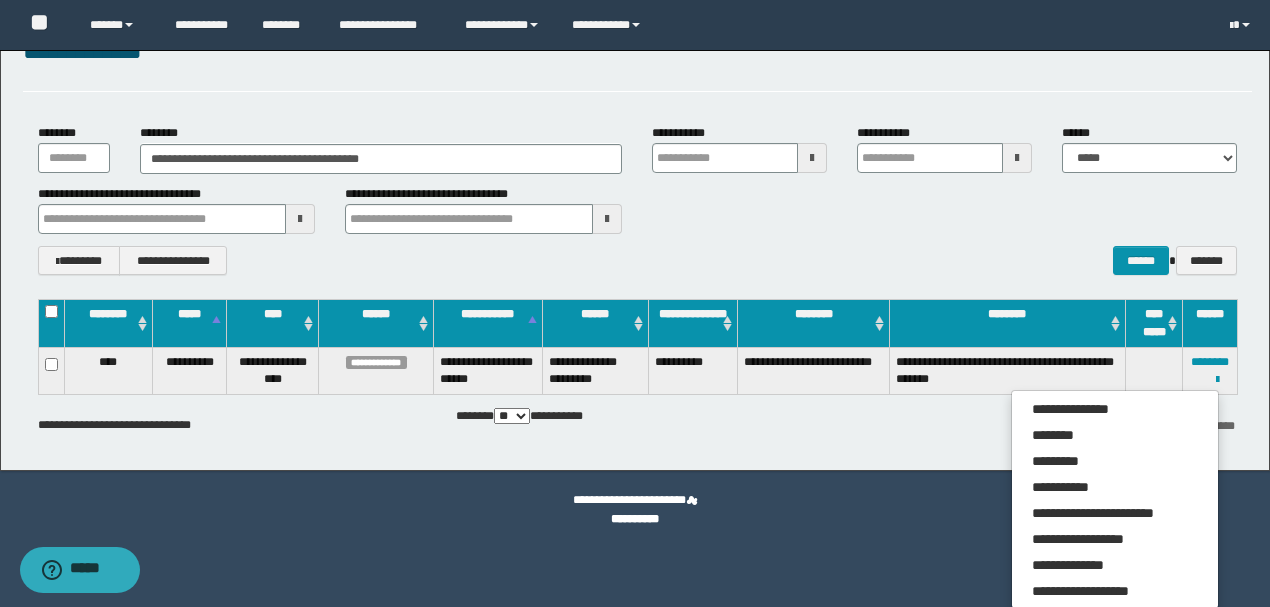 click on "**********" at bounding box center [635, 501] 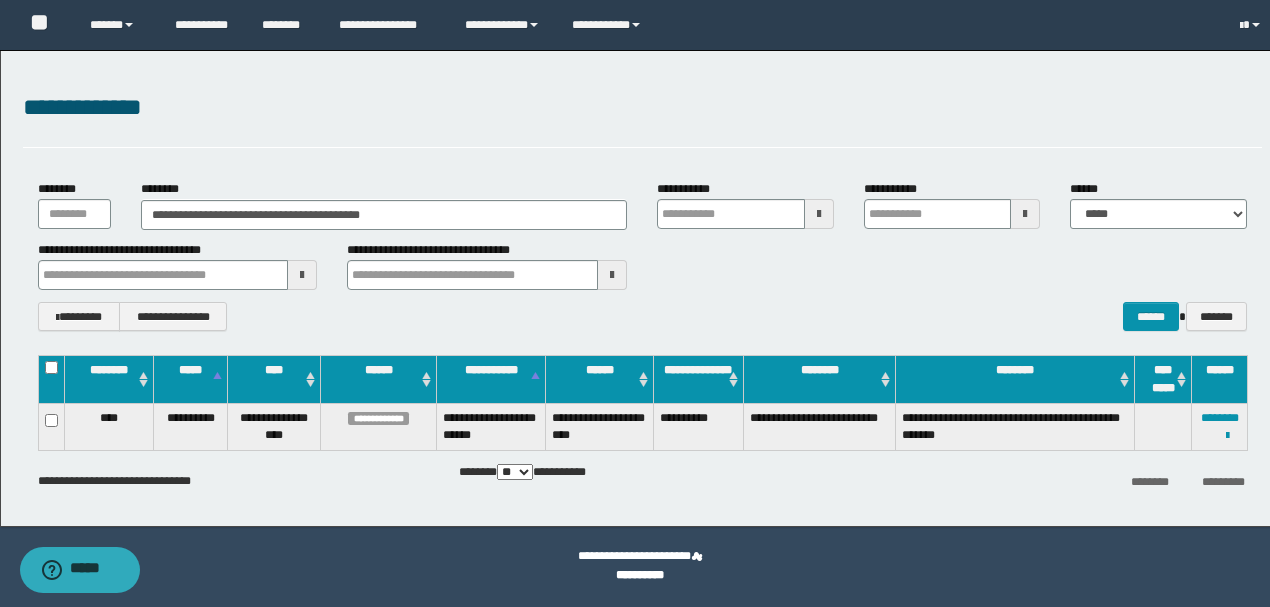 scroll, scrollTop: 0, scrollLeft: 0, axis: both 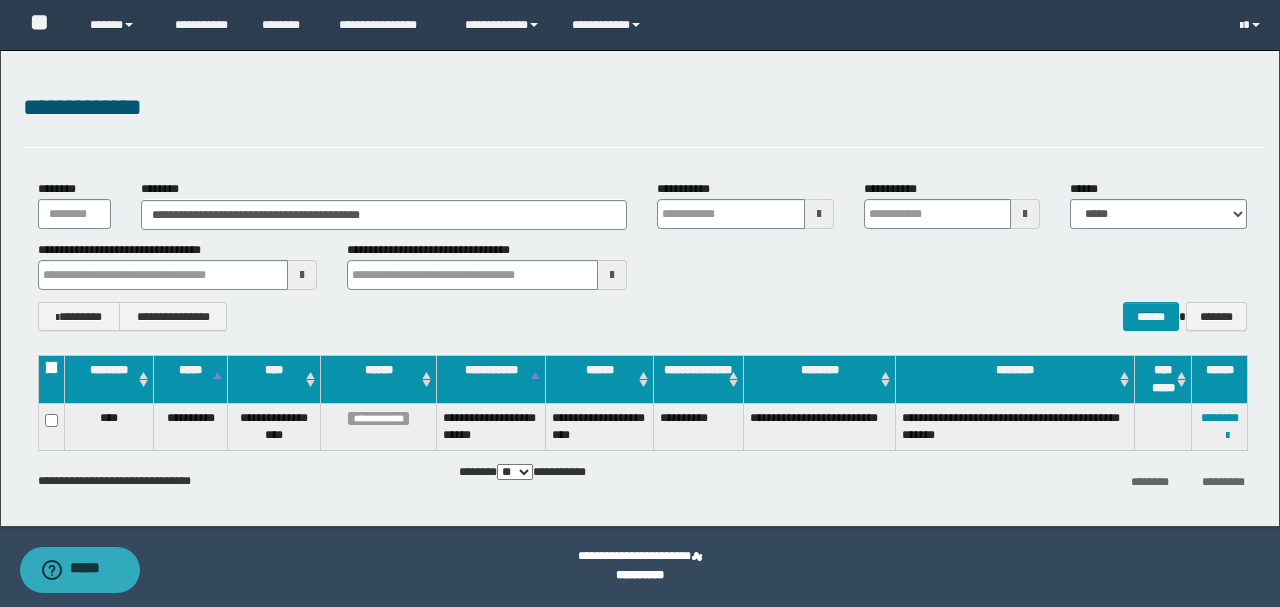 click on "**********" at bounding box center [642, 316] 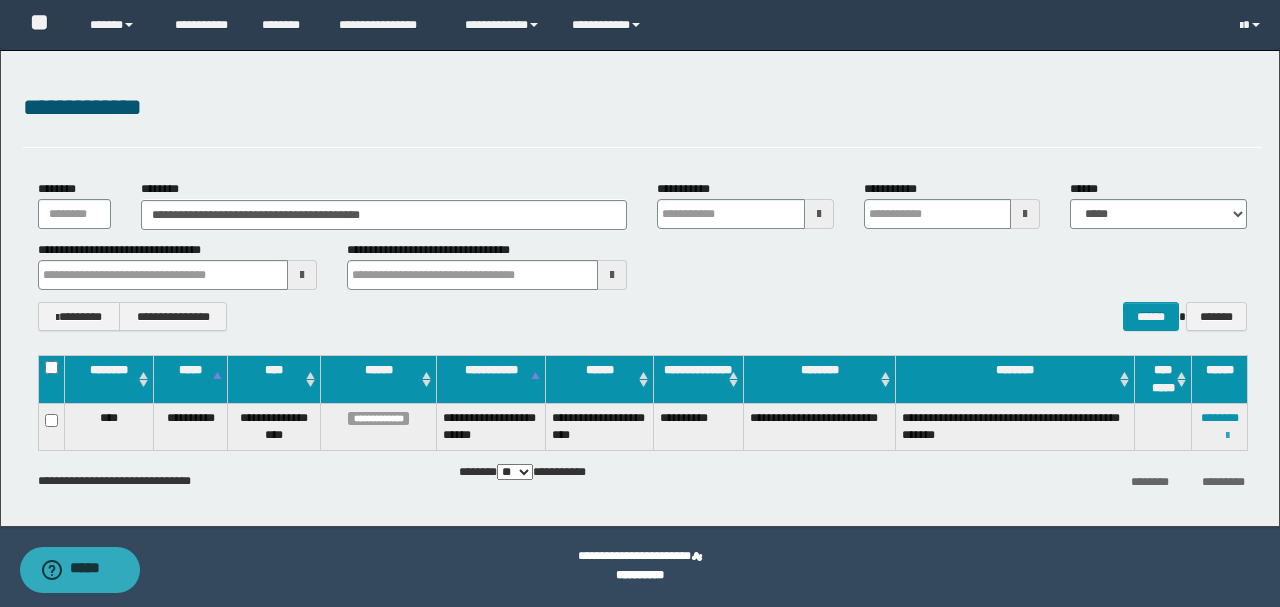 click at bounding box center (1227, 436) 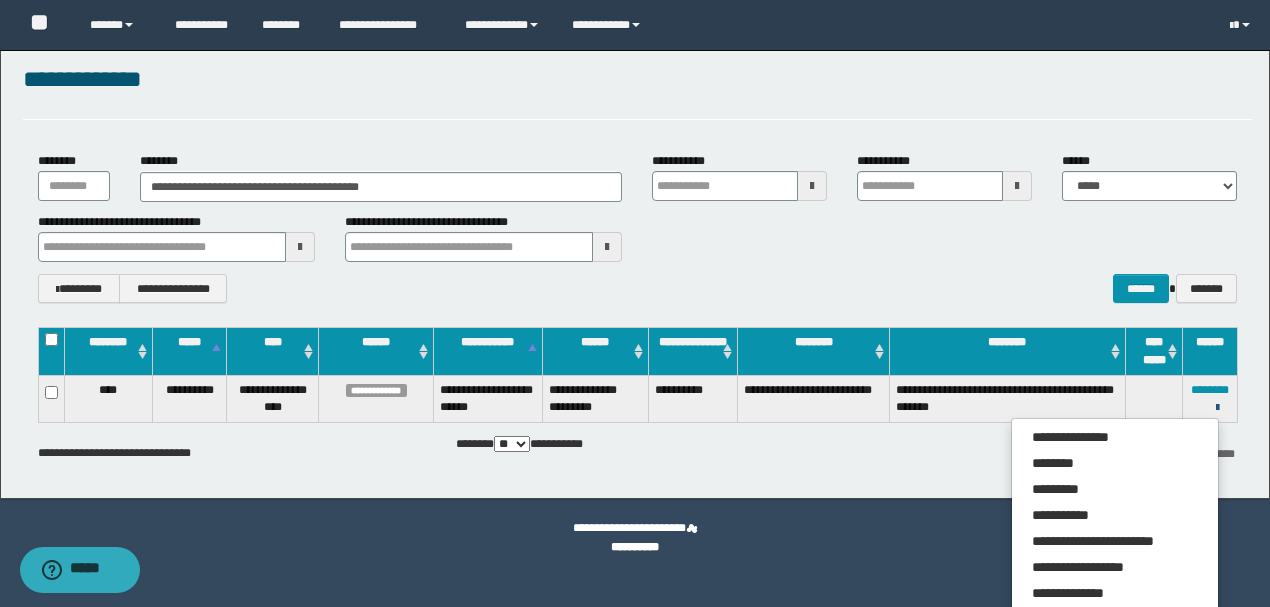 scroll, scrollTop: 56, scrollLeft: 0, axis: vertical 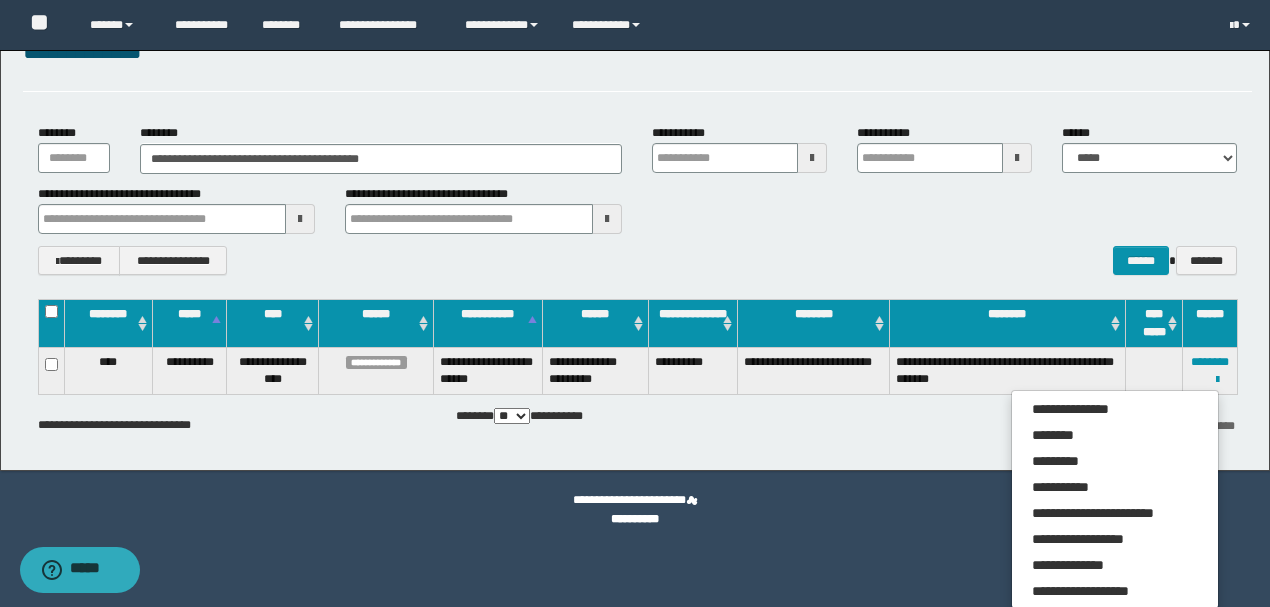 click on "******** *********" at bounding box center [1046, 424] 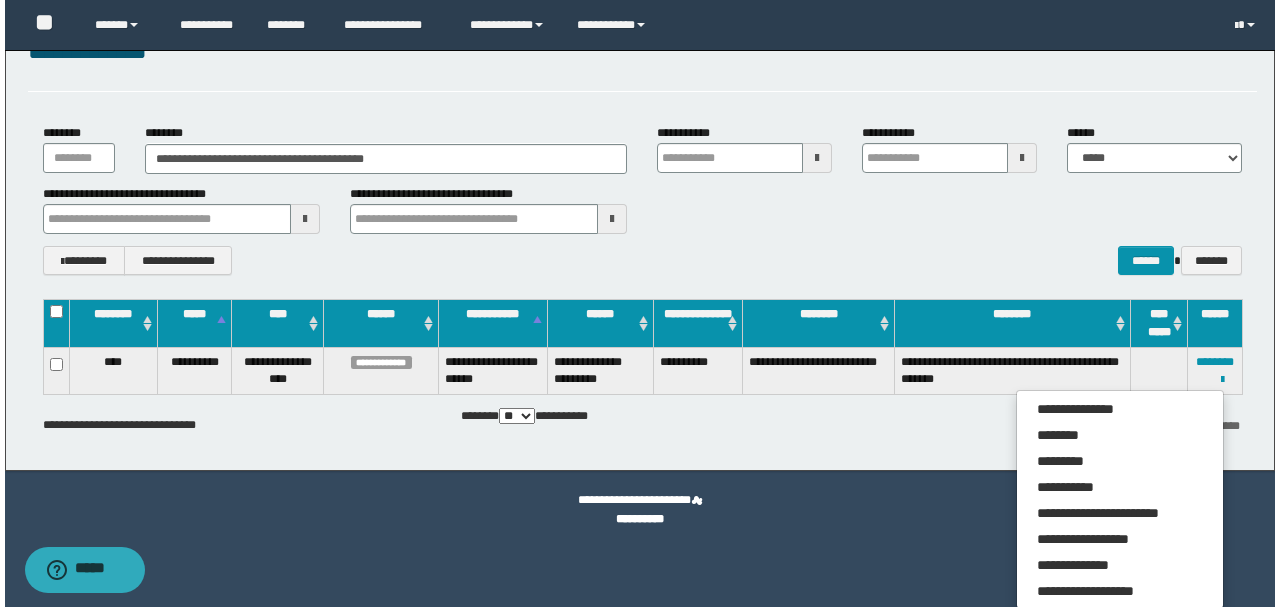 scroll, scrollTop: 0, scrollLeft: 0, axis: both 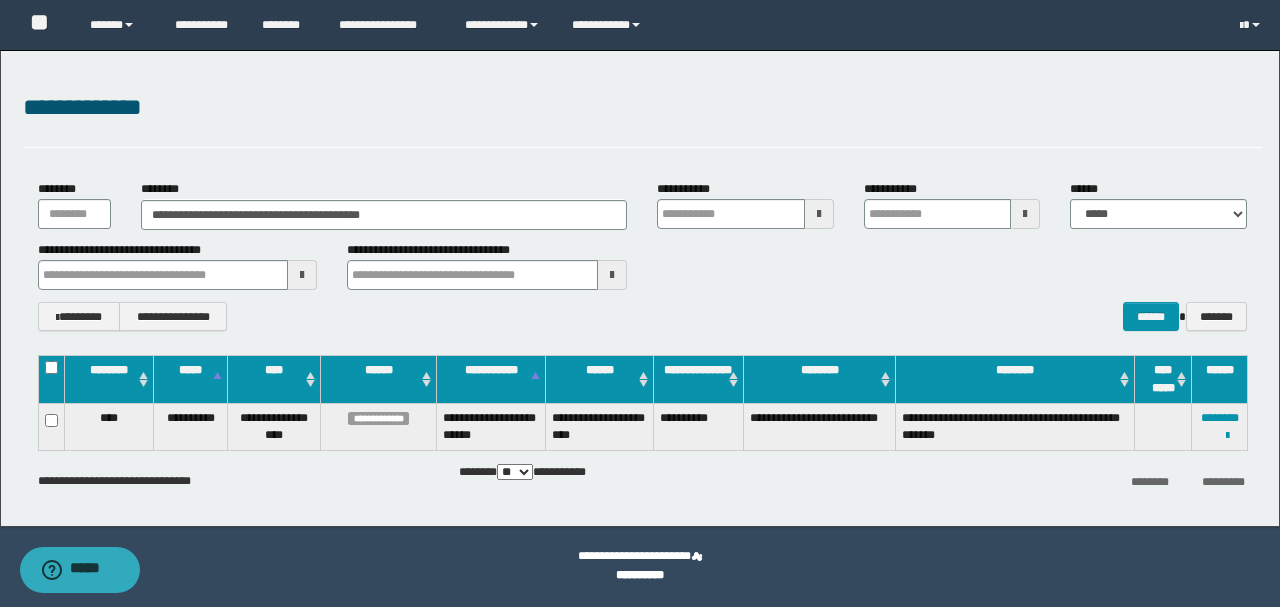 click on "**********" at bounding box center [642, 265] 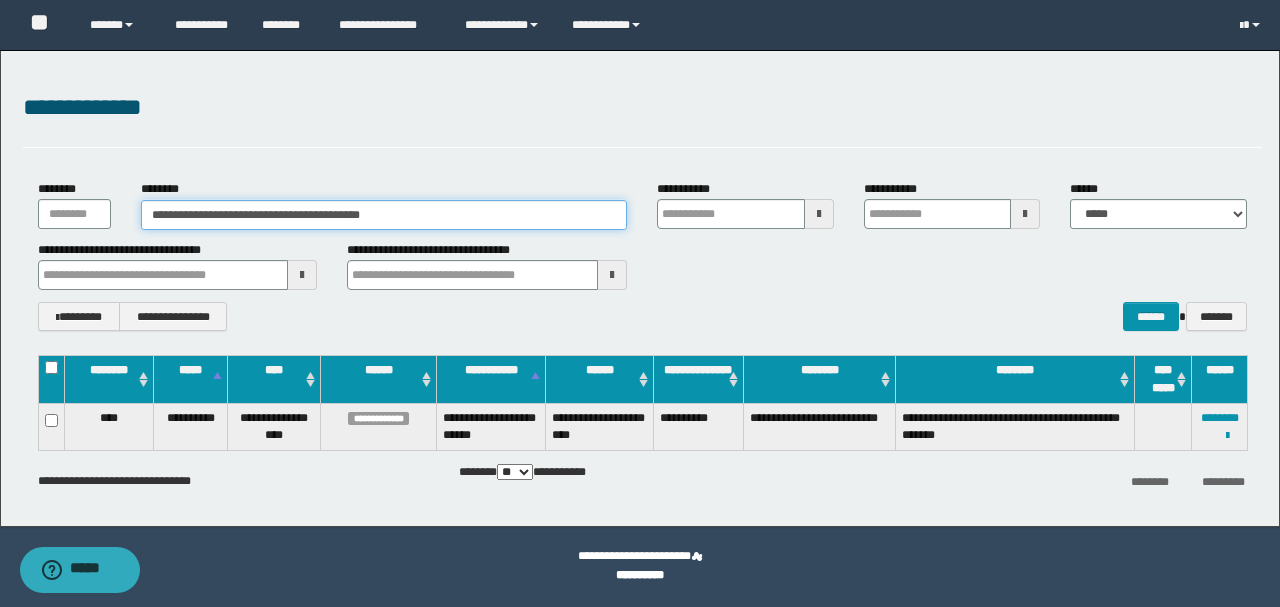drag, startPoint x: 440, startPoint y: 211, endPoint x: 0, endPoint y: 194, distance: 440.32828 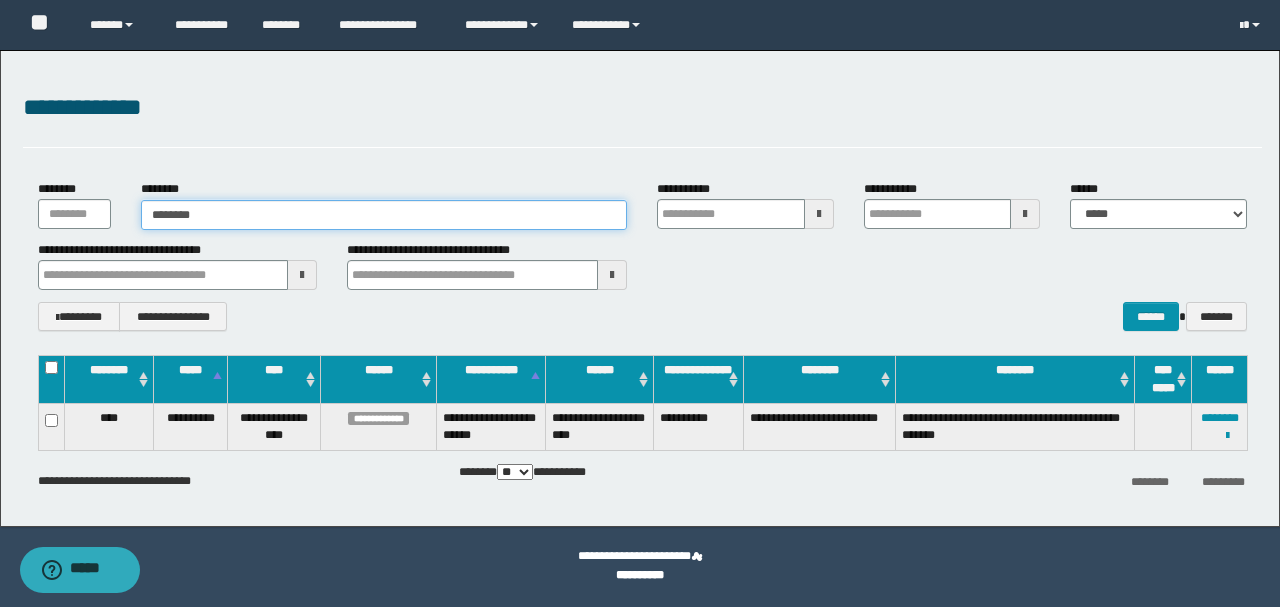 type on "********" 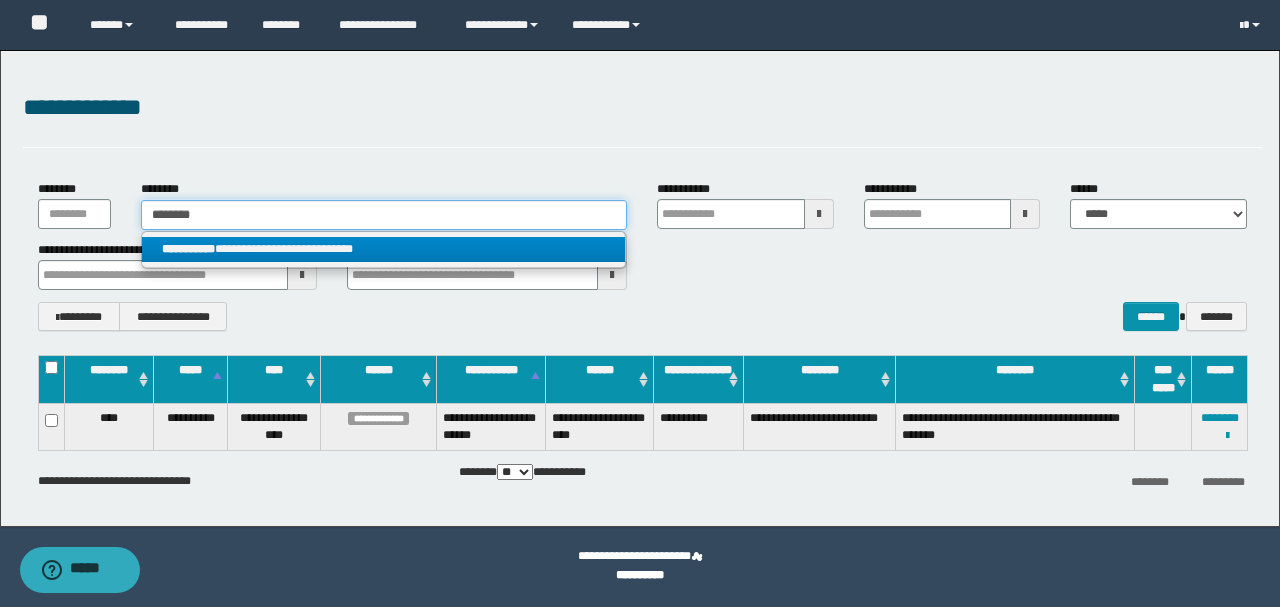 type on "********" 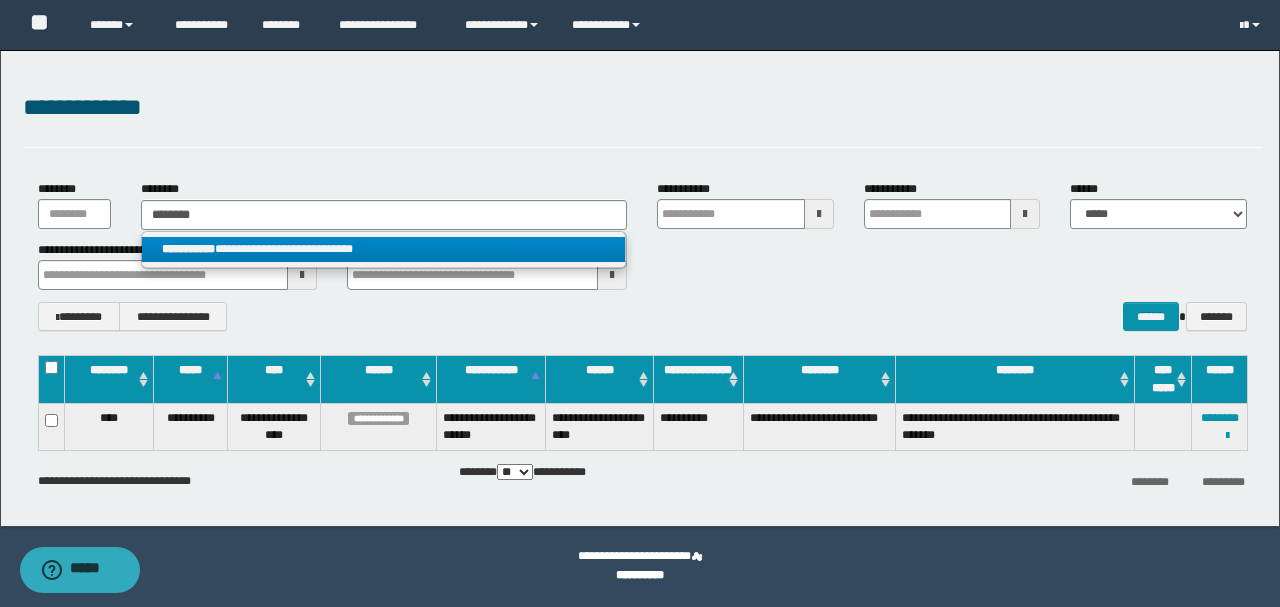 click on "**********" at bounding box center [384, 249] 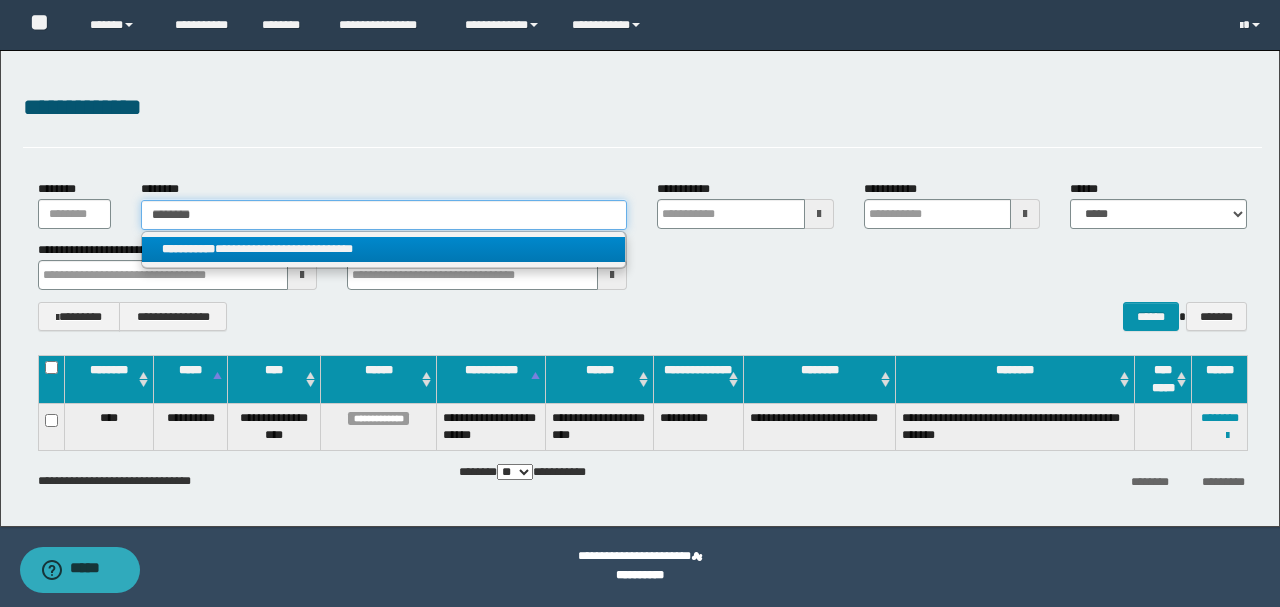 type 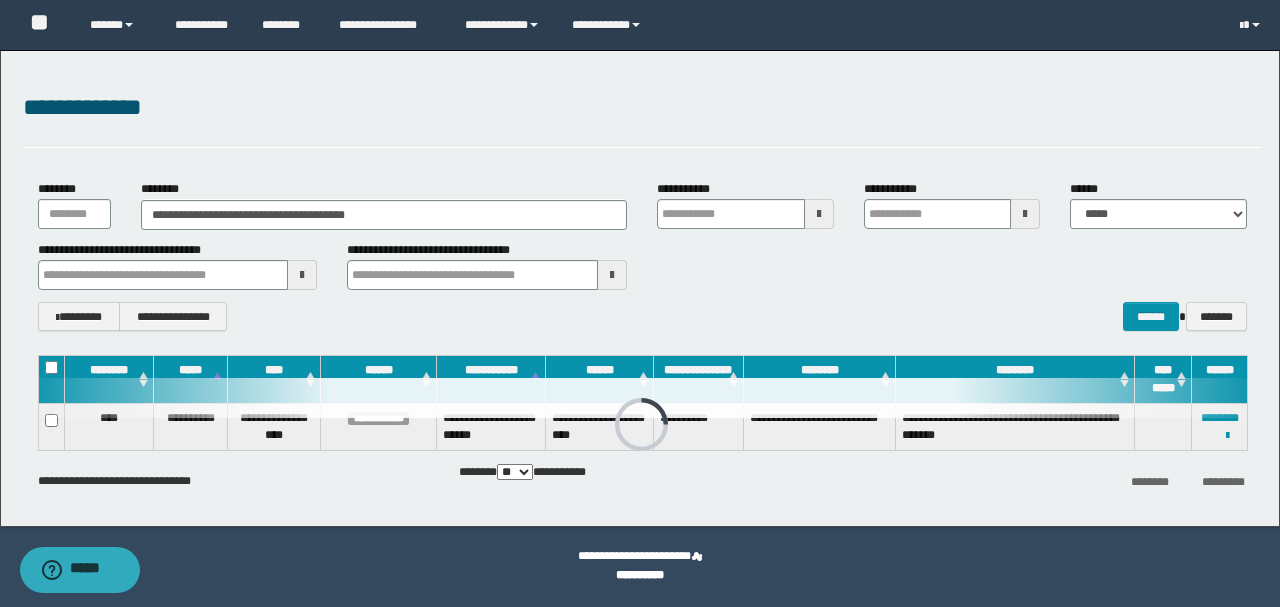 click on "**********" at bounding box center (642, 255) 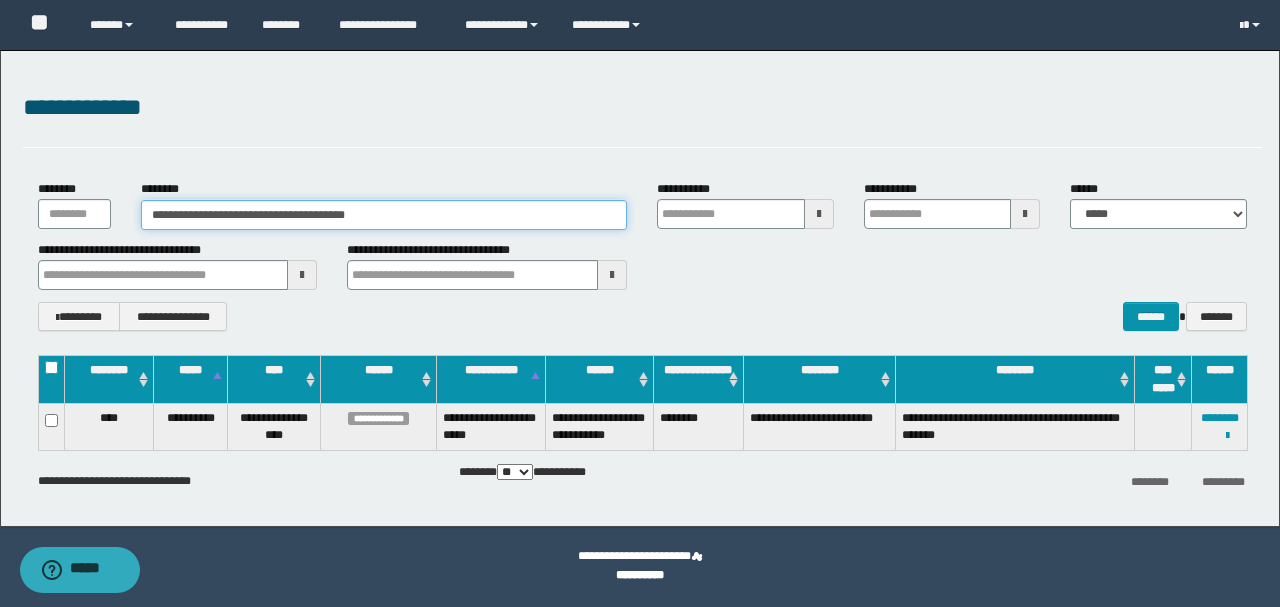 drag, startPoint x: 416, startPoint y: 214, endPoint x: 0, endPoint y: 208, distance: 416.04327 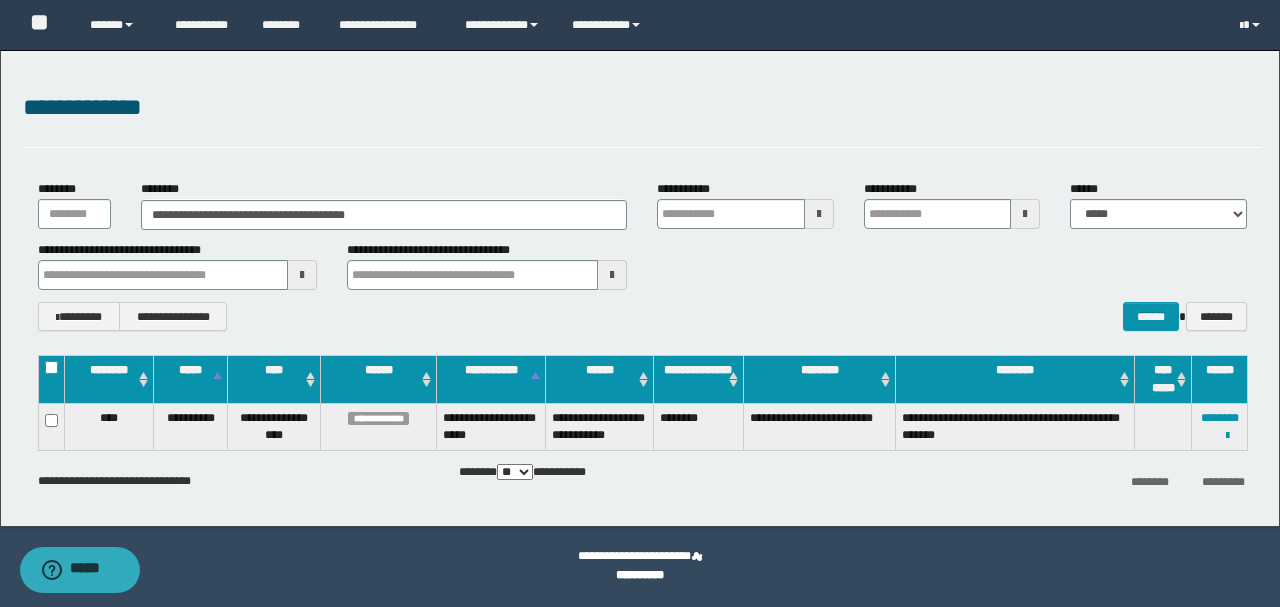 click on "**********" at bounding box center [642, 118] 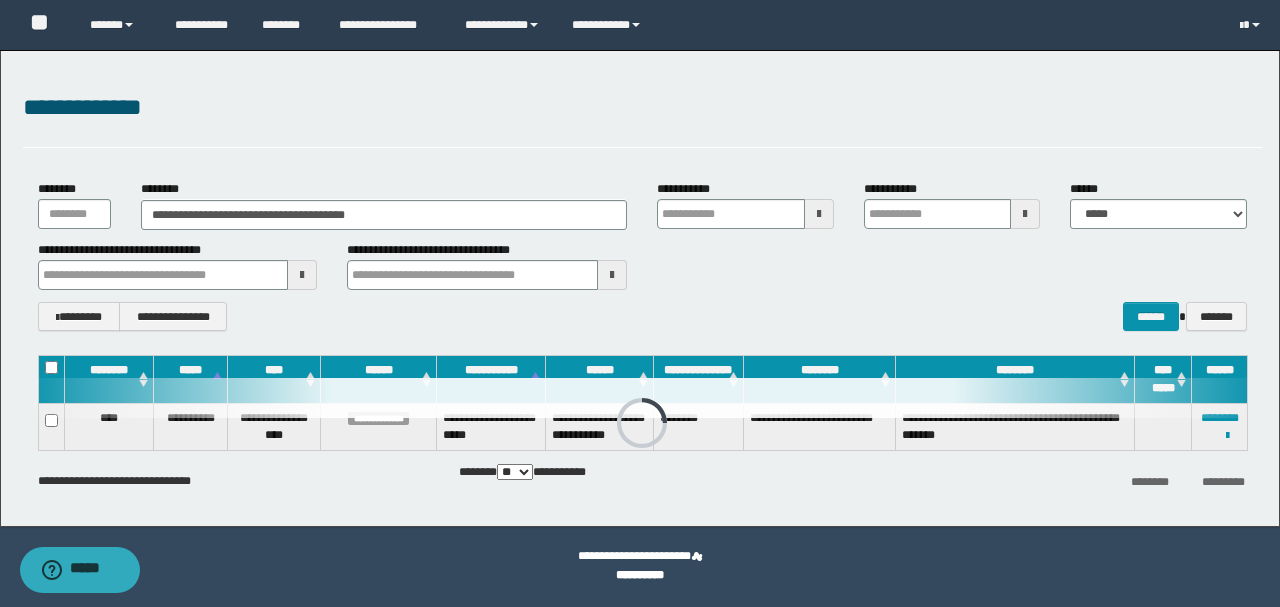 click on "**********" at bounding box center (642, 118) 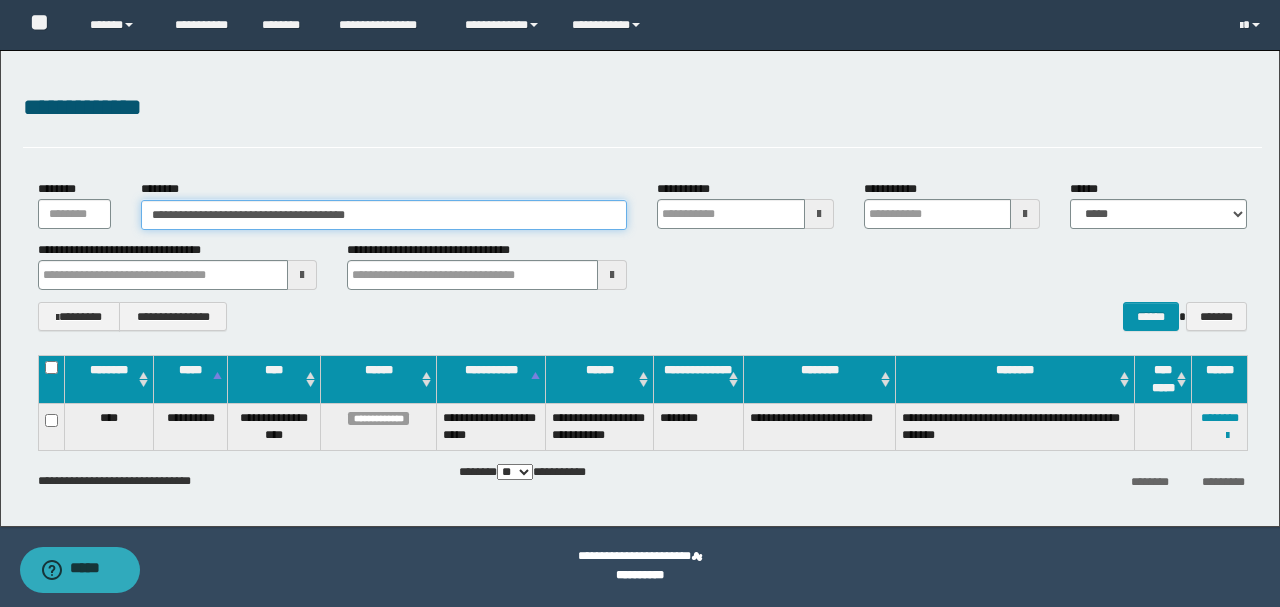 drag, startPoint x: 448, startPoint y: 213, endPoint x: 0, endPoint y: 190, distance: 448.59003 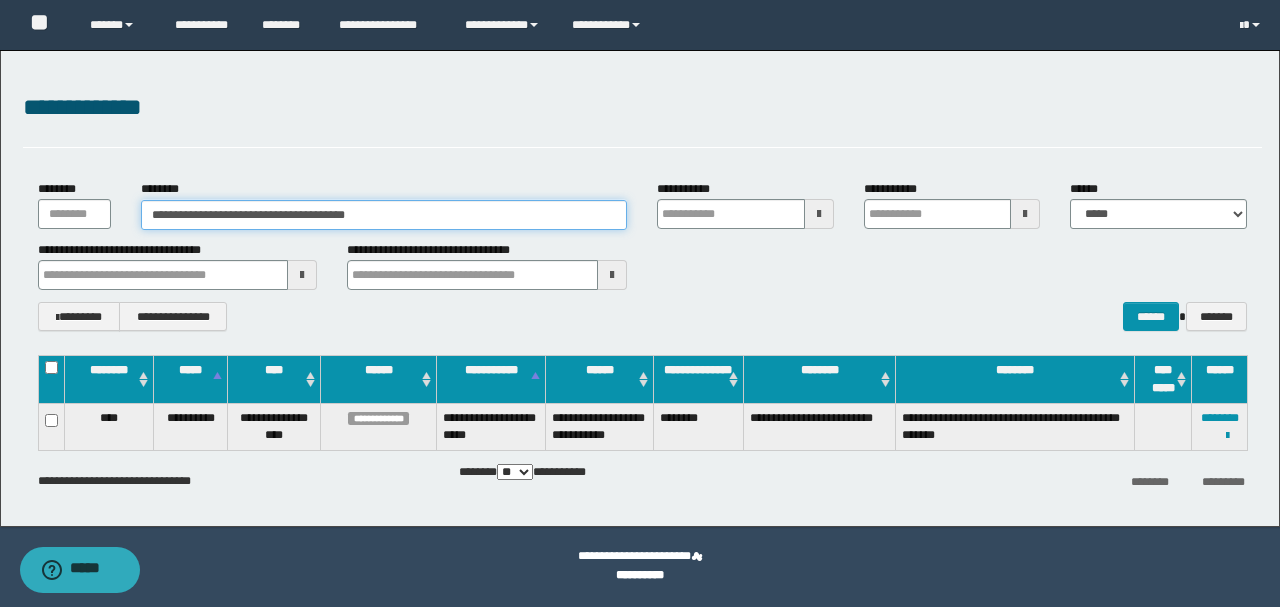 paste 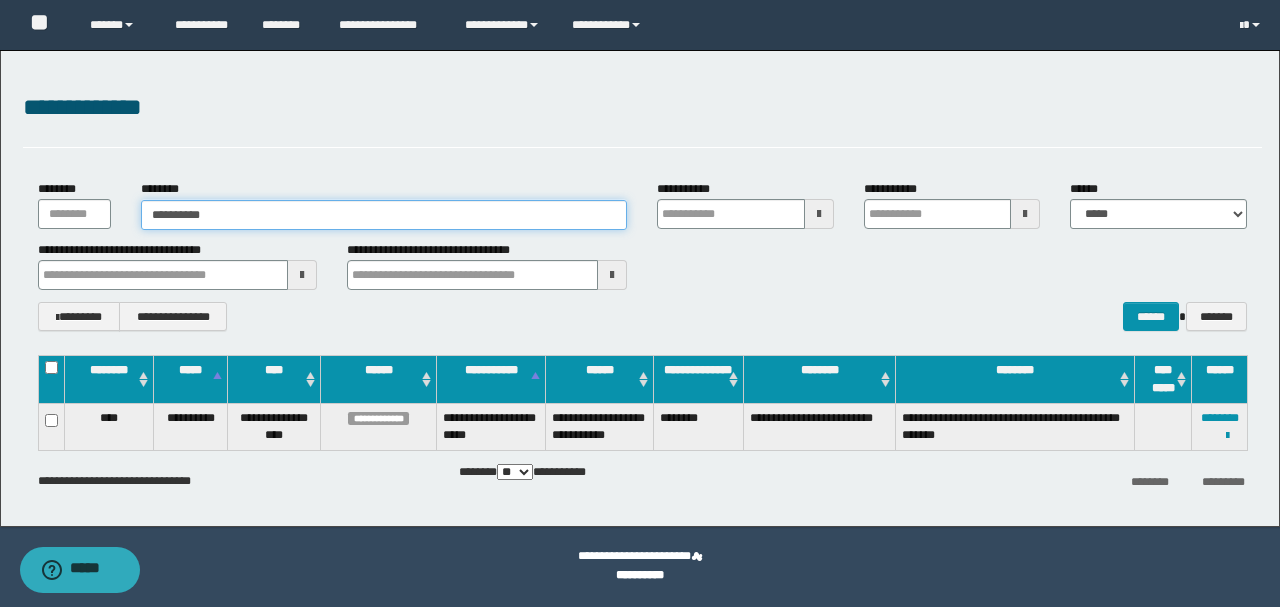 type on "**********" 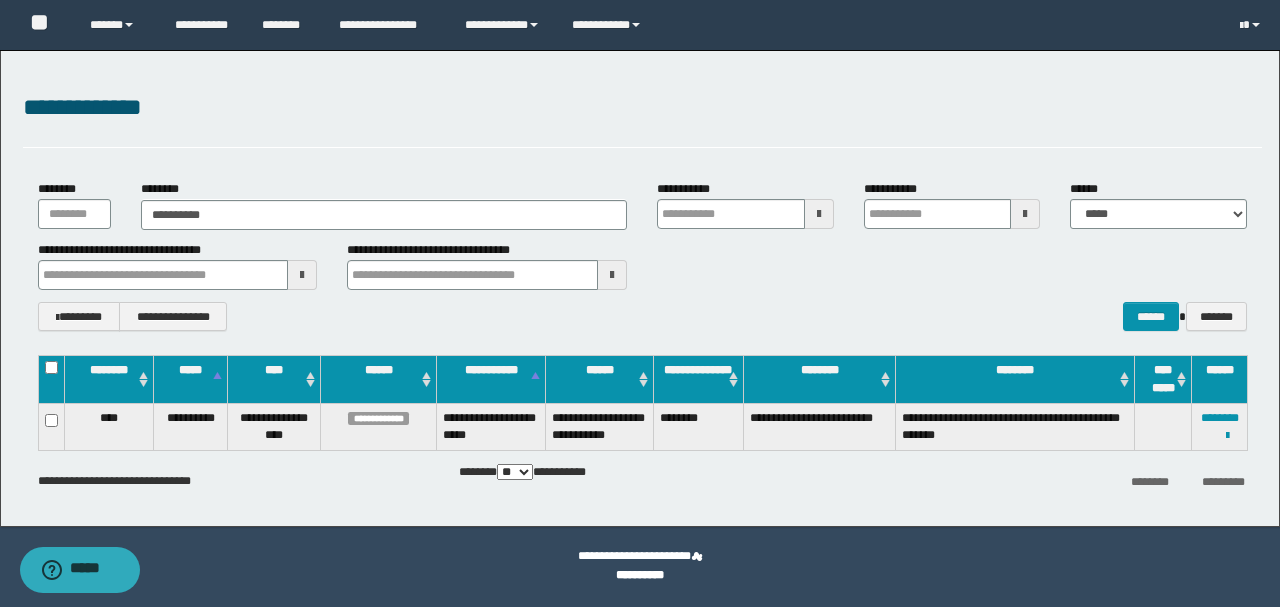 drag, startPoint x: 320, startPoint y: 155, endPoint x: 276, endPoint y: 110, distance: 62.936478 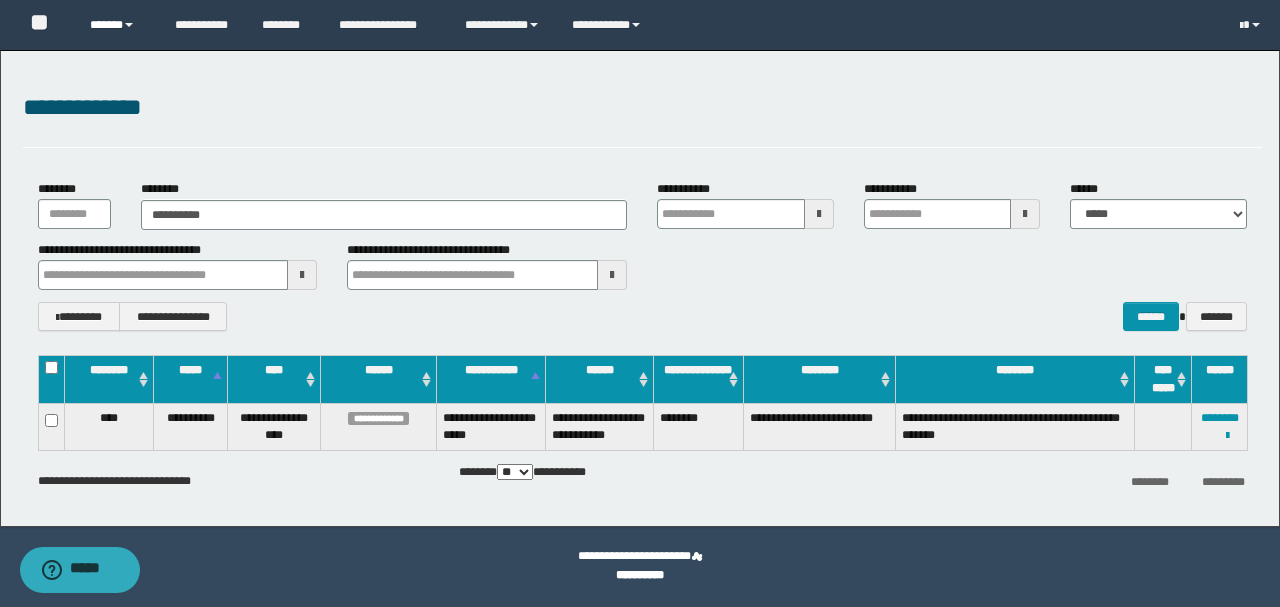click on "******" at bounding box center (117, 25) 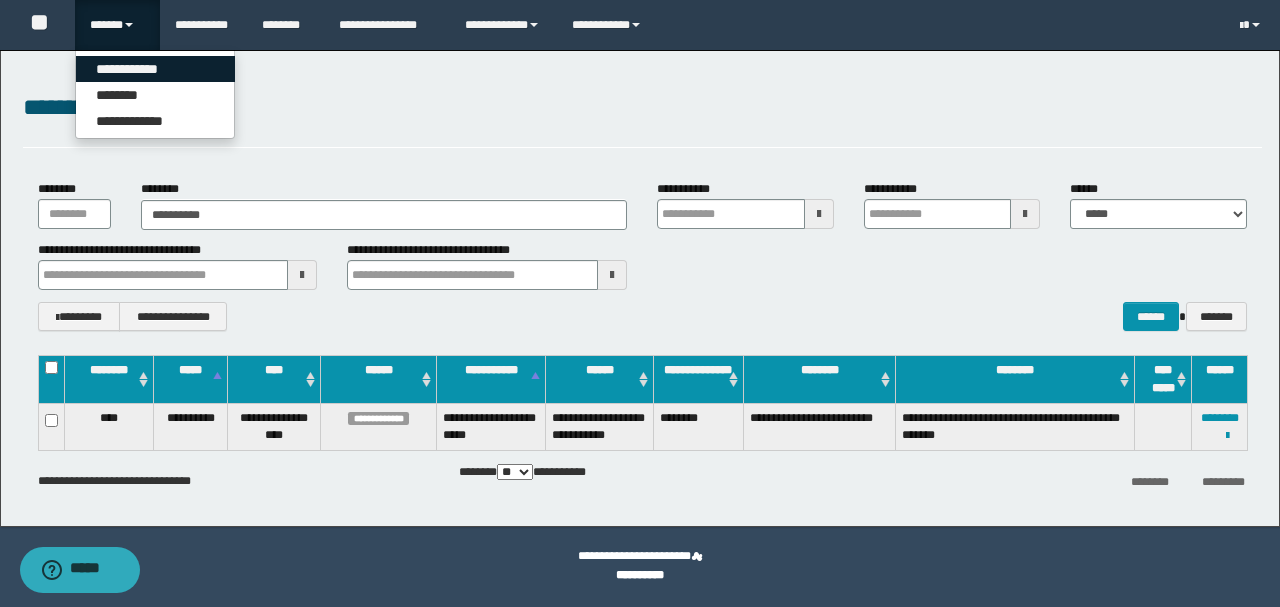 click on "**********" at bounding box center [155, 69] 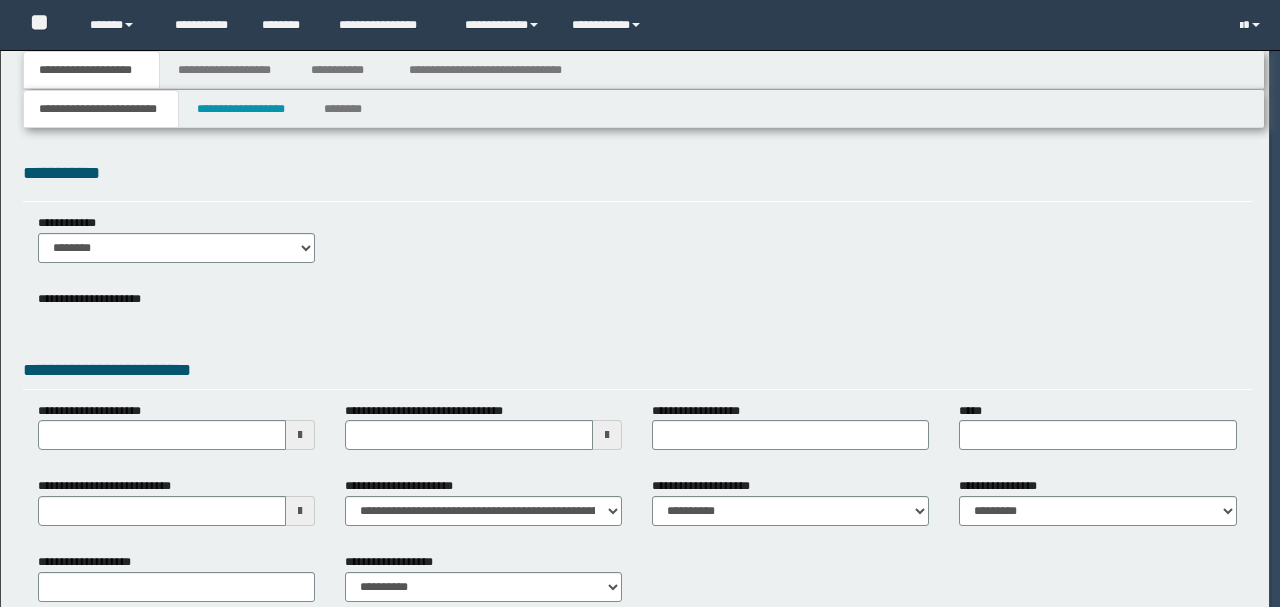 scroll, scrollTop: 0, scrollLeft: 0, axis: both 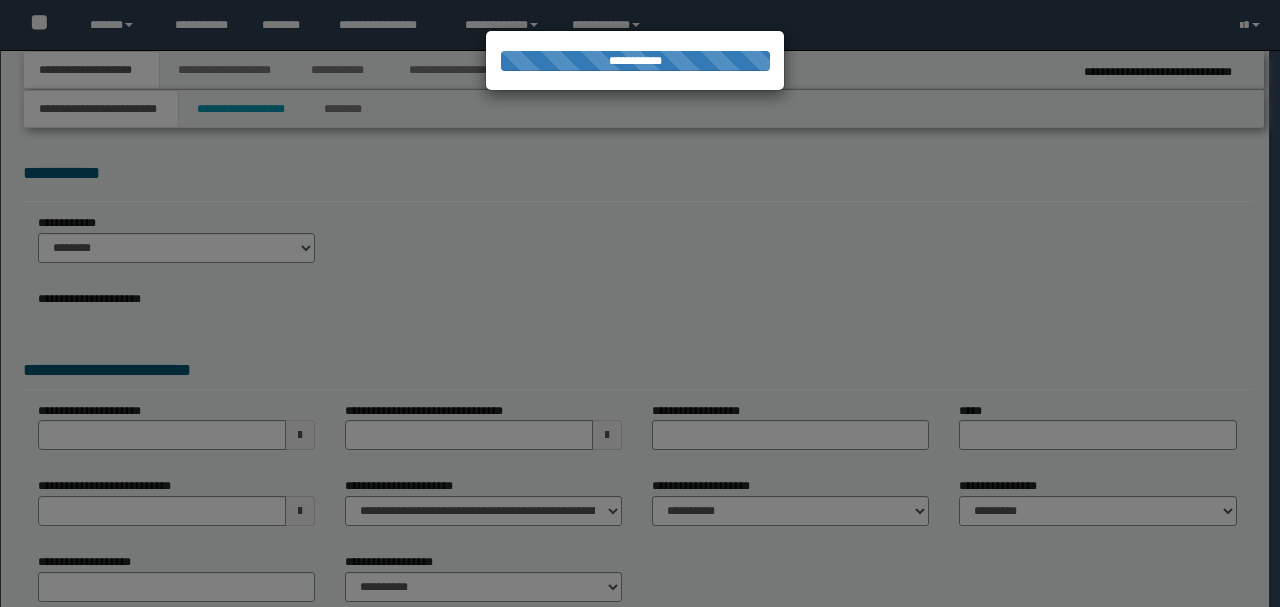 type on "**********" 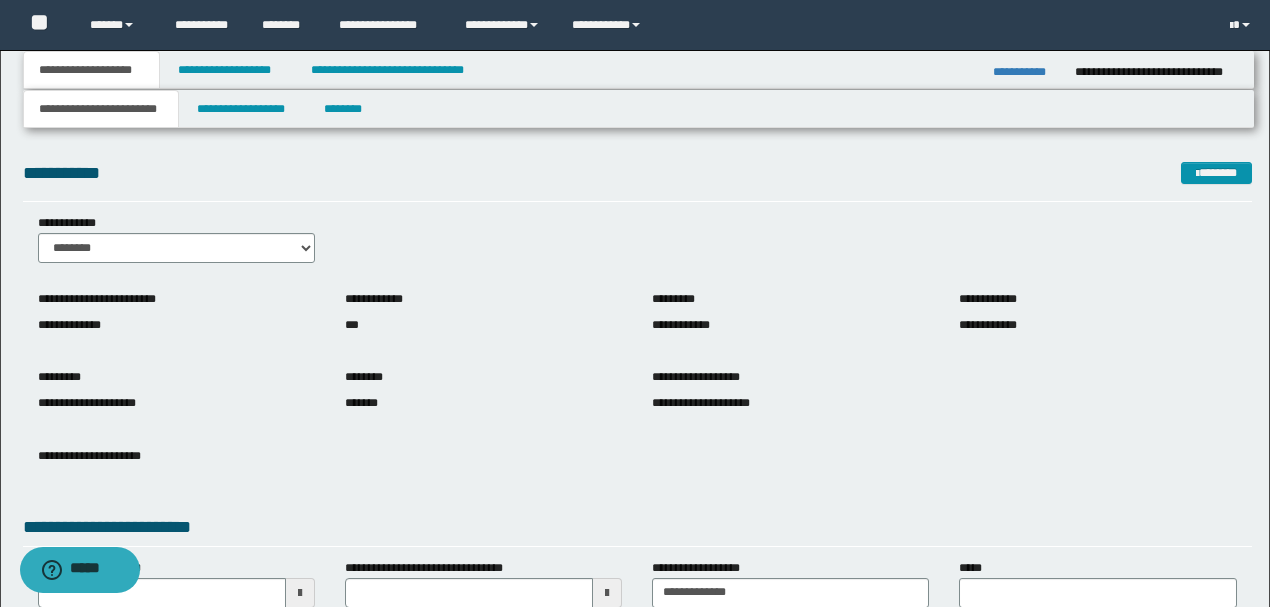click on "**********" at bounding box center [483, 316] 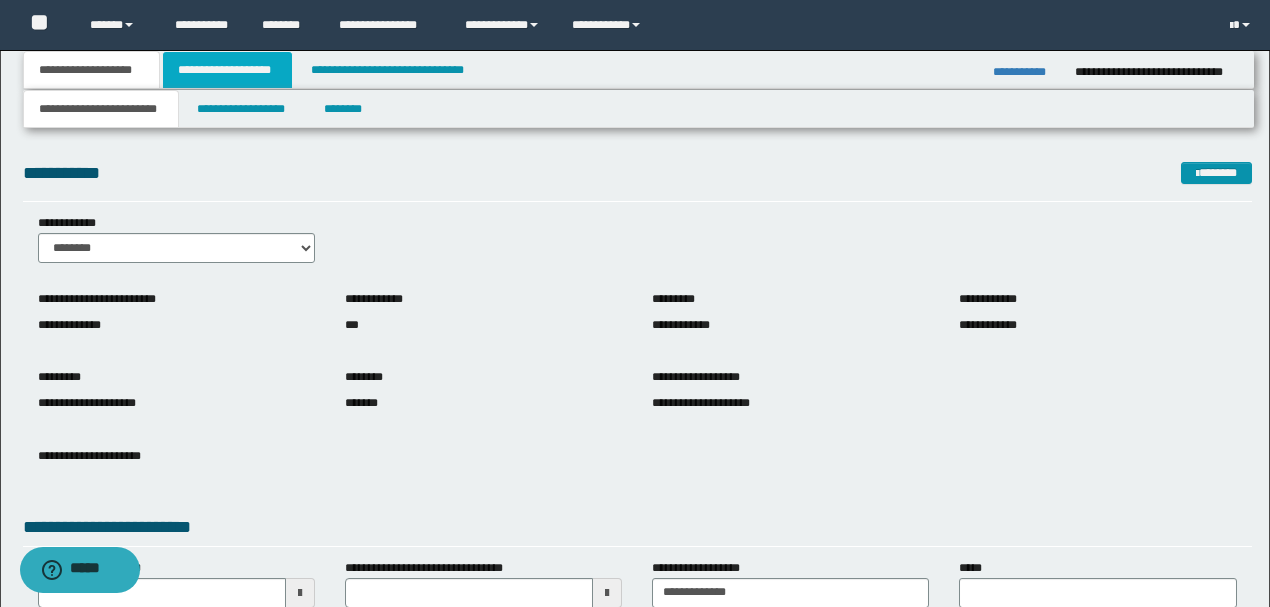 click on "**********" at bounding box center (227, 70) 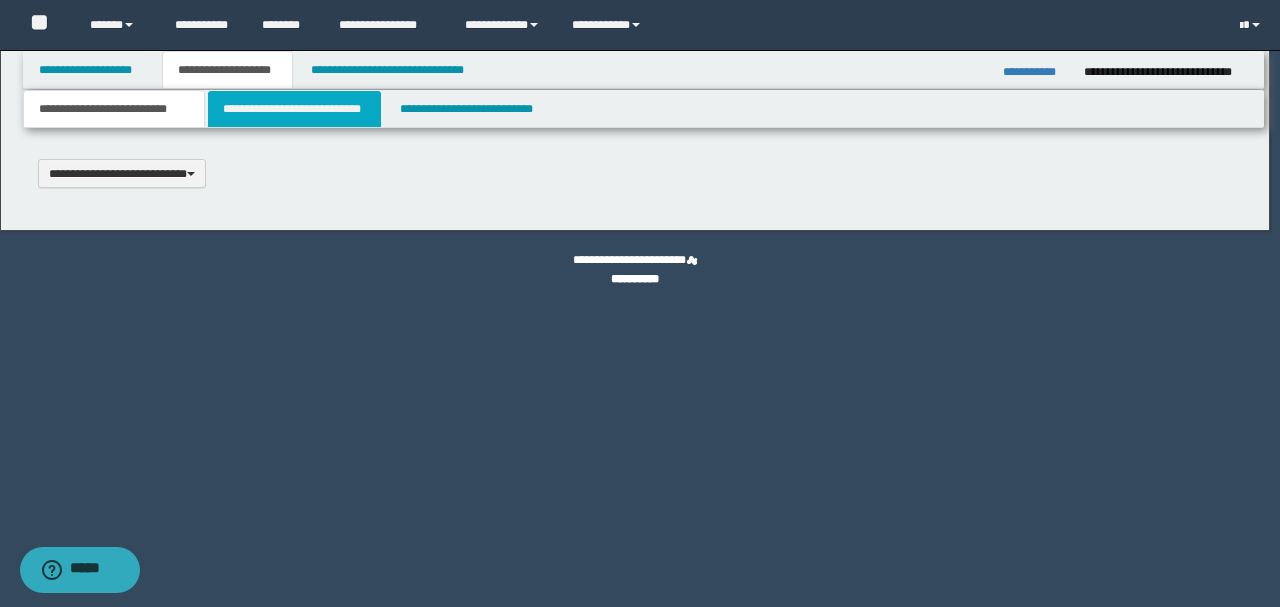 type 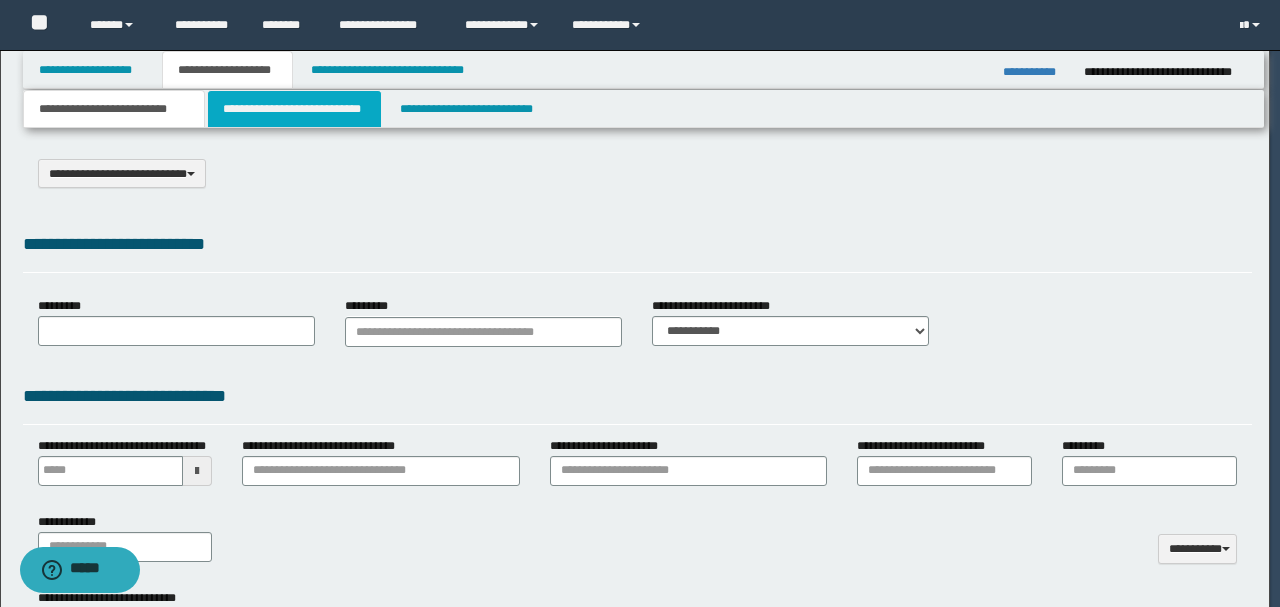select on "*" 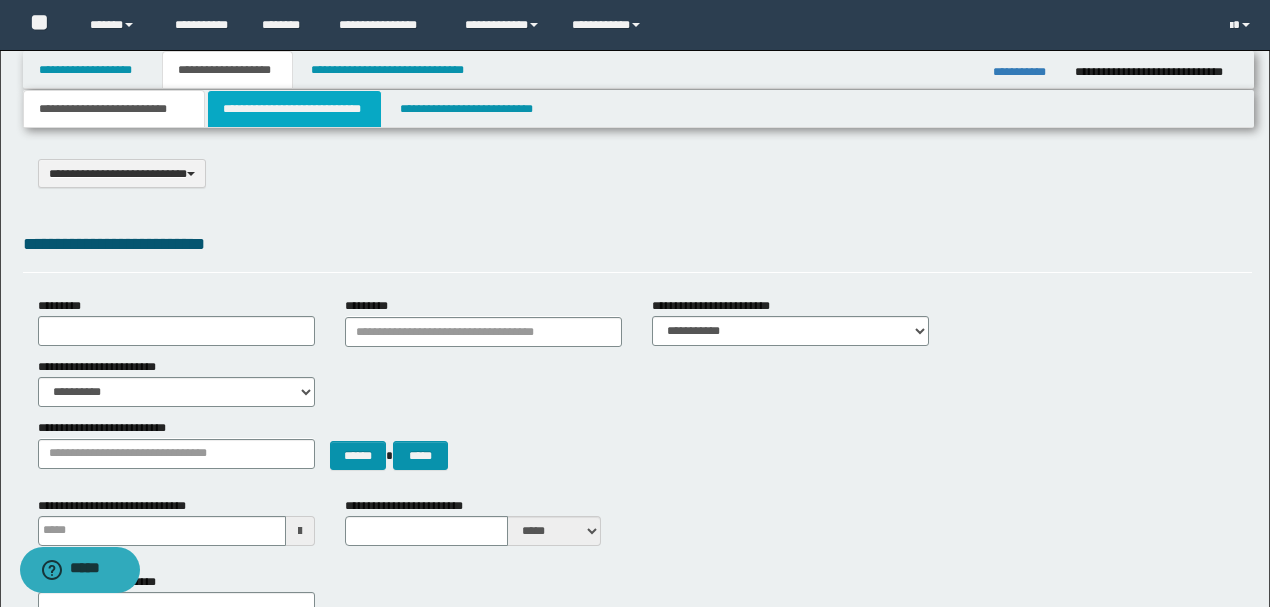 click on "**********" at bounding box center [294, 109] 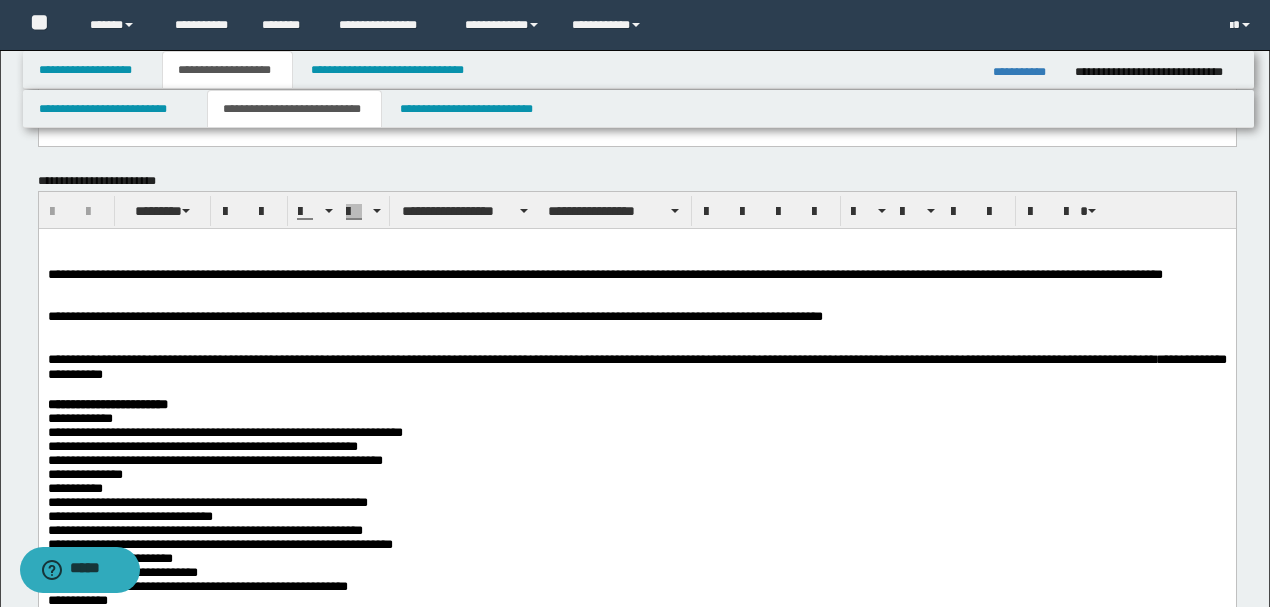 scroll, scrollTop: 1333, scrollLeft: 0, axis: vertical 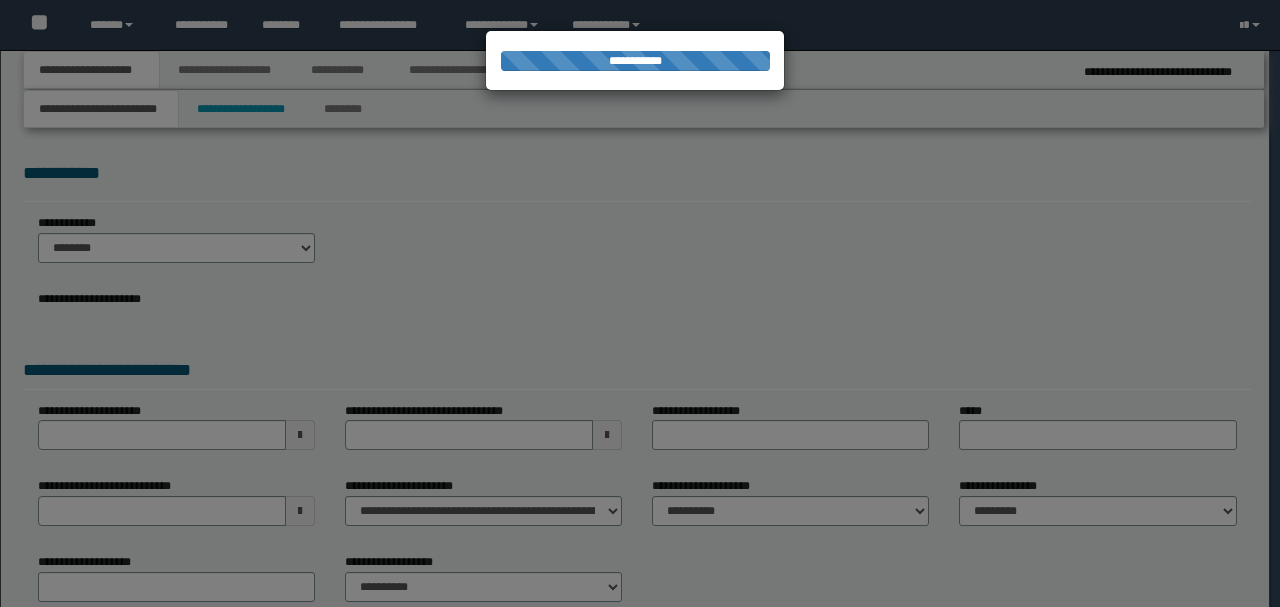 type on "**********" 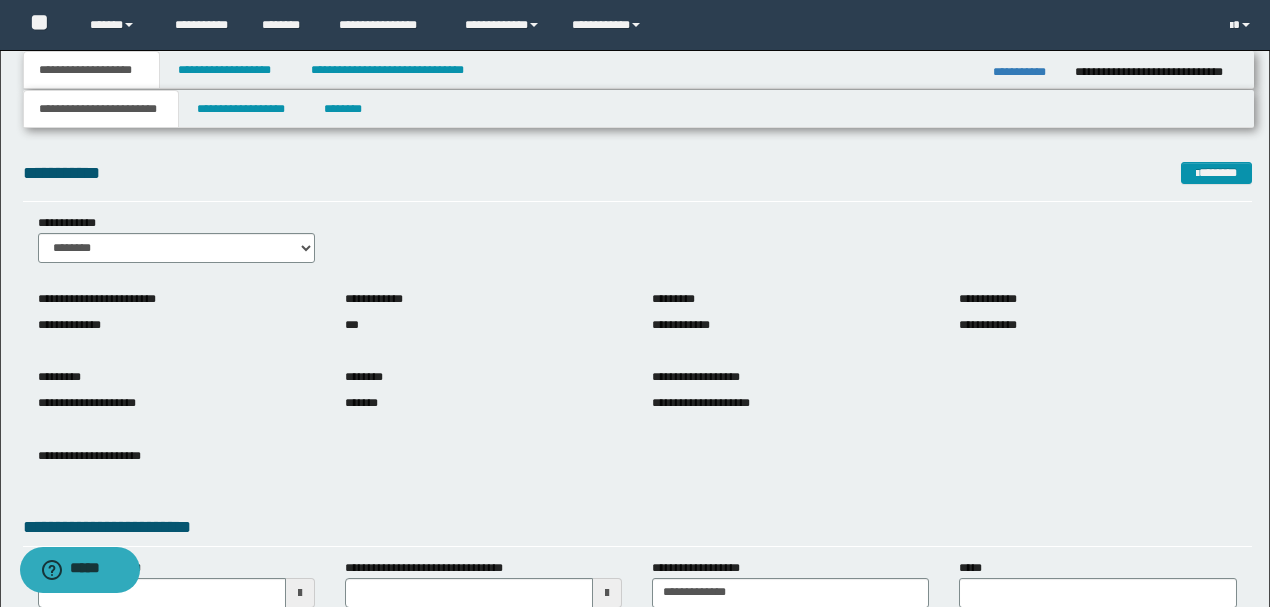 click on "**********" at bounding box center (637, 246) 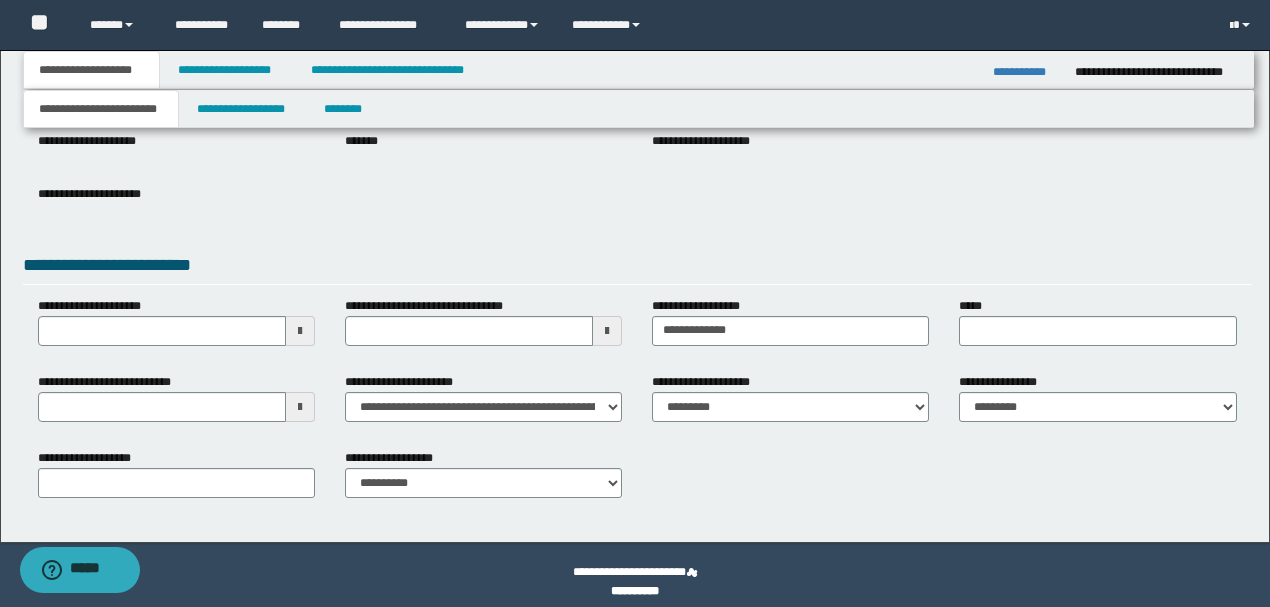 scroll, scrollTop: 275, scrollLeft: 0, axis: vertical 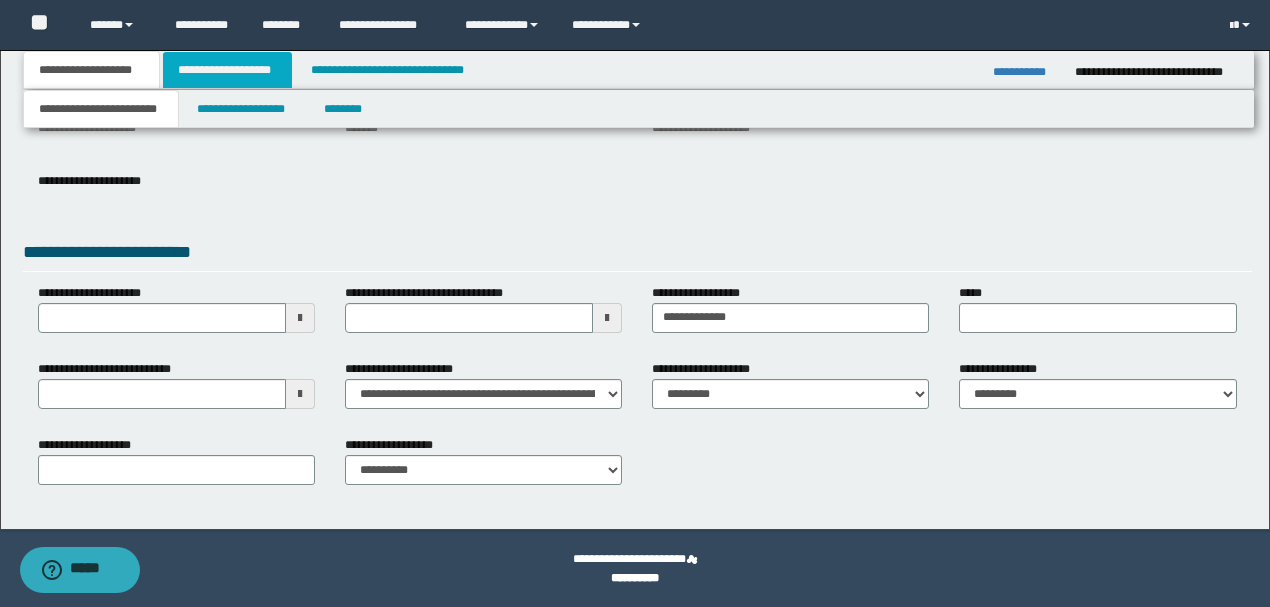 click on "**********" at bounding box center (227, 70) 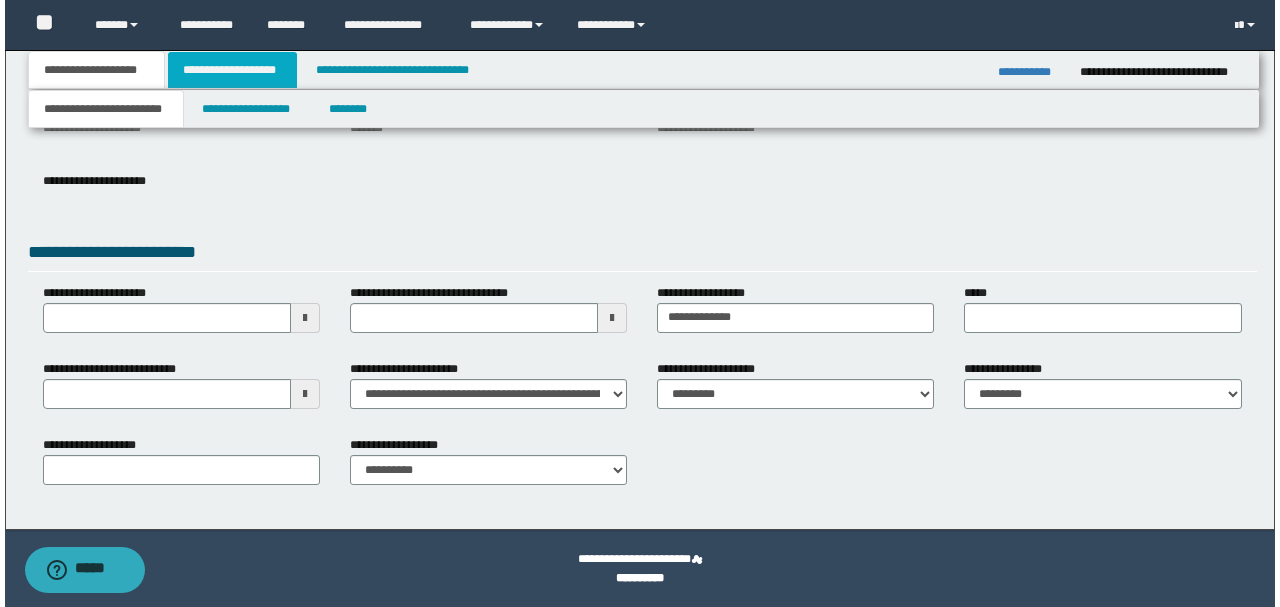 scroll, scrollTop: 0, scrollLeft: 0, axis: both 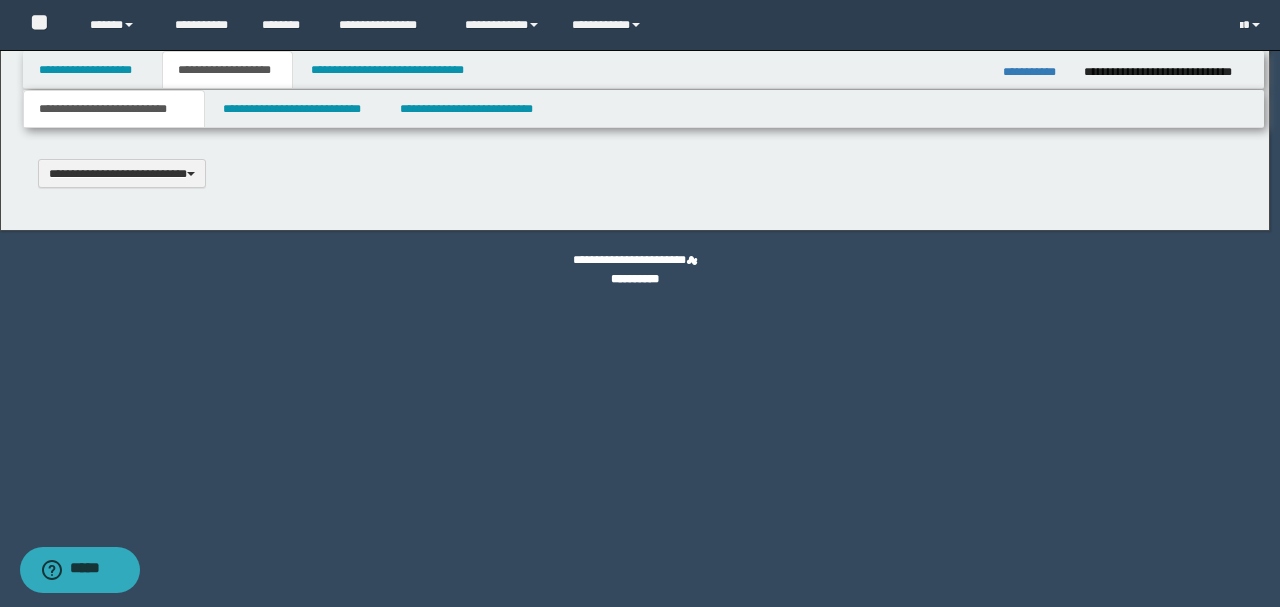 type 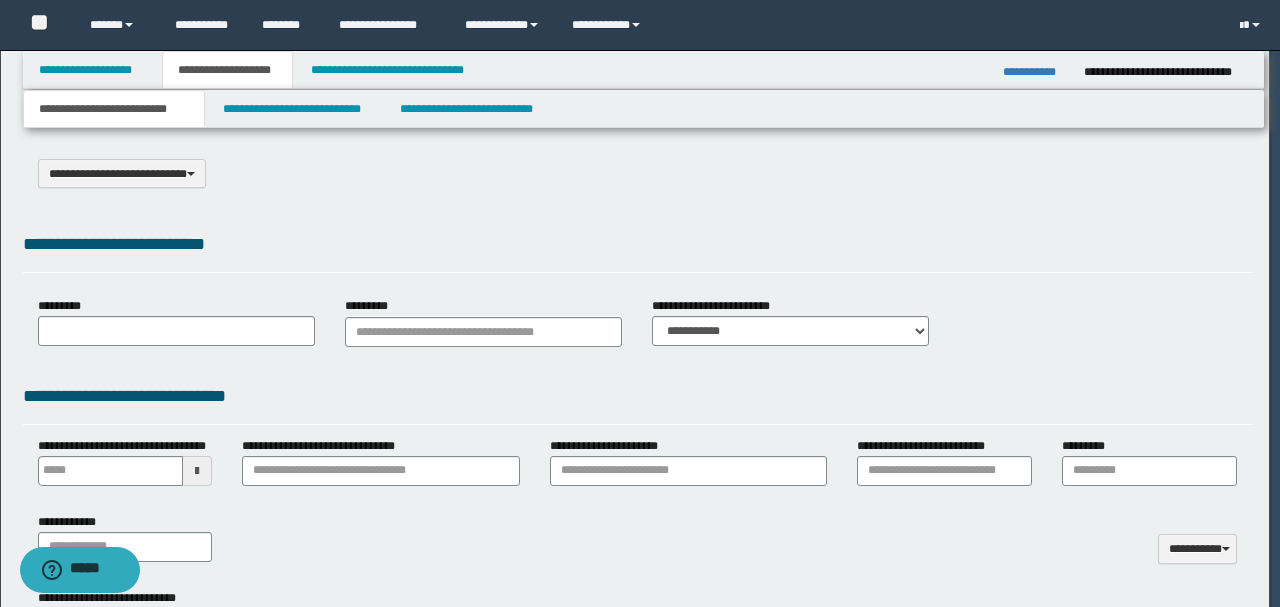 select on "*" 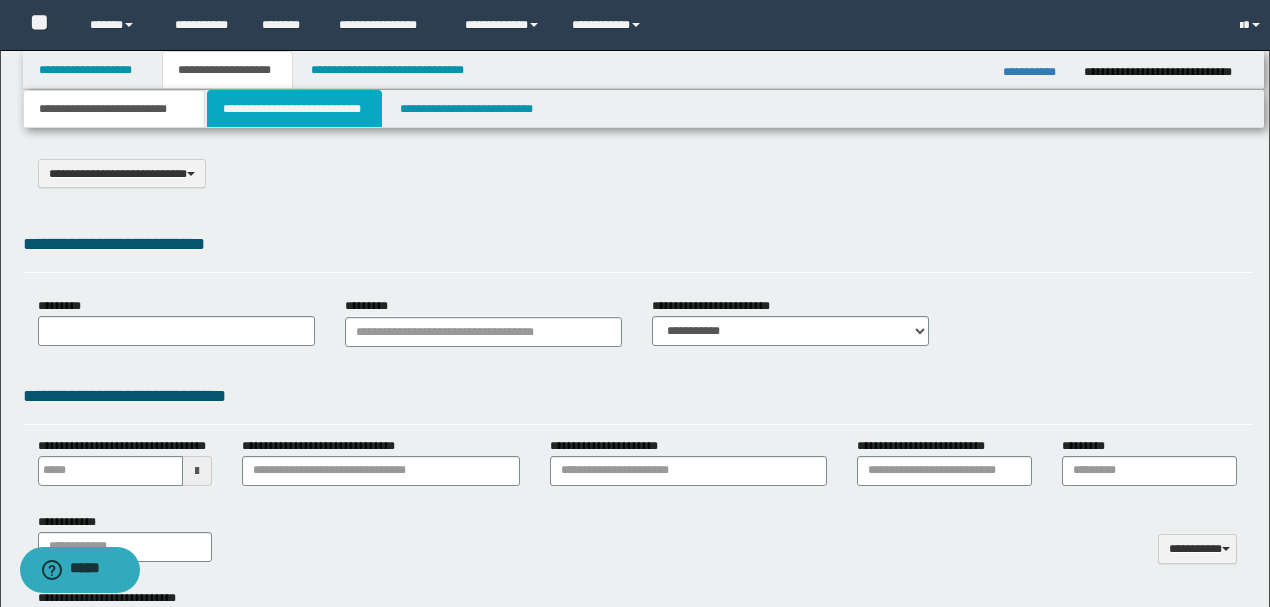 click on "**********" at bounding box center [294, 109] 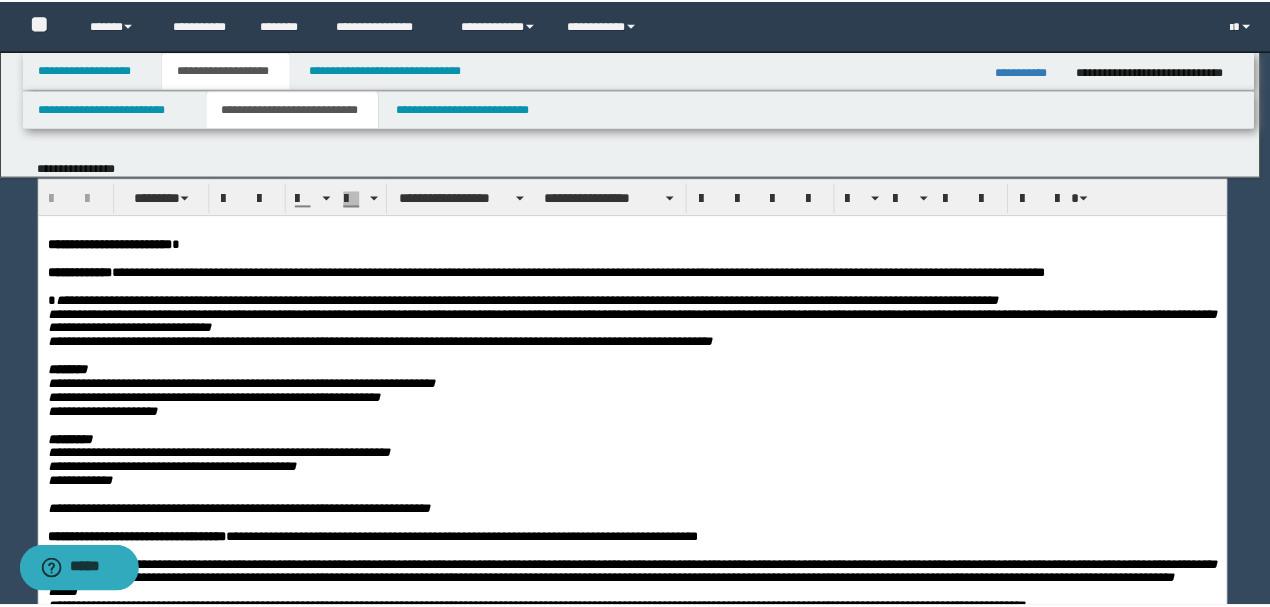scroll, scrollTop: 0, scrollLeft: 0, axis: both 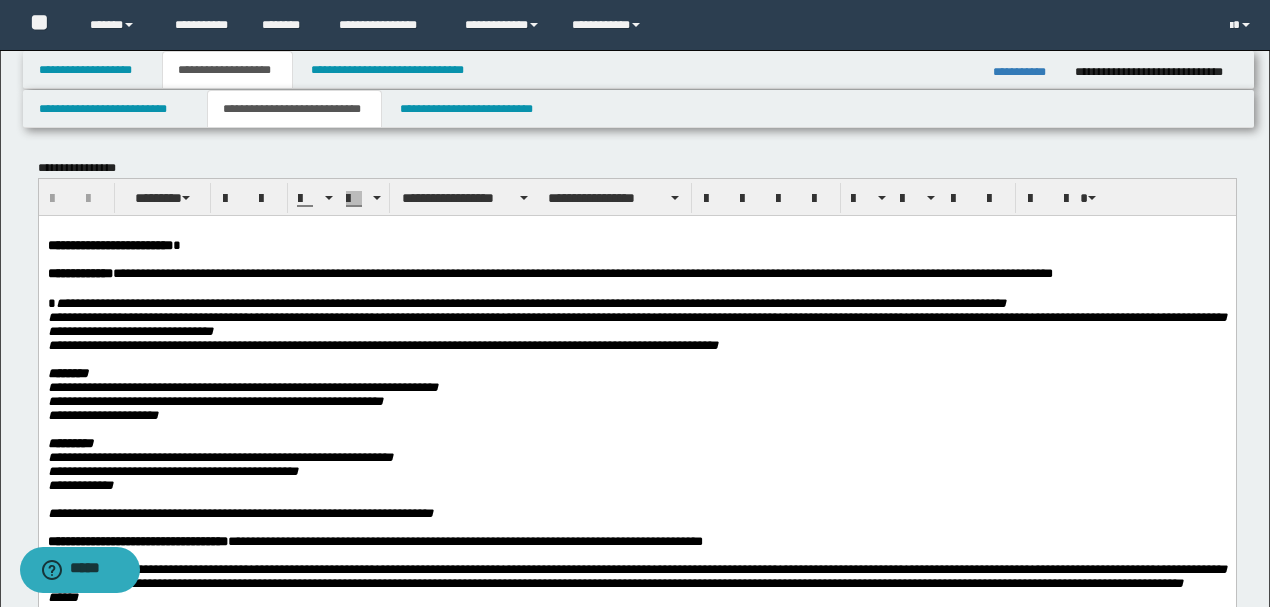 click on "**********" at bounding box center [636, 324] 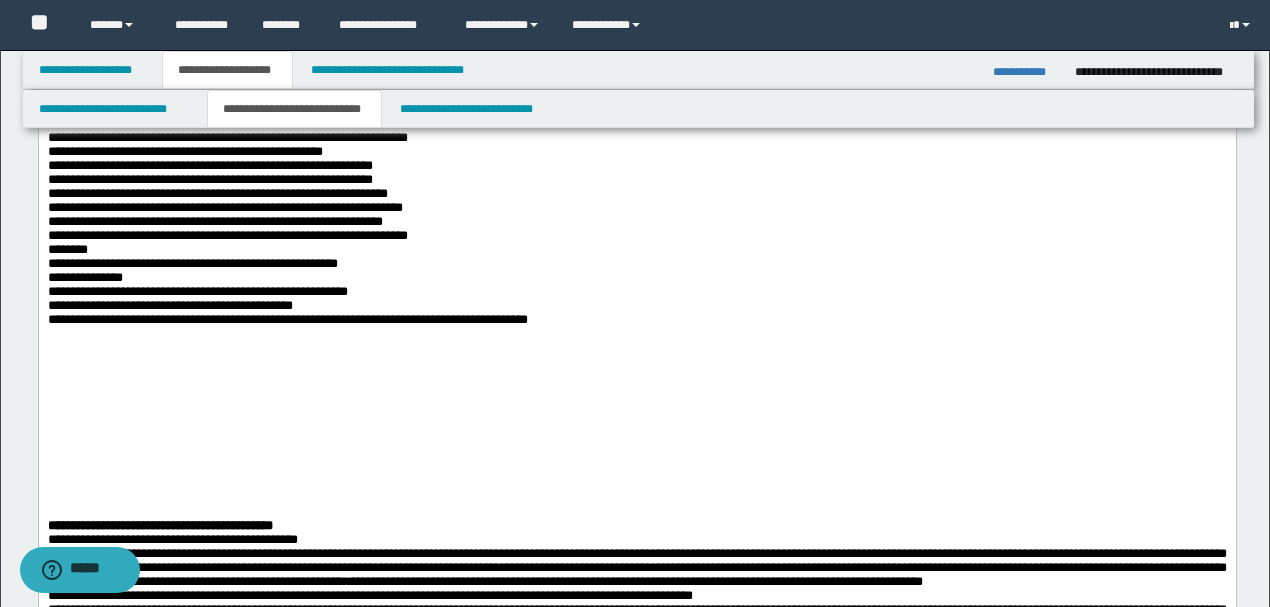 scroll, scrollTop: 3666, scrollLeft: 0, axis: vertical 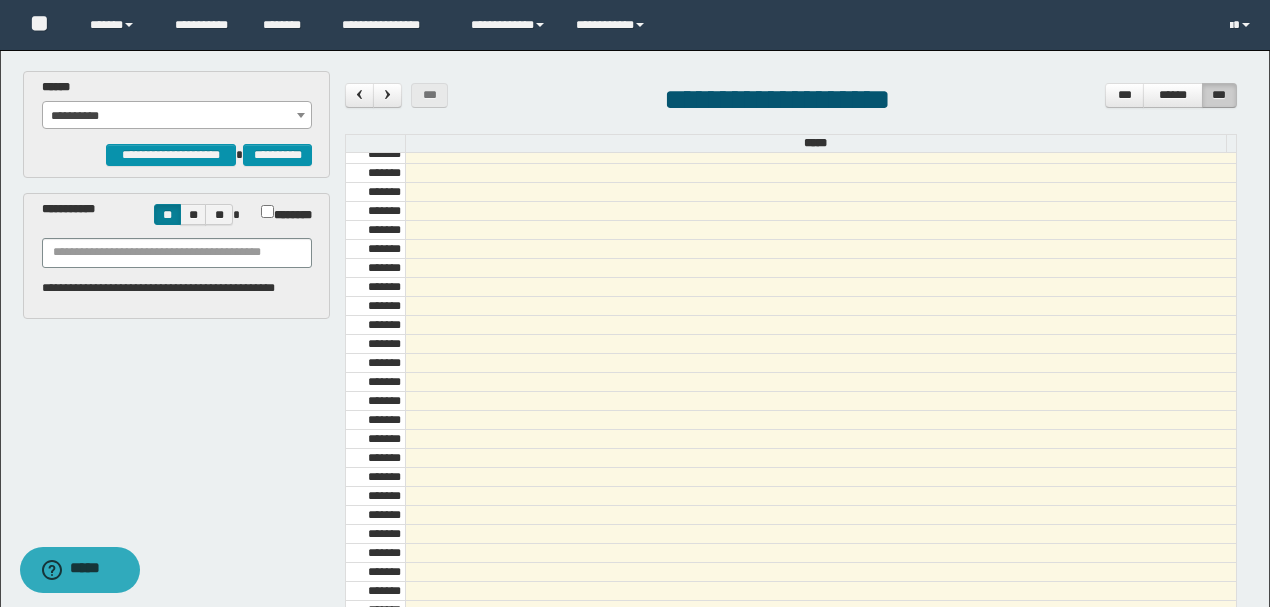 click on "**********" at bounding box center [177, 116] 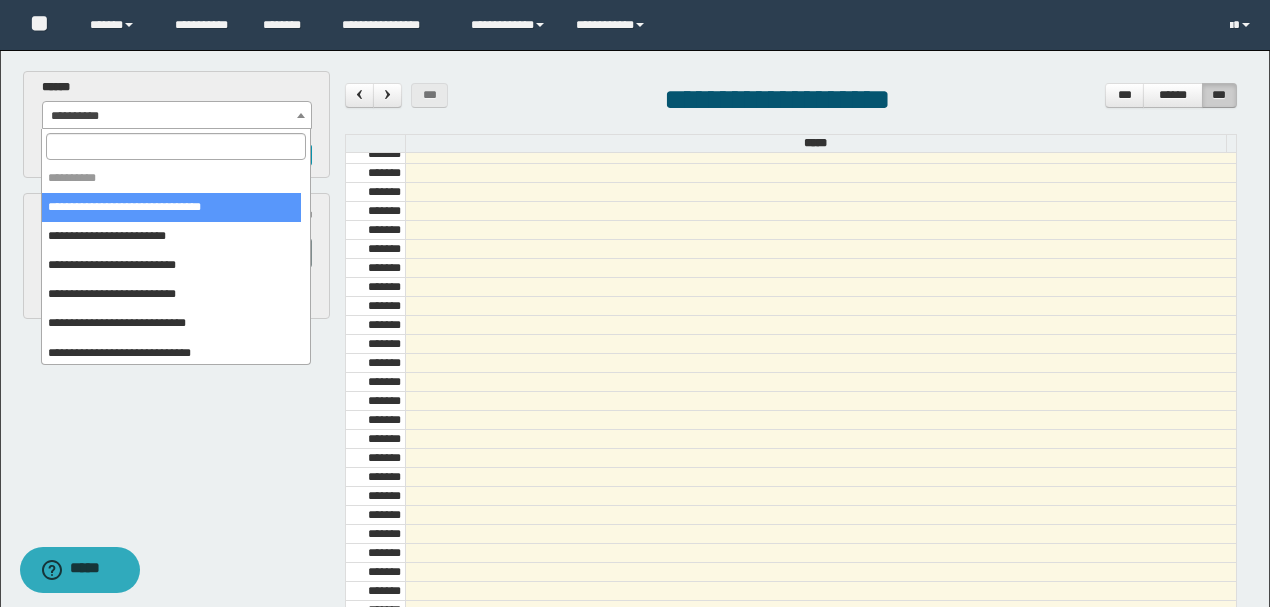 select on "******" 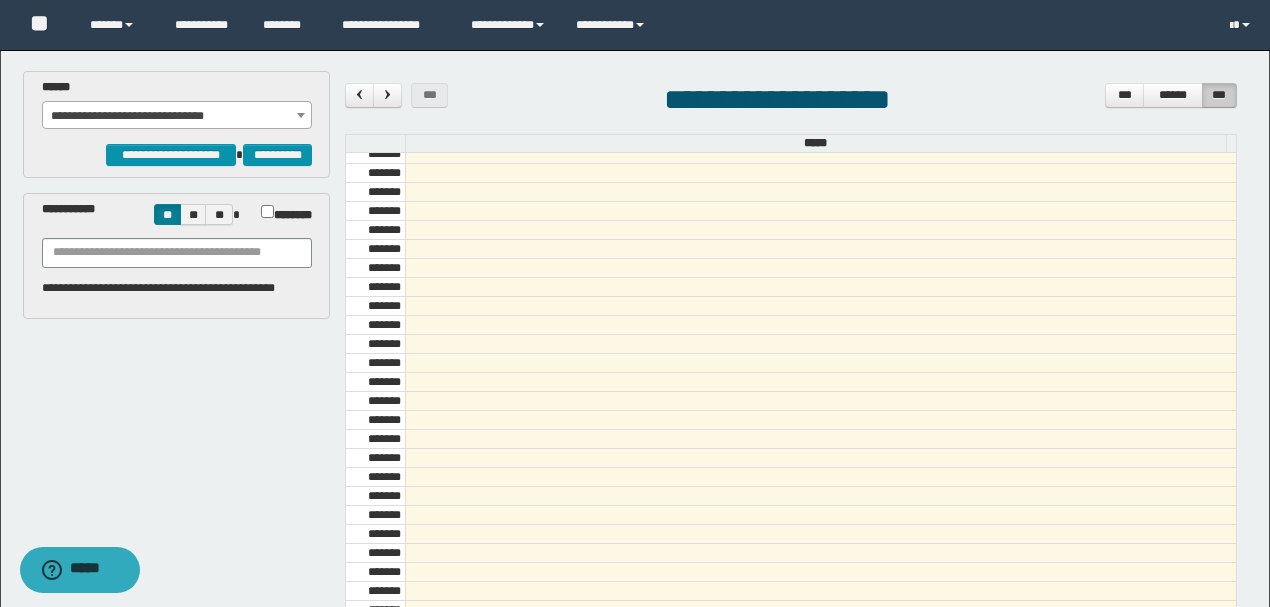 click at bounding box center (387, 95) 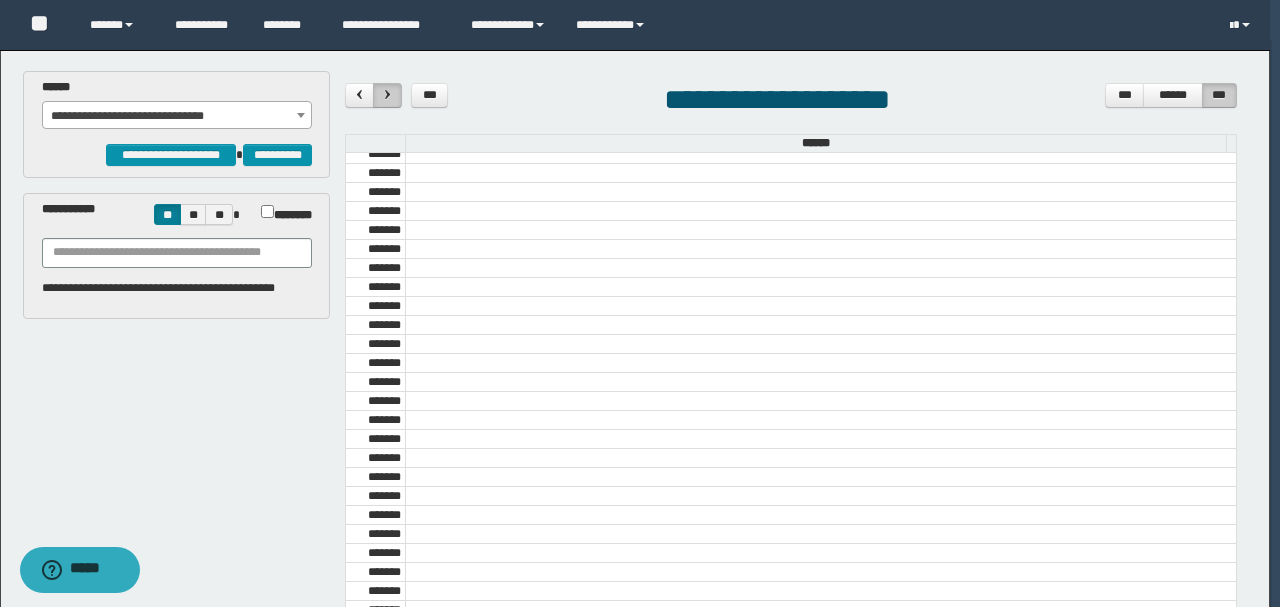 click at bounding box center (387, 95) 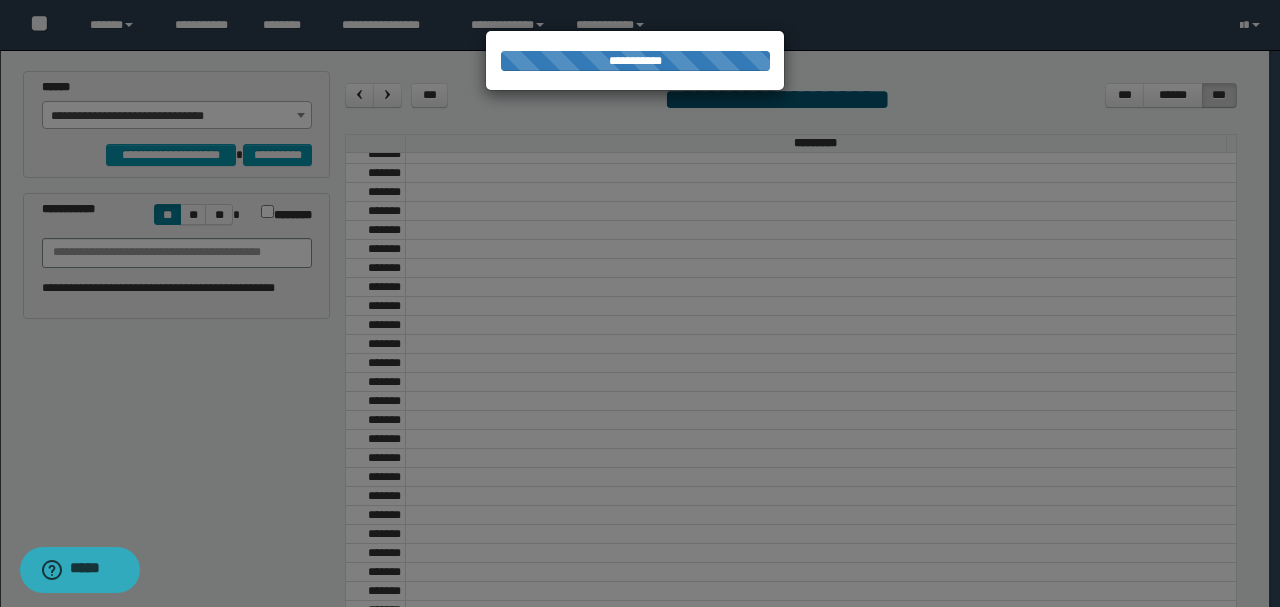 click on "**********" at bounding box center (635, 303) 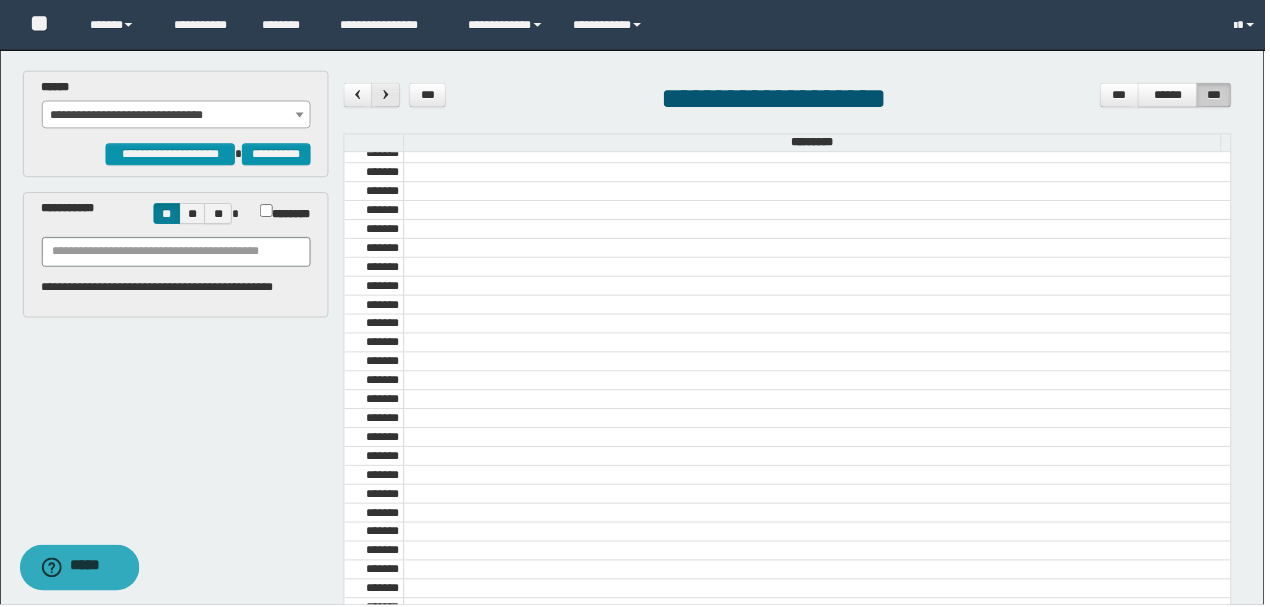 click at bounding box center [387, 95] 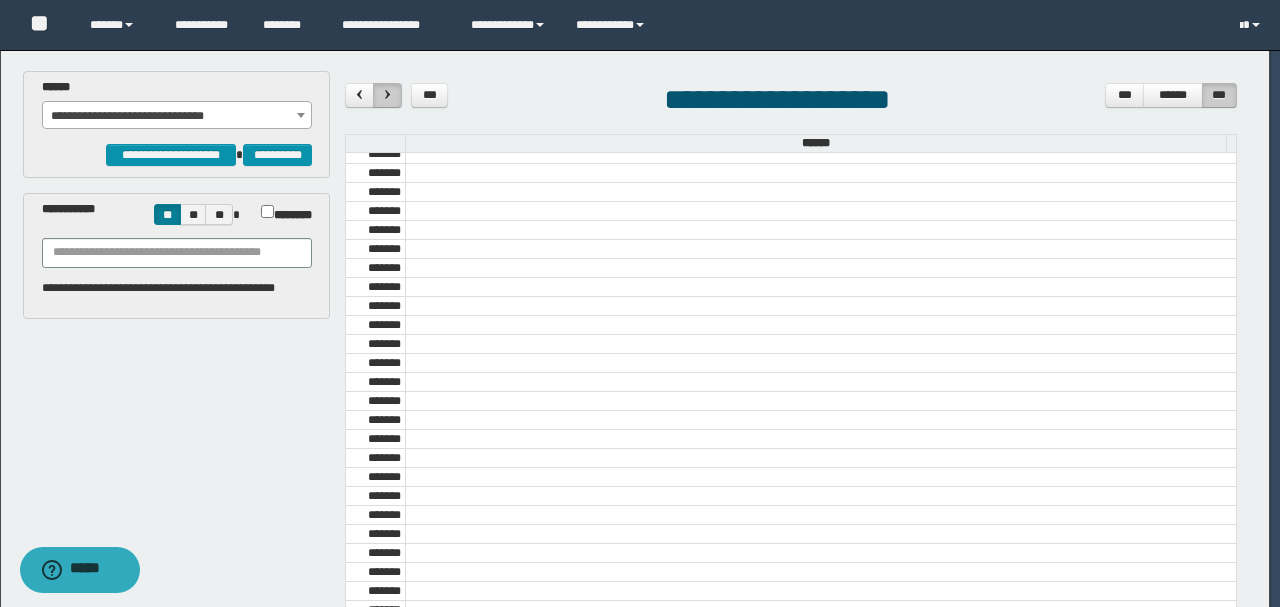 click on "**********" at bounding box center [635, 303] 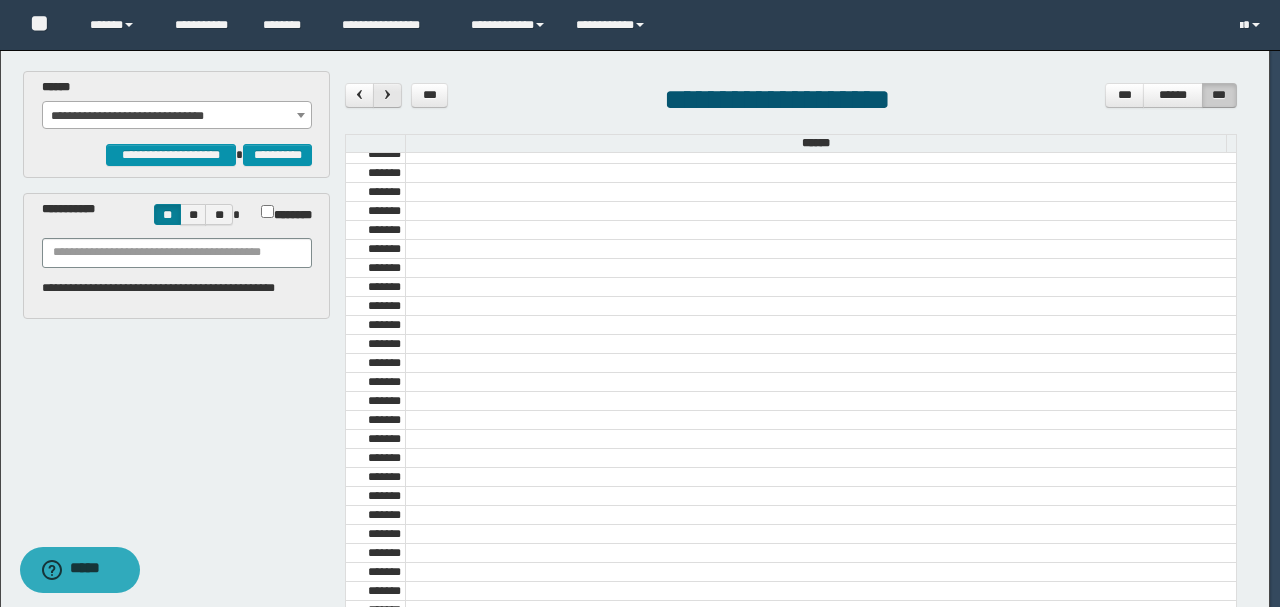 click at bounding box center (387, 95) 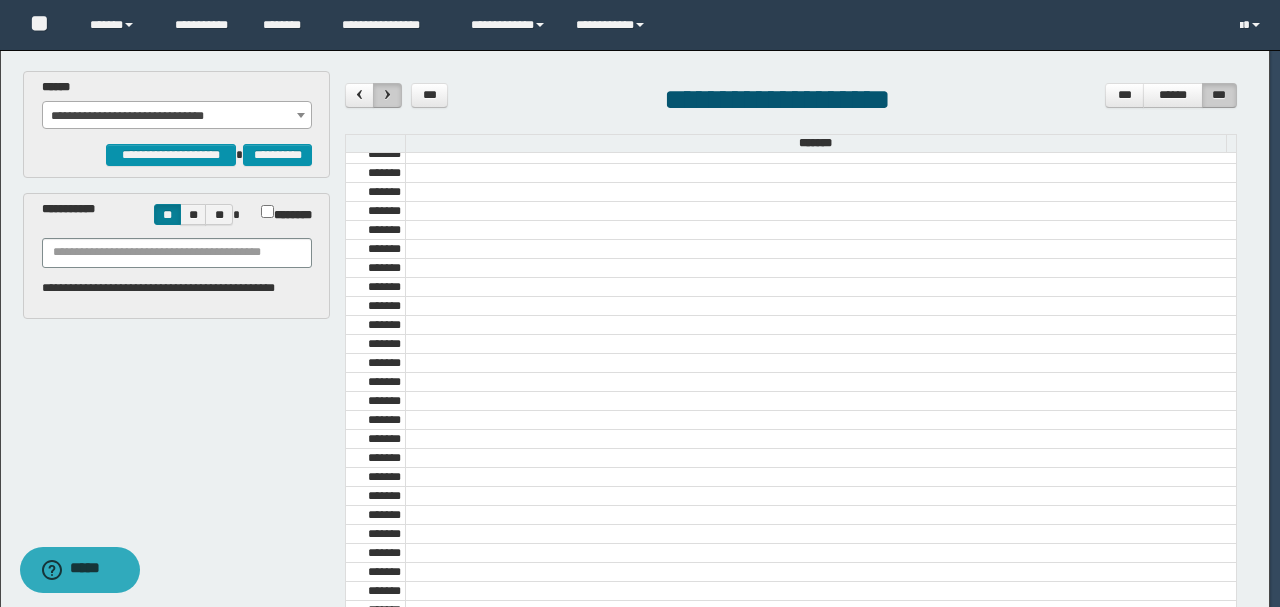 click at bounding box center [387, 95] 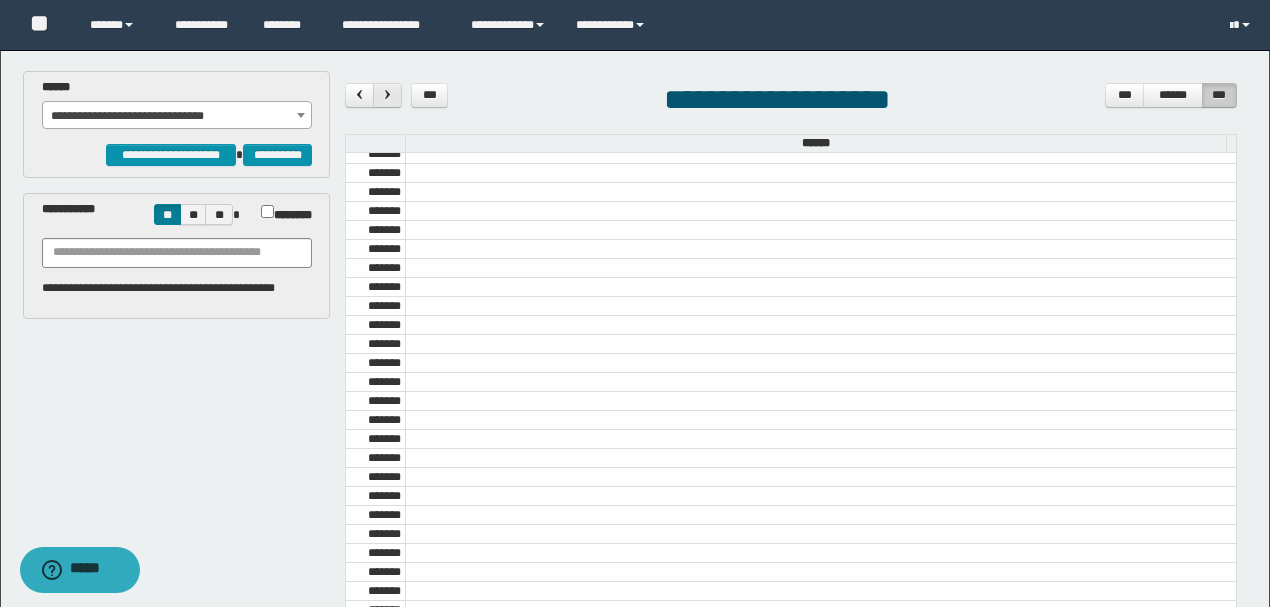 click at bounding box center (387, 95) 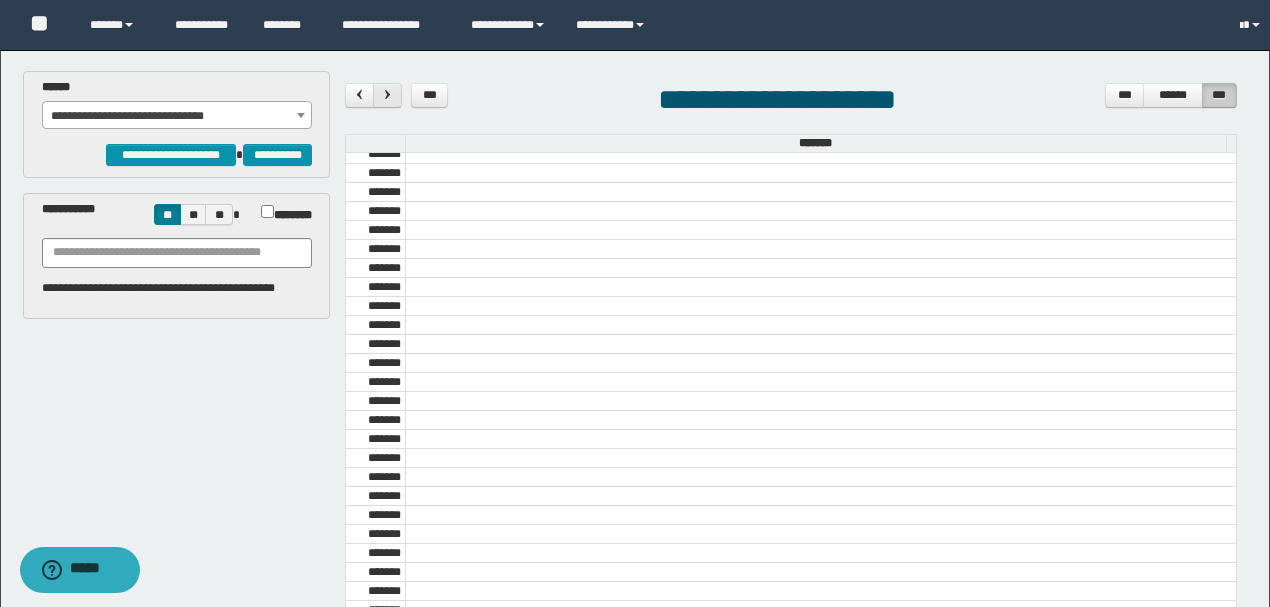 click at bounding box center [387, 95] 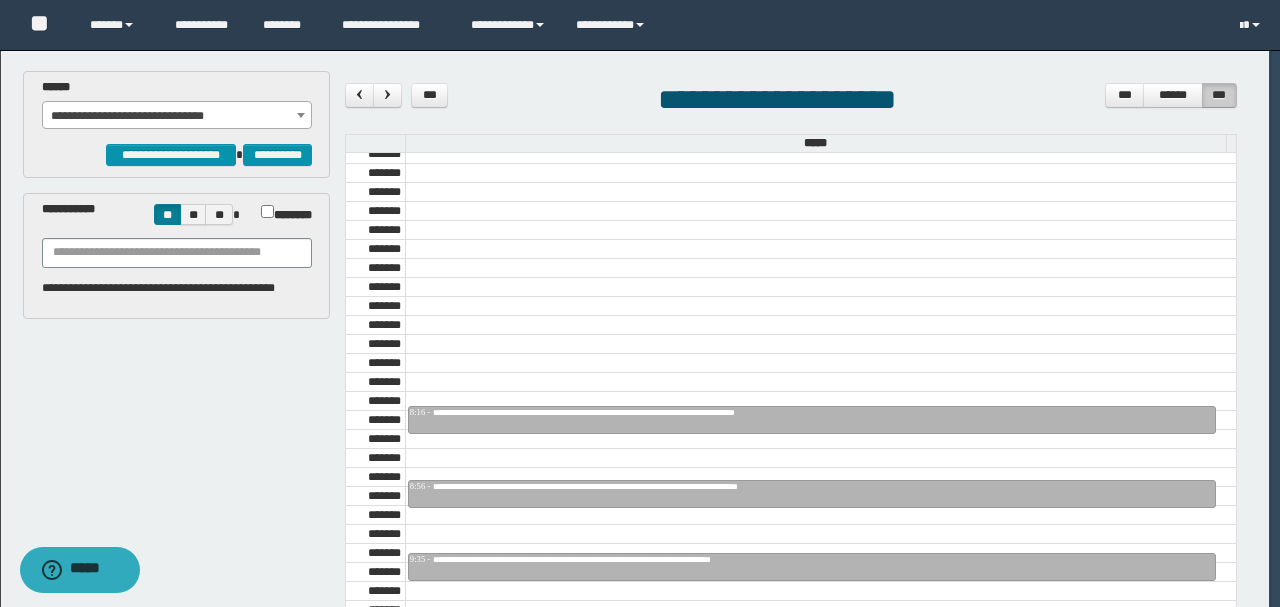 click at bounding box center (387, 95) 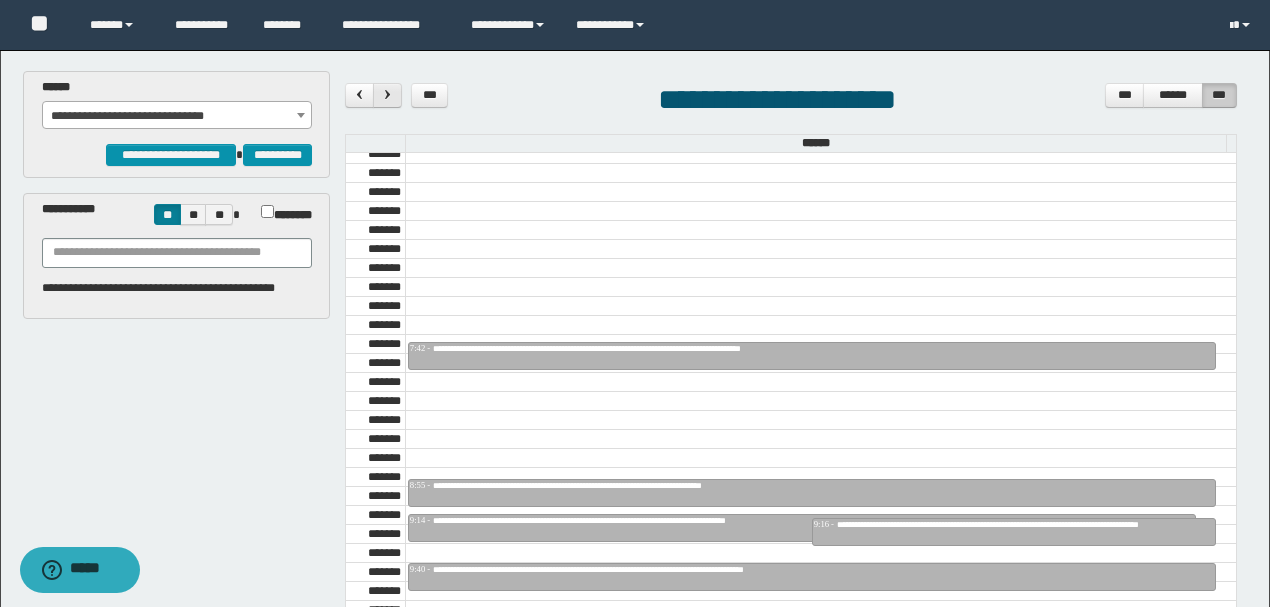 click at bounding box center [387, 95] 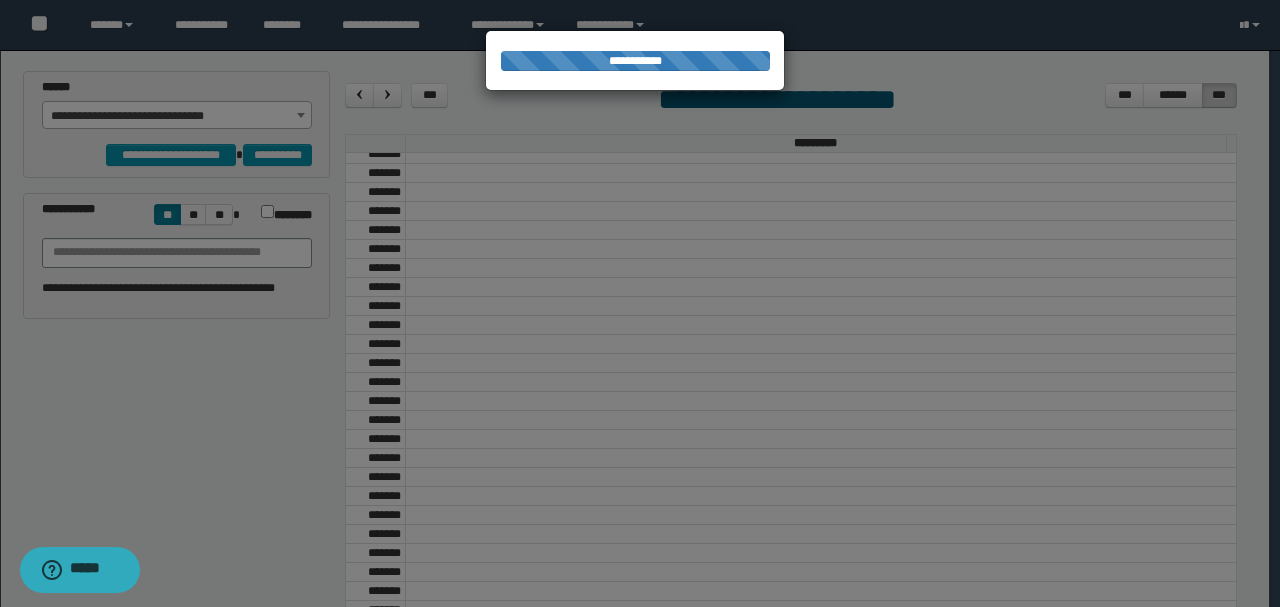 click at bounding box center (387, 95) 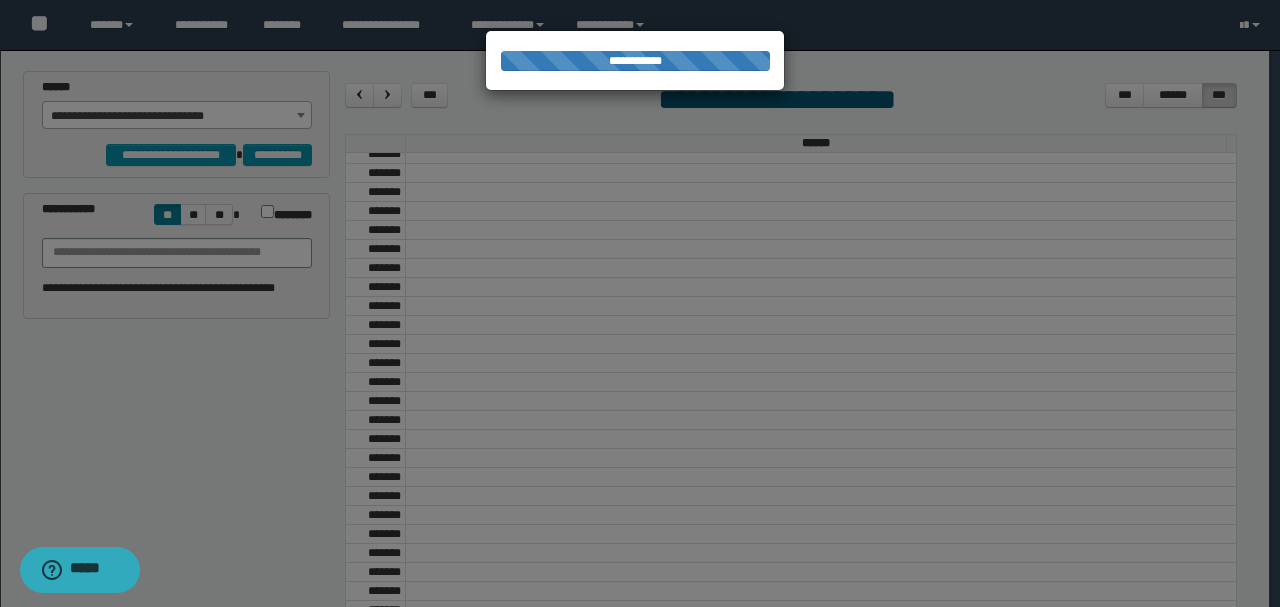 click on "**********" at bounding box center (635, 303) 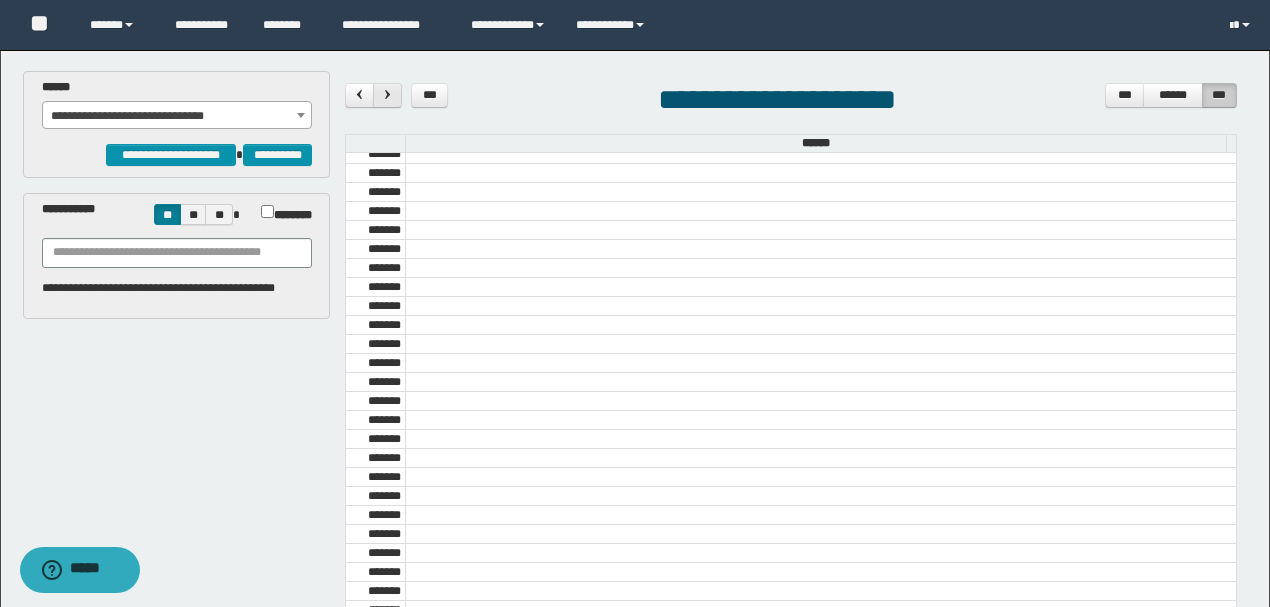 click at bounding box center (388, 94) 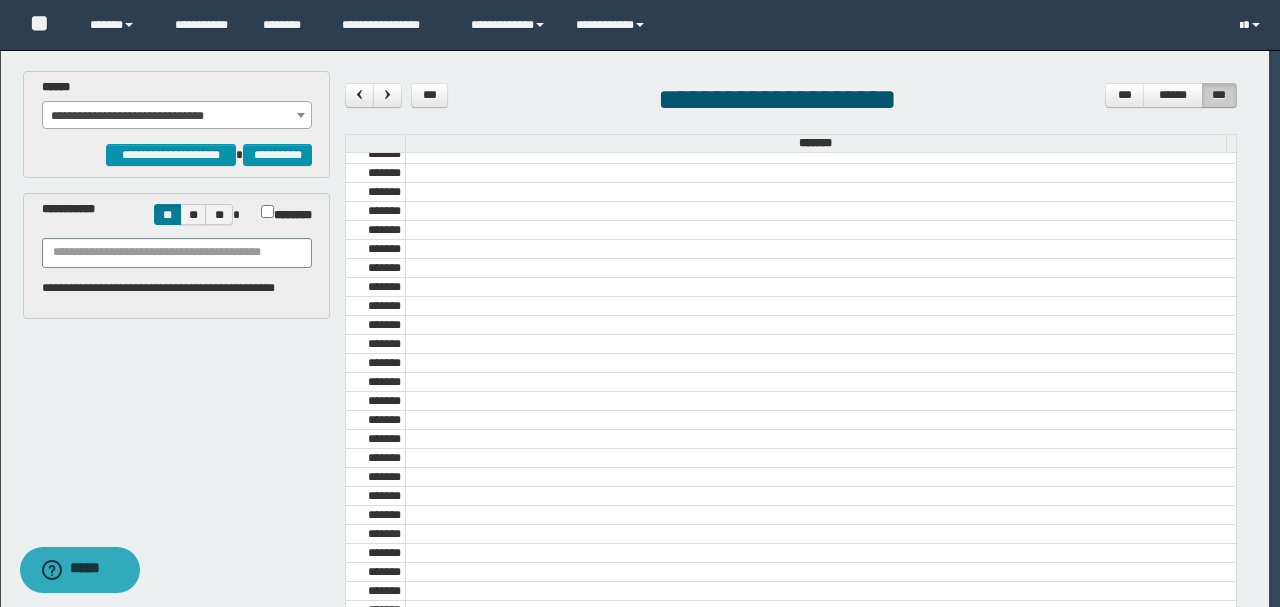 click at bounding box center [388, 94] 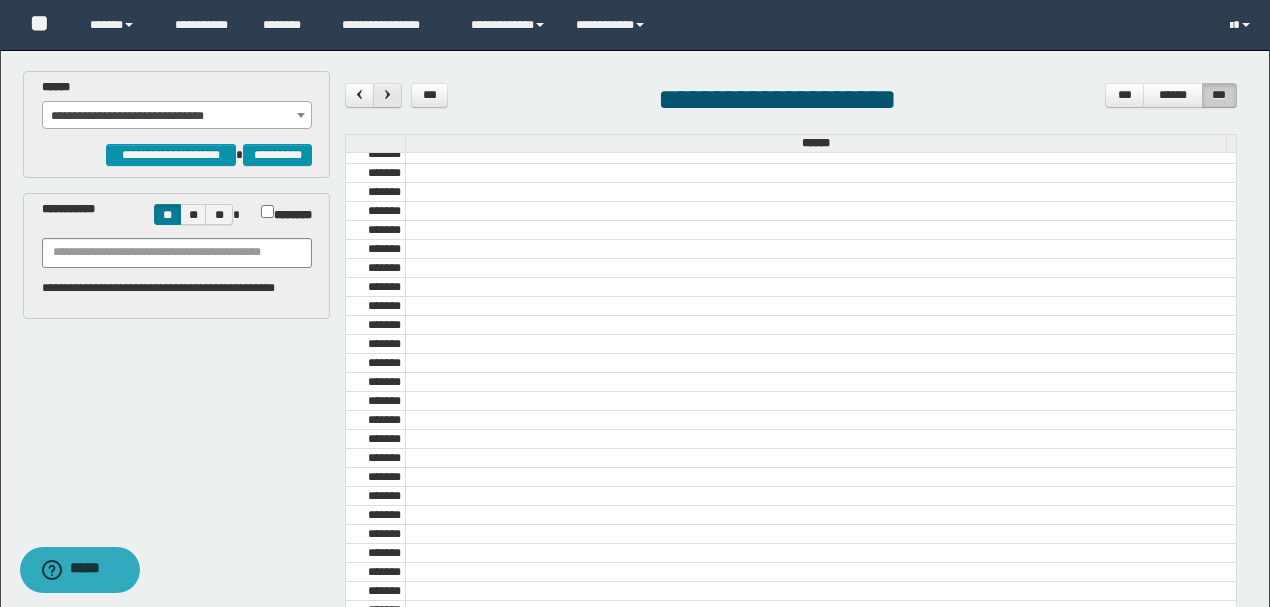 click at bounding box center (388, 94) 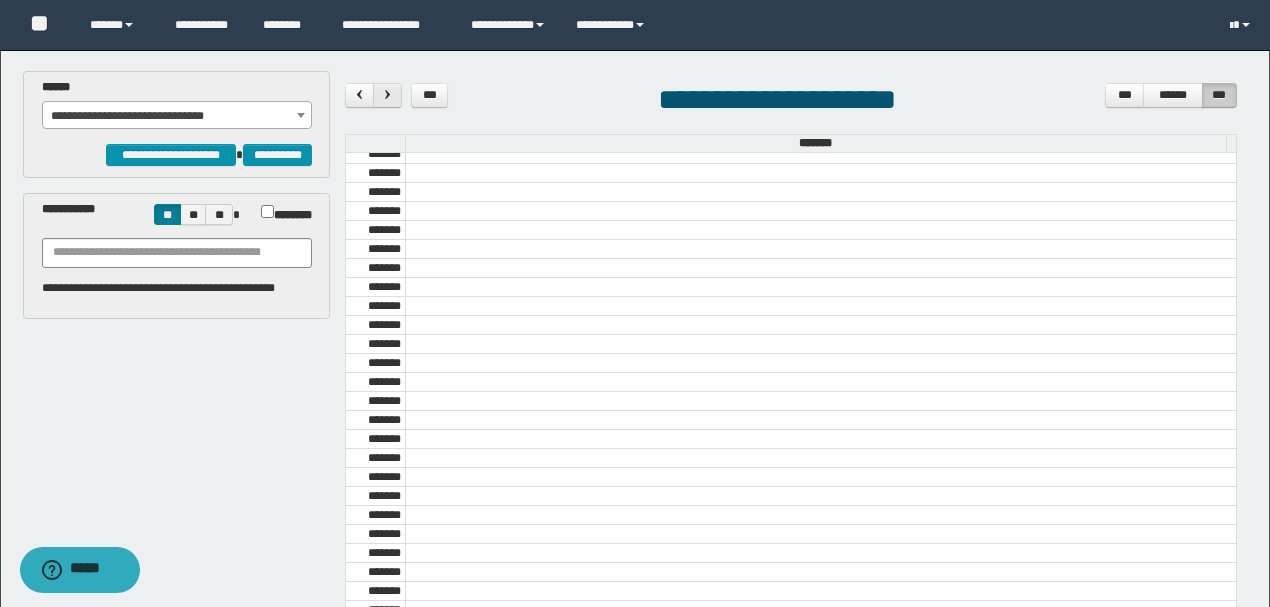 click at bounding box center [388, 94] 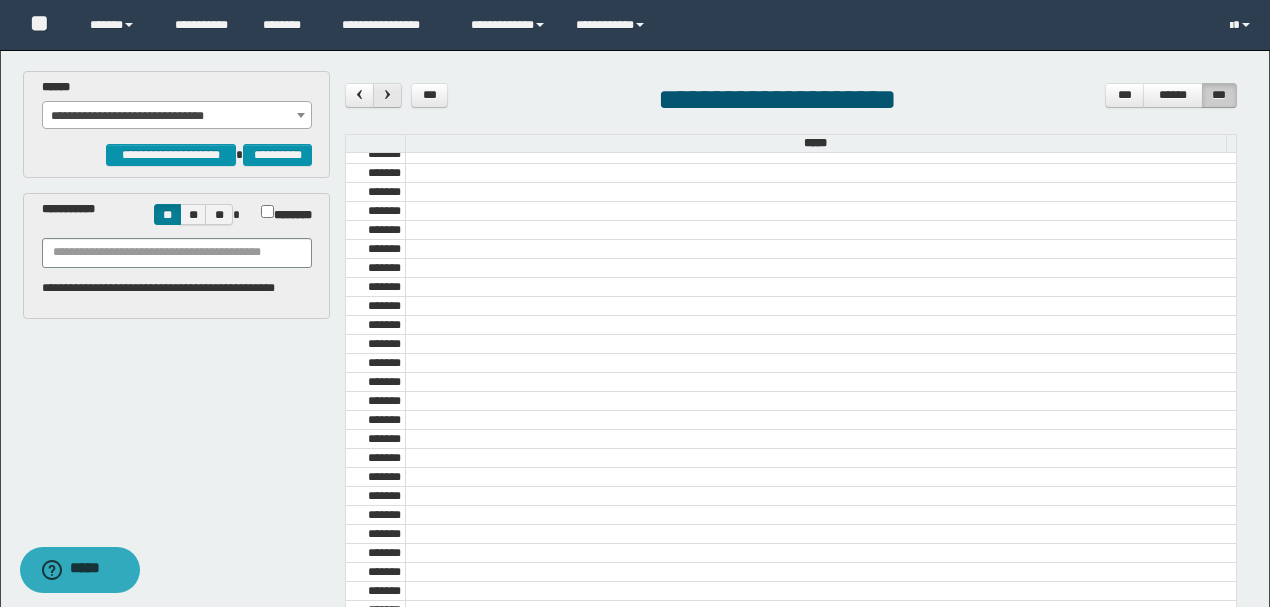 click at bounding box center [388, 94] 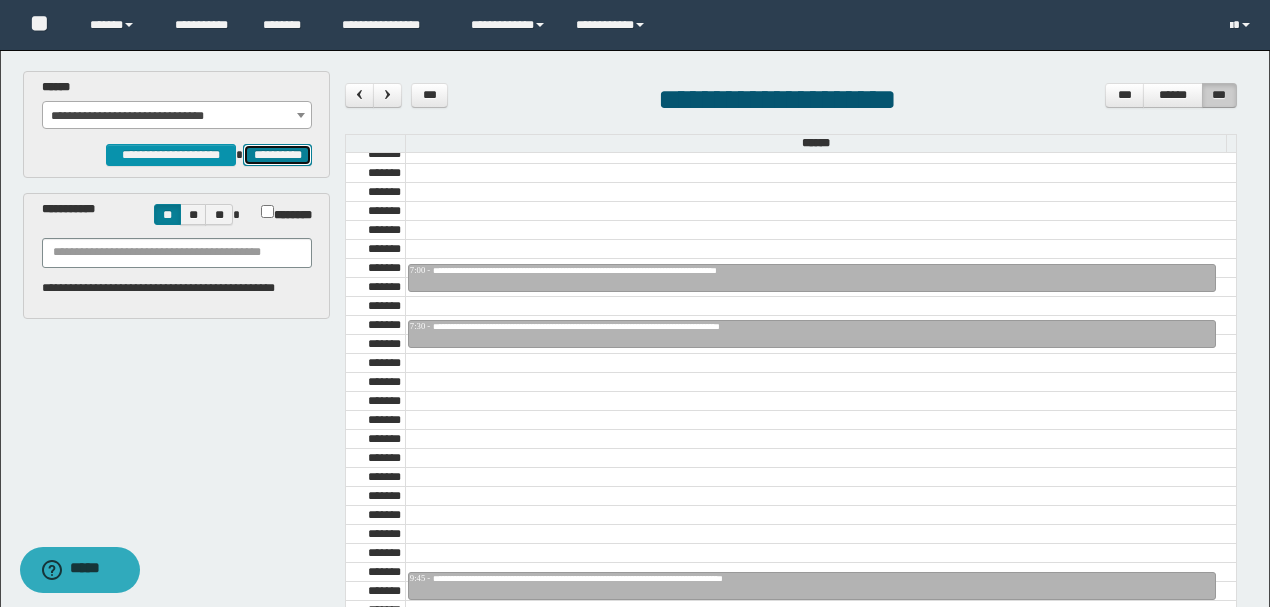 click on "**********" at bounding box center (277, 154) 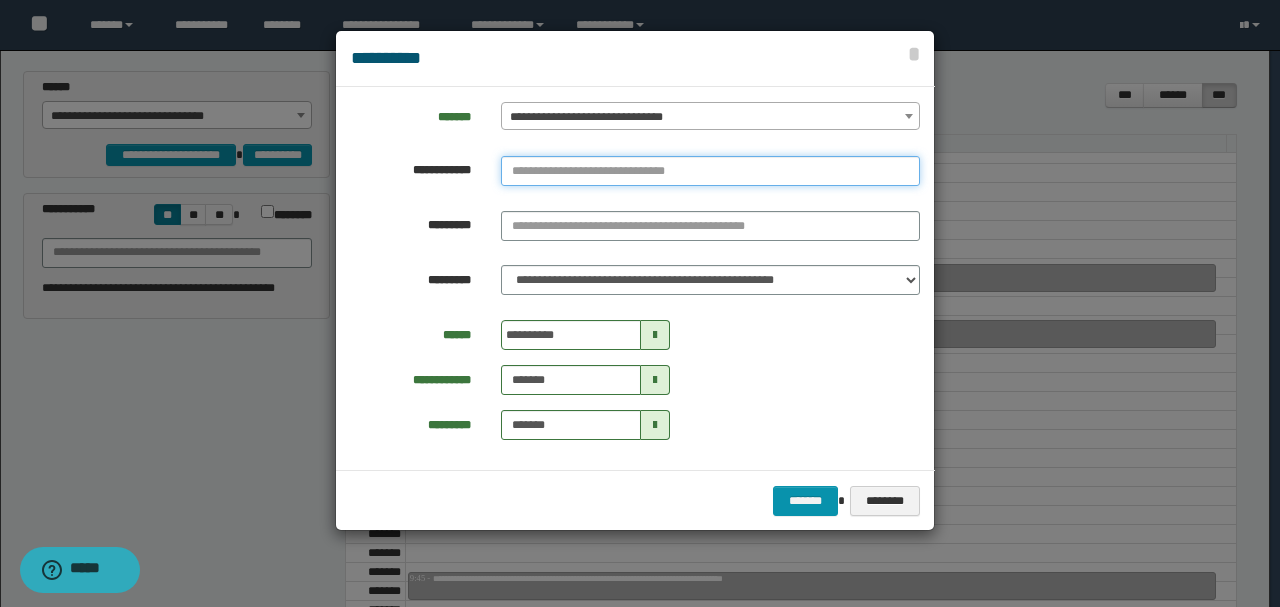 click at bounding box center [710, 171] 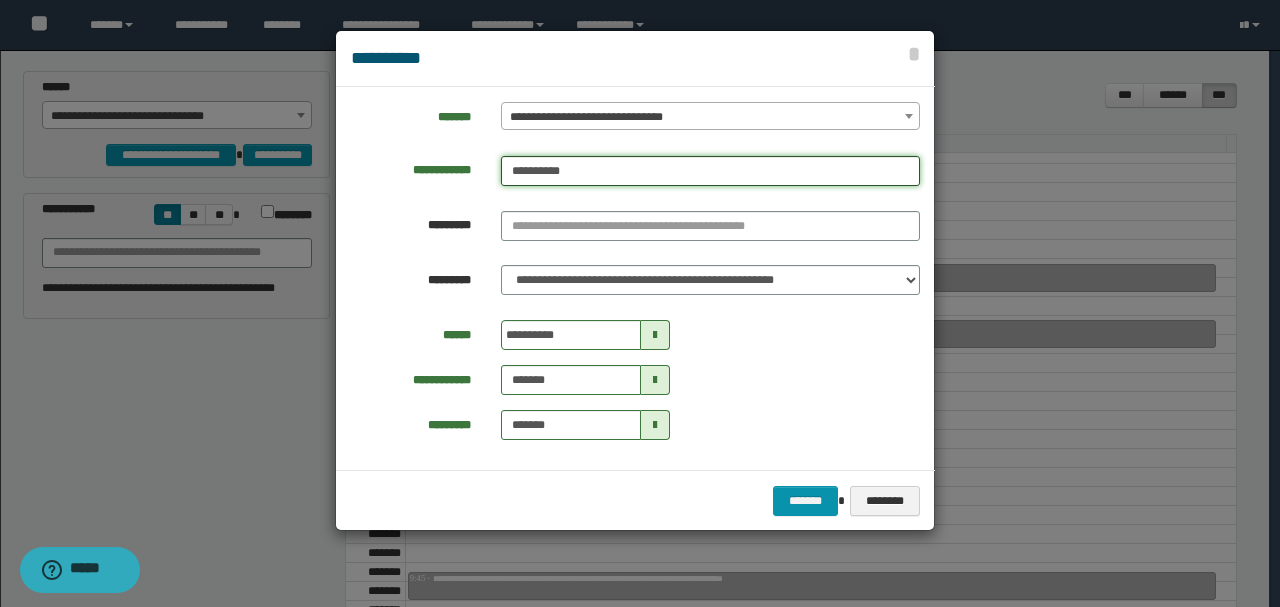 type on "**********" 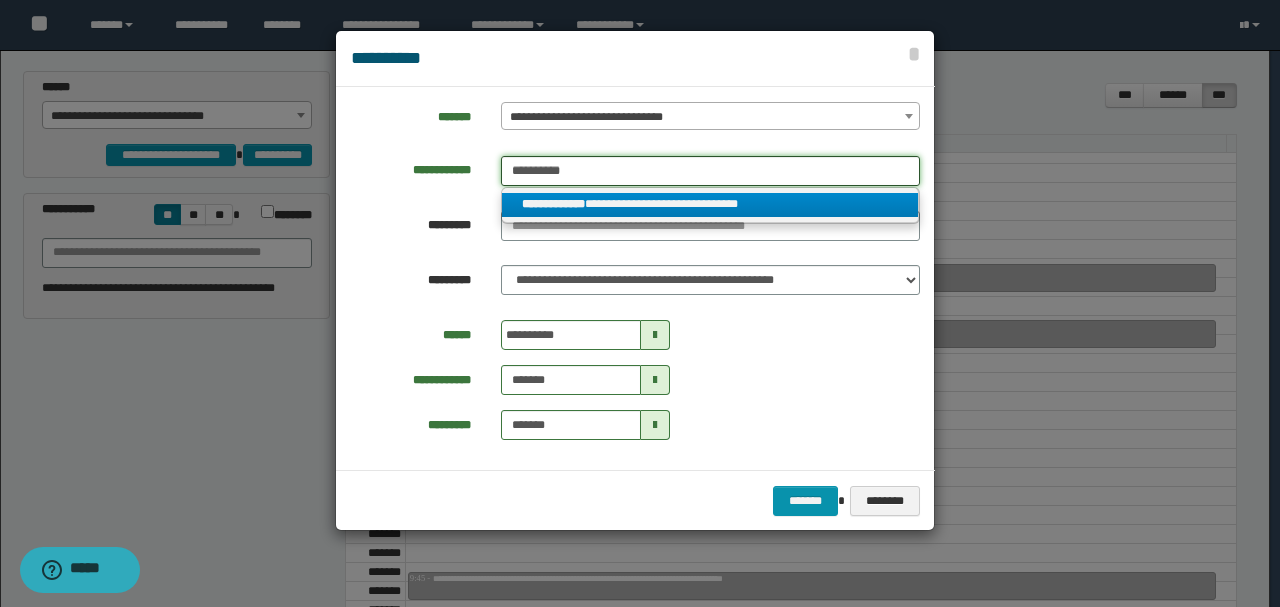 type on "**********" 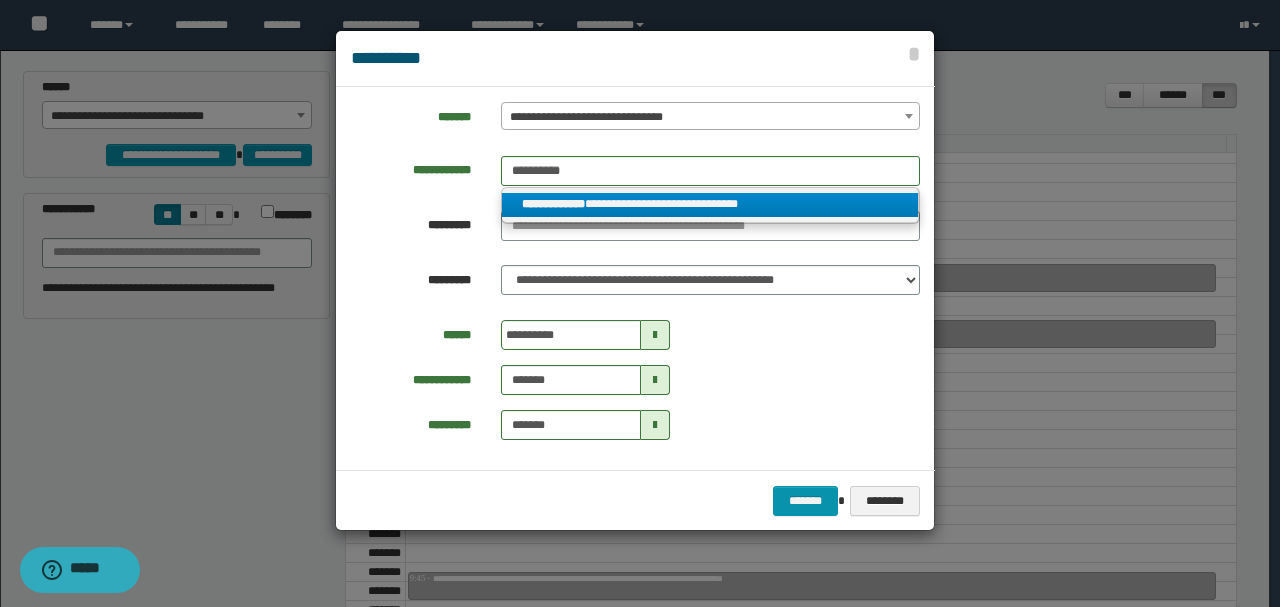 click on "**********" at bounding box center (710, 204) 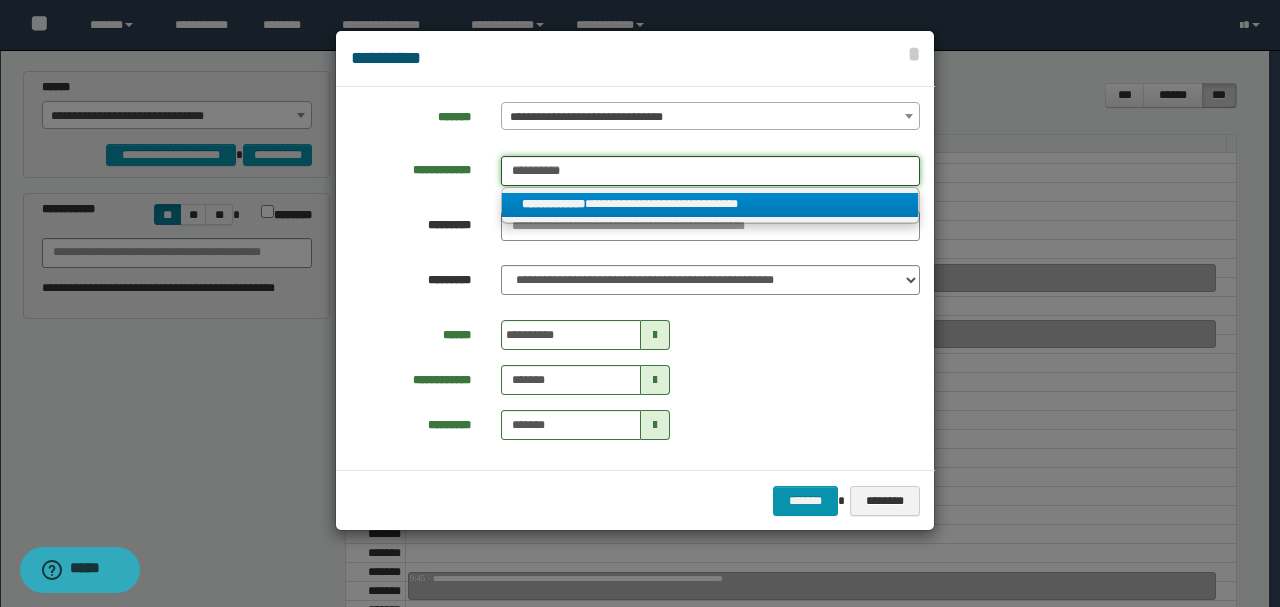 type 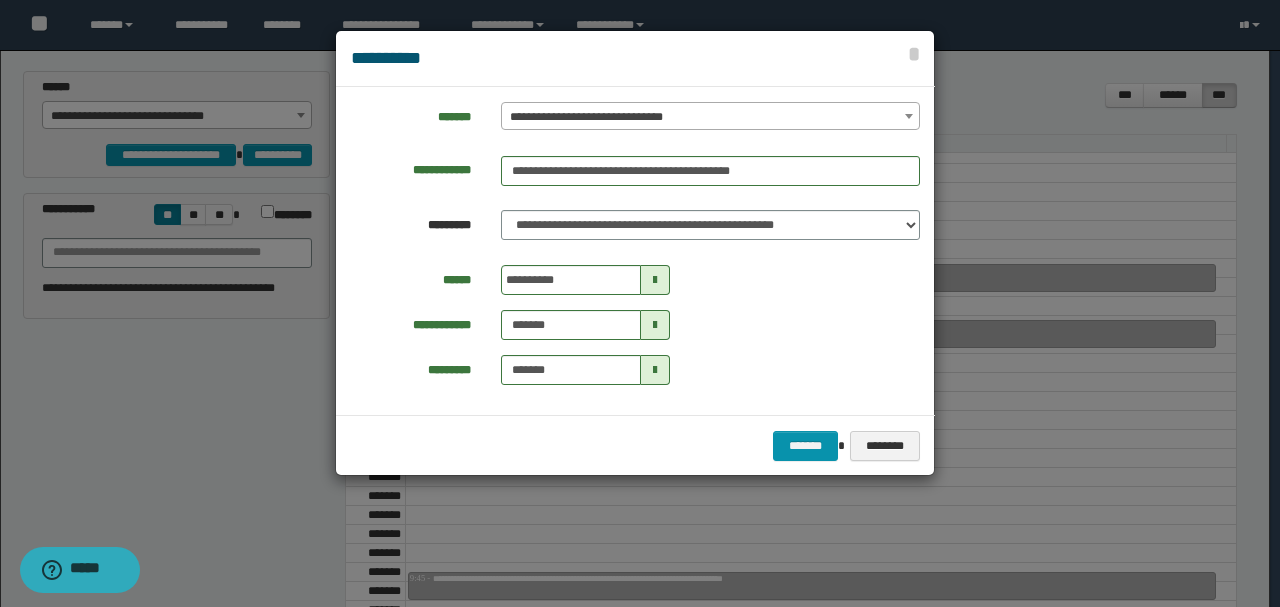 click at bounding box center (655, 280) 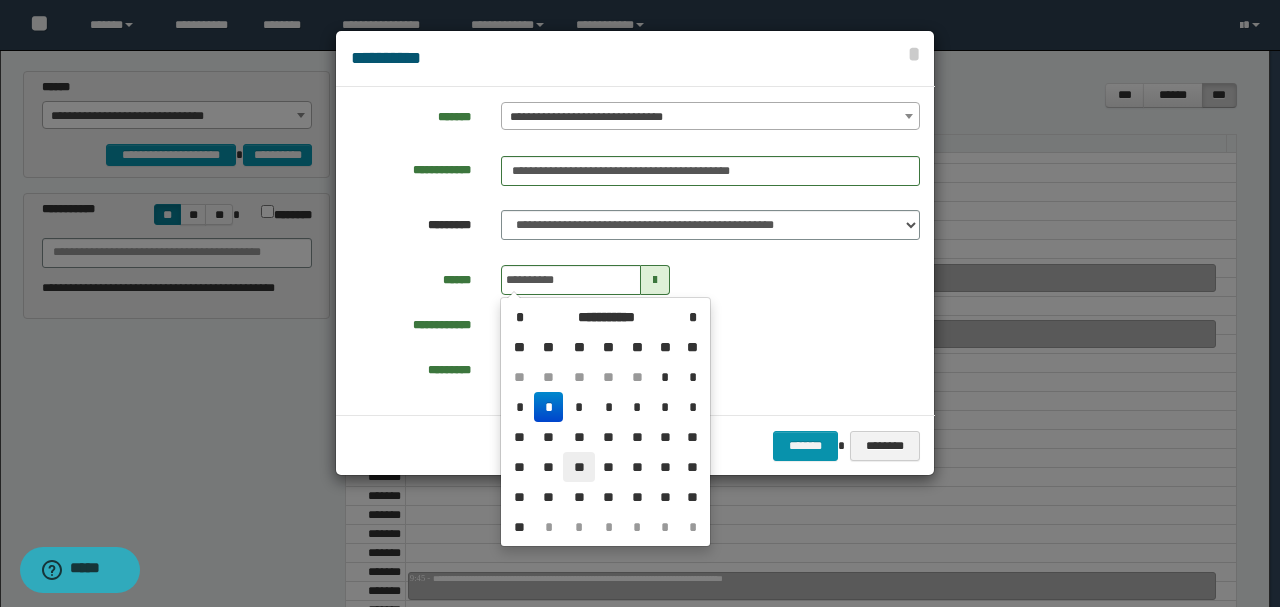 click on "**" at bounding box center [579, 467] 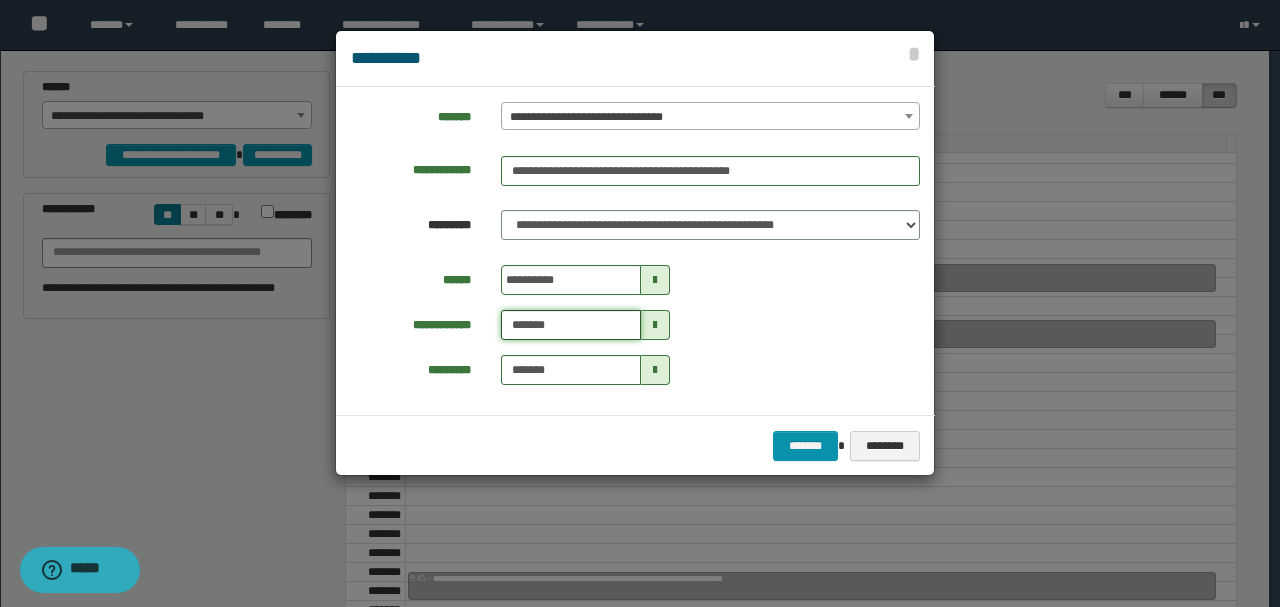 click on "*******" at bounding box center (571, 325) 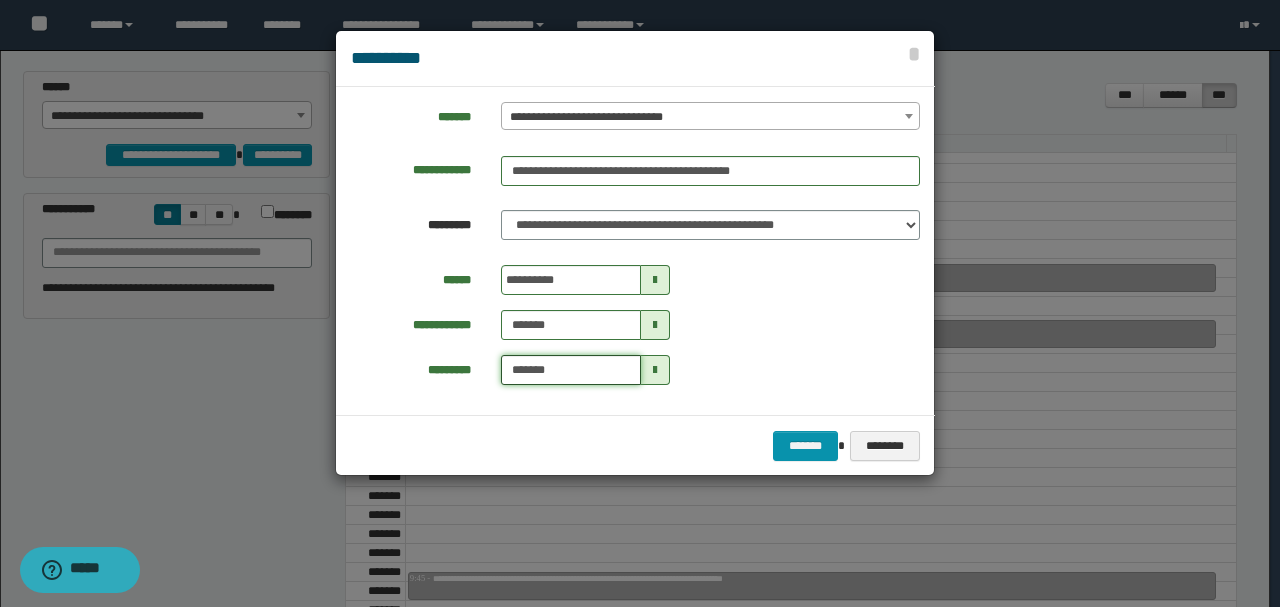 type on "*******" 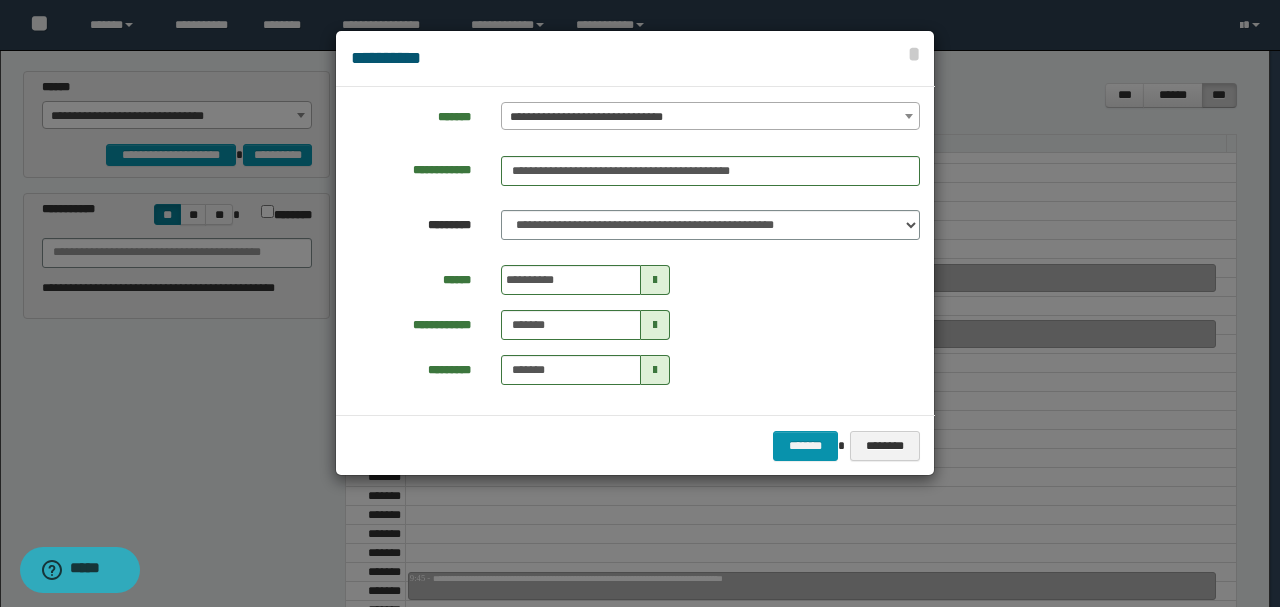 type on "*******" 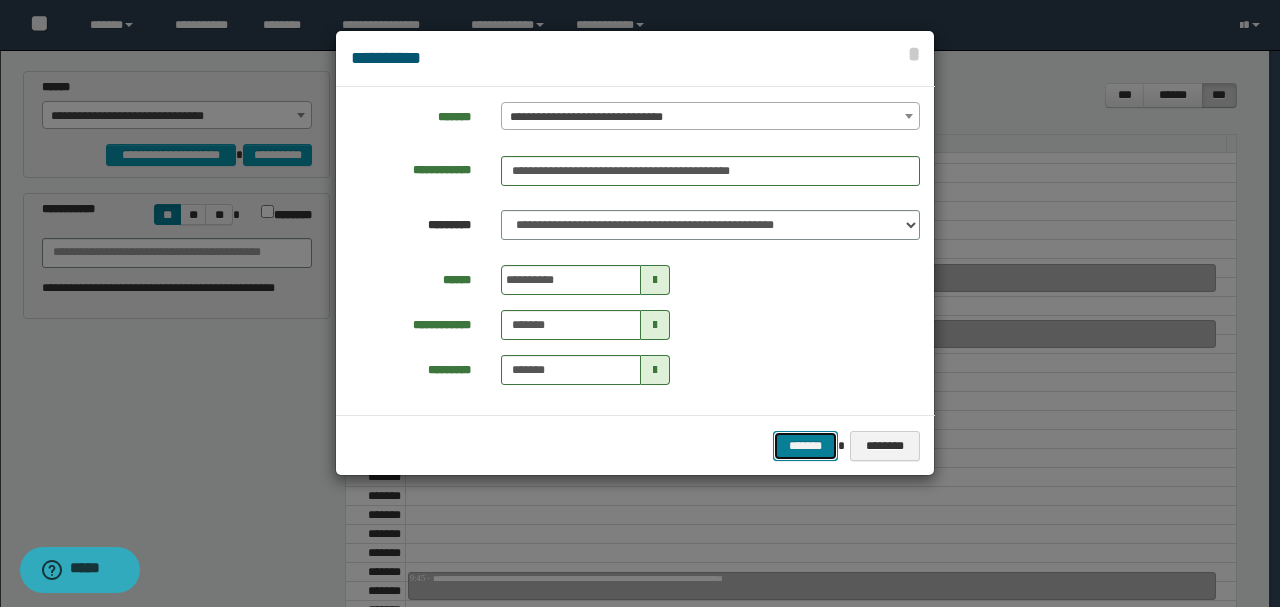 click on "*******" at bounding box center (805, 445) 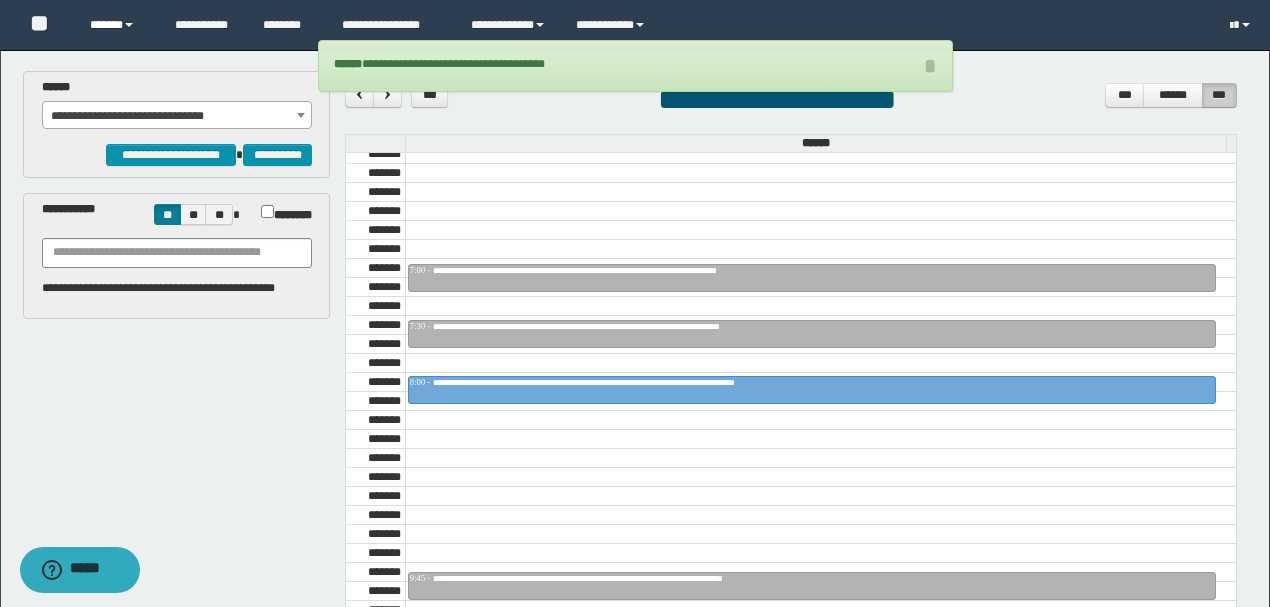 click at bounding box center [129, 25] 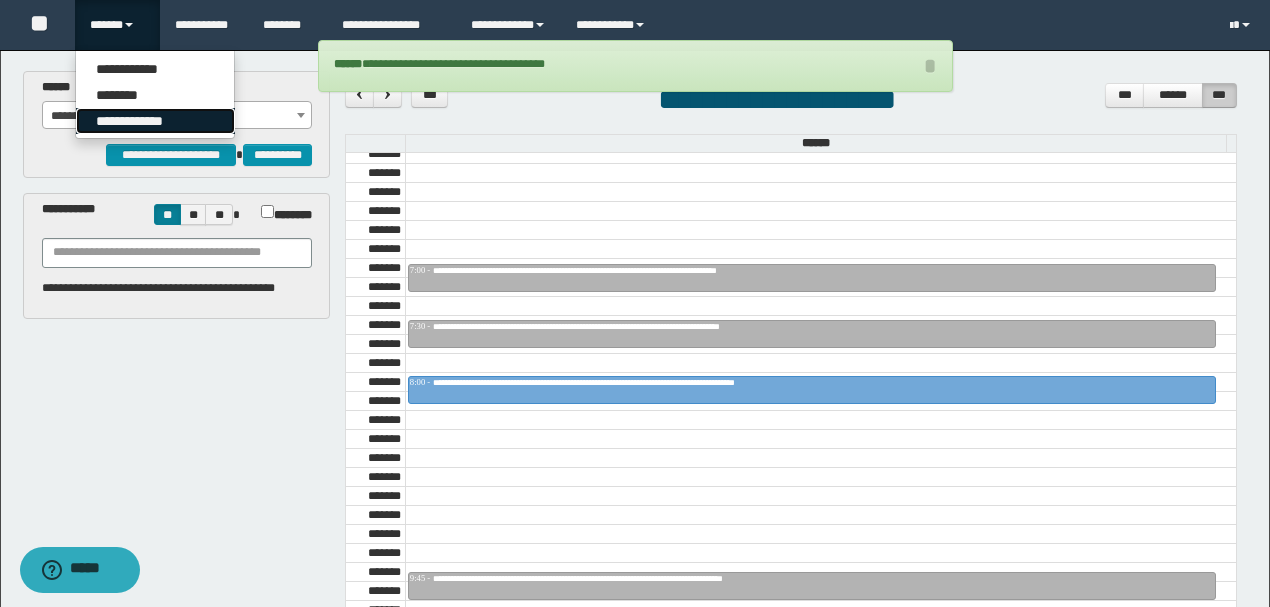 click on "**********" at bounding box center (155, 121) 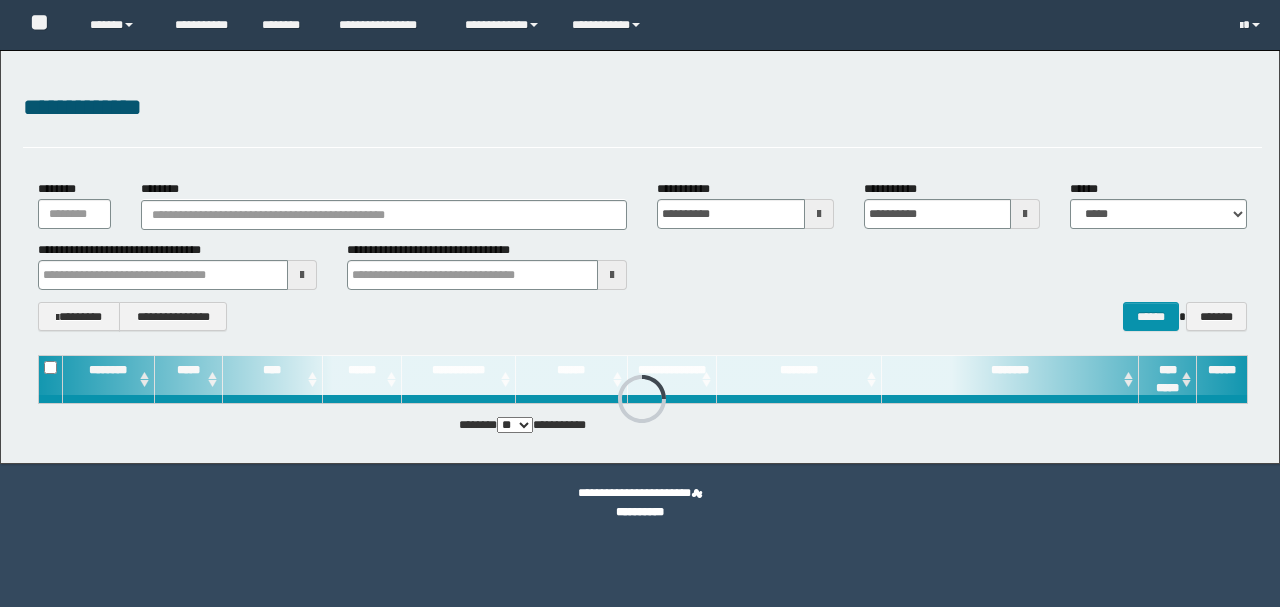 scroll, scrollTop: 0, scrollLeft: 0, axis: both 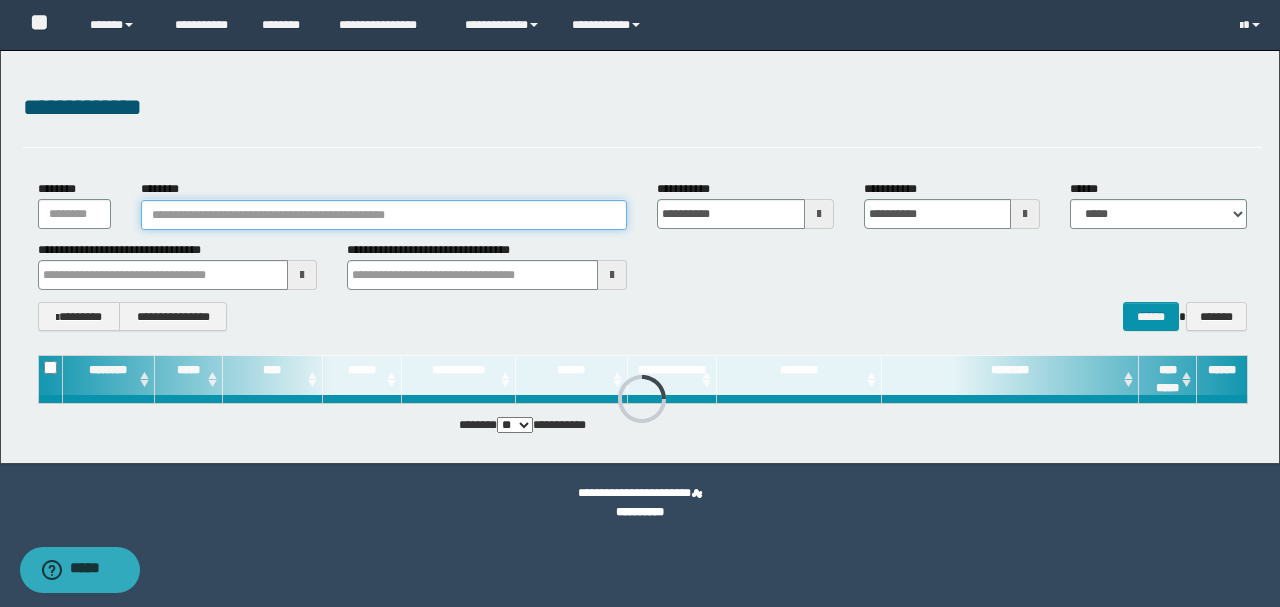 click on "********" at bounding box center (384, 215) 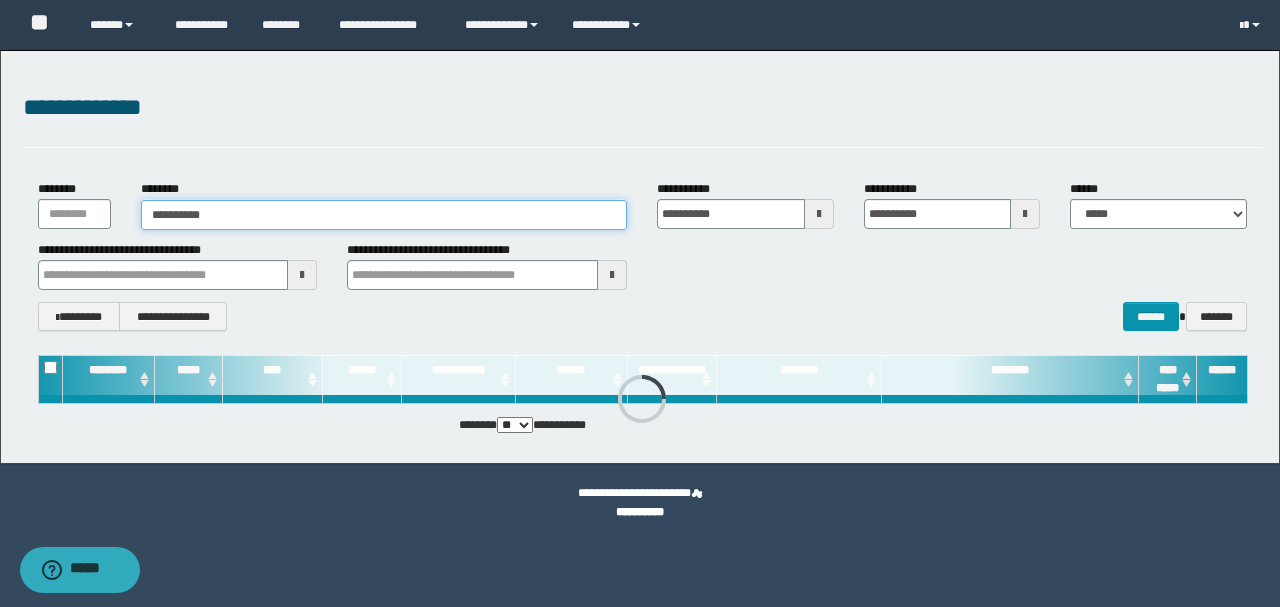 type on "**********" 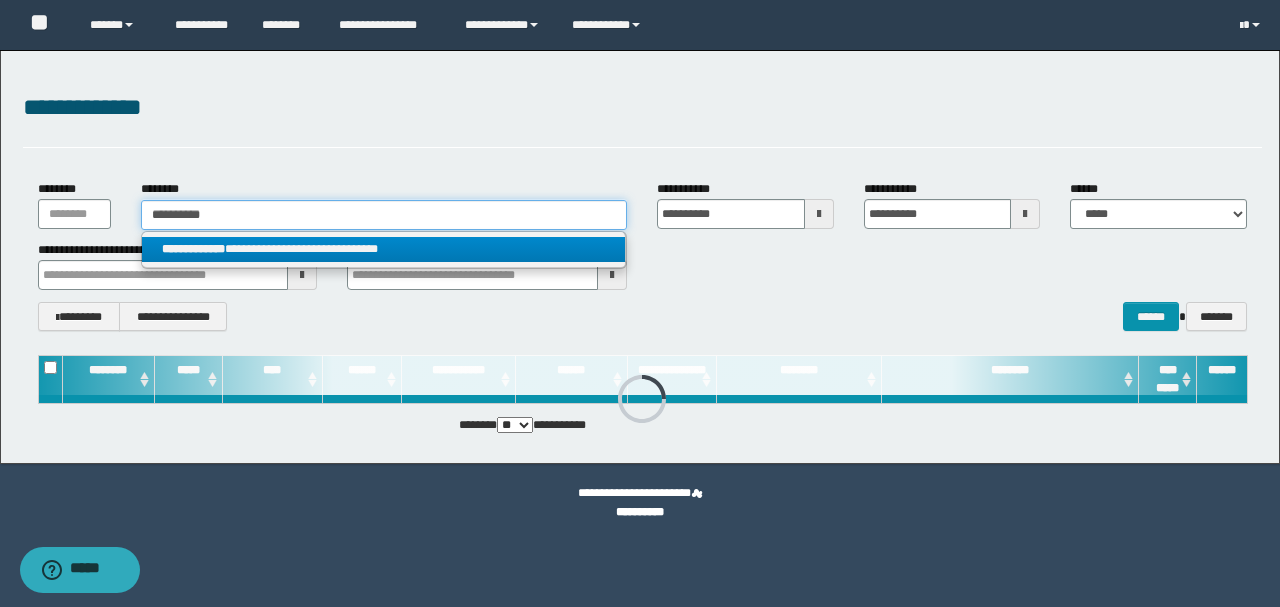 type on "**********" 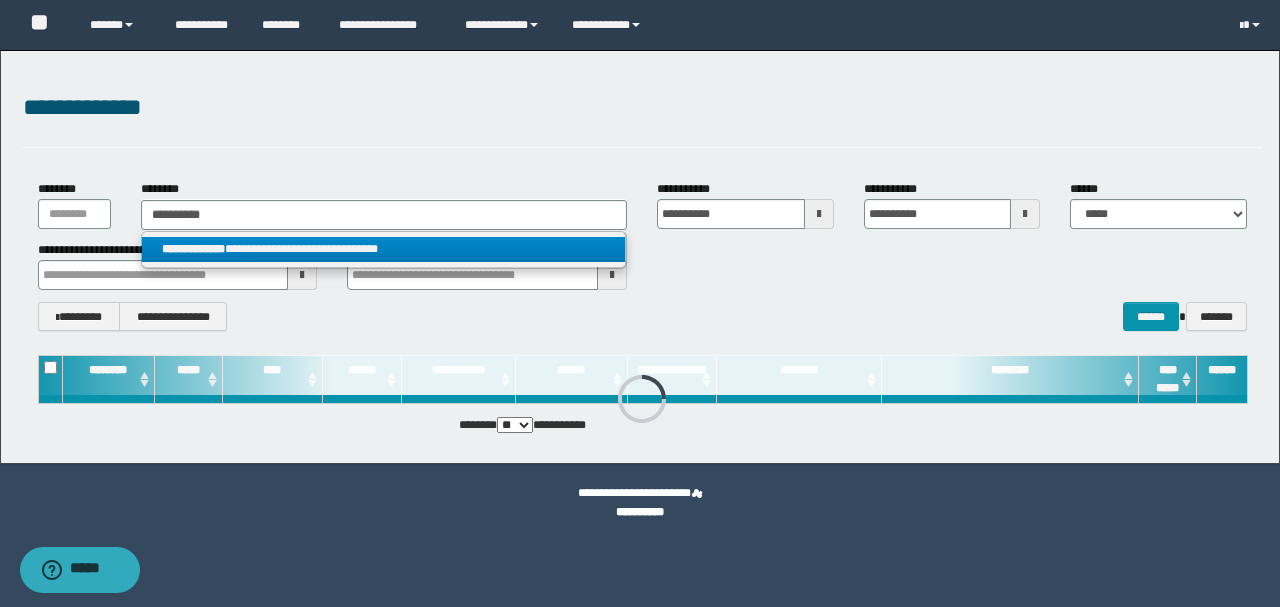 click on "**********" at bounding box center [384, 249] 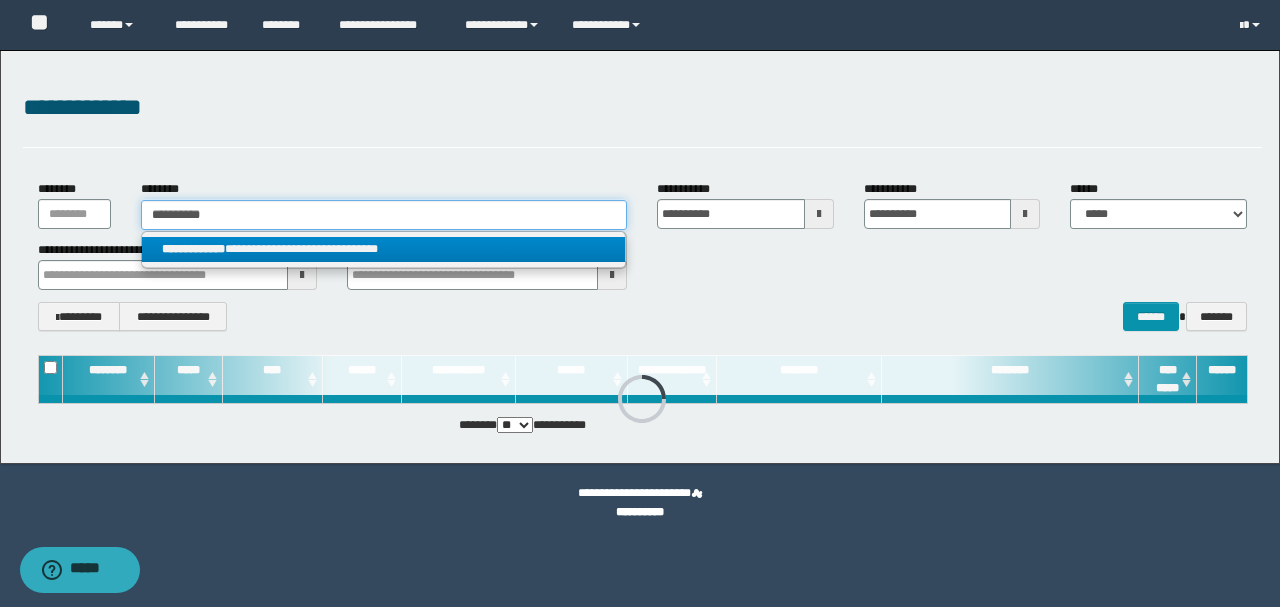 type 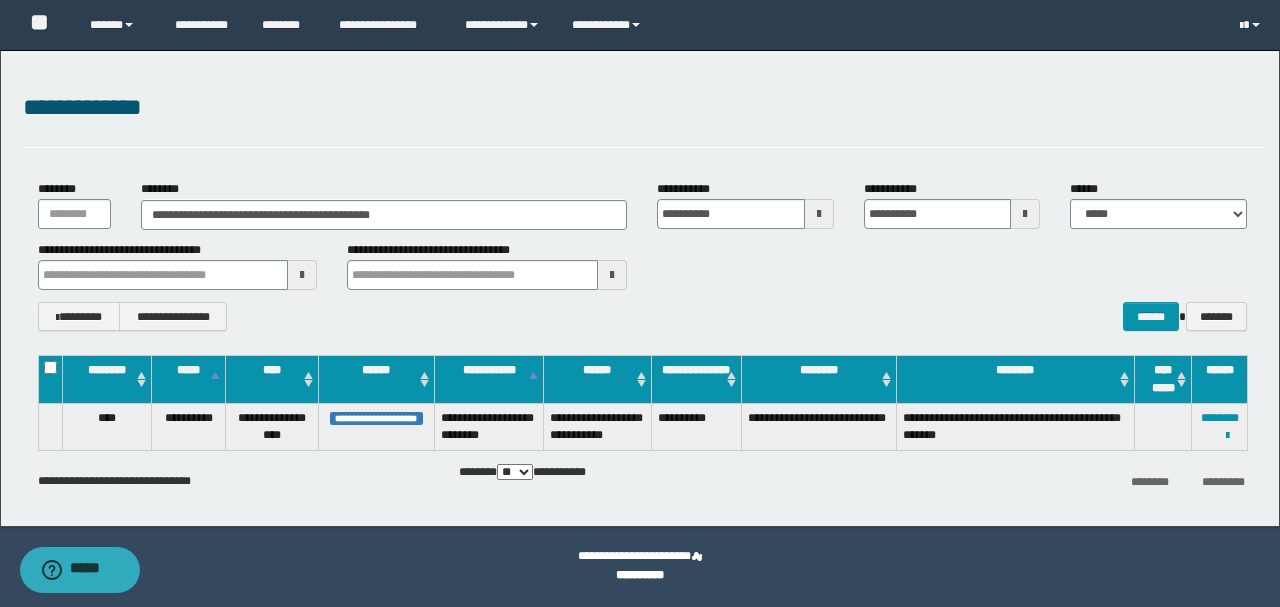 click on "**********" at bounding box center [642, 316] 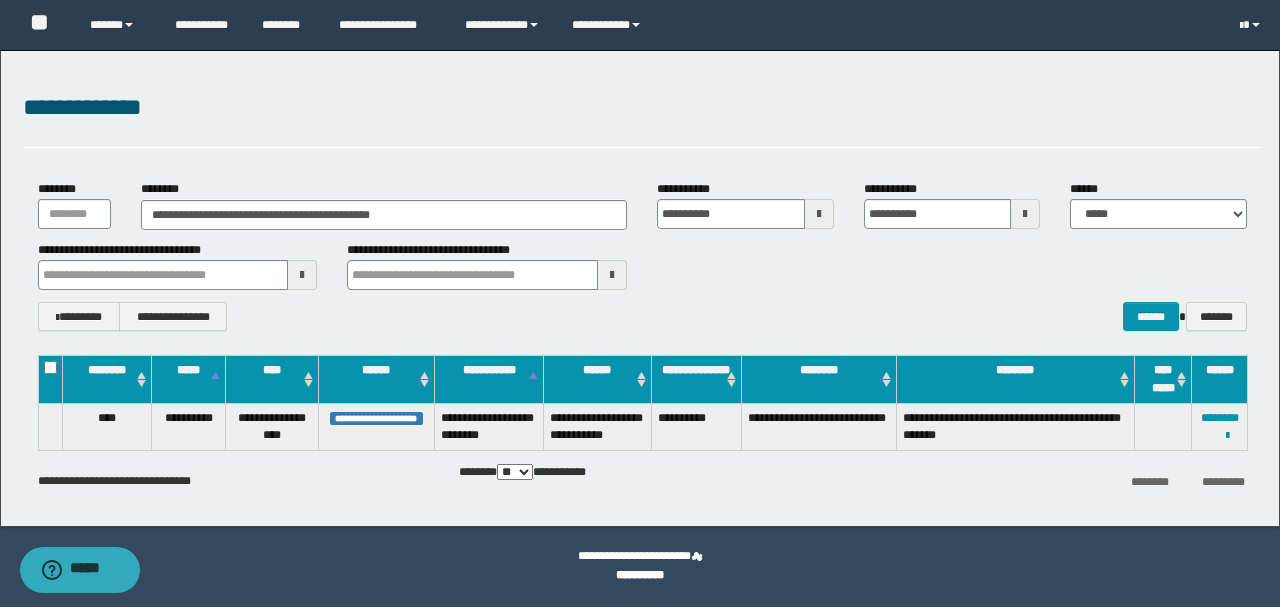 click on "**********" at bounding box center (642, 255) 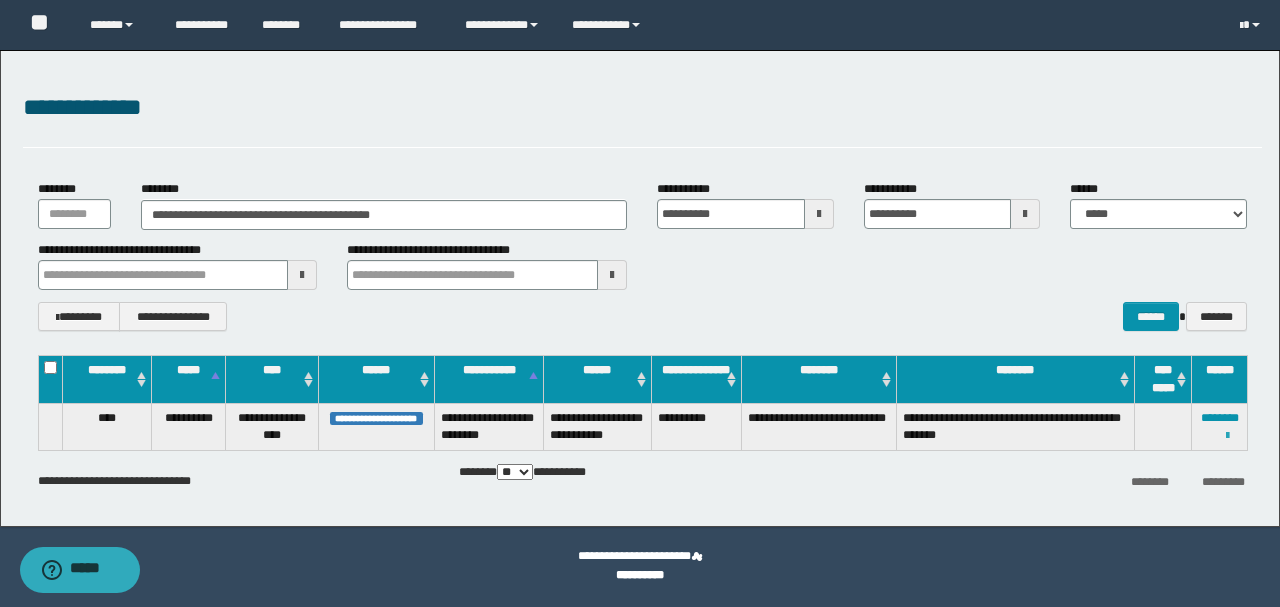 click at bounding box center (1227, 436) 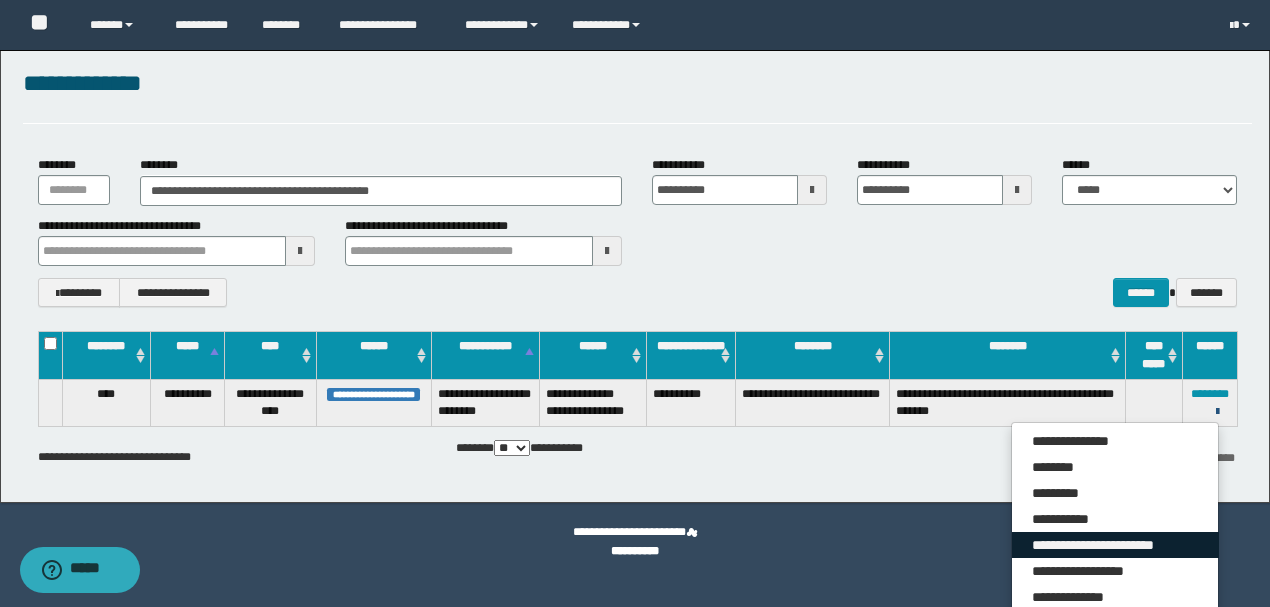 scroll, scrollTop: 66, scrollLeft: 0, axis: vertical 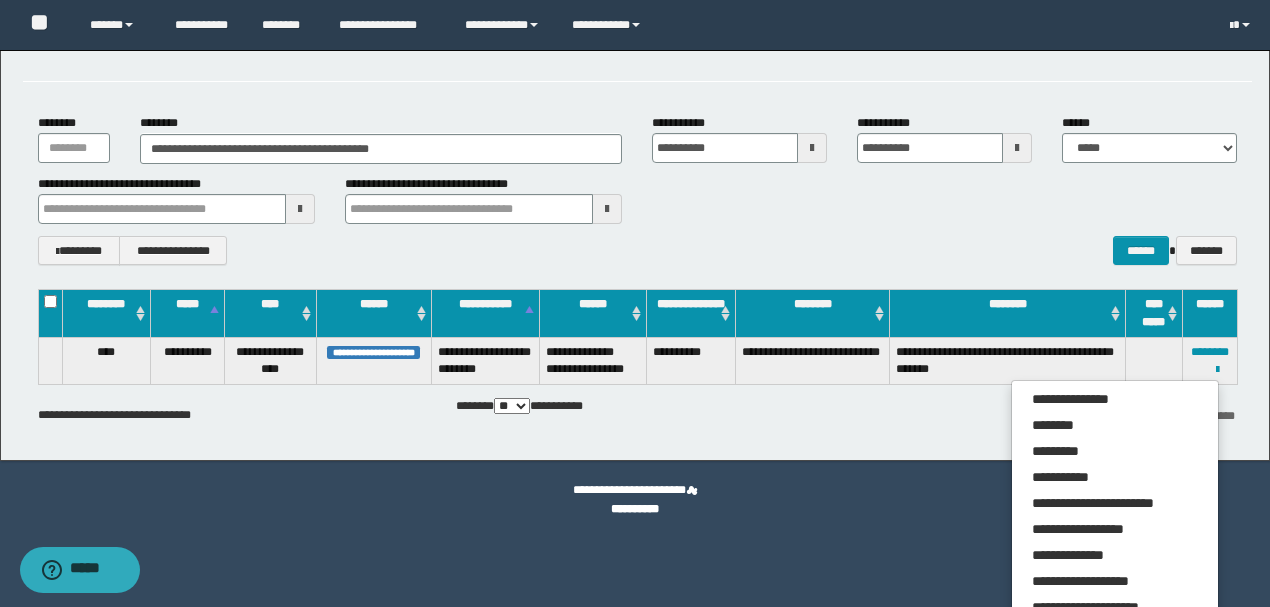 click on "******** *********" at bounding box center [1046, 414] 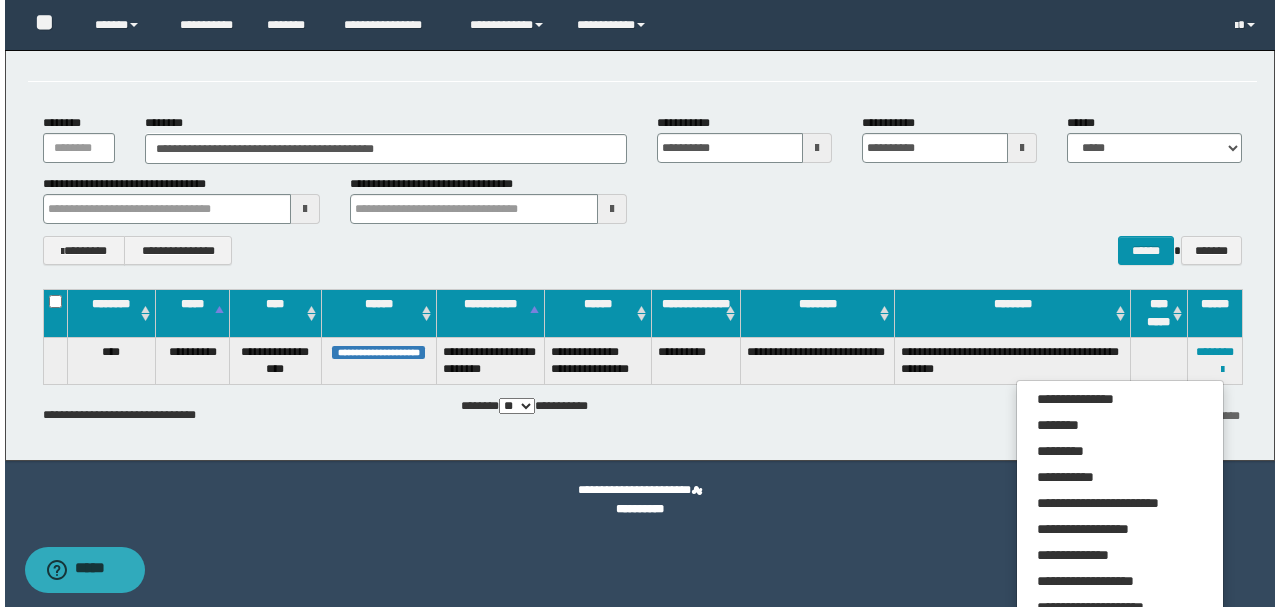 scroll, scrollTop: 0, scrollLeft: 0, axis: both 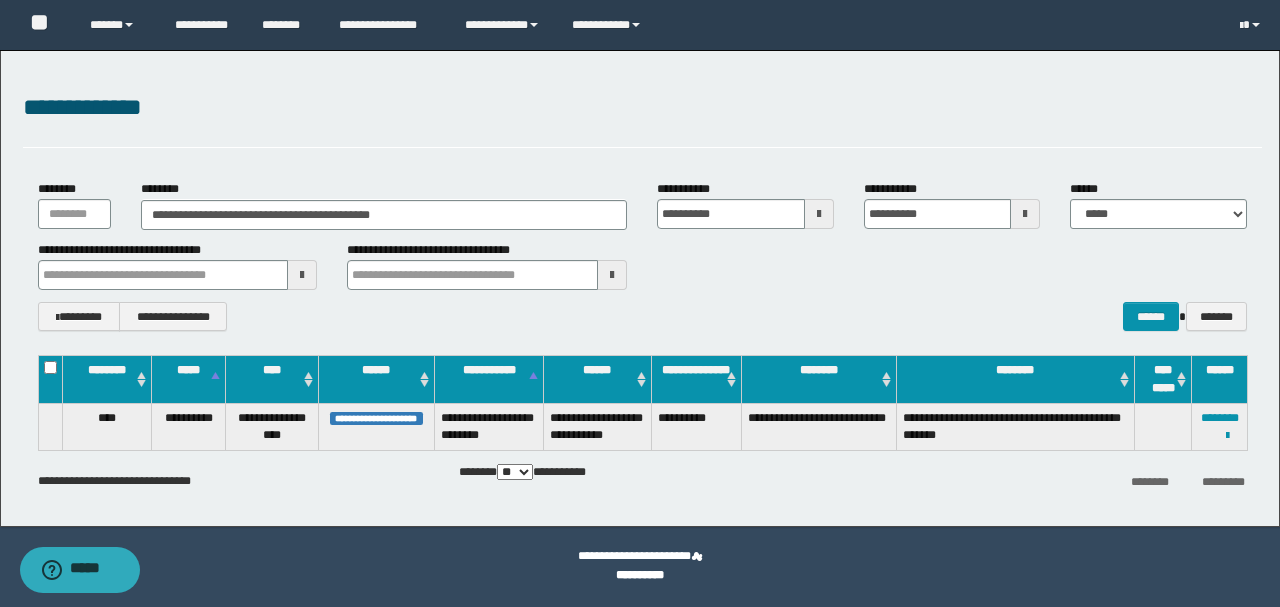 click on "**********" at bounding box center (642, 265) 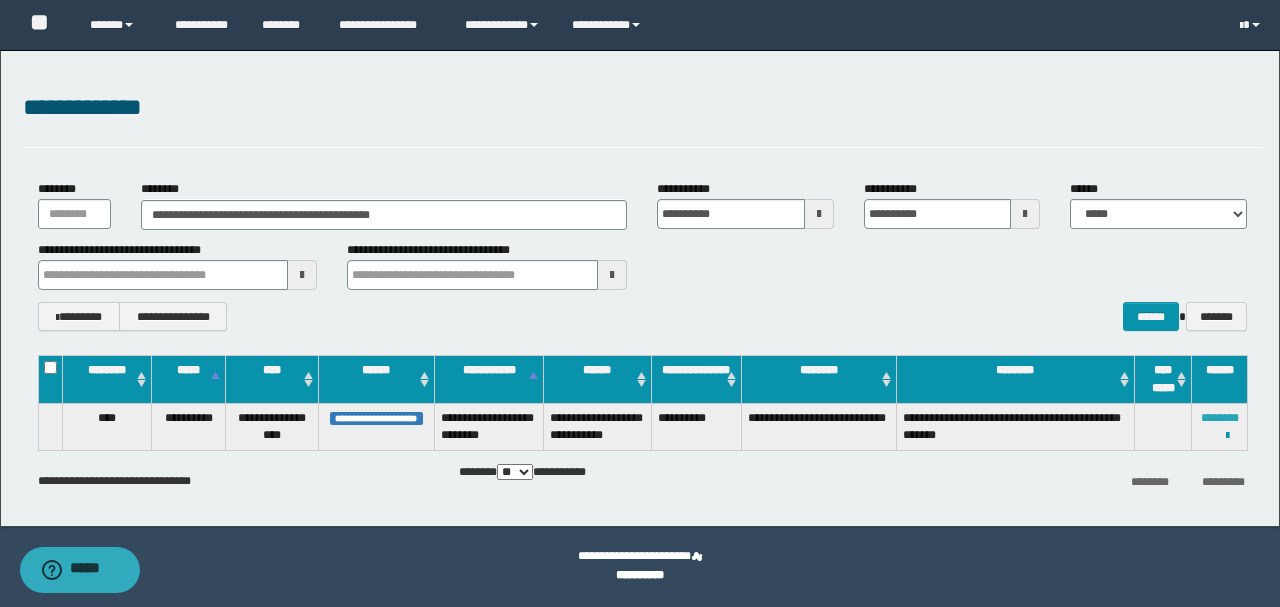 click on "********" at bounding box center [1220, 418] 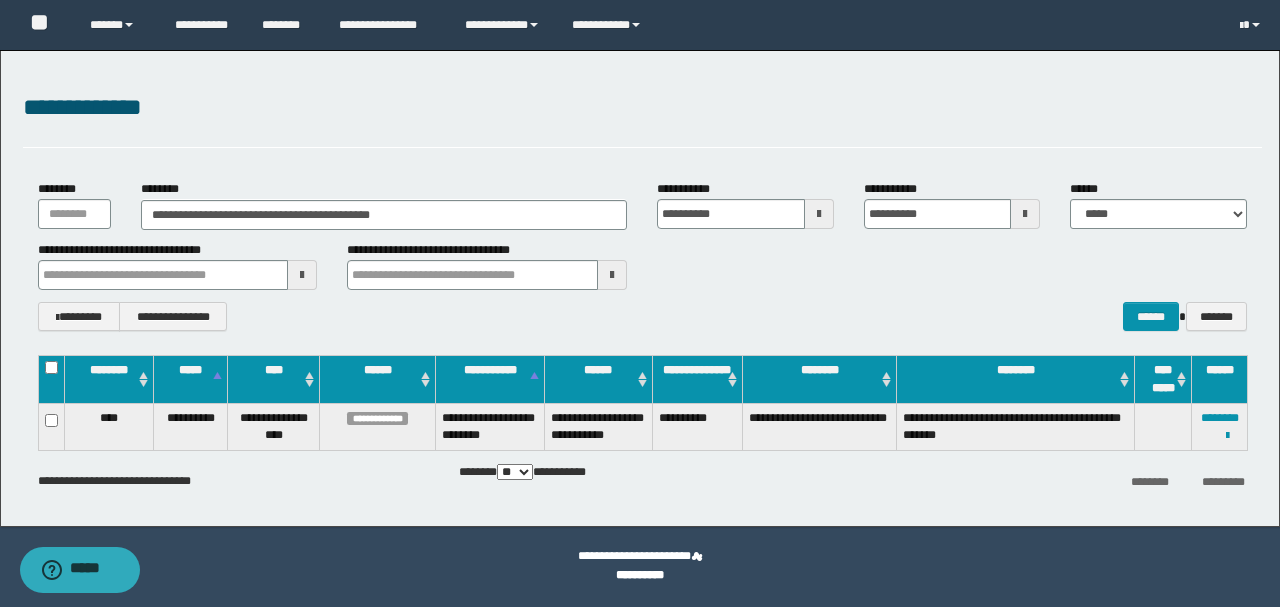 drag, startPoint x: 263, startPoint y: 178, endPoint x: 250, endPoint y: 17, distance: 161.52399 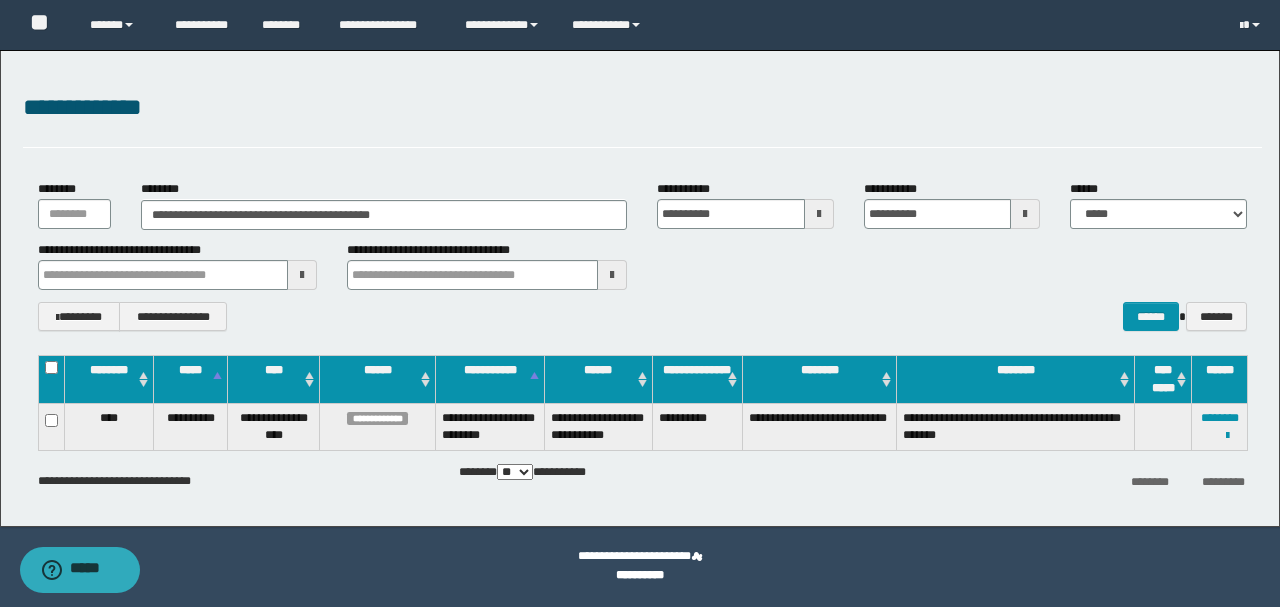 click on "**********" at bounding box center [642, 255] 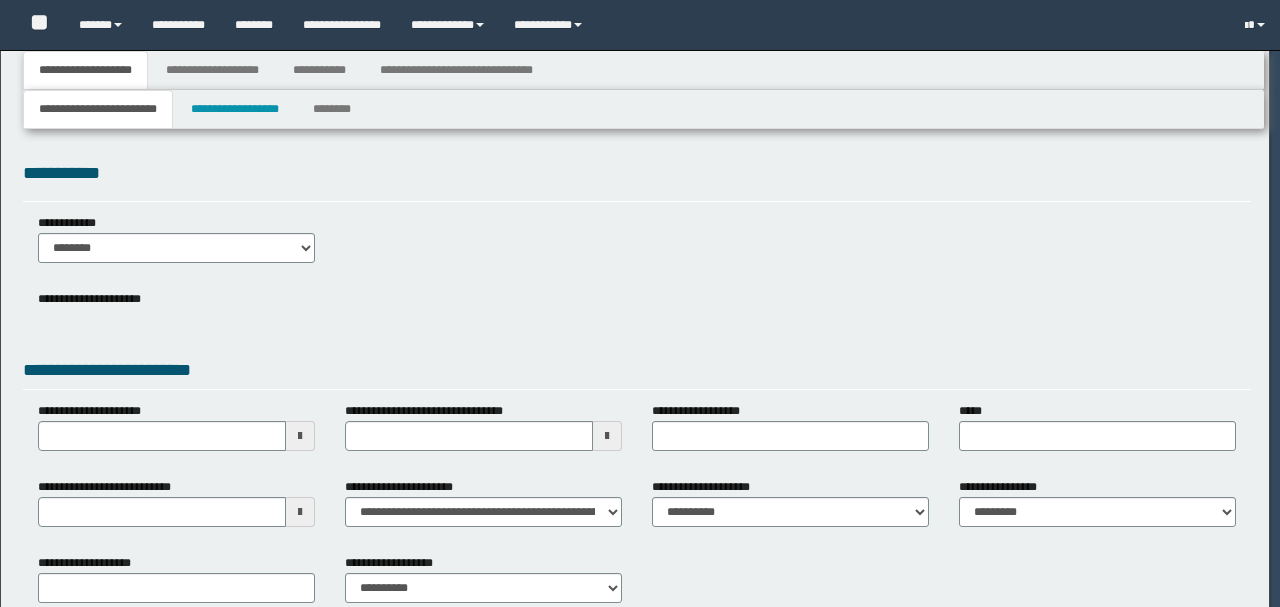 scroll, scrollTop: 0, scrollLeft: 0, axis: both 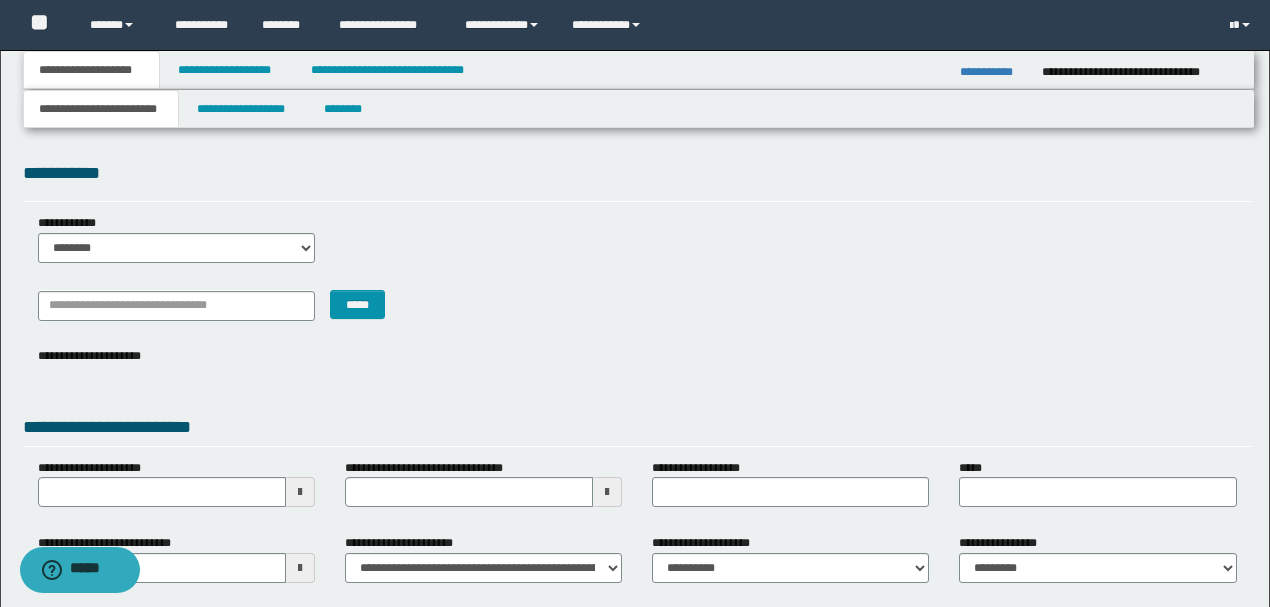 click on "**********" at bounding box center [637, 246] 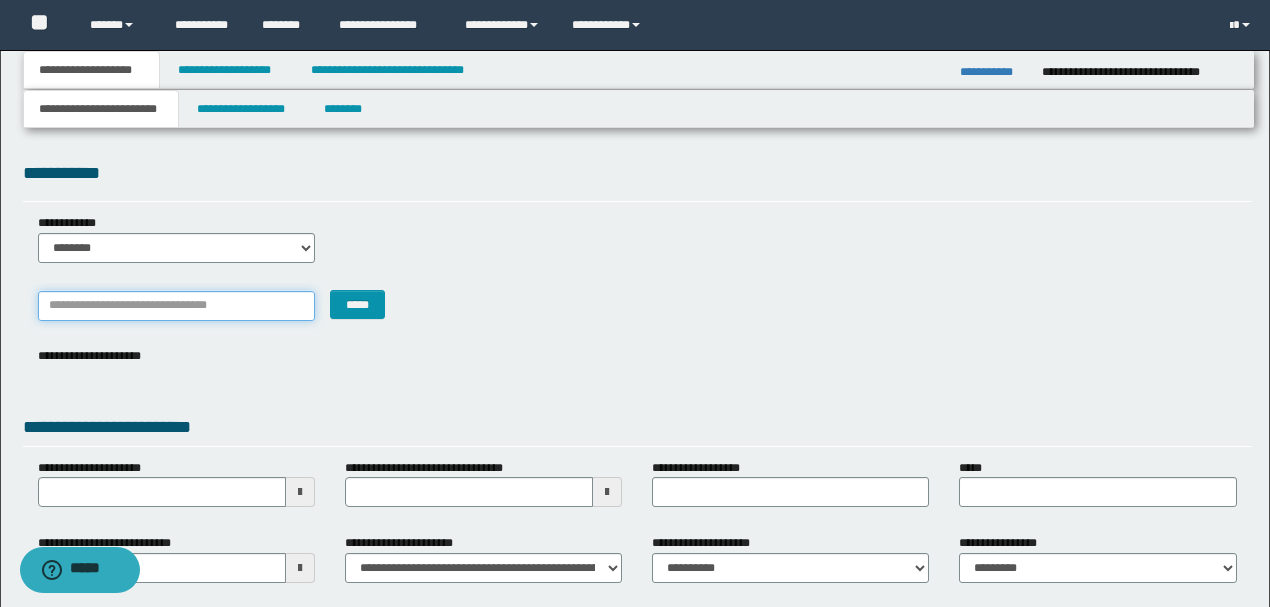 click on "*******" at bounding box center [176, 306] 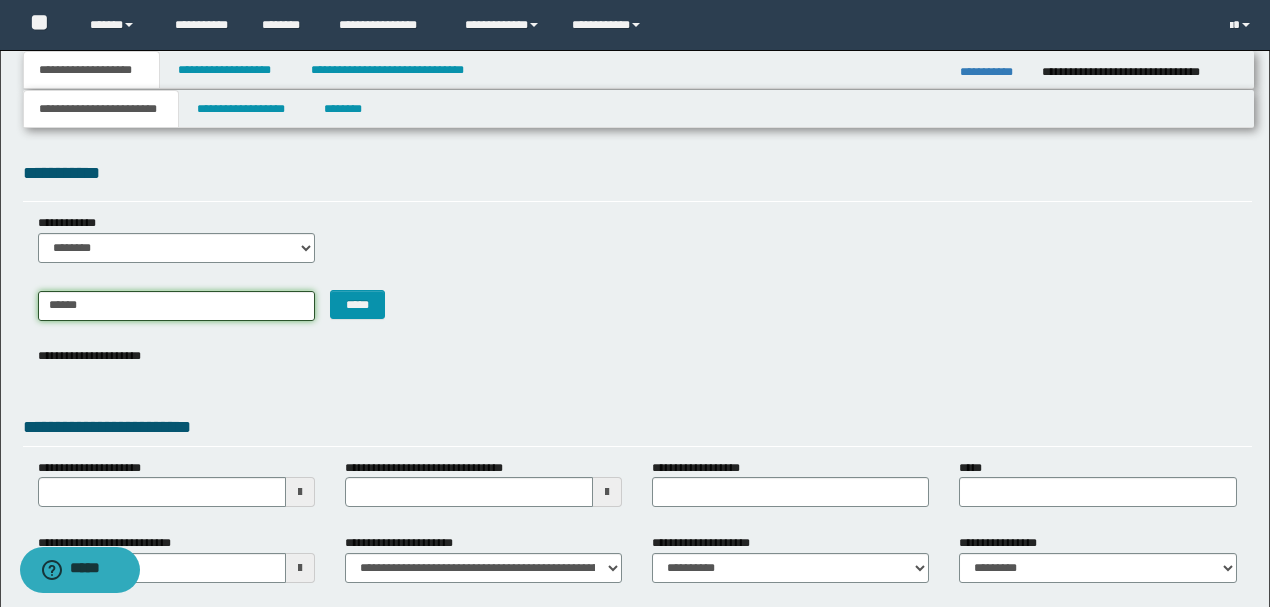 type on "*******" 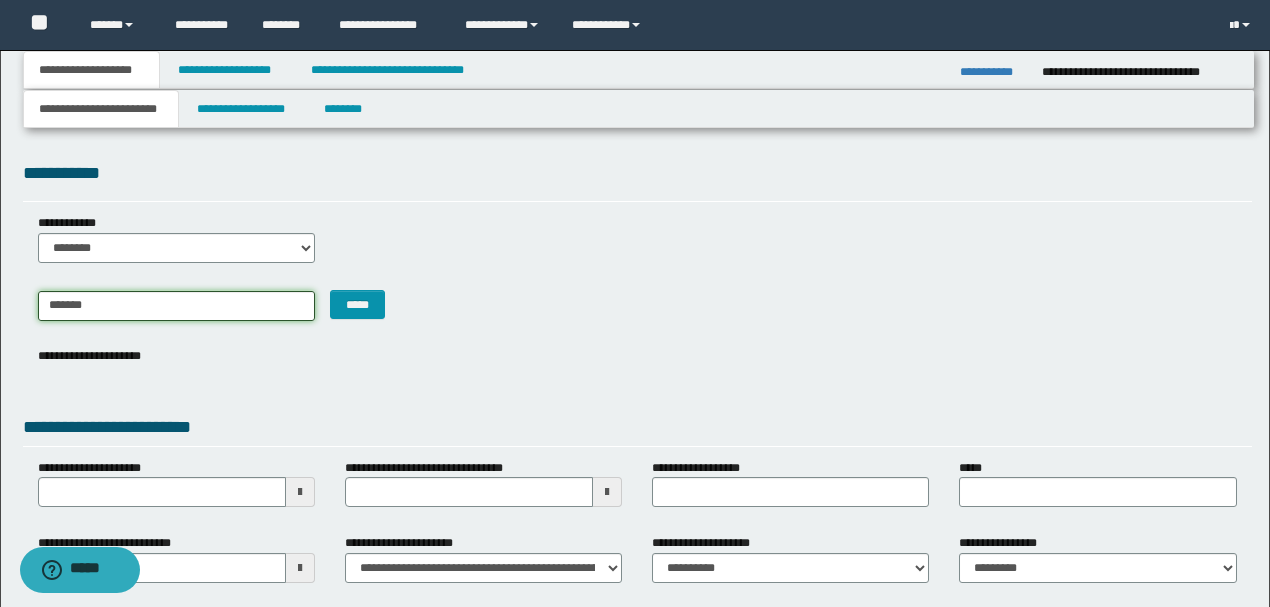 type on "**********" 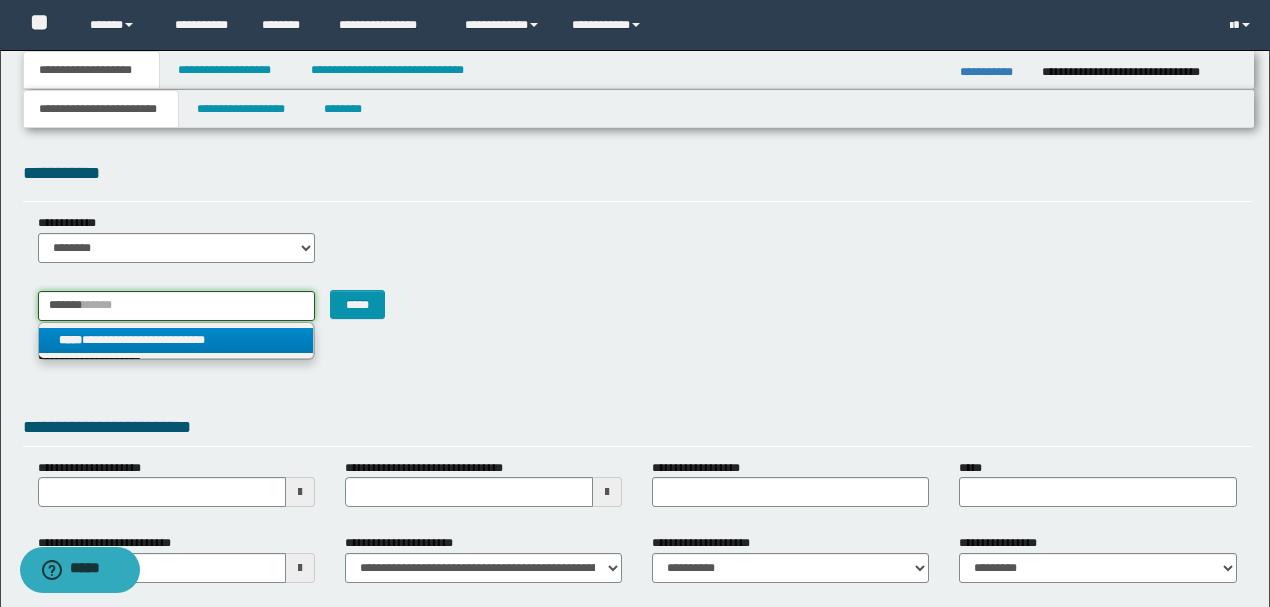 type on "*******" 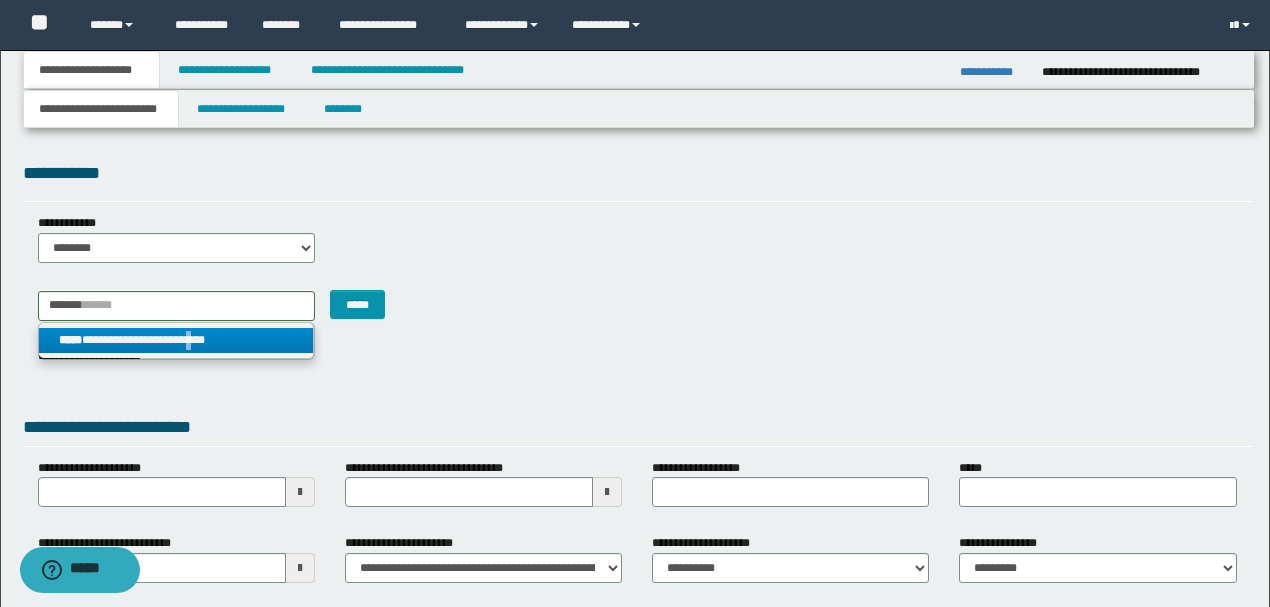 click on "**********" at bounding box center [176, 340] 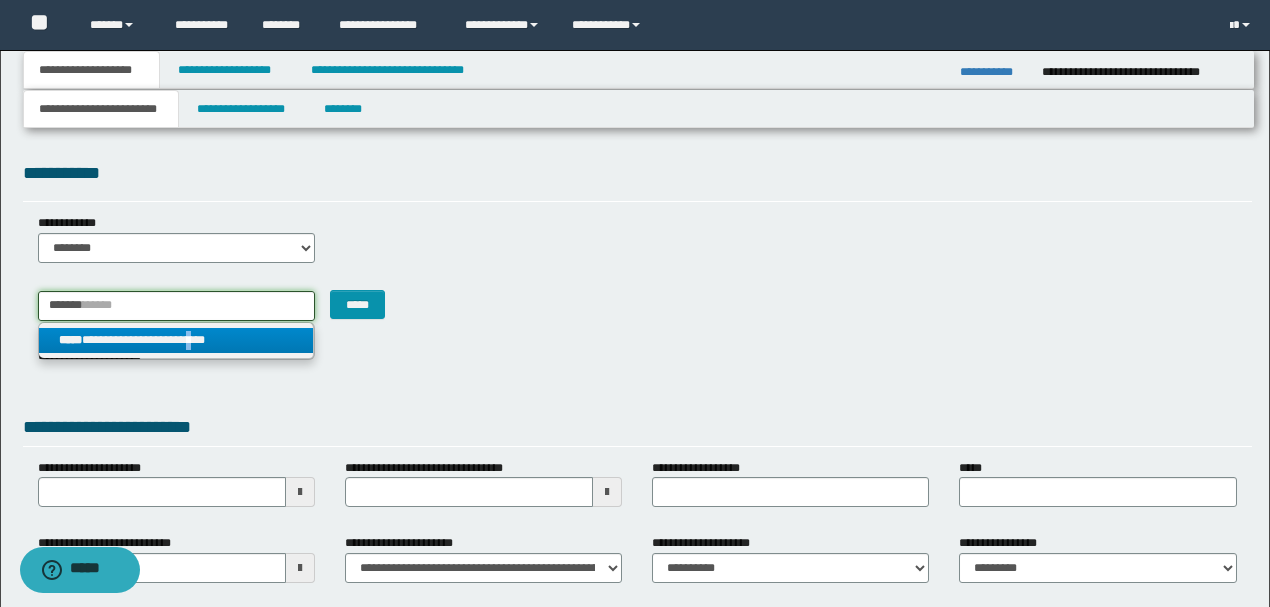 type 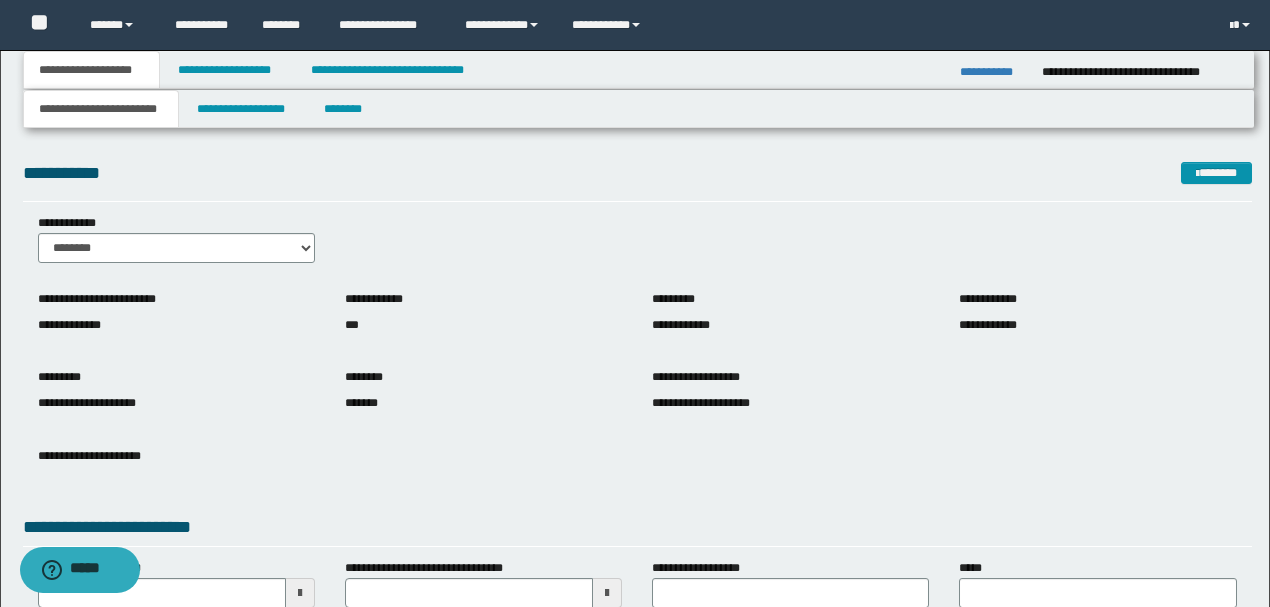 click on "**********" at bounding box center [637, 362] 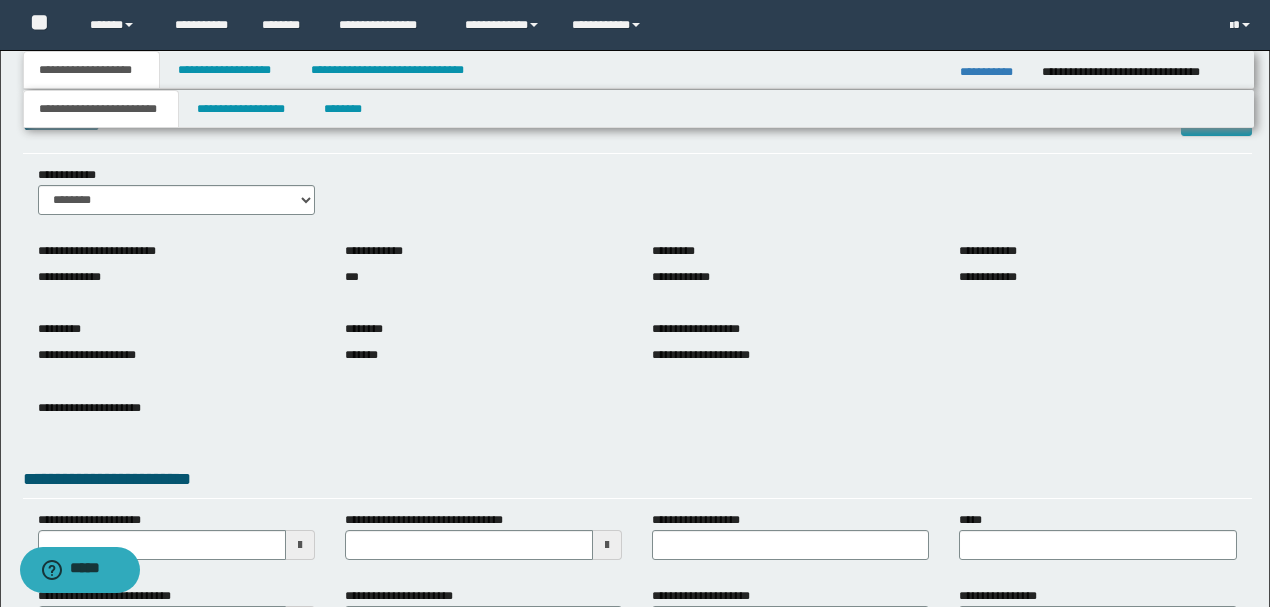 scroll, scrollTop: 133, scrollLeft: 0, axis: vertical 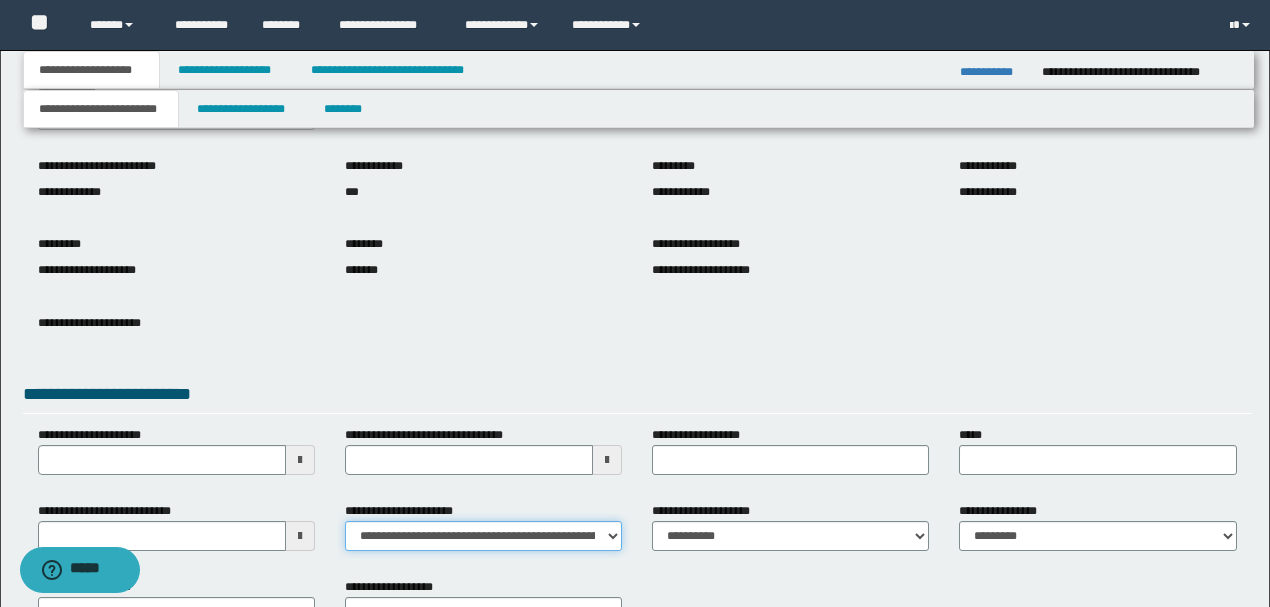 click on "**********" at bounding box center (483, 536) 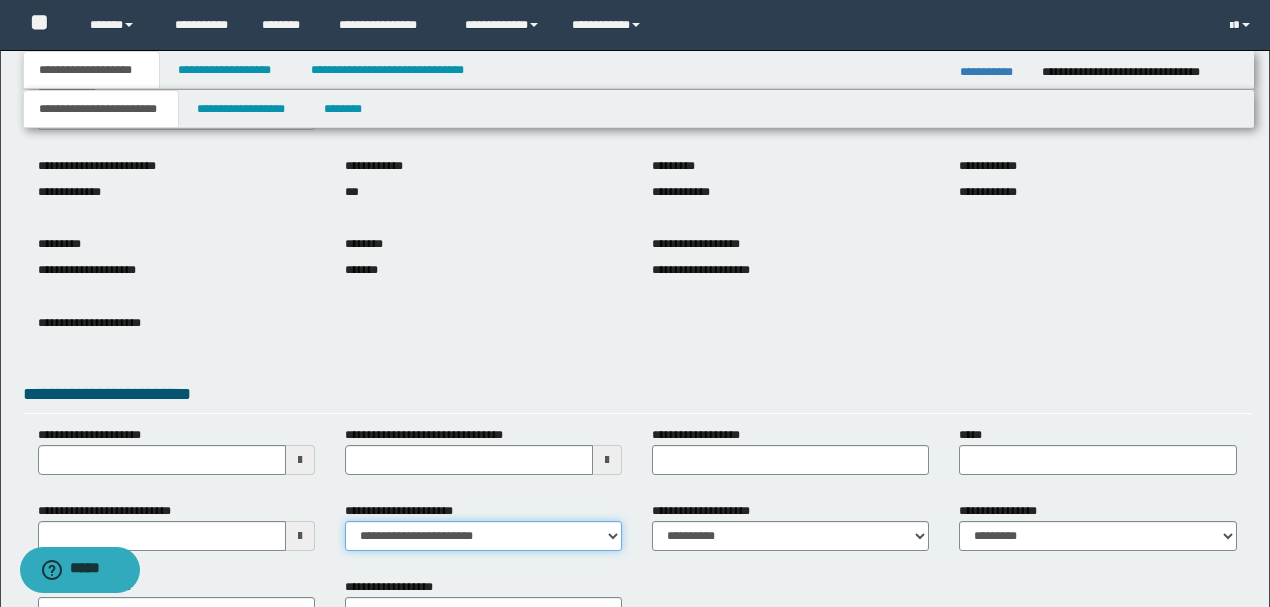 click on "**********" at bounding box center (483, 536) 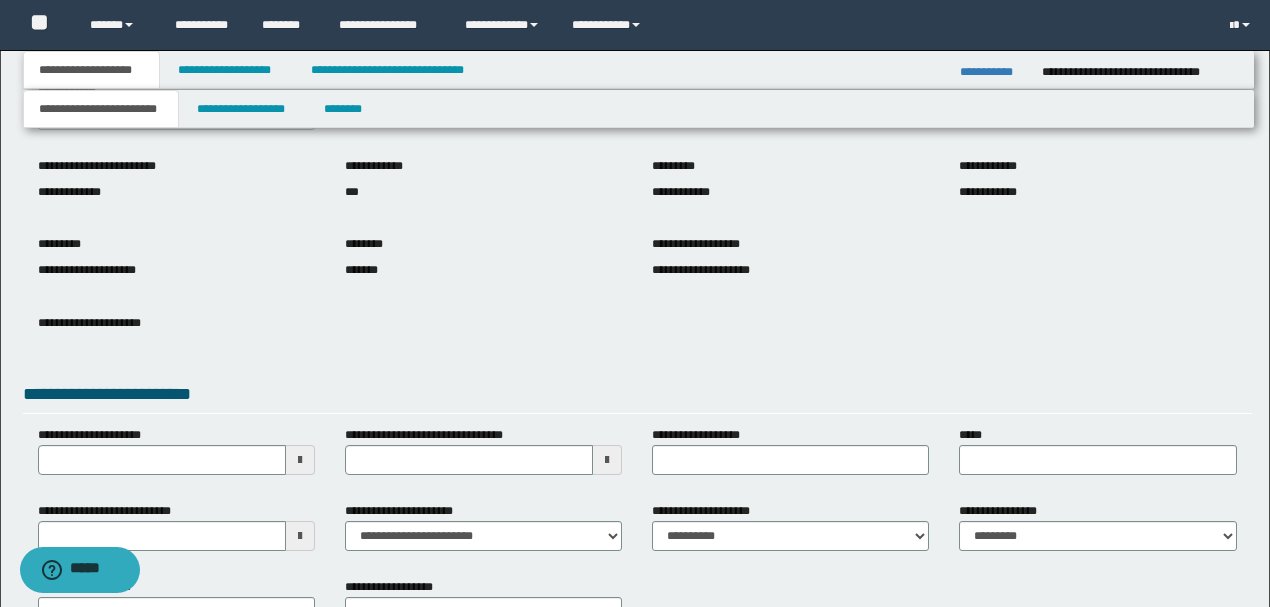click on "**********" at bounding box center [637, 334] 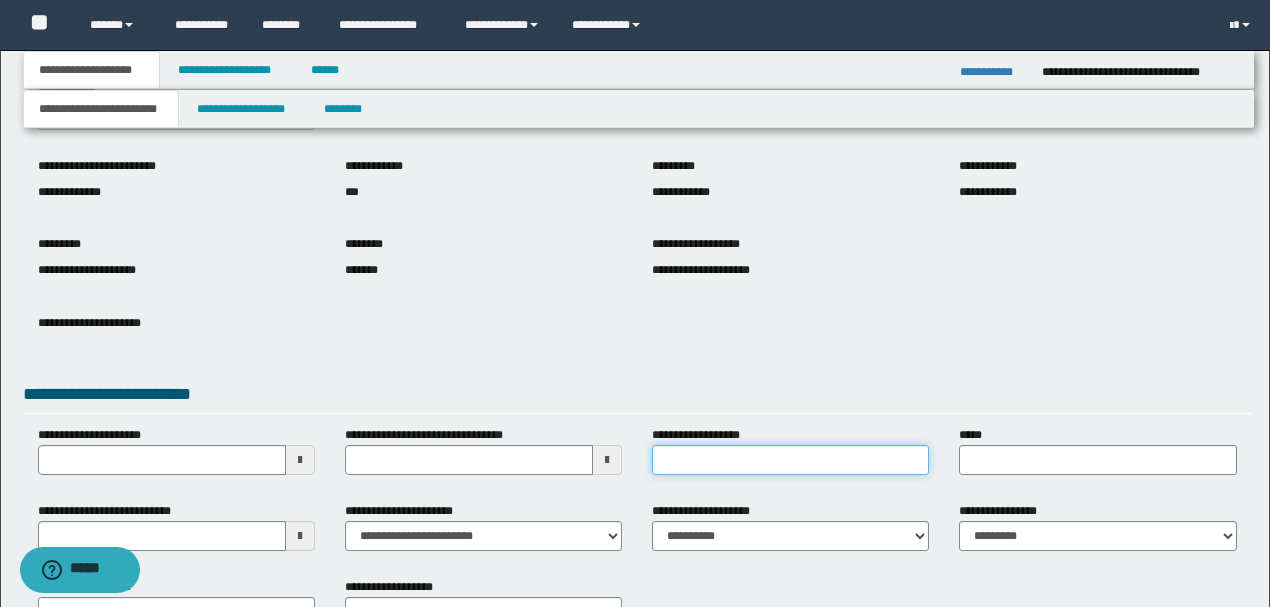 click on "**********" at bounding box center (790, 460) 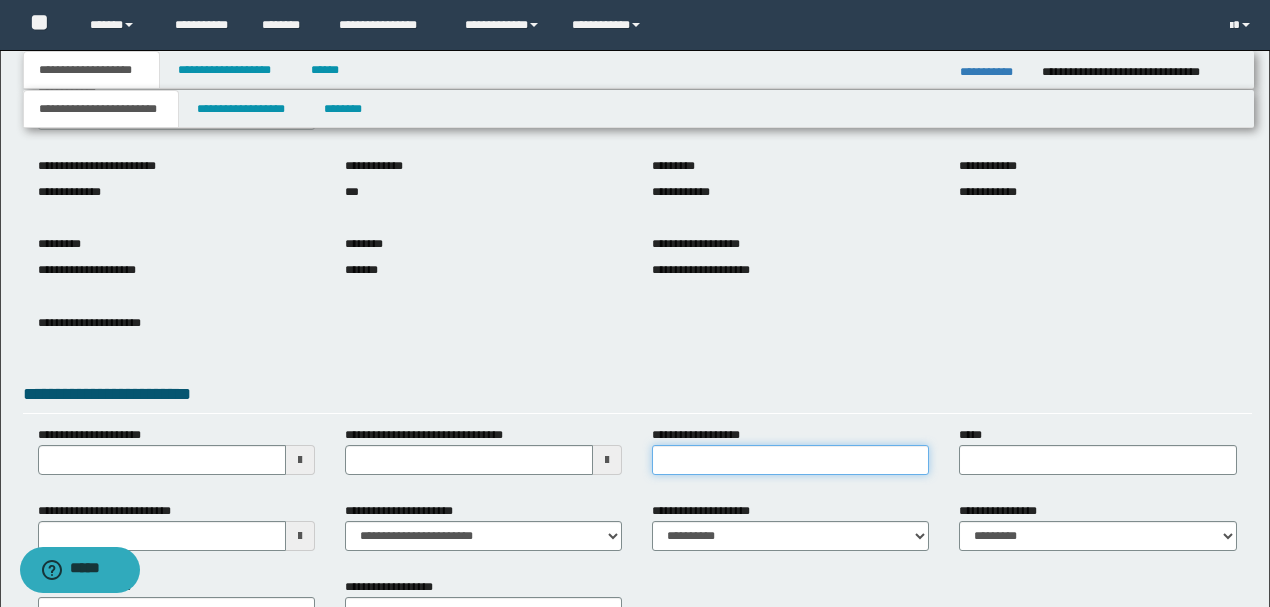 type on "**********" 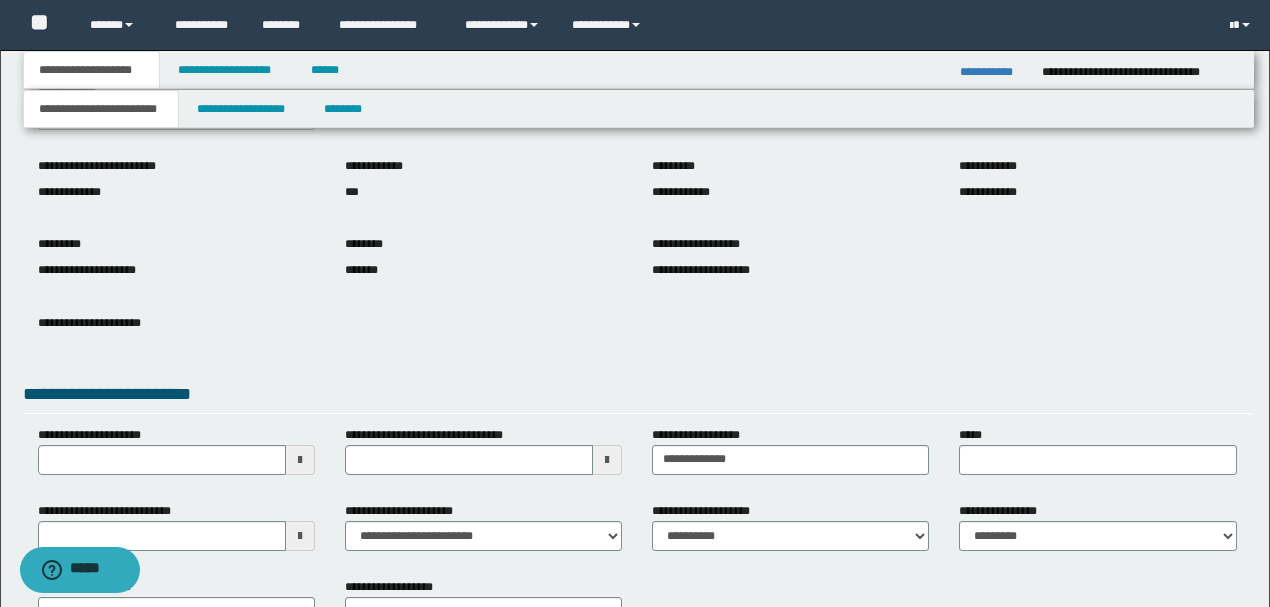 click on "**********" at bounding box center [637, 334] 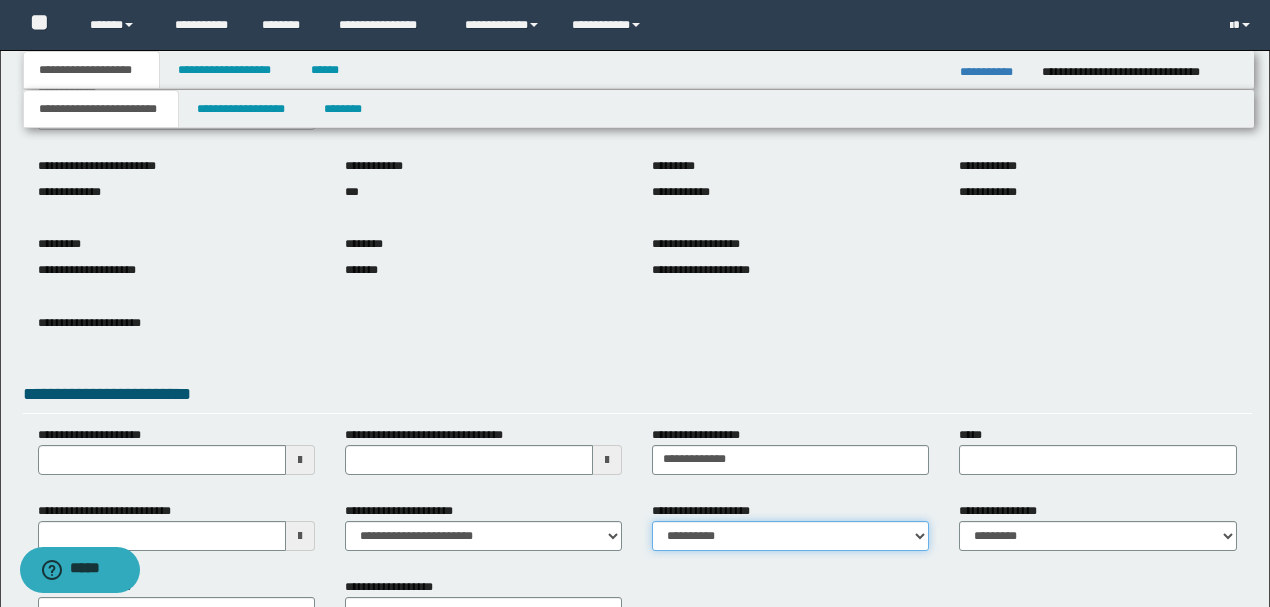 click on "**********" at bounding box center (790, 536) 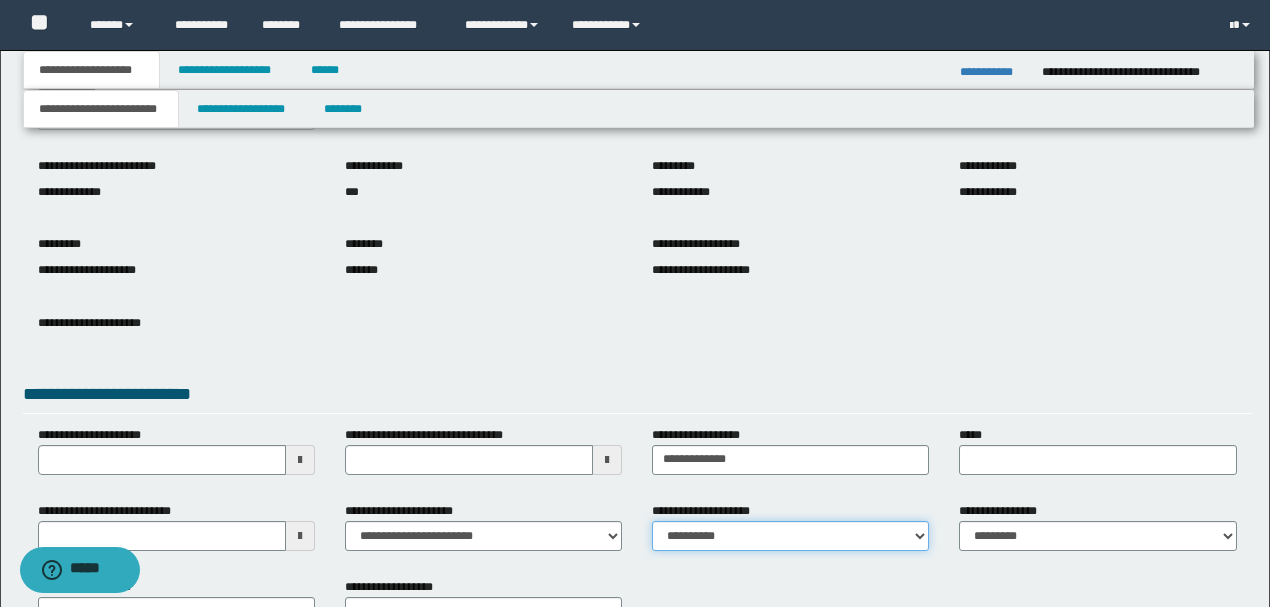 select on "**" 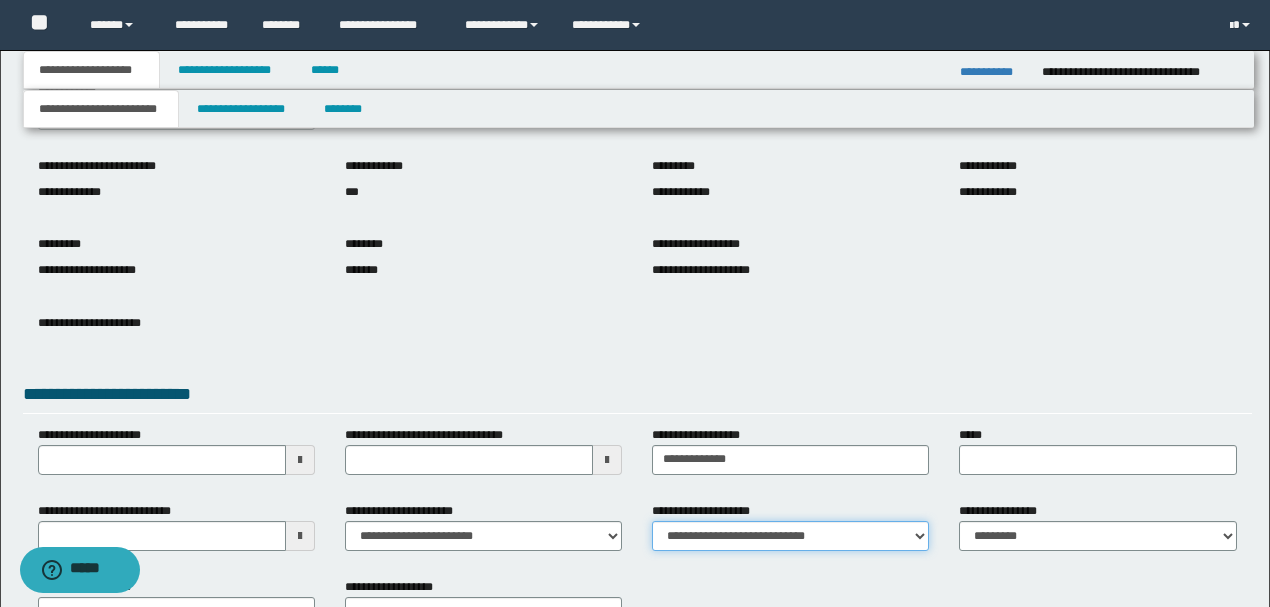 click on "**********" at bounding box center (790, 536) 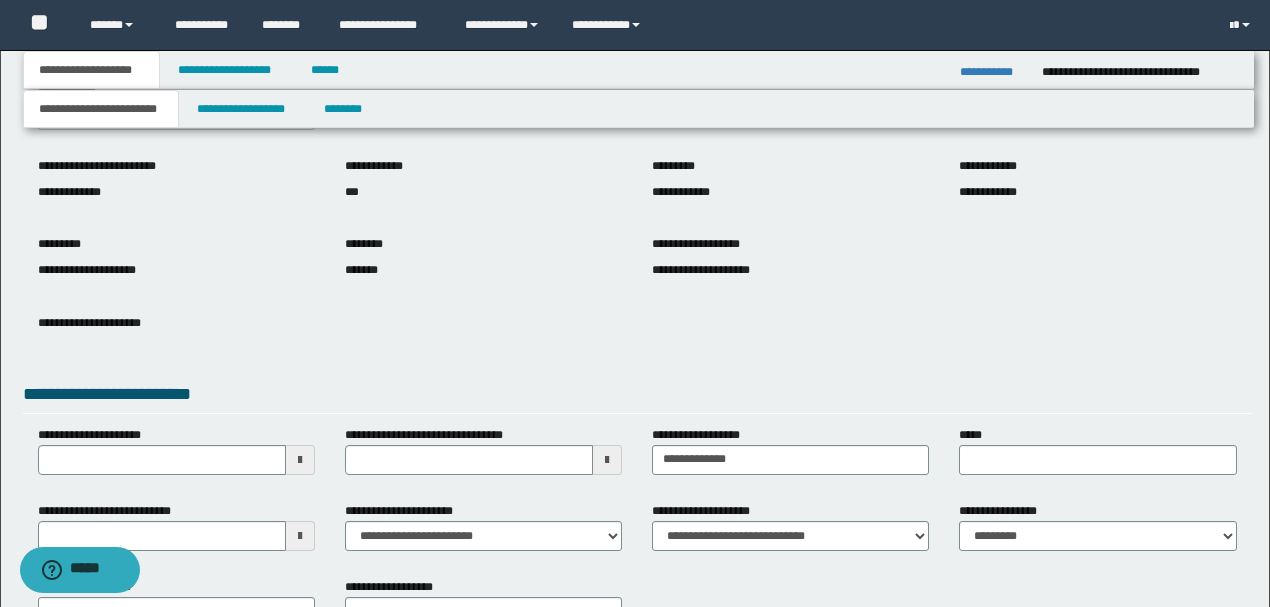 click on "**********" at bounding box center [637, 397] 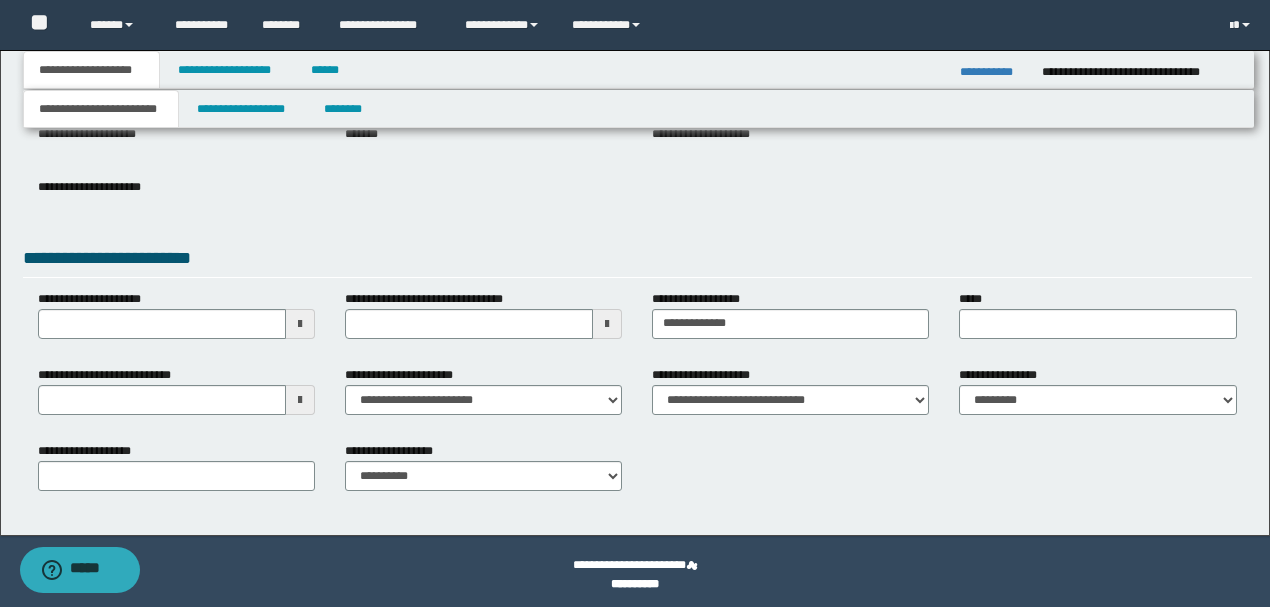 scroll, scrollTop: 275, scrollLeft: 0, axis: vertical 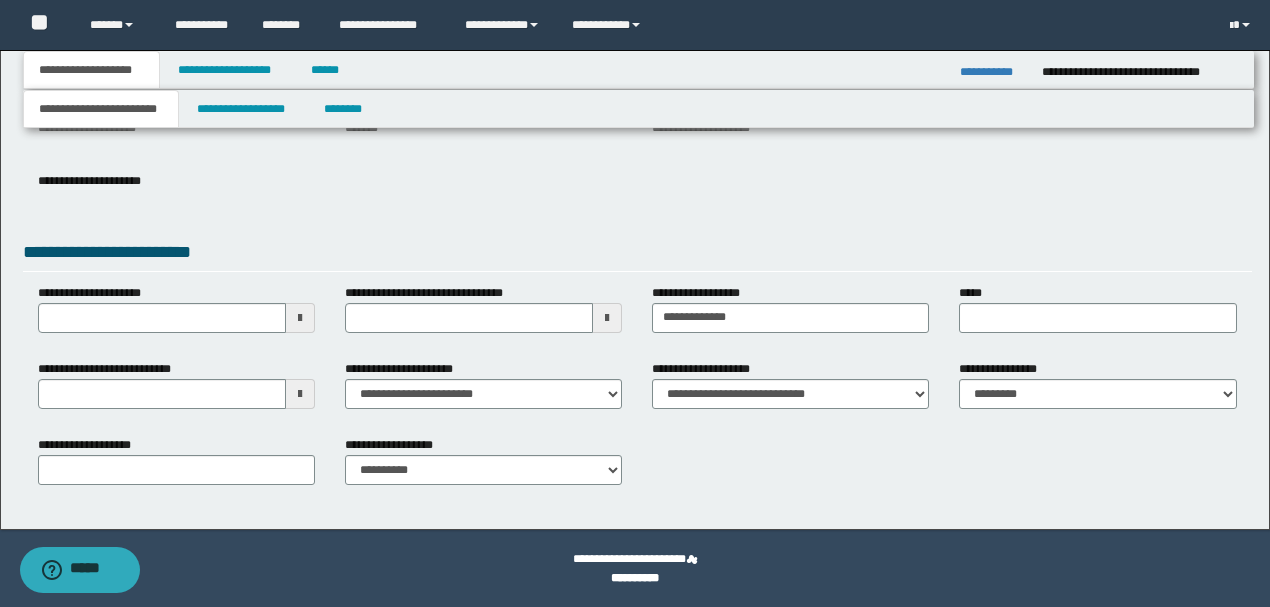 click on "**********" at bounding box center (637, 192) 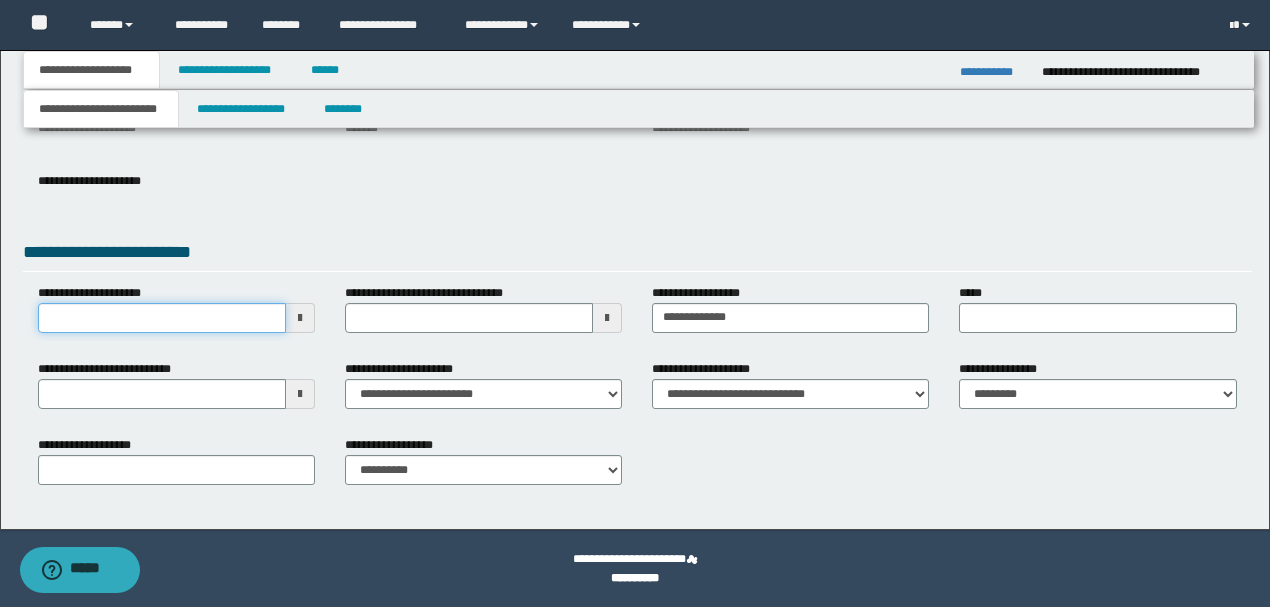 click on "**********" at bounding box center [162, 318] 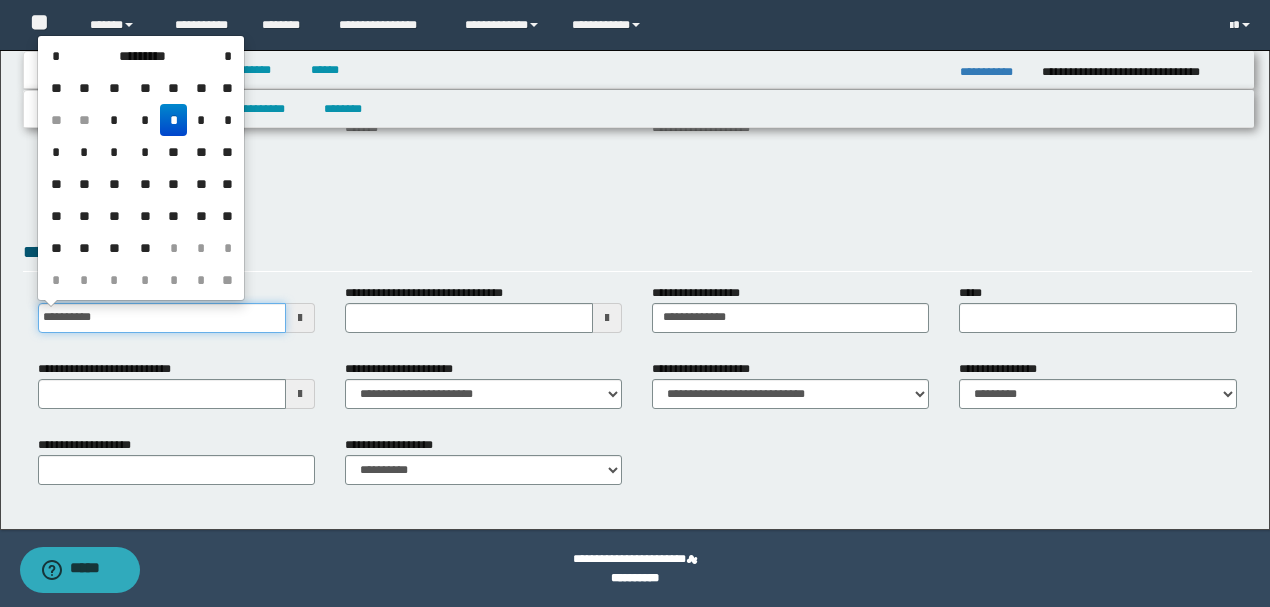 type on "**********" 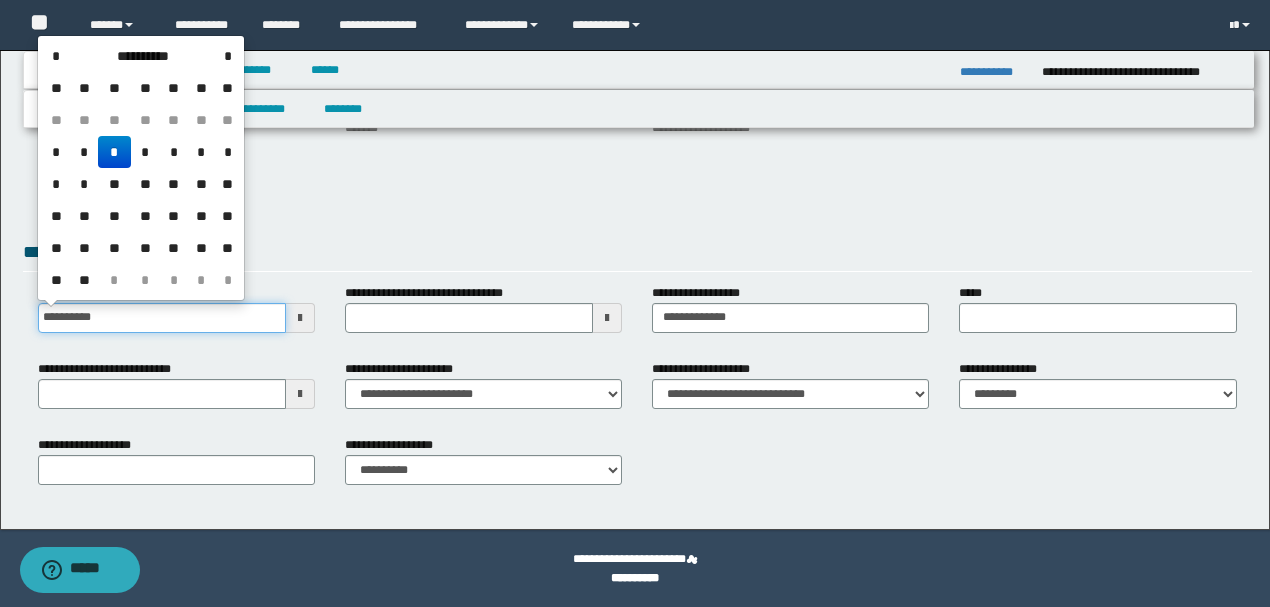 drag, startPoint x: 124, startPoint y: 318, endPoint x: 0, endPoint y: 336, distance: 125.299644 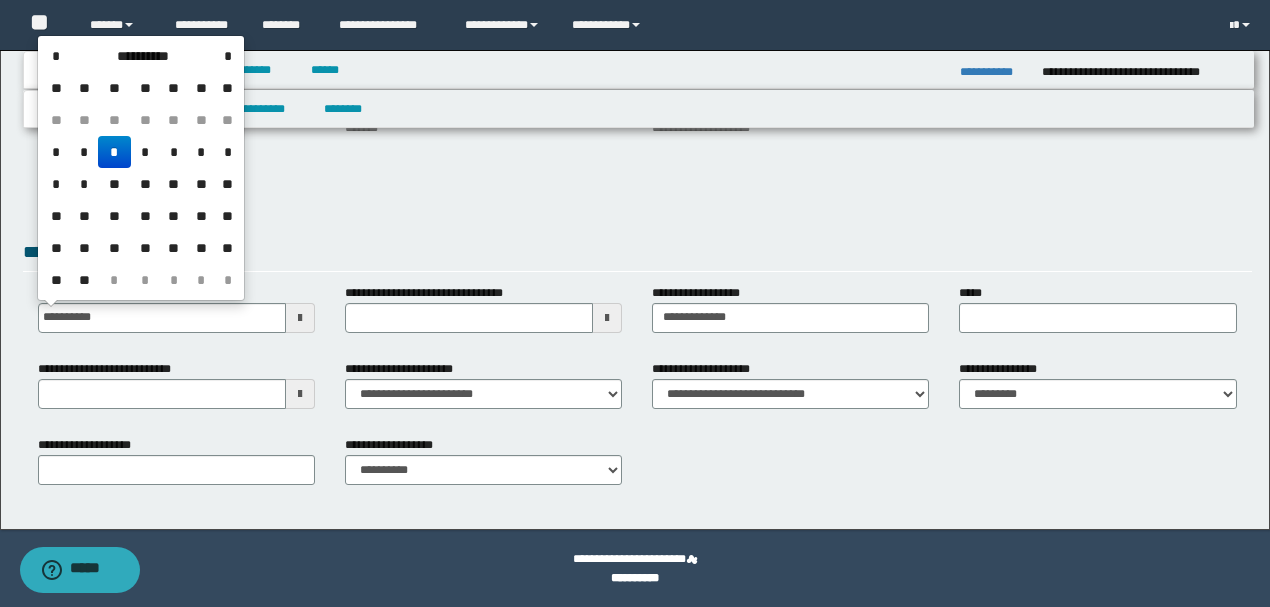 click on "**********" at bounding box center (637, 192) 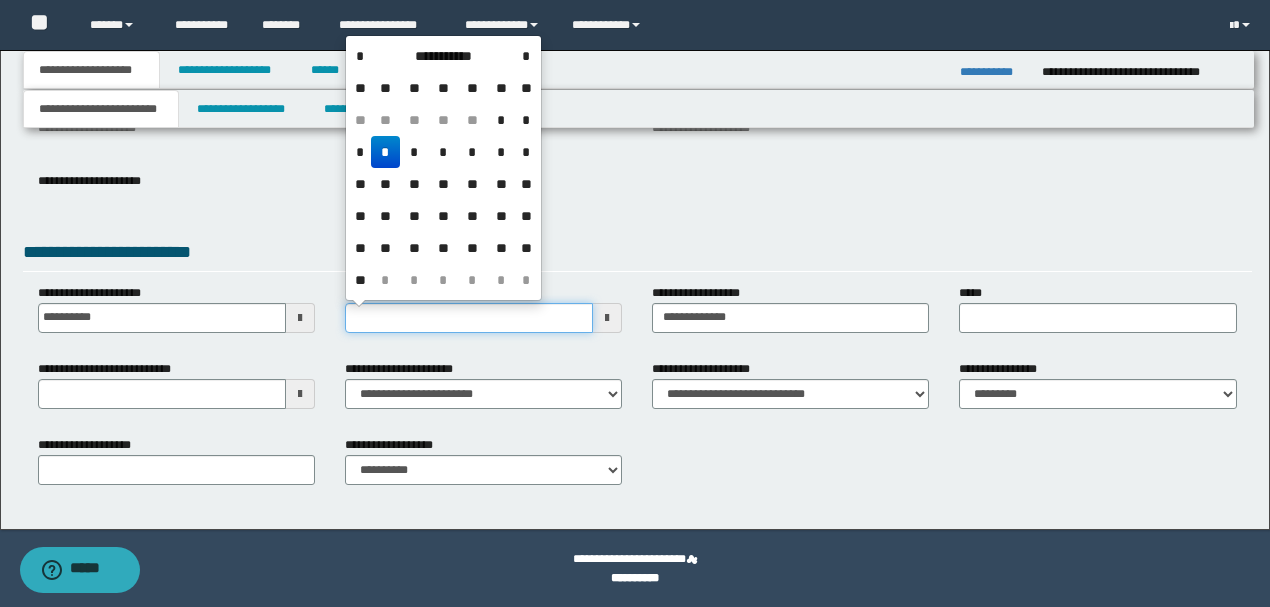 click on "**********" at bounding box center (469, 318) 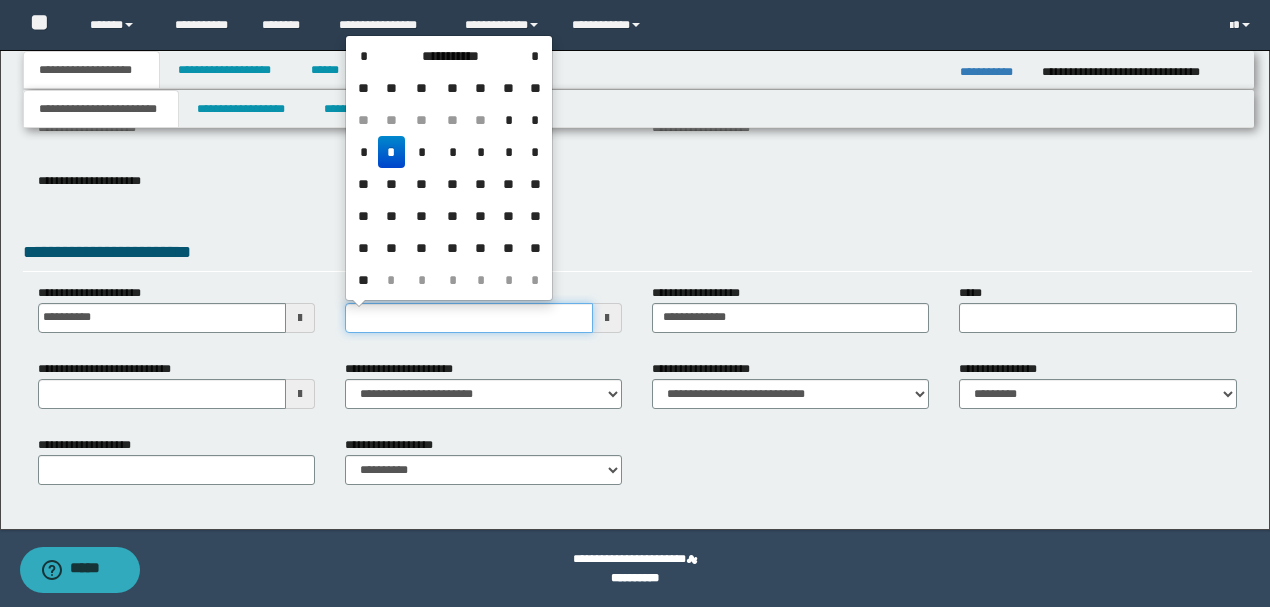 type on "**********" 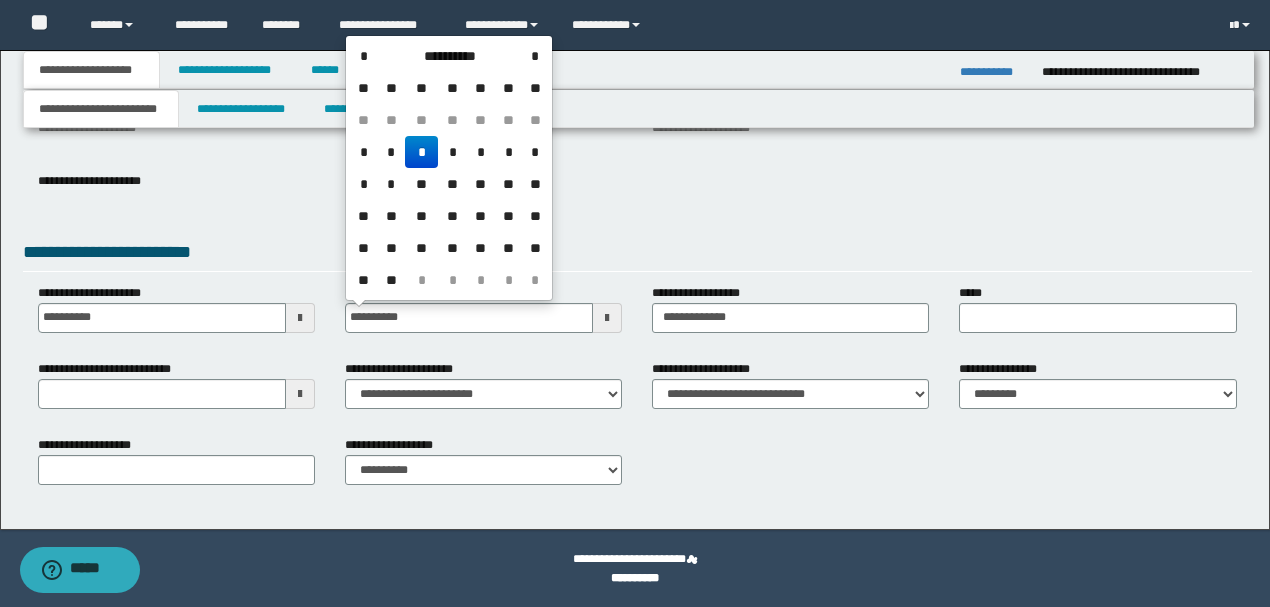 click on "**********" at bounding box center [637, 255] 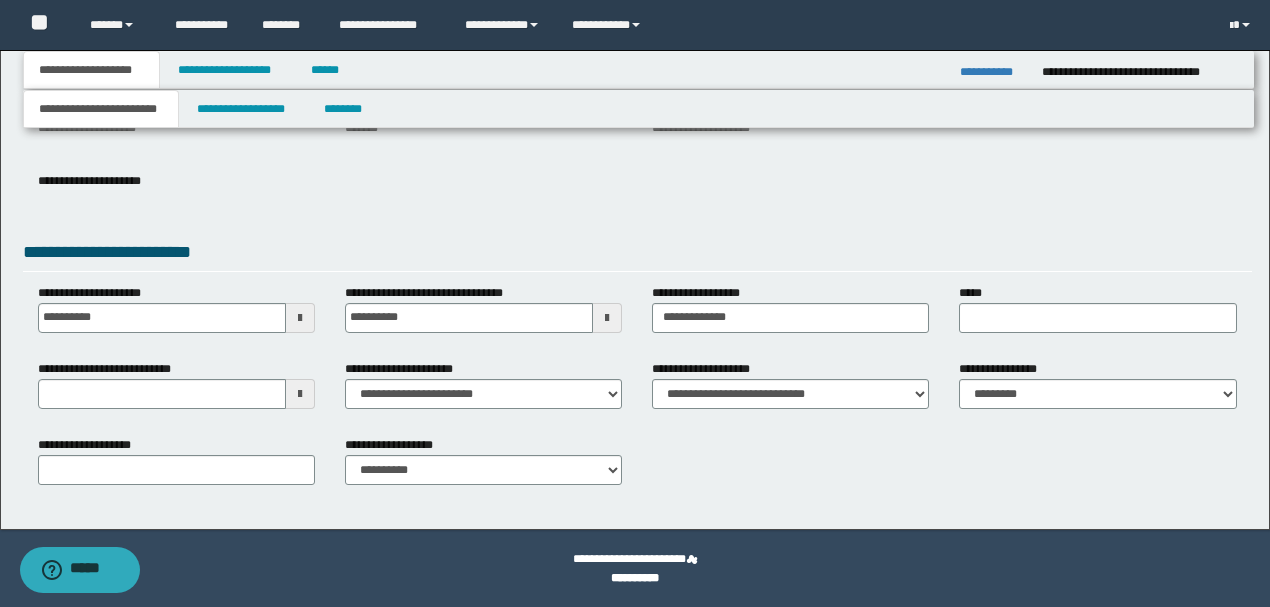 click on "**********" at bounding box center (637, 192) 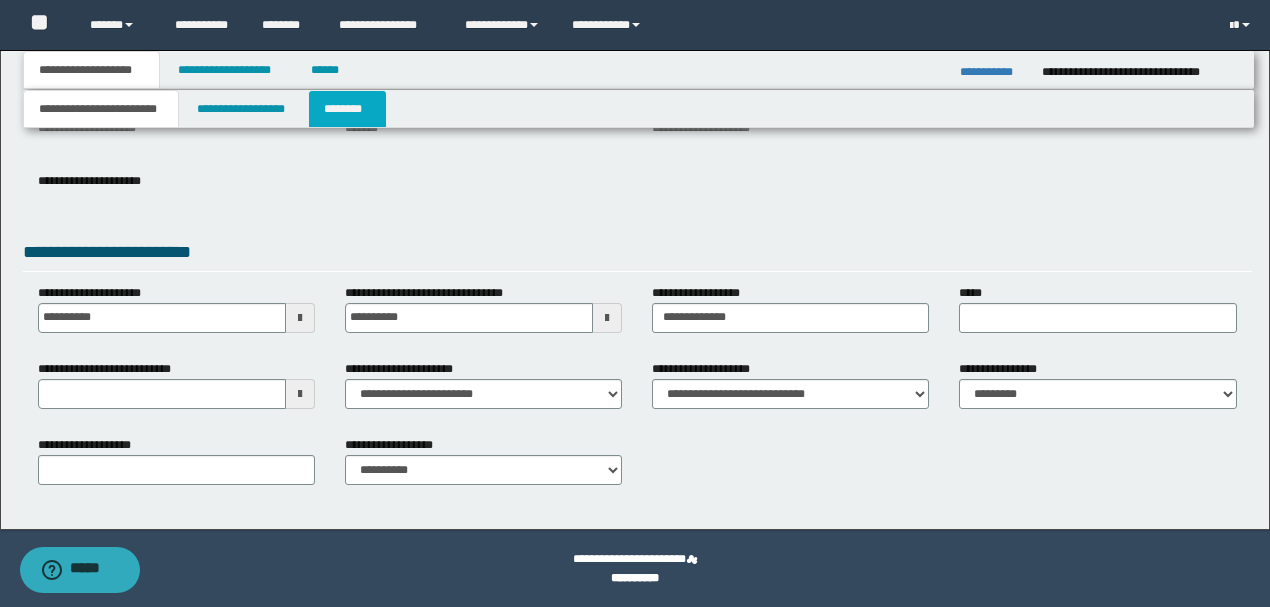 click on "********" at bounding box center (347, 109) 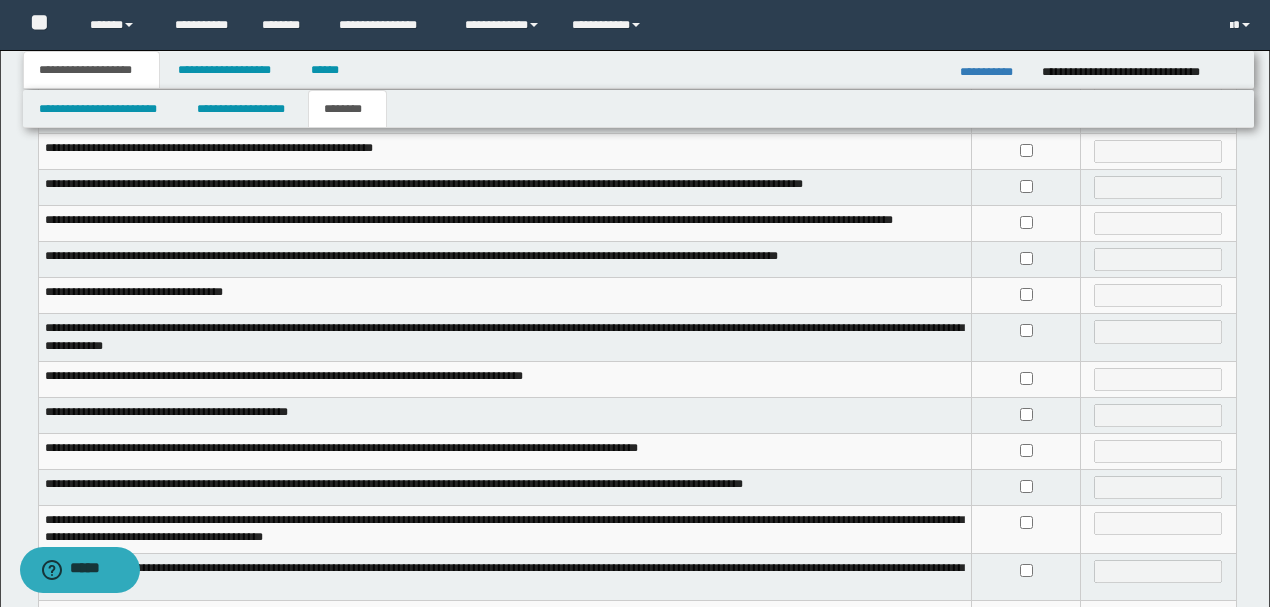 scroll, scrollTop: 266, scrollLeft: 0, axis: vertical 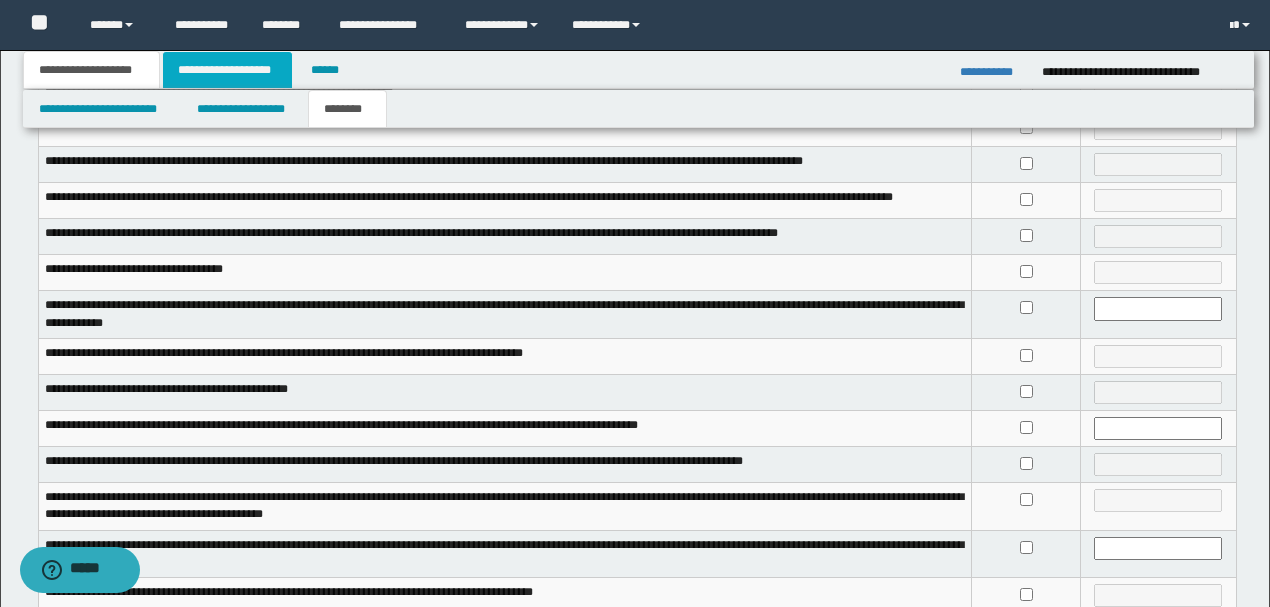 click on "**********" at bounding box center (227, 70) 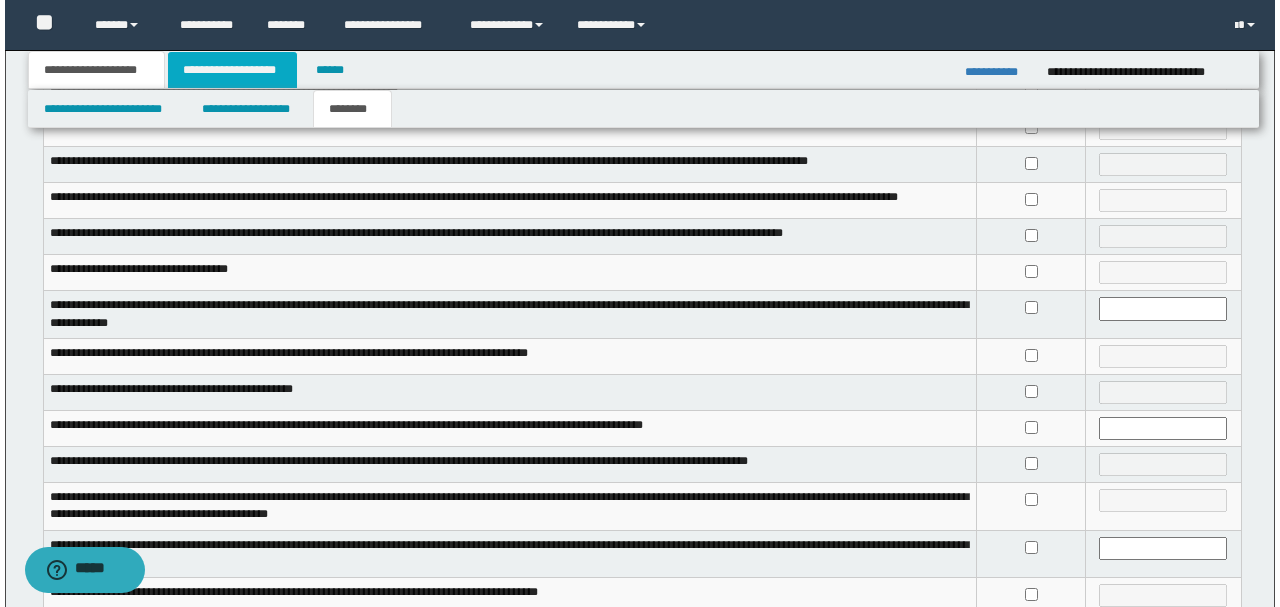 scroll, scrollTop: 0, scrollLeft: 0, axis: both 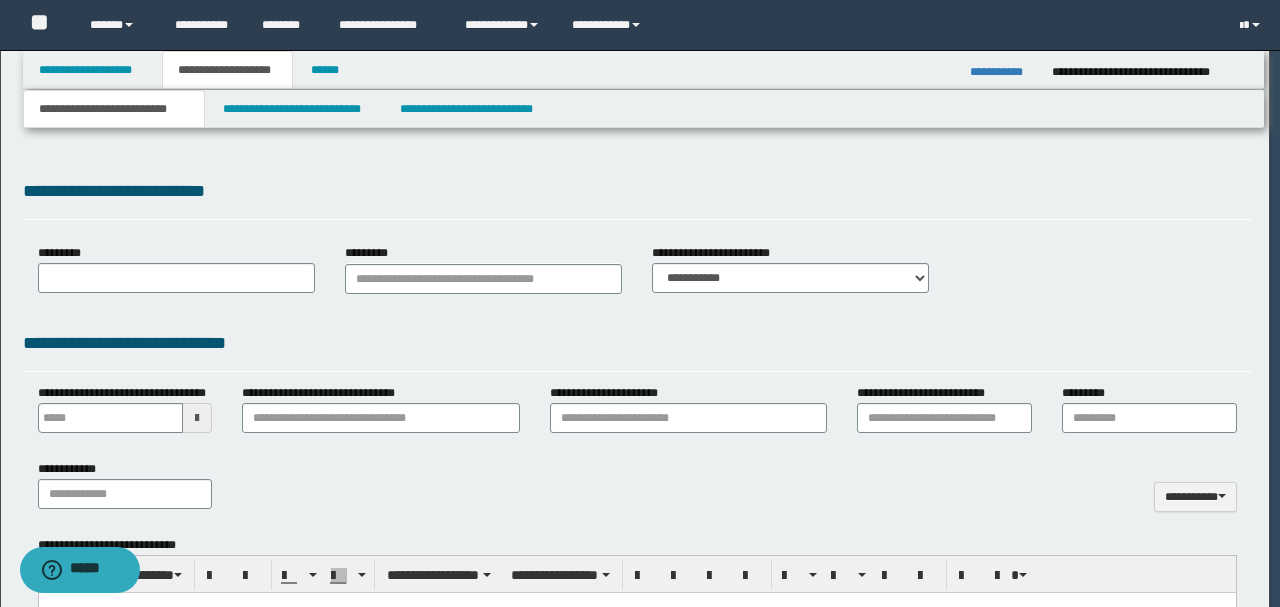 type 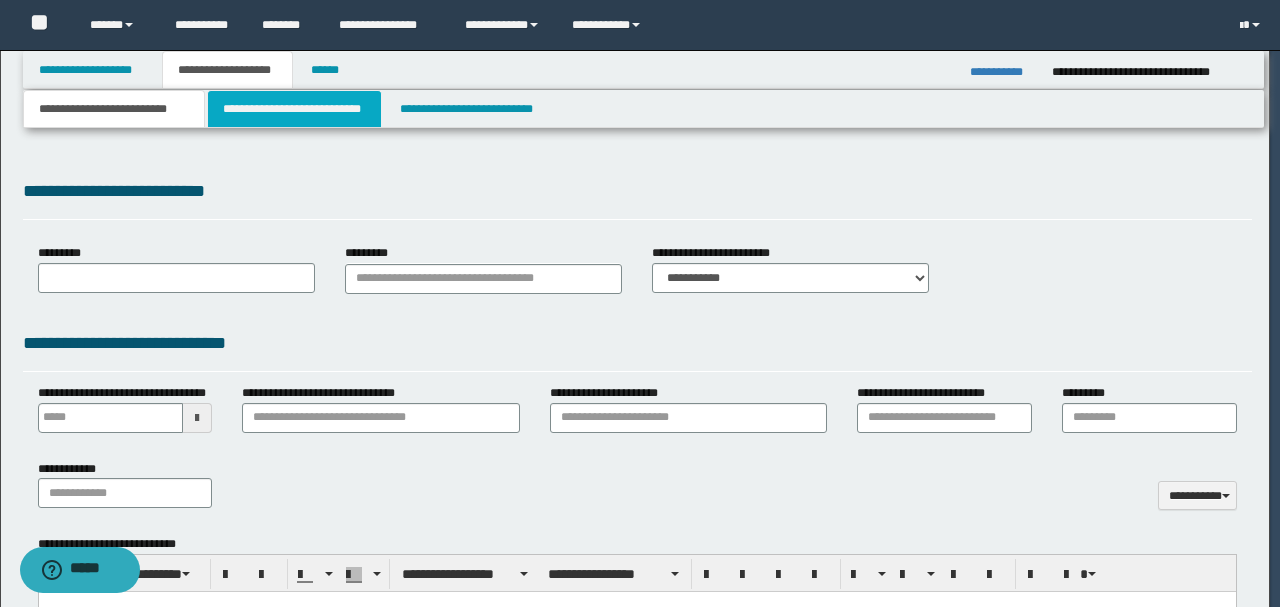 scroll, scrollTop: 0, scrollLeft: 0, axis: both 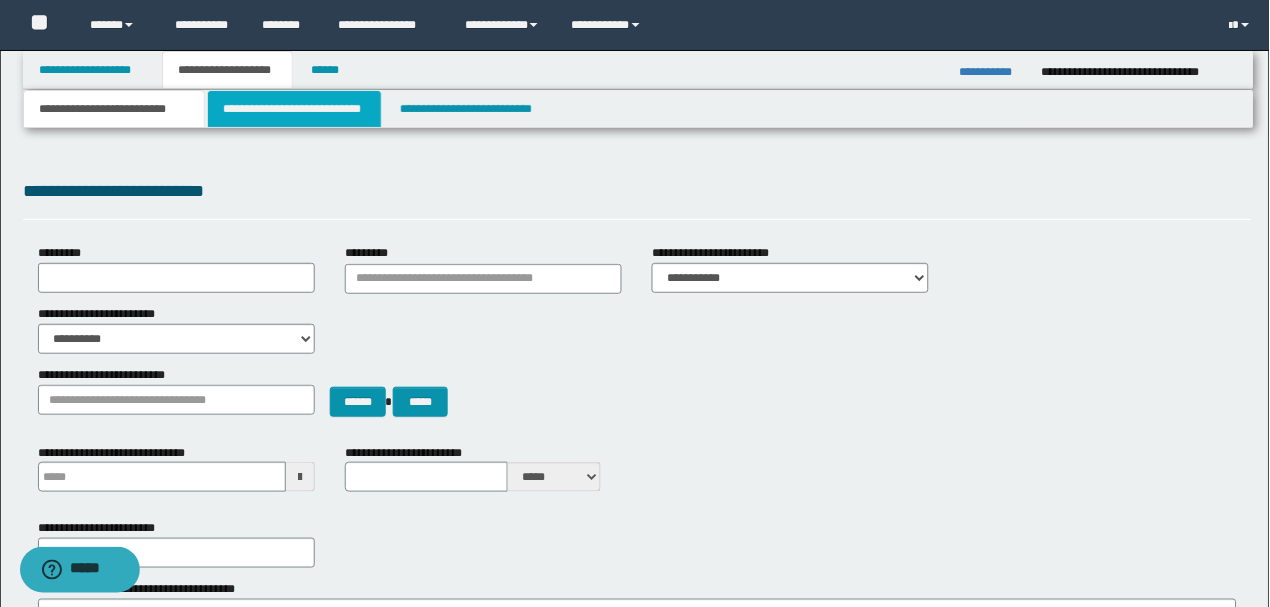click on "**********" at bounding box center [294, 109] 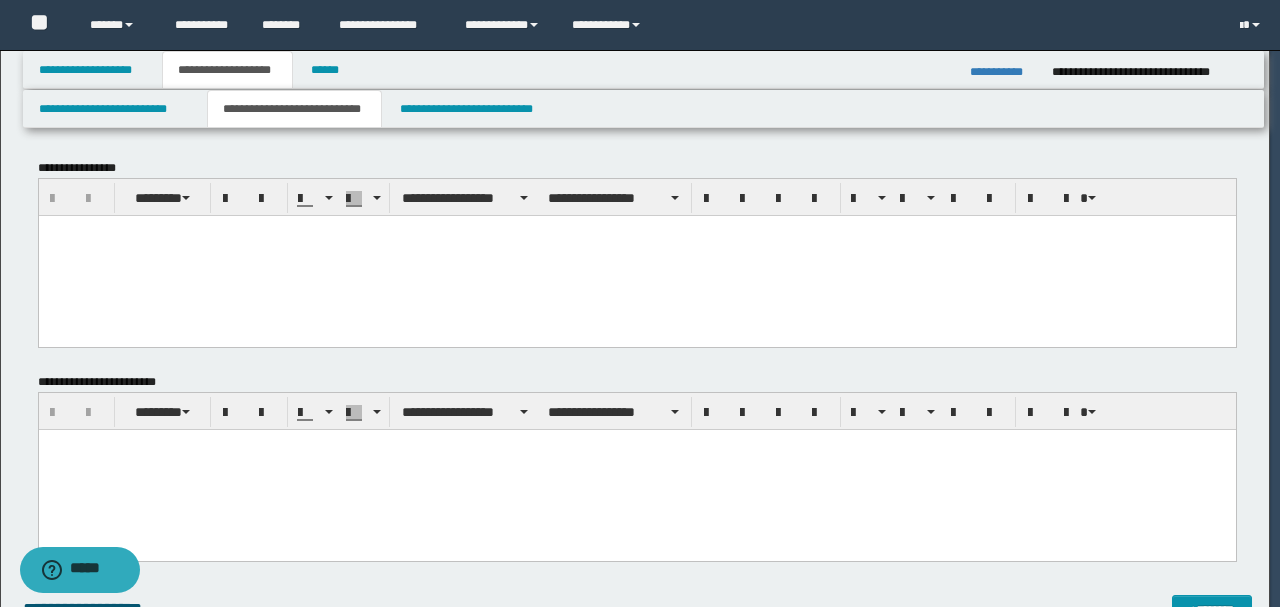 scroll, scrollTop: 0, scrollLeft: 0, axis: both 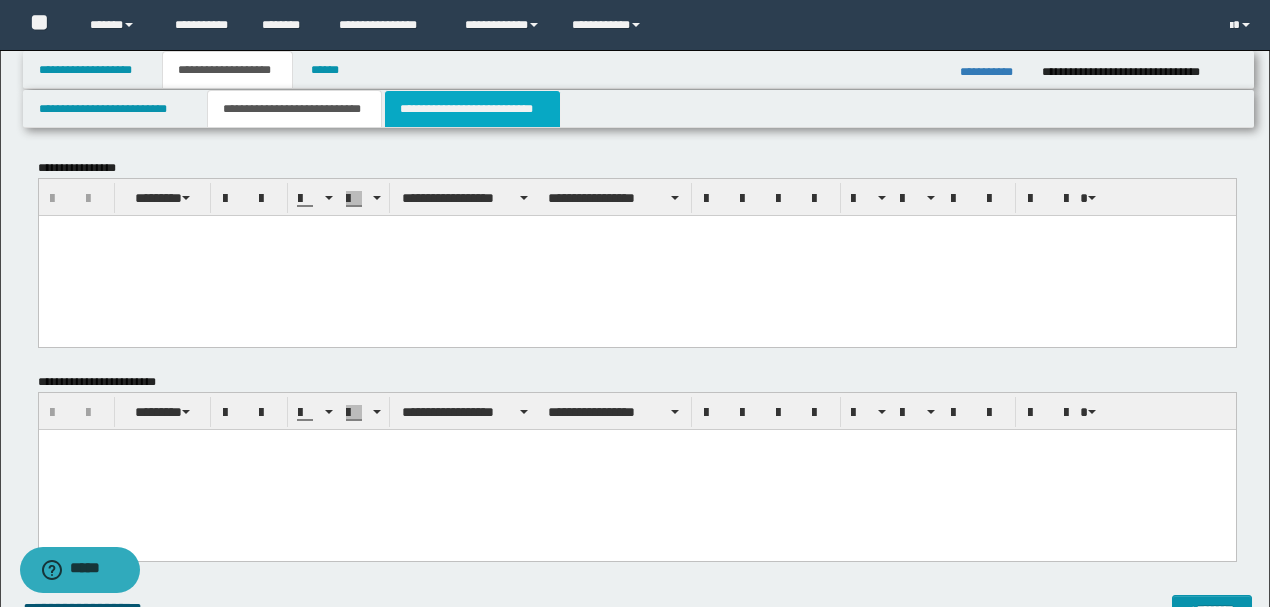 click on "**********" at bounding box center [472, 109] 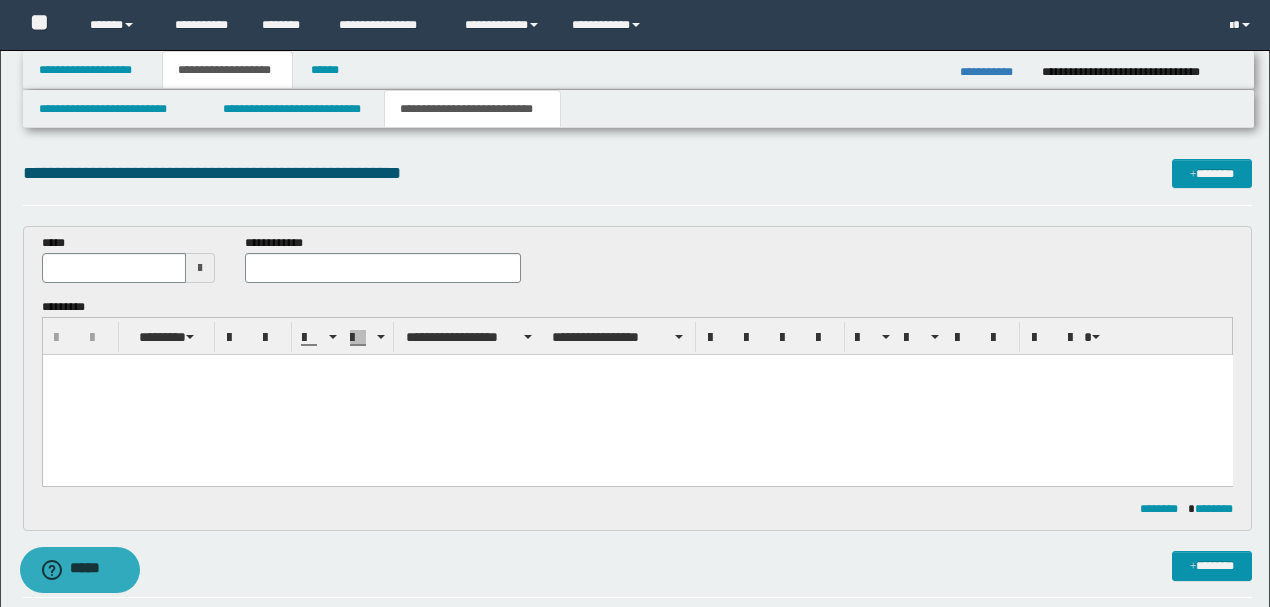 scroll, scrollTop: 0, scrollLeft: 0, axis: both 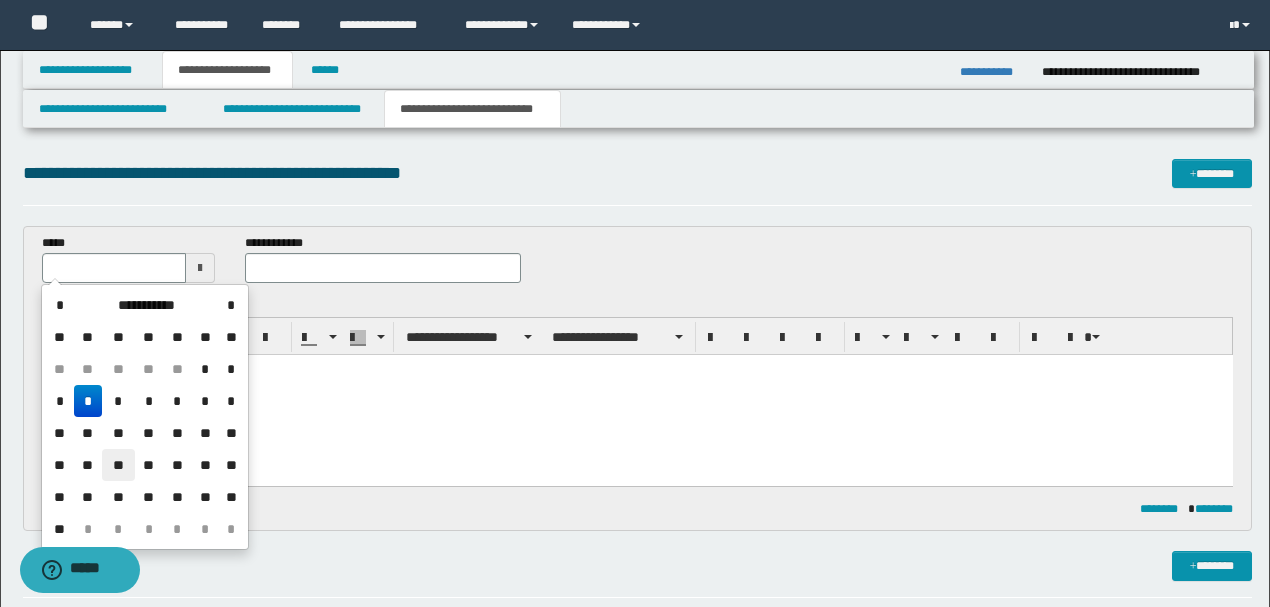 click on "**" at bounding box center [118, 465] 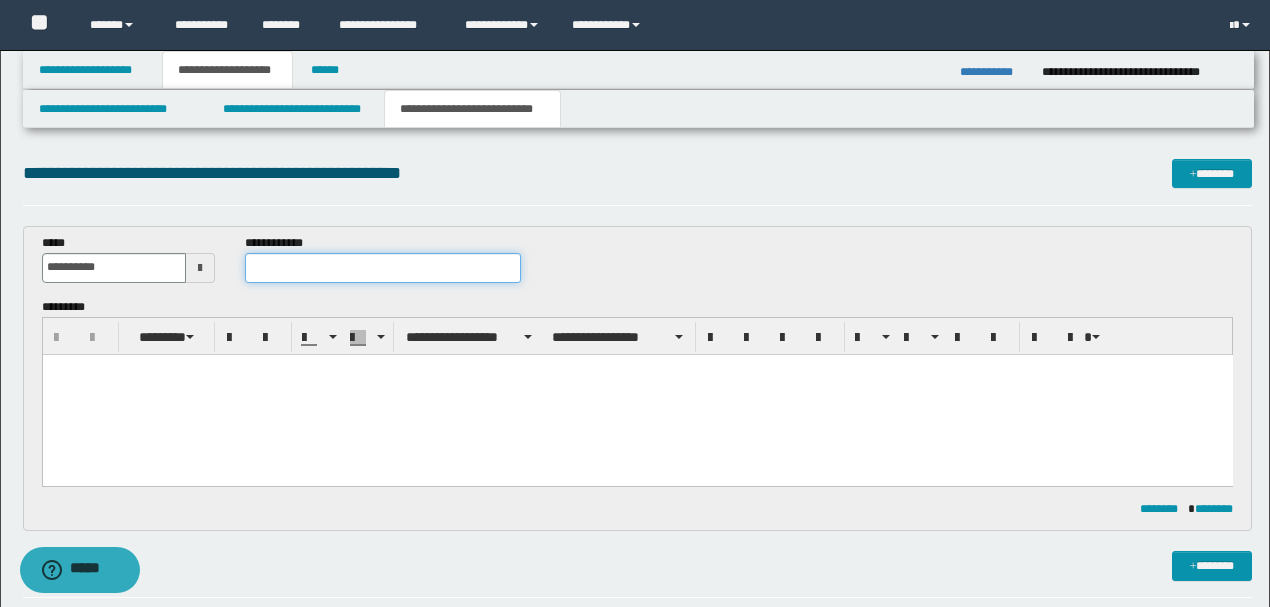 click at bounding box center [382, 268] 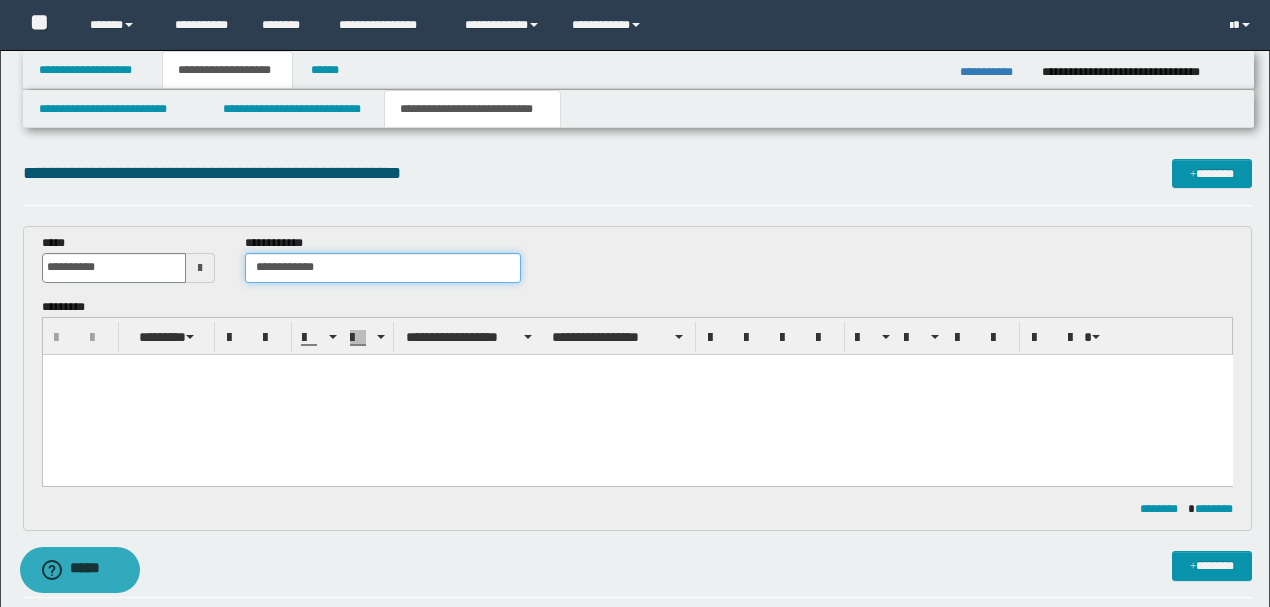 type on "**********" 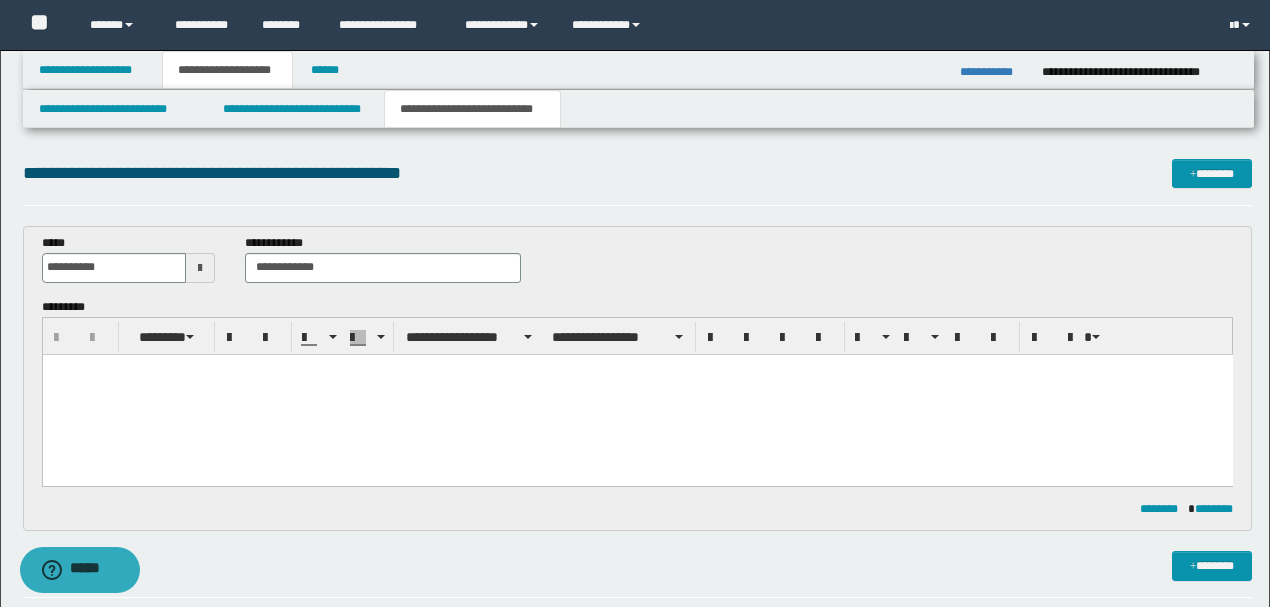 click on "**********" at bounding box center (638, 266) 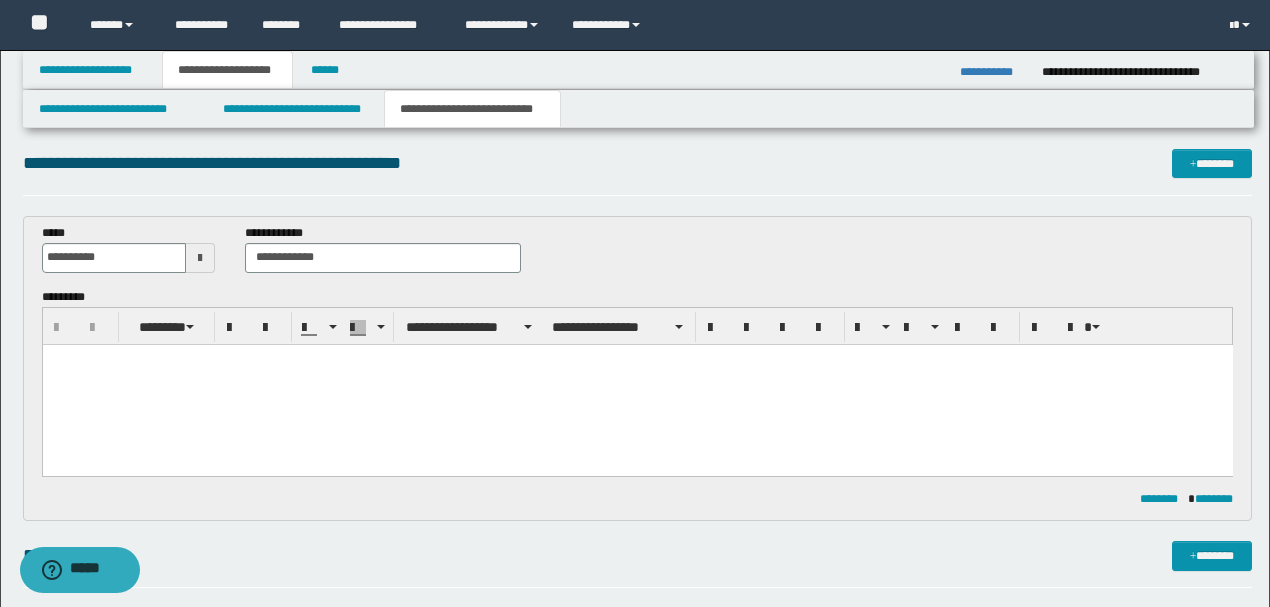 scroll, scrollTop: 0, scrollLeft: 0, axis: both 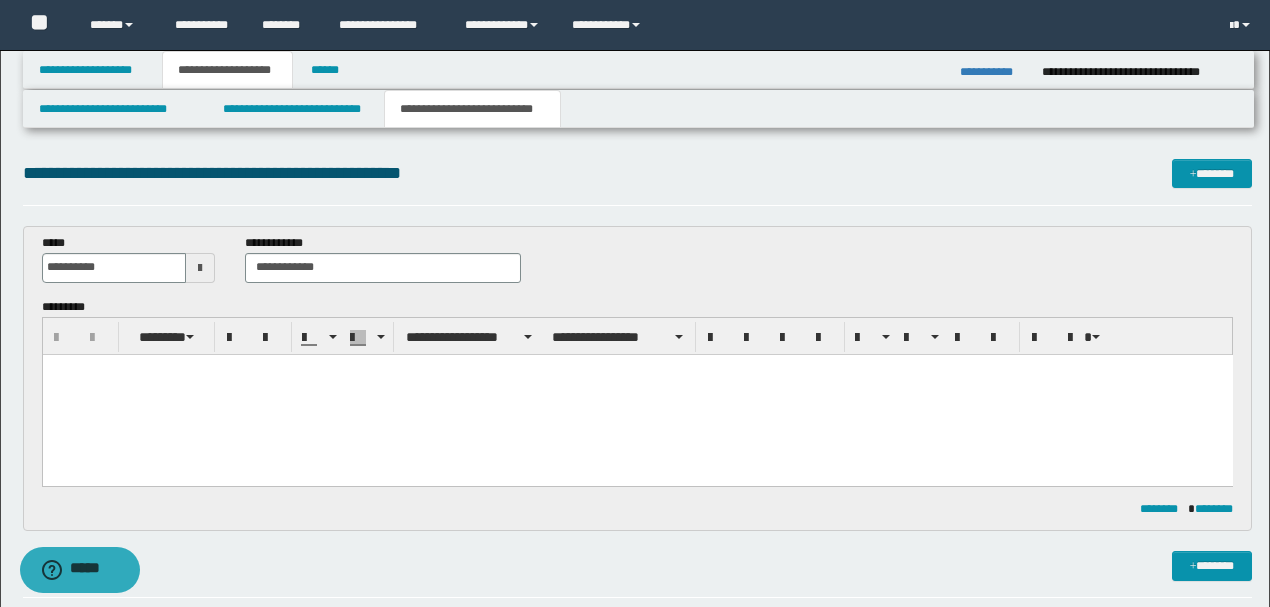 click on "**********" at bounding box center (637, 777) 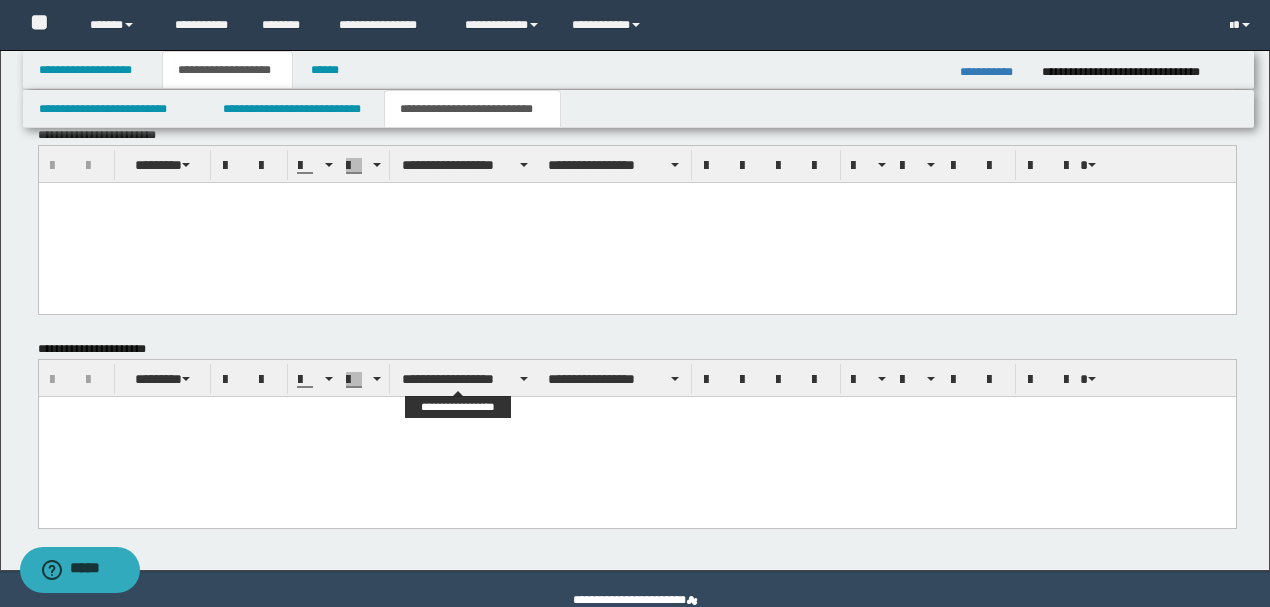 scroll, scrollTop: 896, scrollLeft: 0, axis: vertical 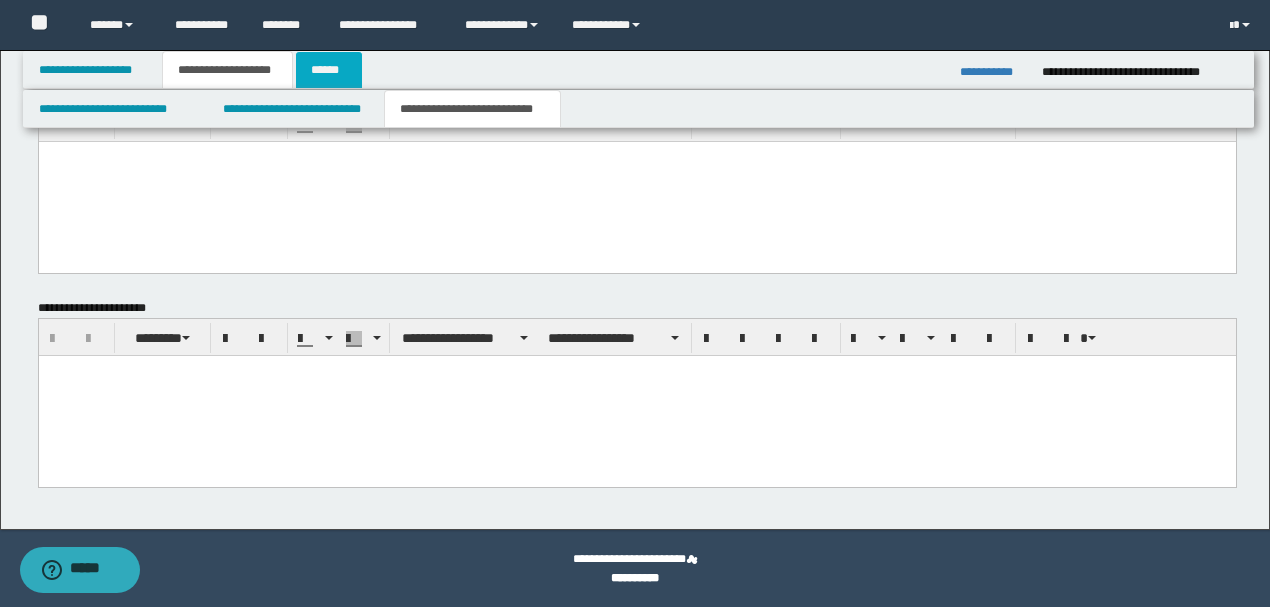 click on "******" at bounding box center [329, 70] 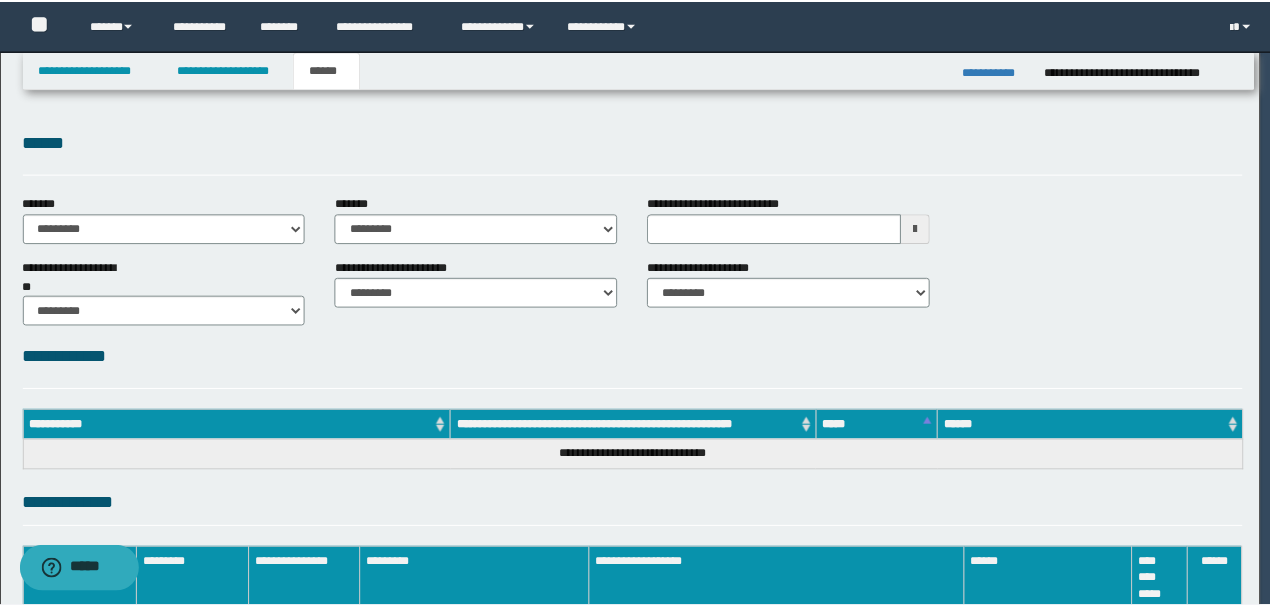 scroll, scrollTop: 0, scrollLeft: 0, axis: both 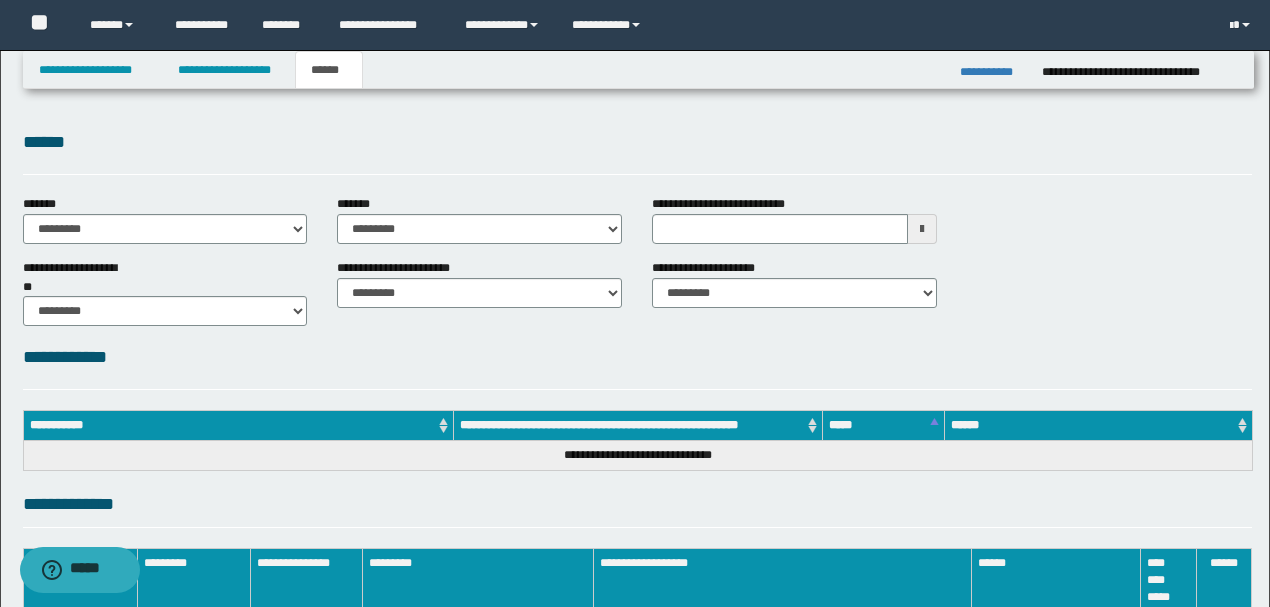 click on "**********" at bounding box center (637, 357) 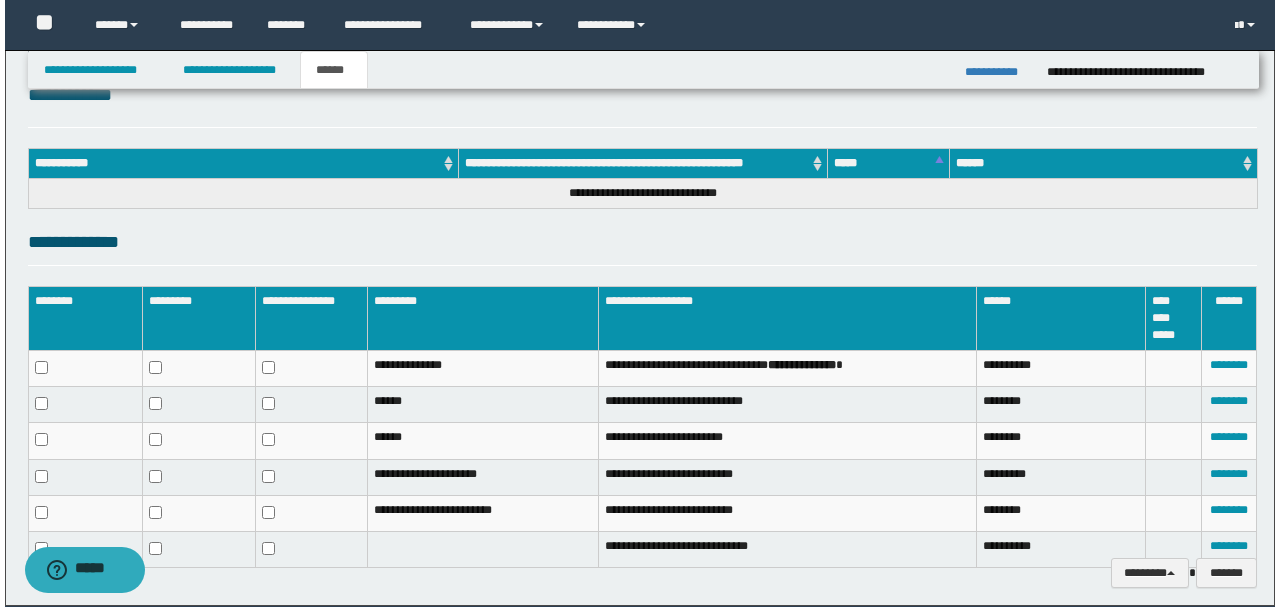 scroll, scrollTop: 338, scrollLeft: 0, axis: vertical 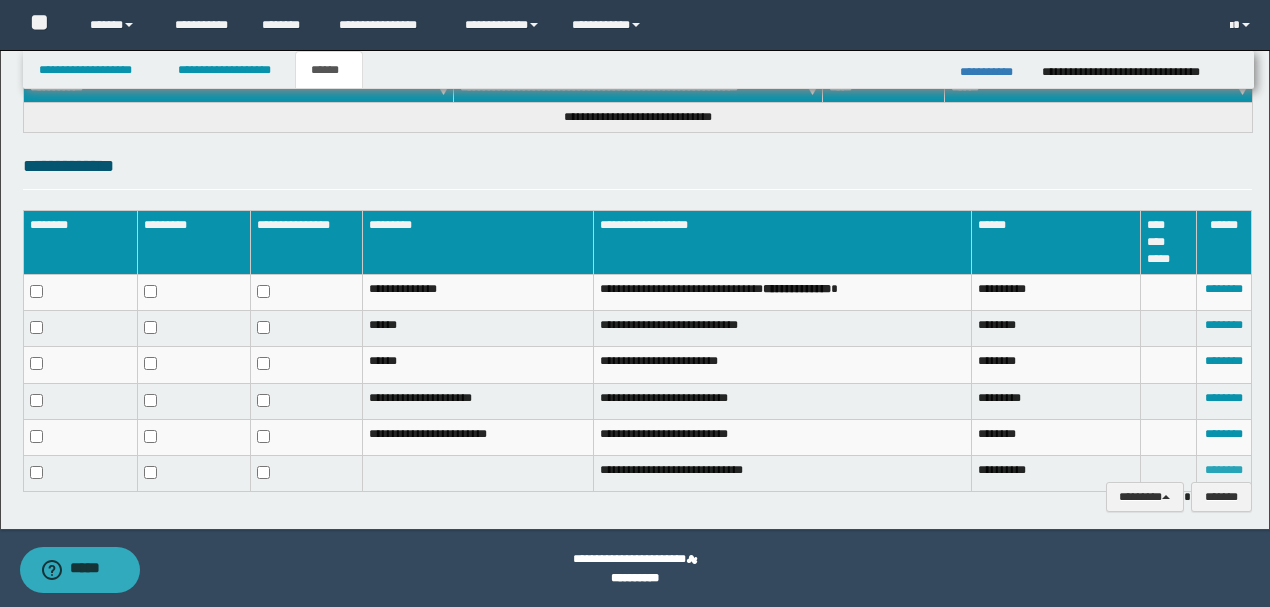 click on "********" at bounding box center [1224, 470] 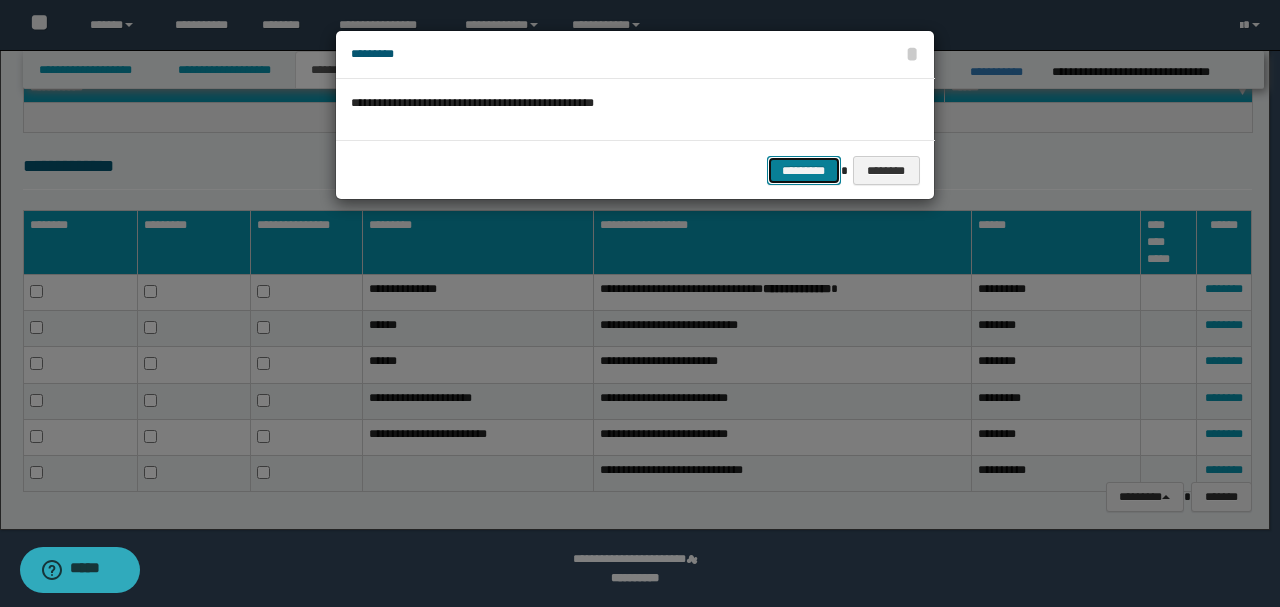 click on "*********" at bounding box center [804, 170] 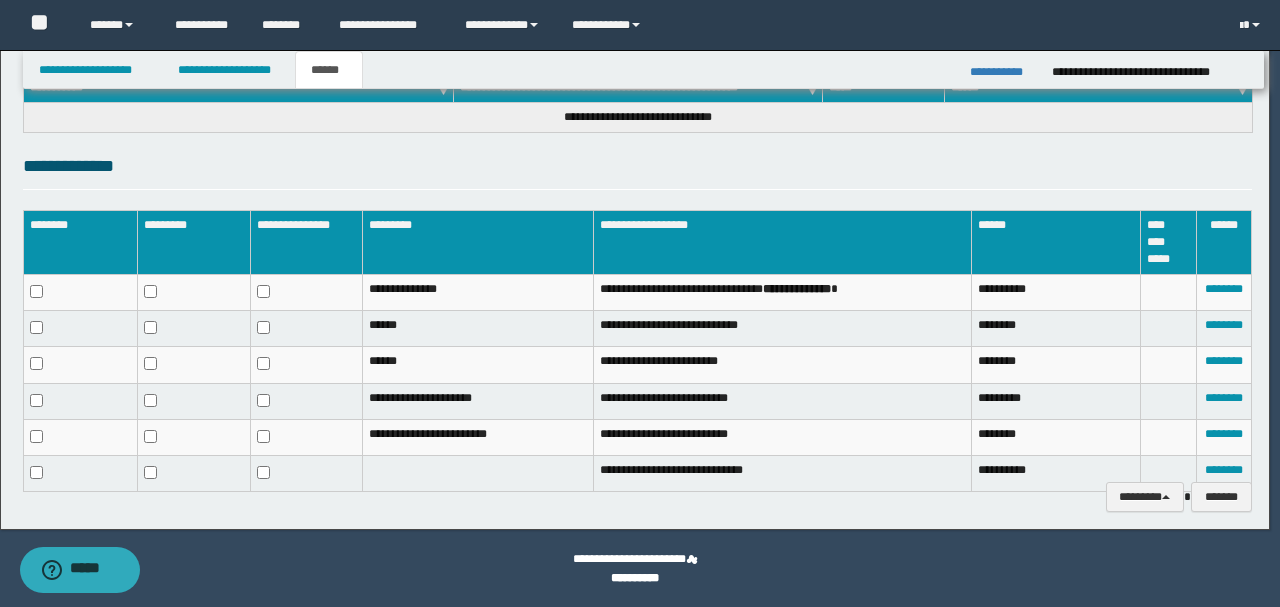scroll, scrollTop: 323, scrollLeft: 0, axis: vertical 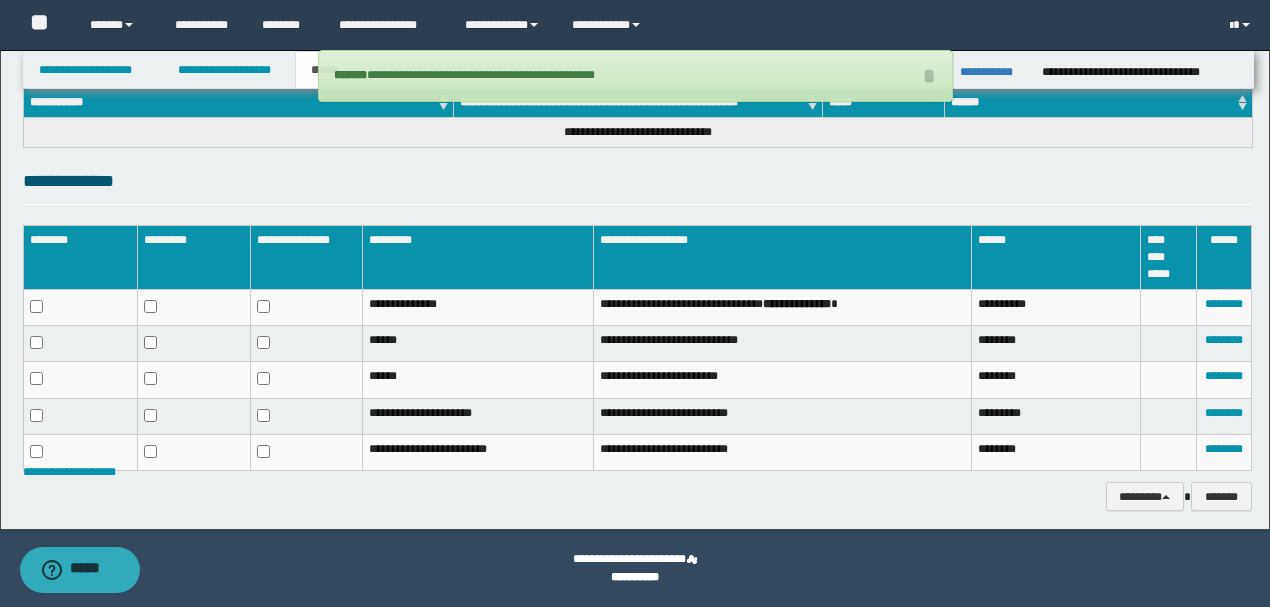 click on "**********" at bounding box center [637, 186] 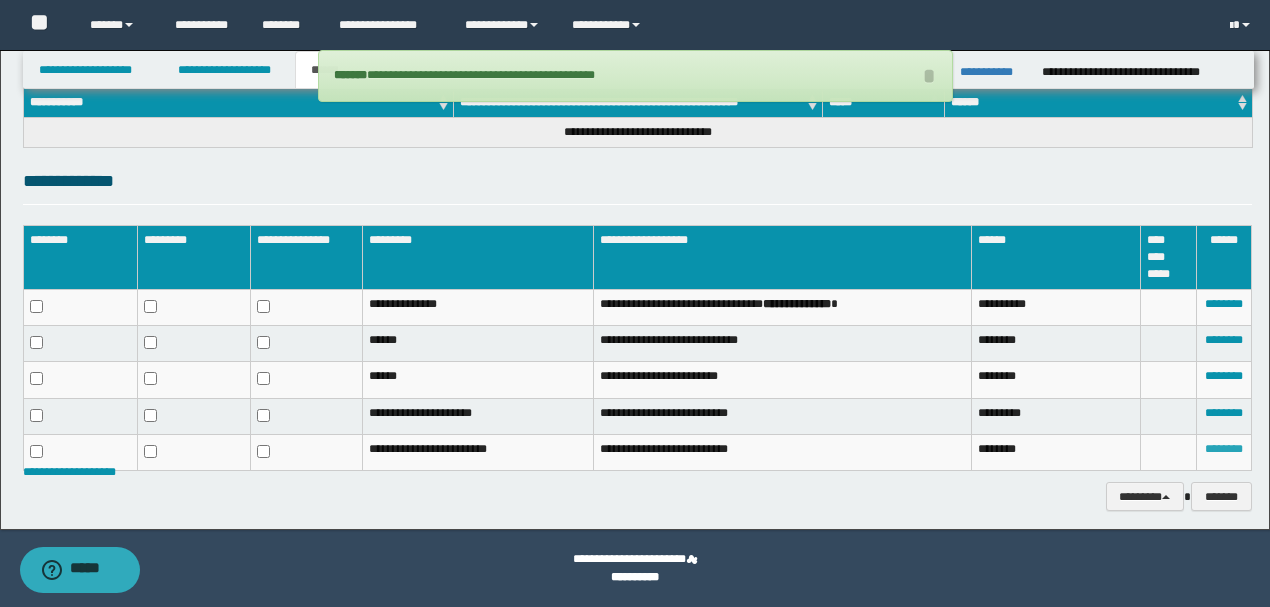 click on "********" at bounding box center [1224, 449] 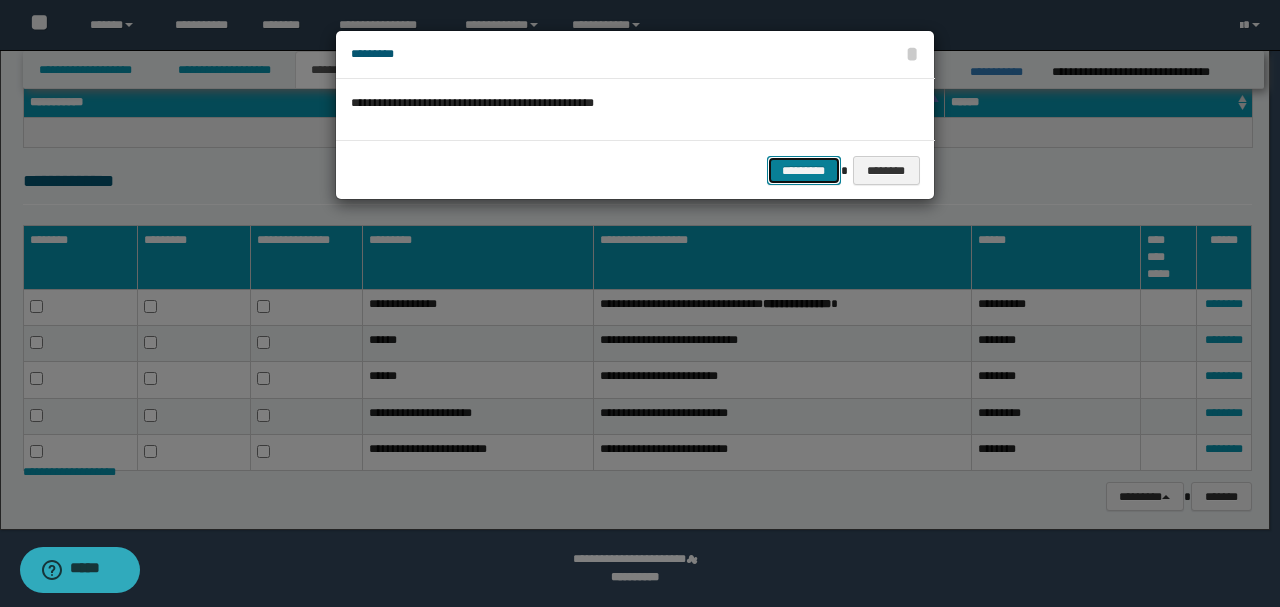 click on "*********" at bounding box center [804, 170] 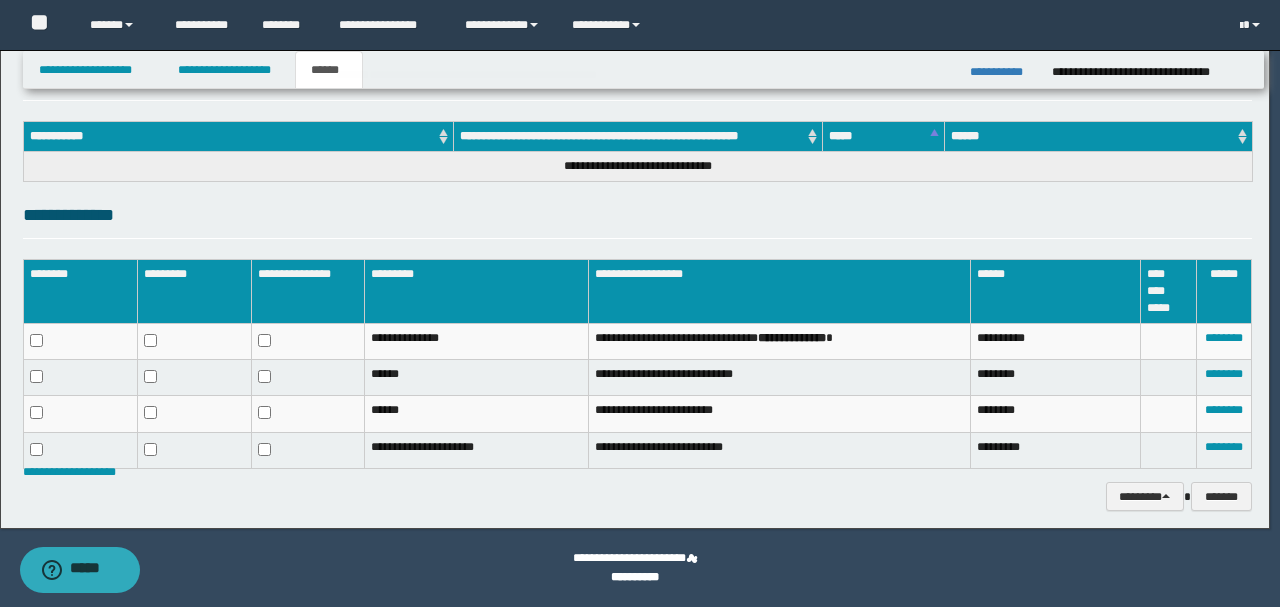scroll, scrollTop: 288, scrollLeft: 0, axis: vertical 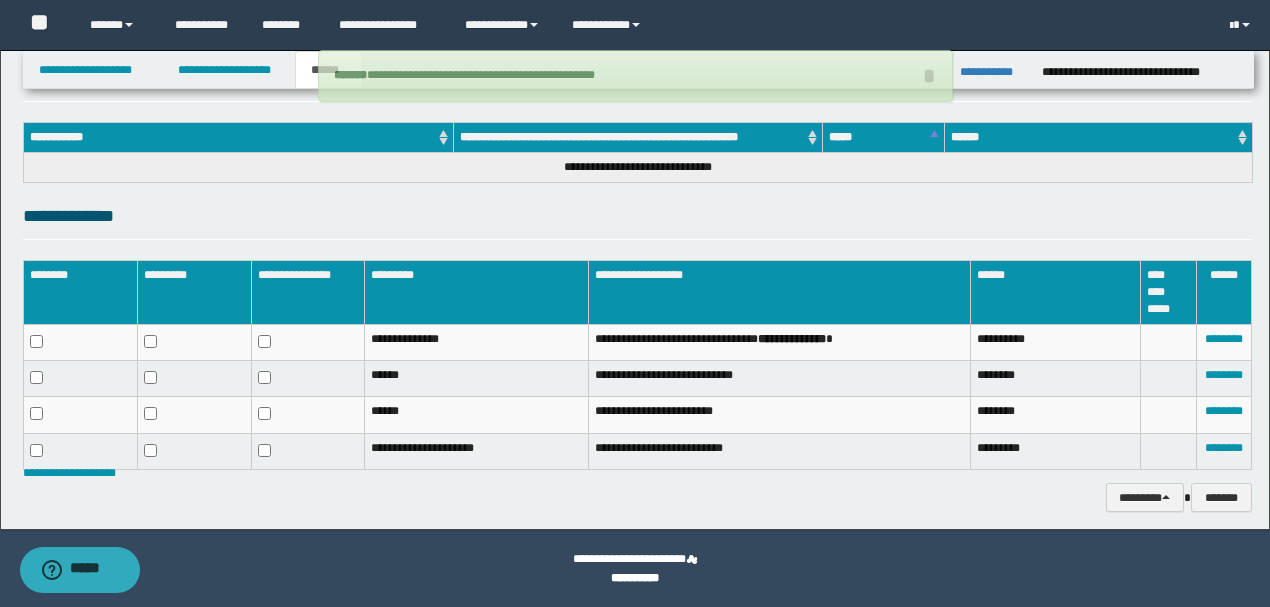 click on "**********" at bounding box center [637, 221] 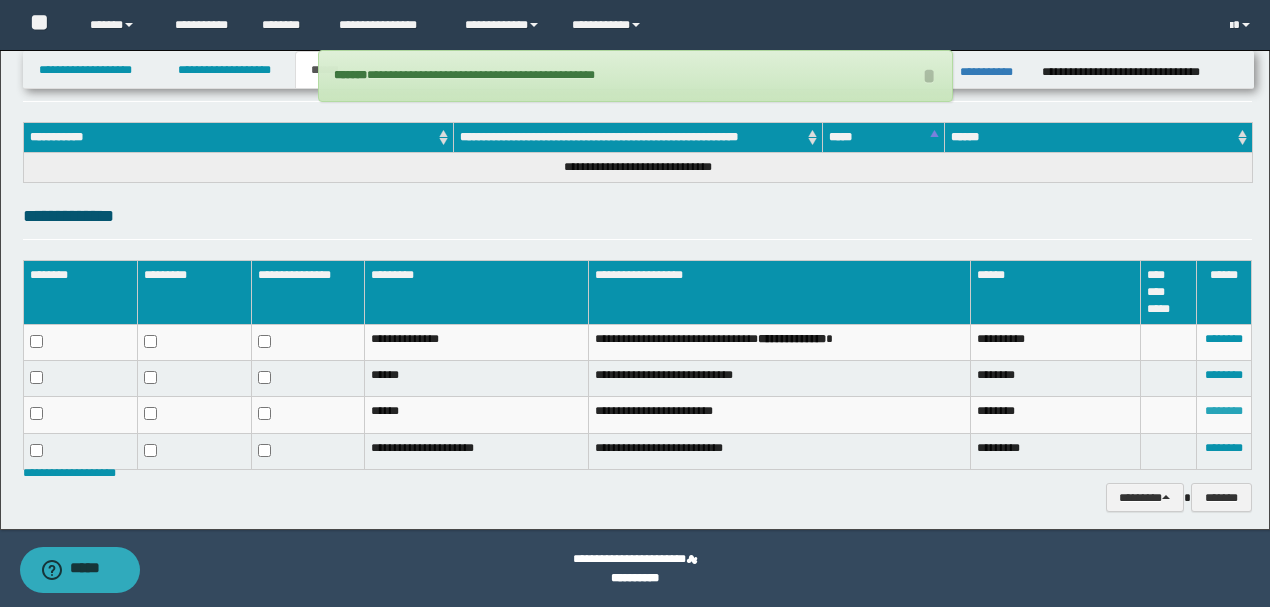 click on "********" at bounding box center [1224, 411] 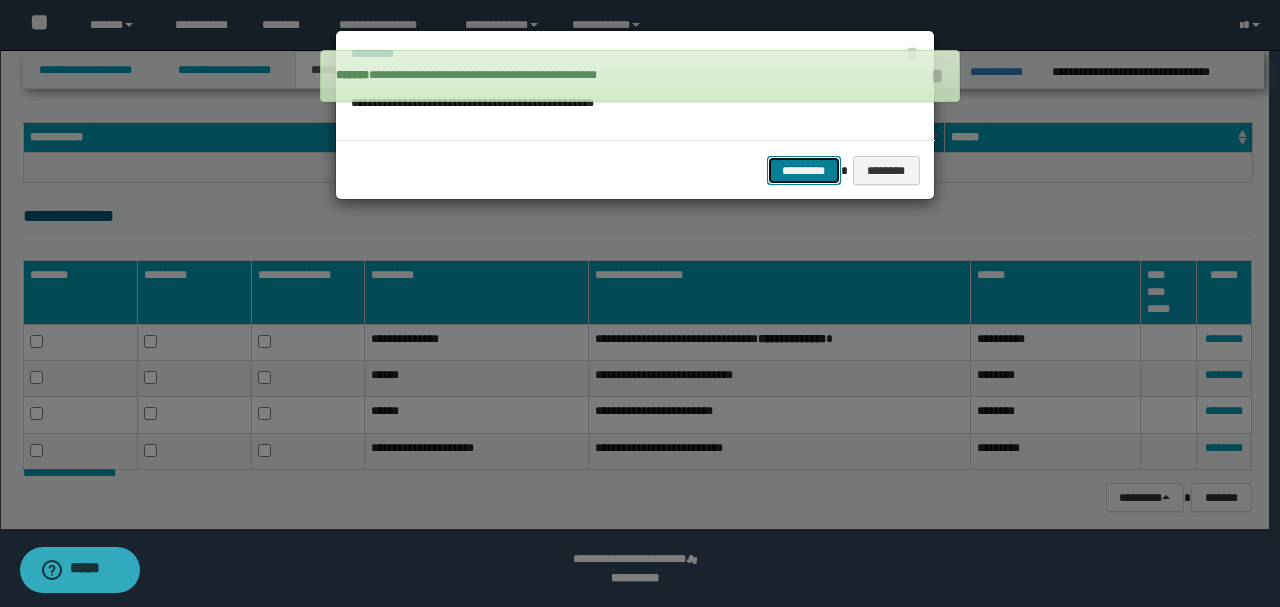 click on "*********" at bounding box center [804, 170] 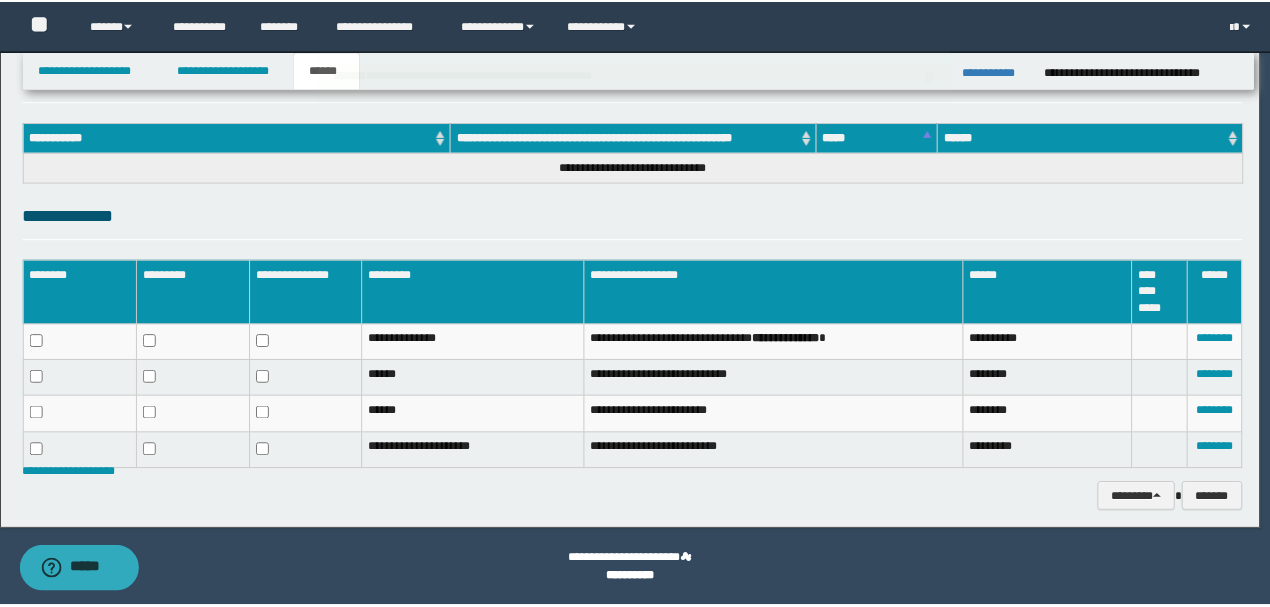 scroll, scrollTop: 254, scrollLeft: 0, axis: vertical 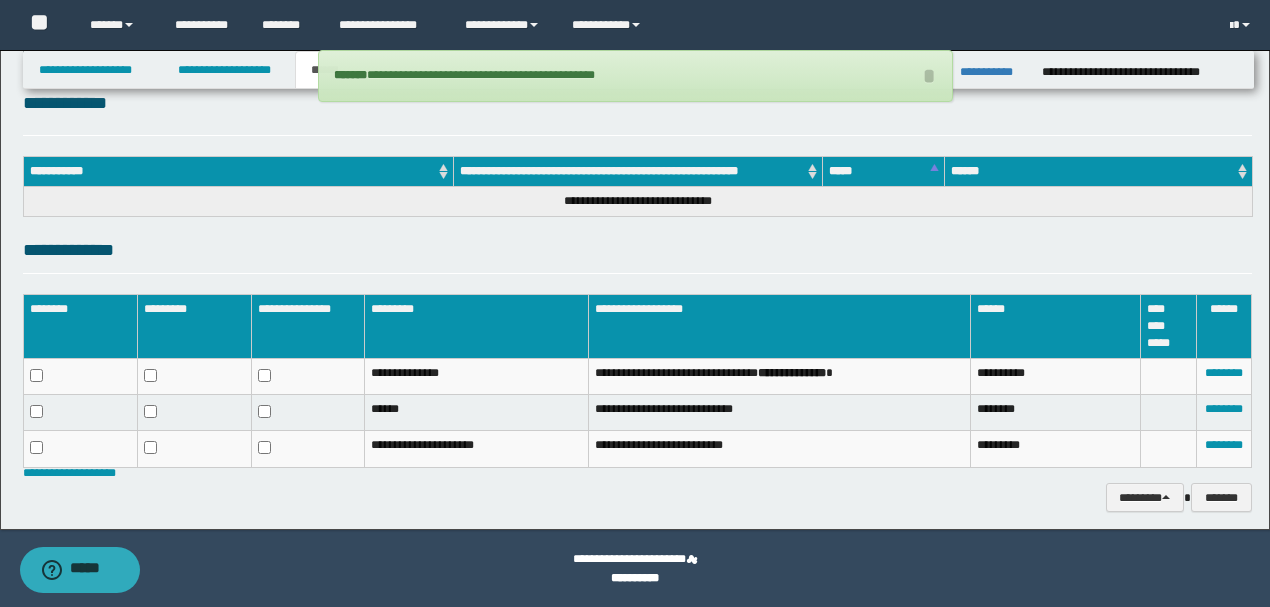 click on "**********" at bounding box center (637, 255) 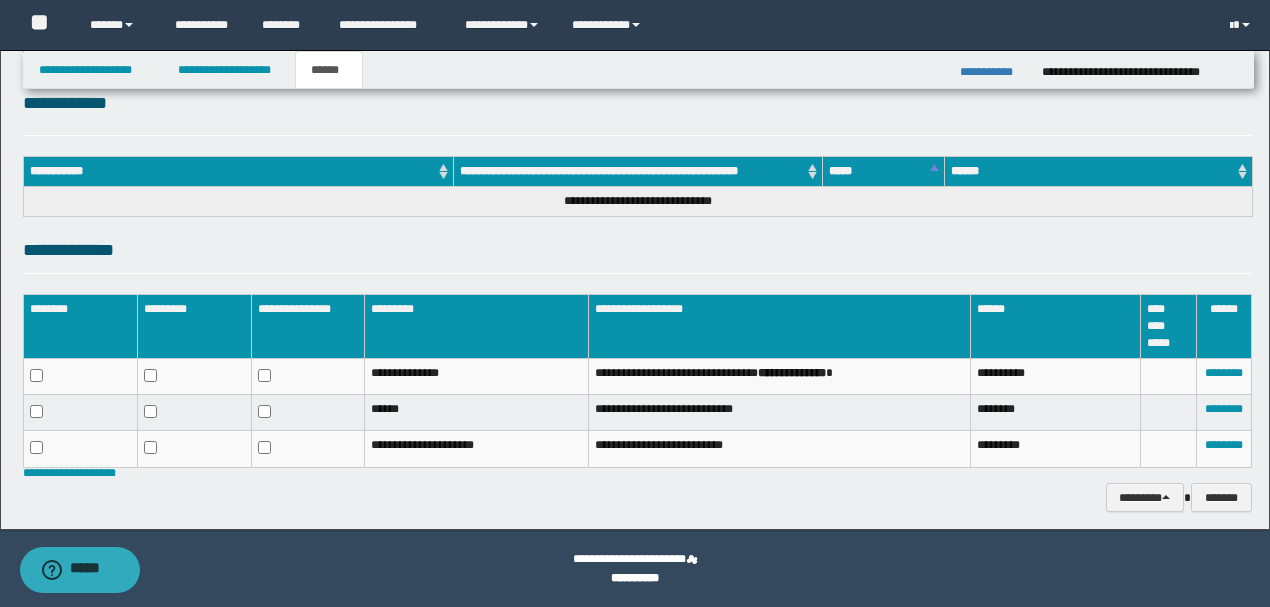 click on "**********" at bounding box center [635, 569] 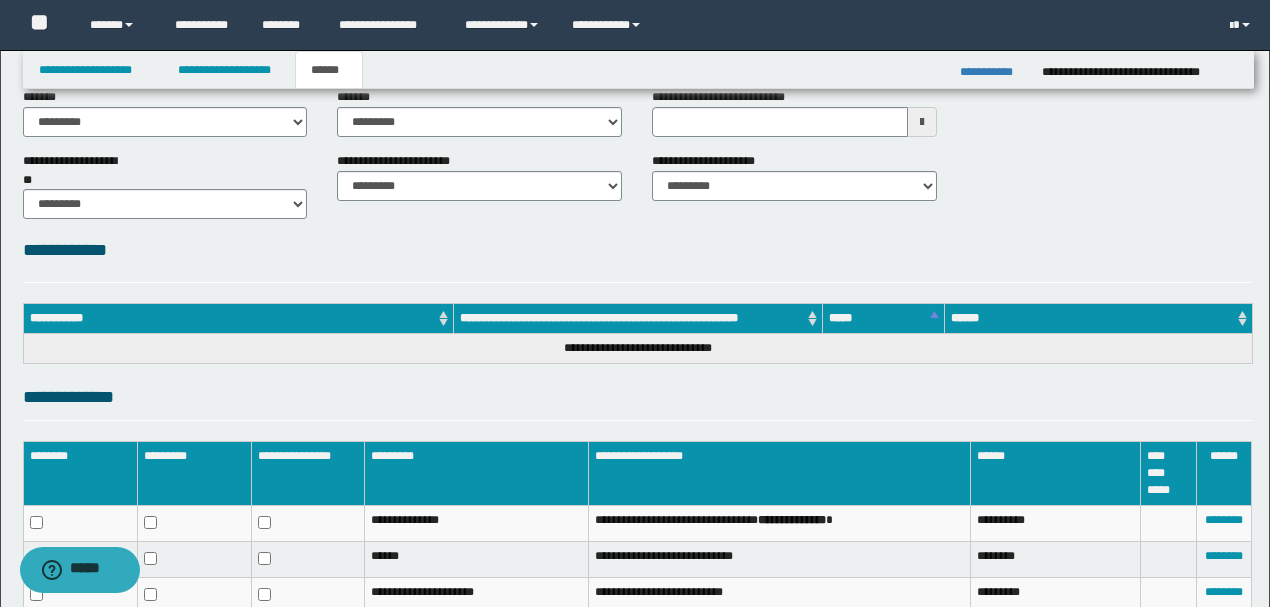 scroll, scrollTop: 0, scrollLeft: 0, axis: both 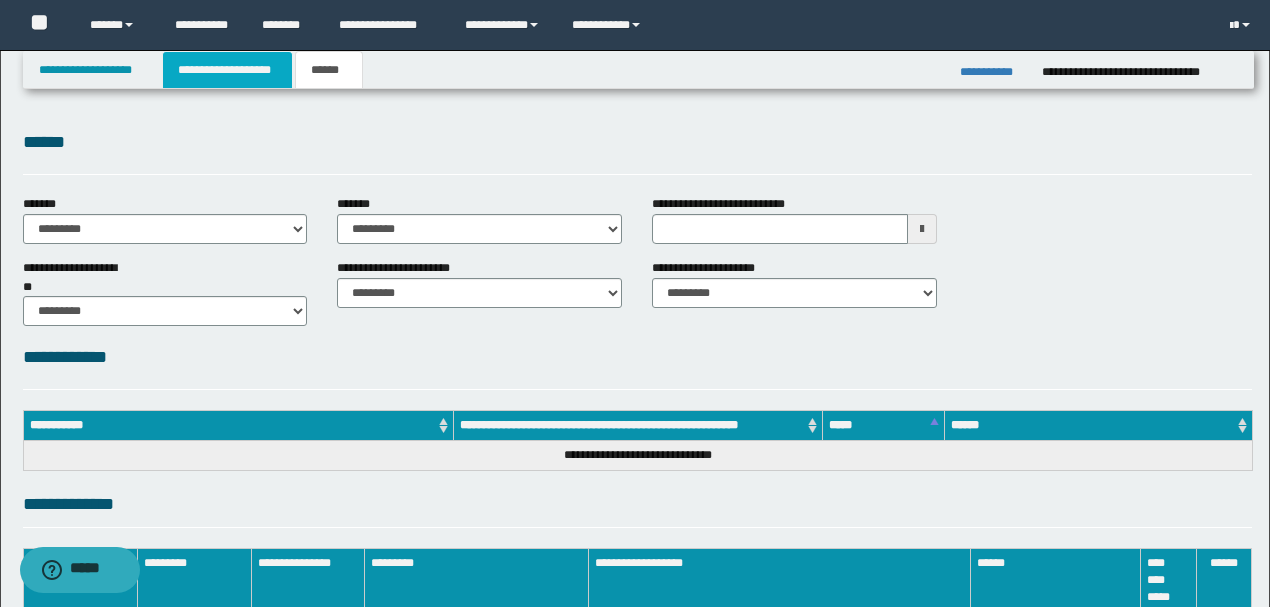 drag, startPoint x: 364, startPoint y: 138, endPoint x: 262, endPoint y: 76, distance: 119.36499 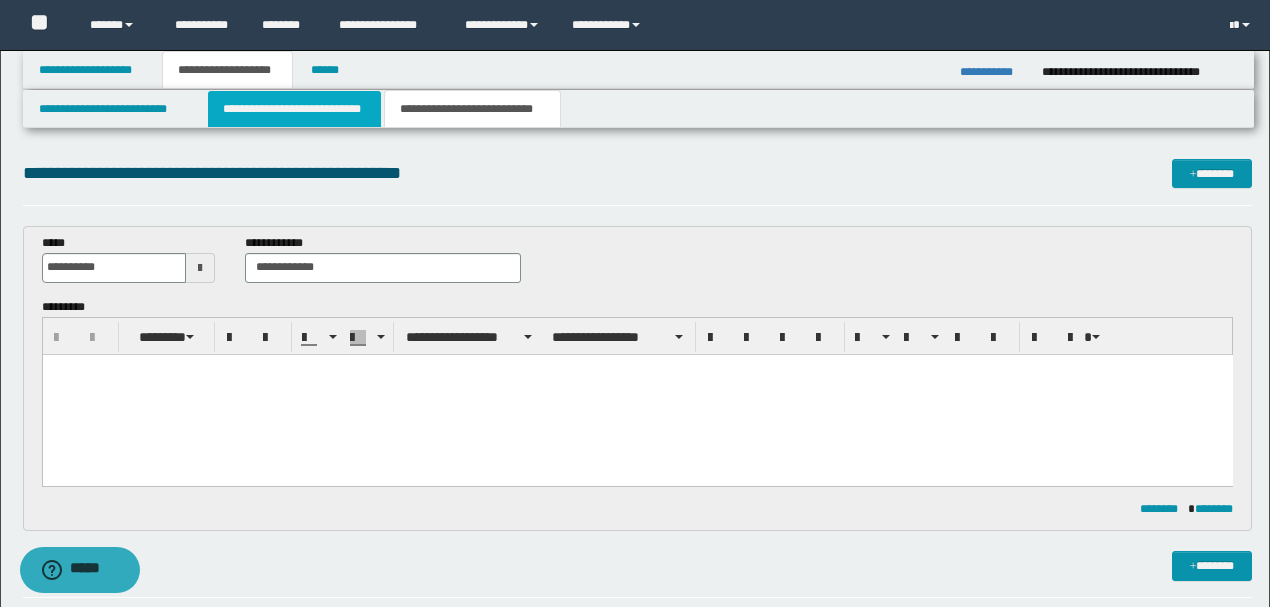 click on "**********" at bounding box center [294, 109] 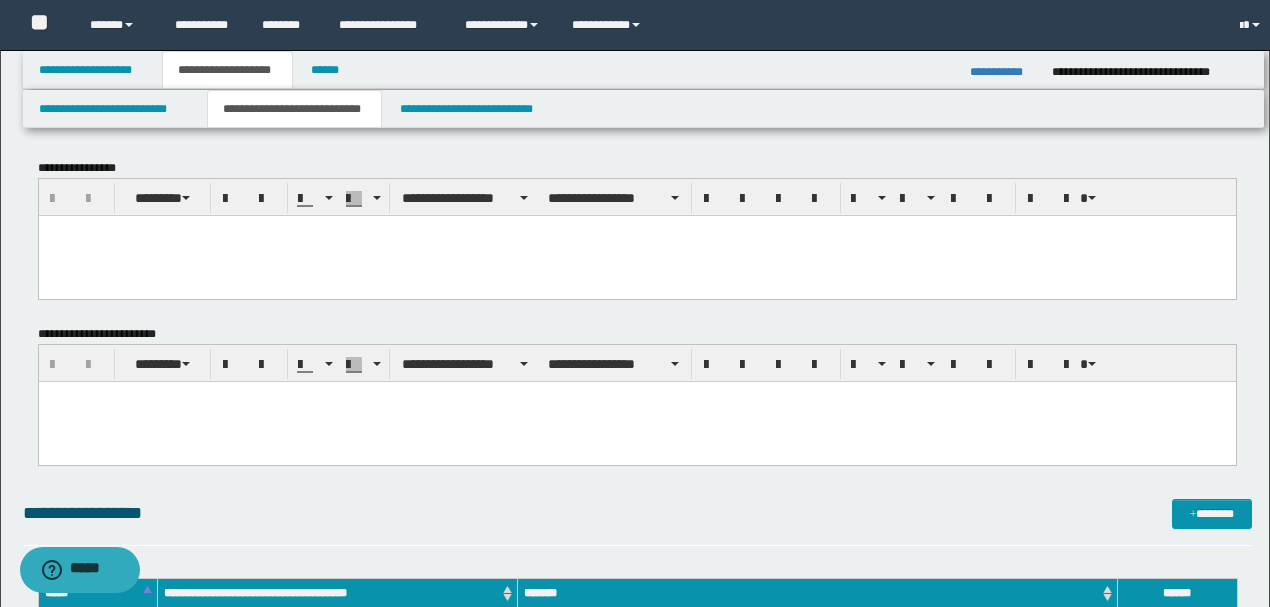 click at bounding box center (636, 255) 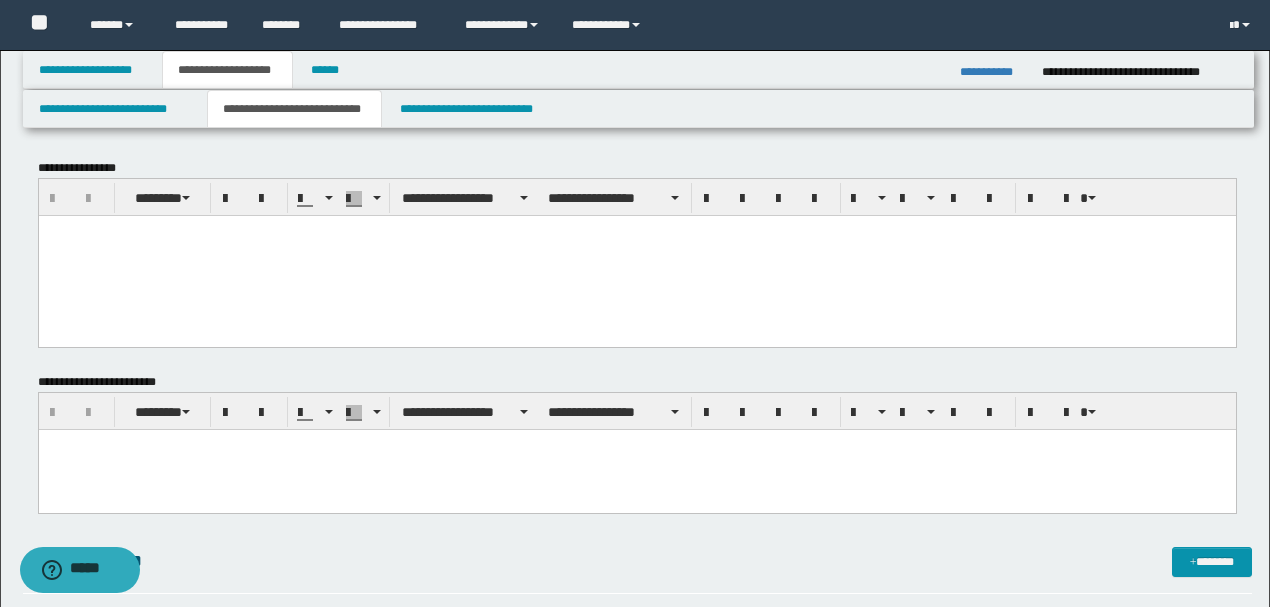 click at bounding box center (636, 470) 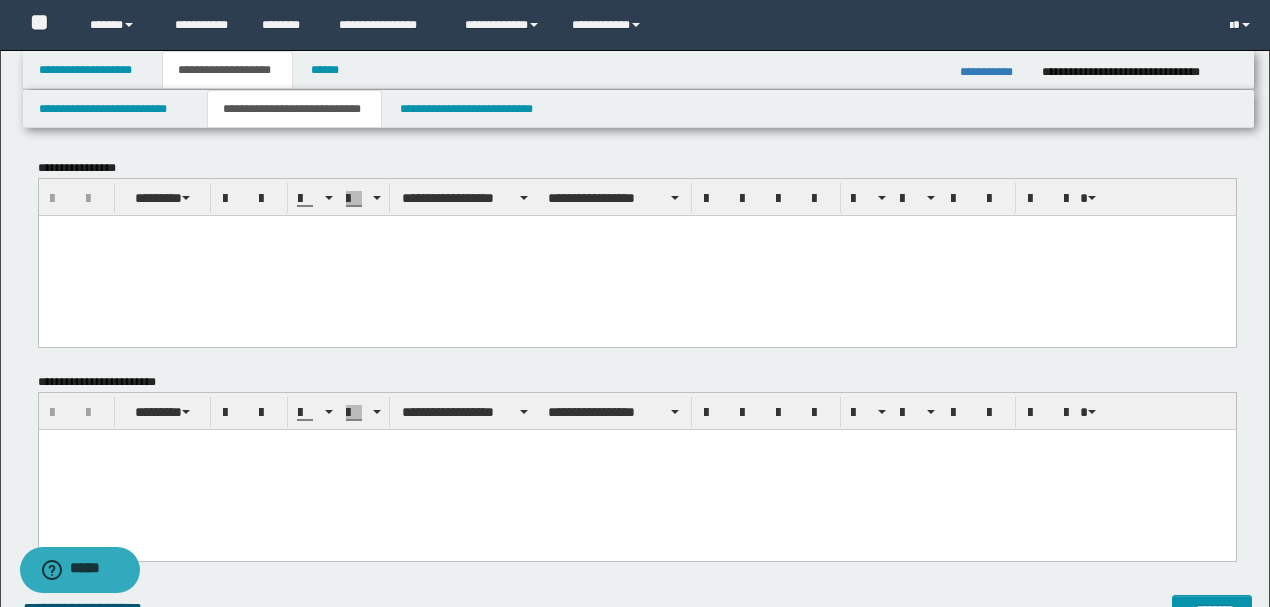 click at bounding box center (636, 255) 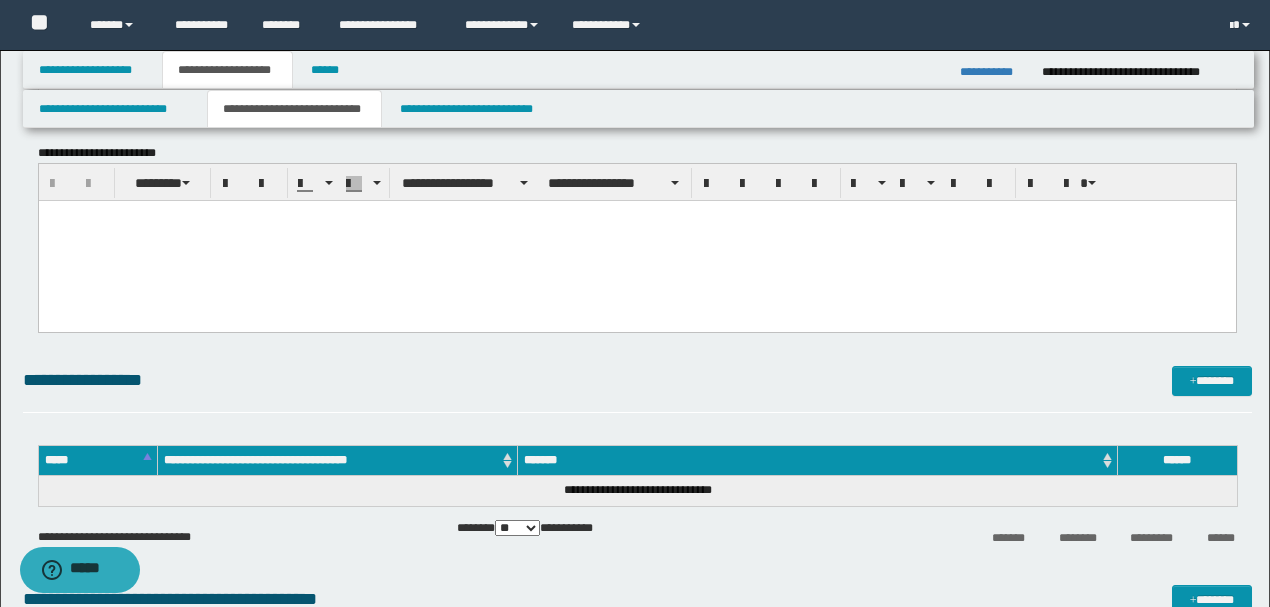 scroll, scrollTop: 0, scrollLeft: 0, axis: both 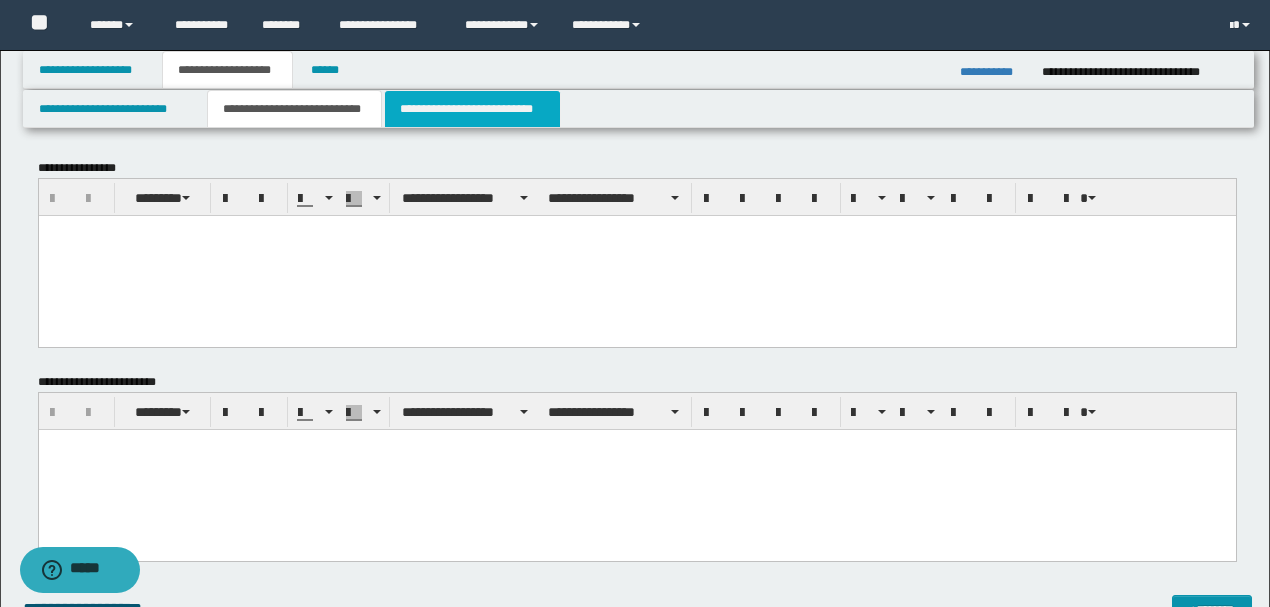 click on "**********" at bounding box center (472, 109) 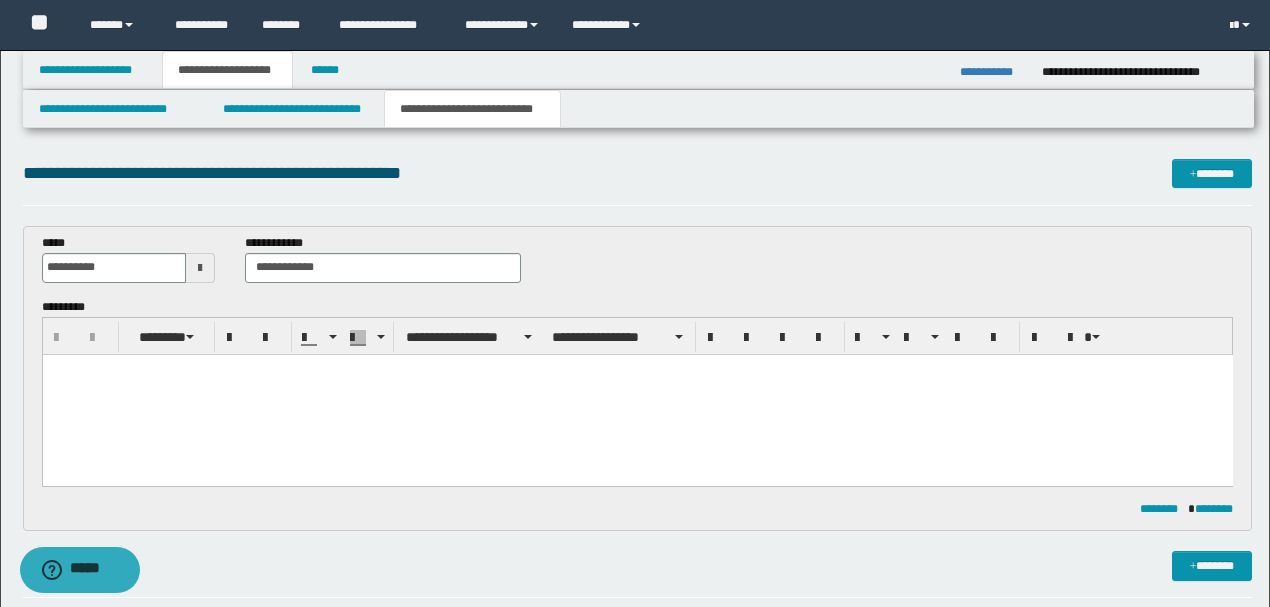 click on "**********" at bounding box center [638, 391] 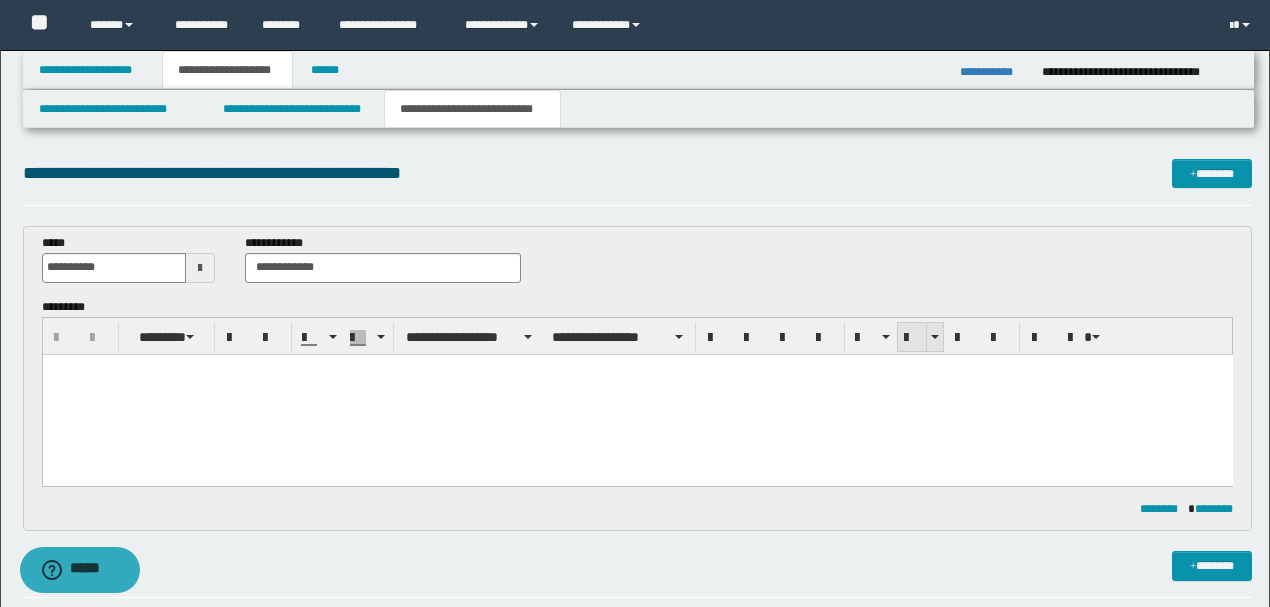 click on "**********" at bounding box center [638, 266] 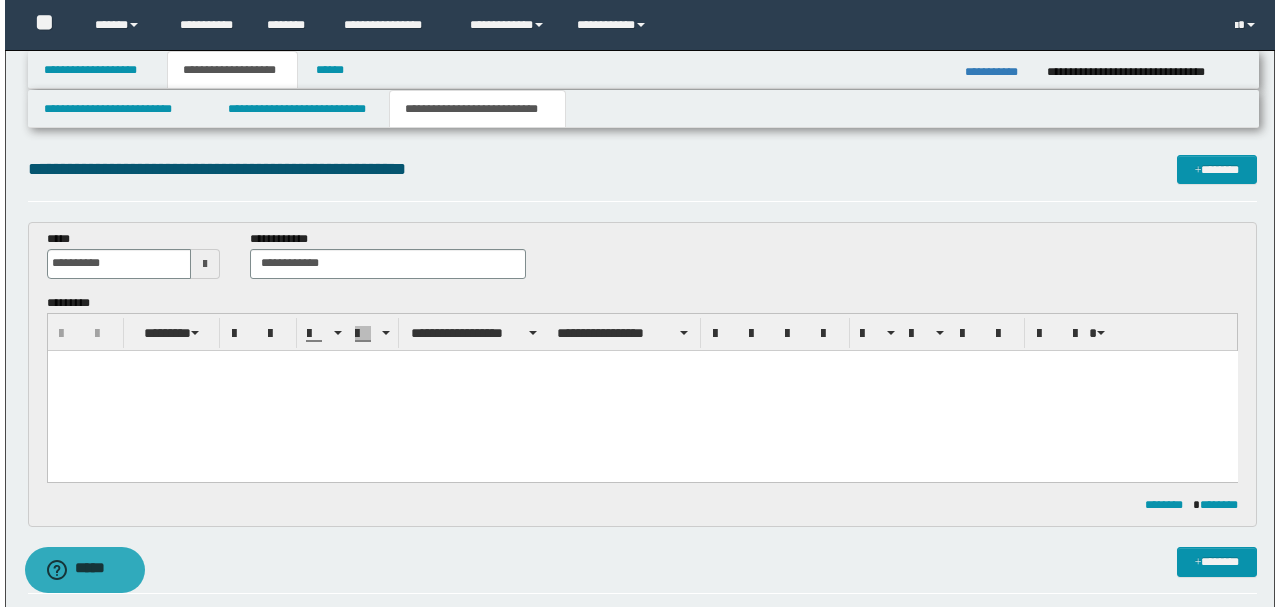 scroll, scrollTop: 266, scrollLeft: 0, axis: vertical 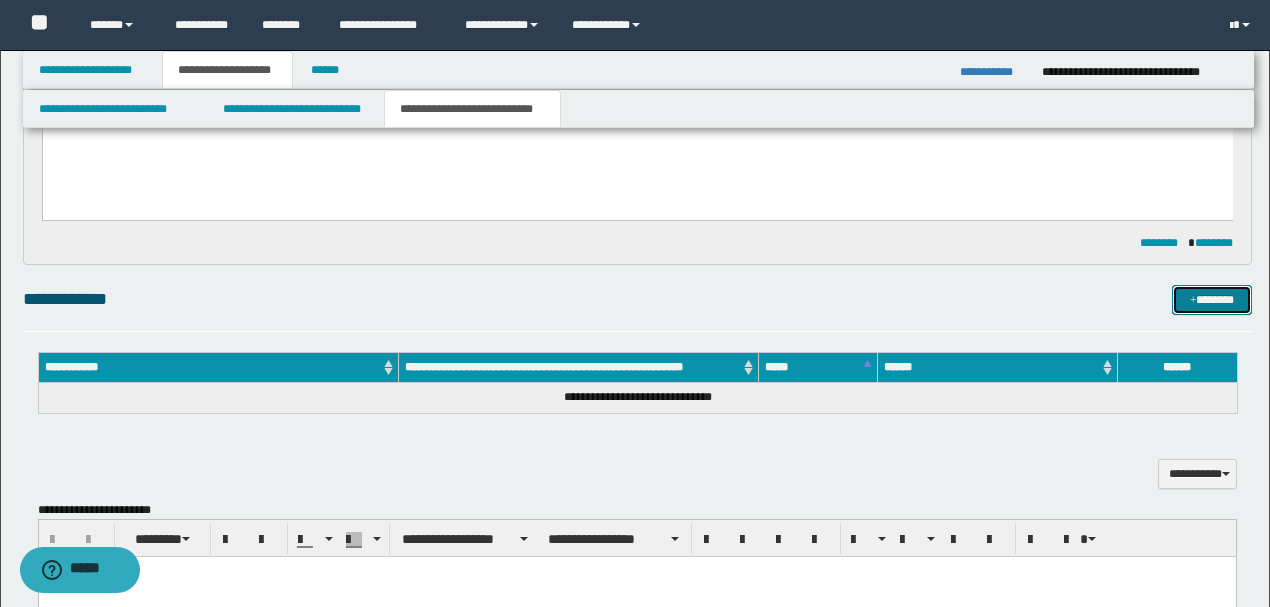 click on "*******" at bounding box center [1211, 299] 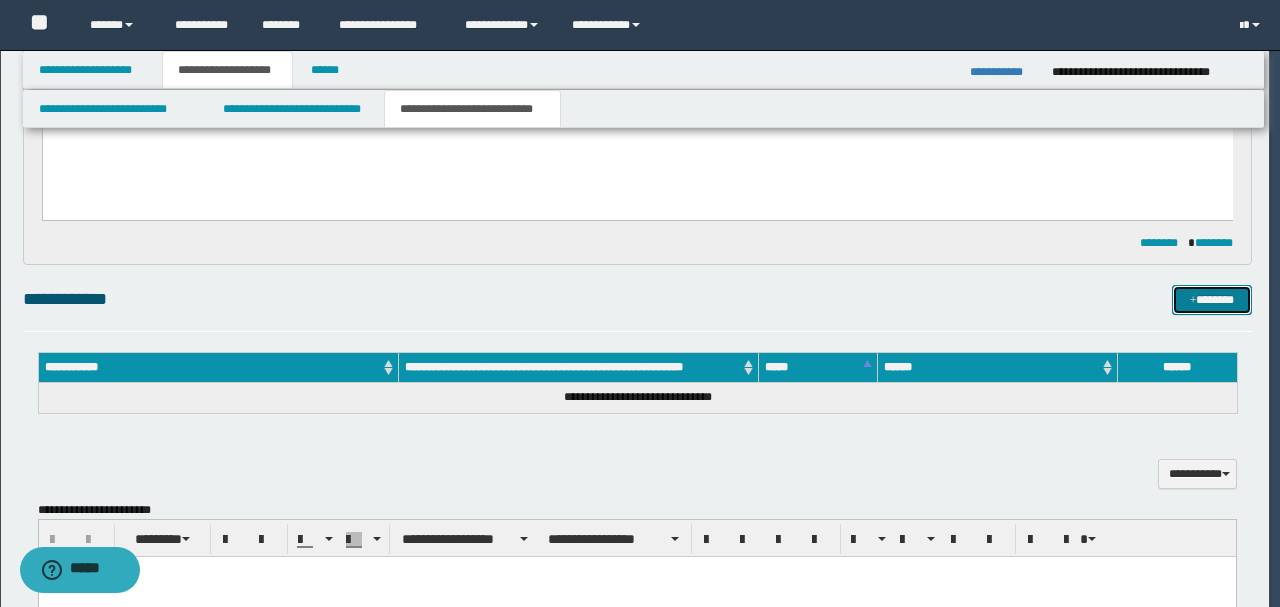 type 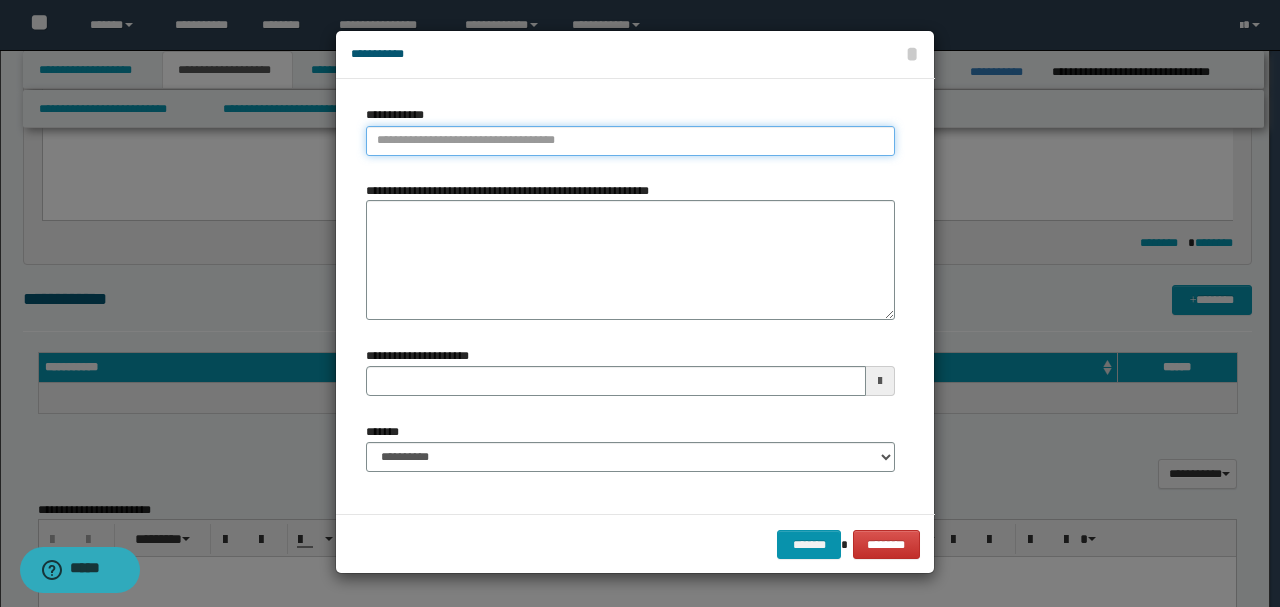click on "**********" at bounding box center (630, 141) 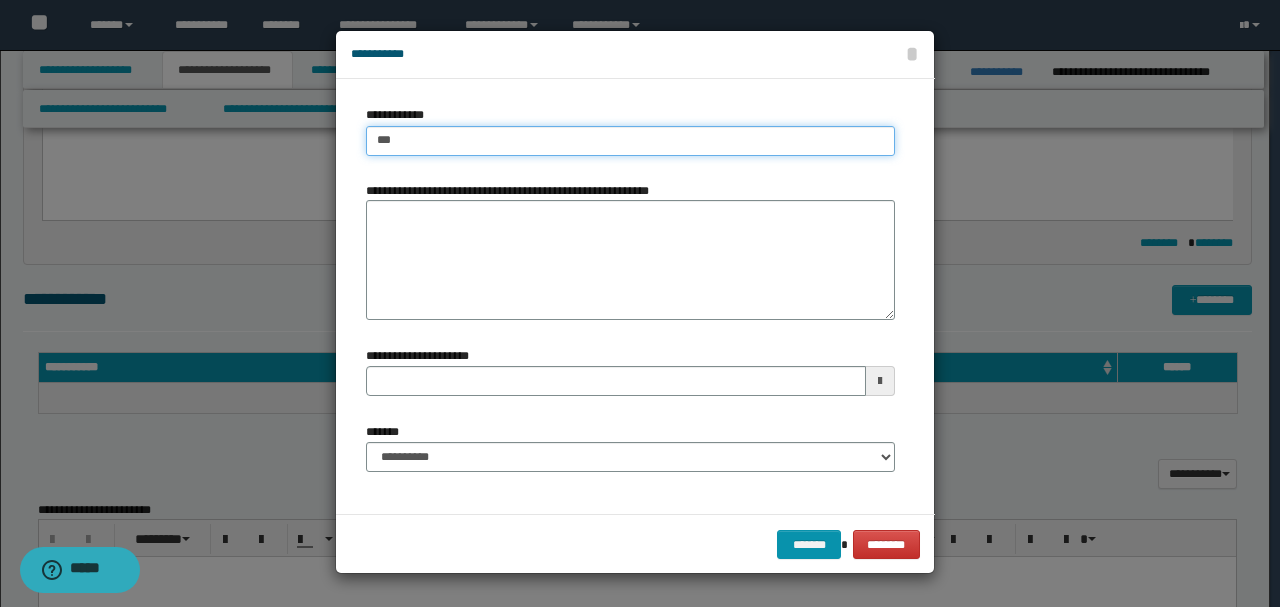 type on "****" 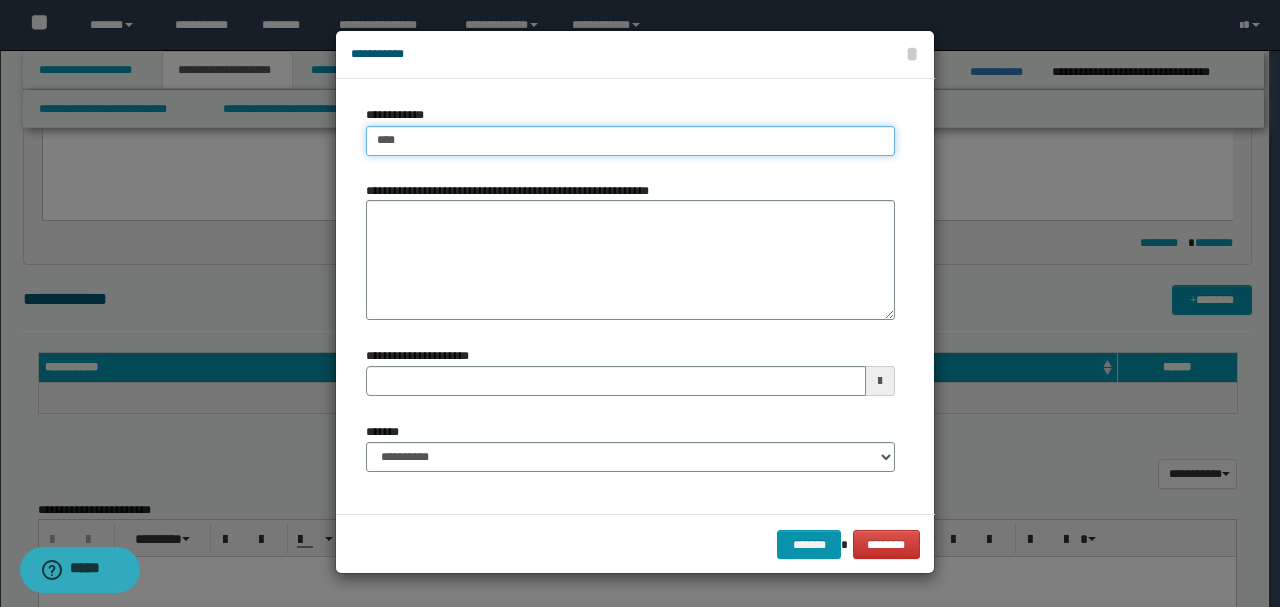 type on "****" 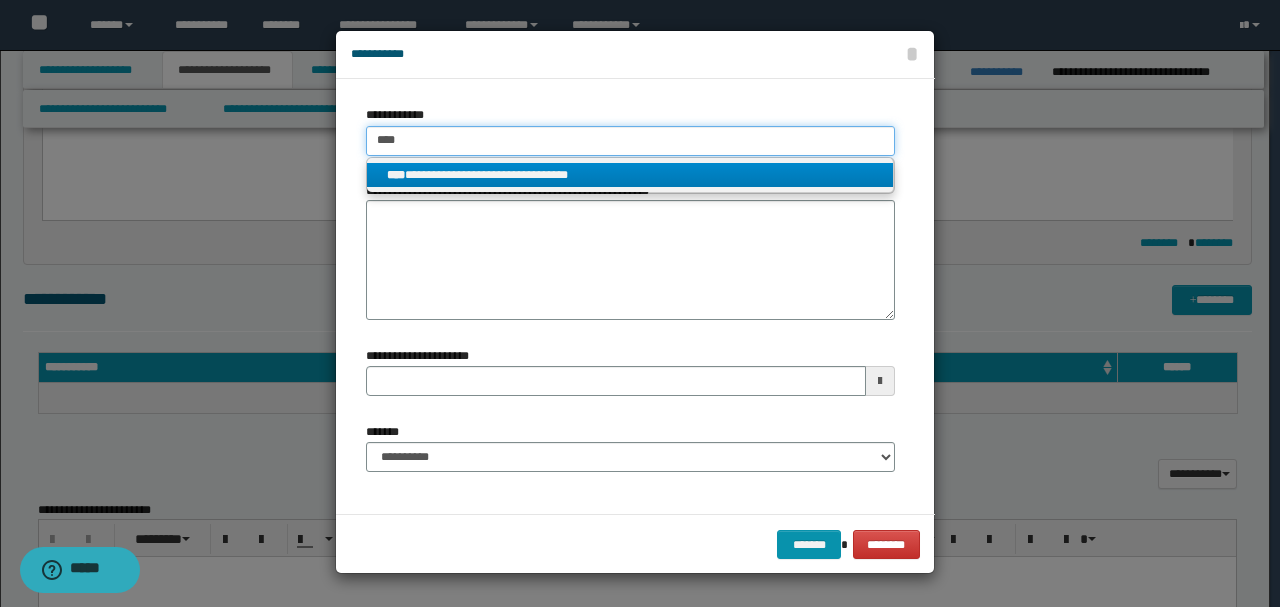 type on "****" 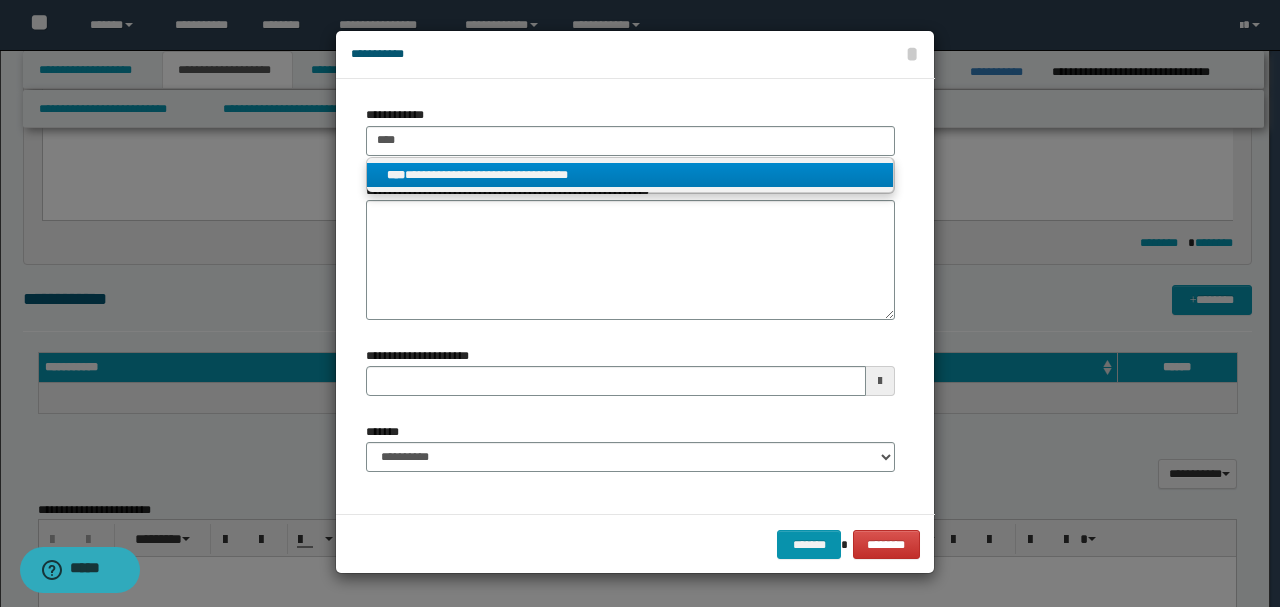 click on "**********" at bounding box center [630, 175] 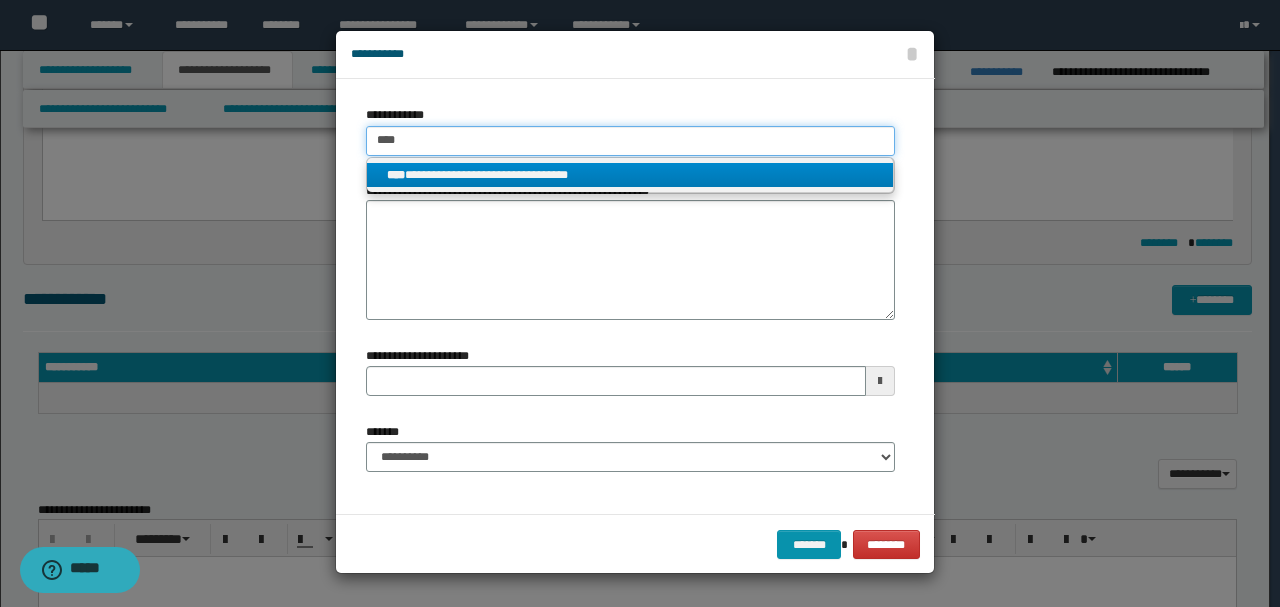 type 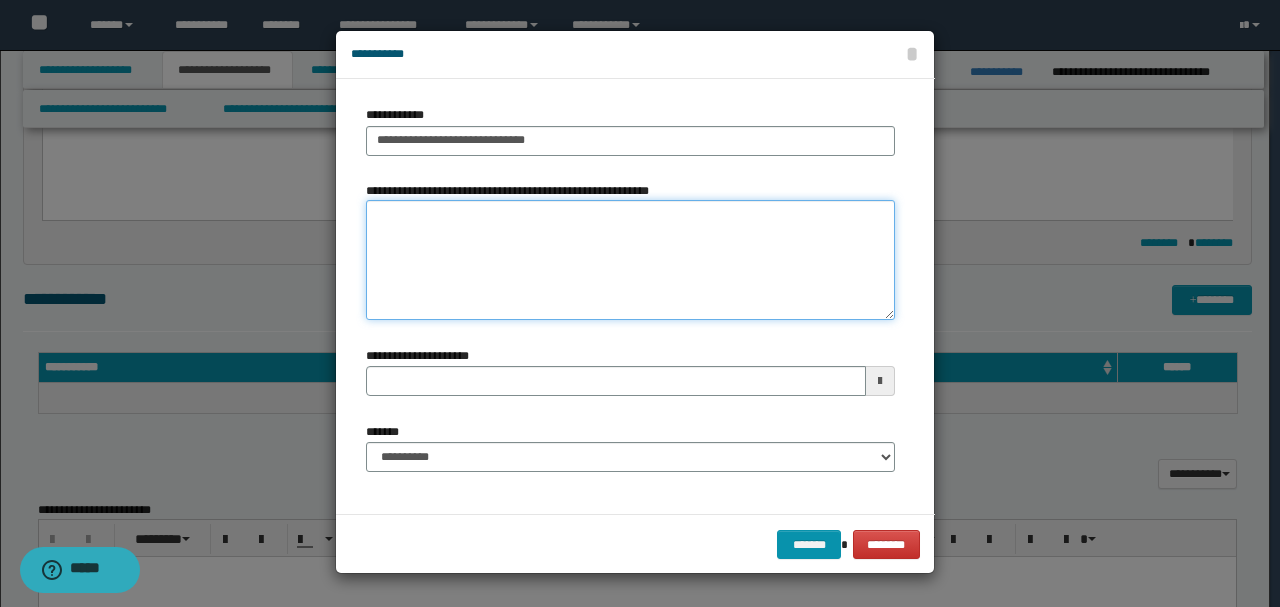 click on "**********" at bounding box center [630, 260] 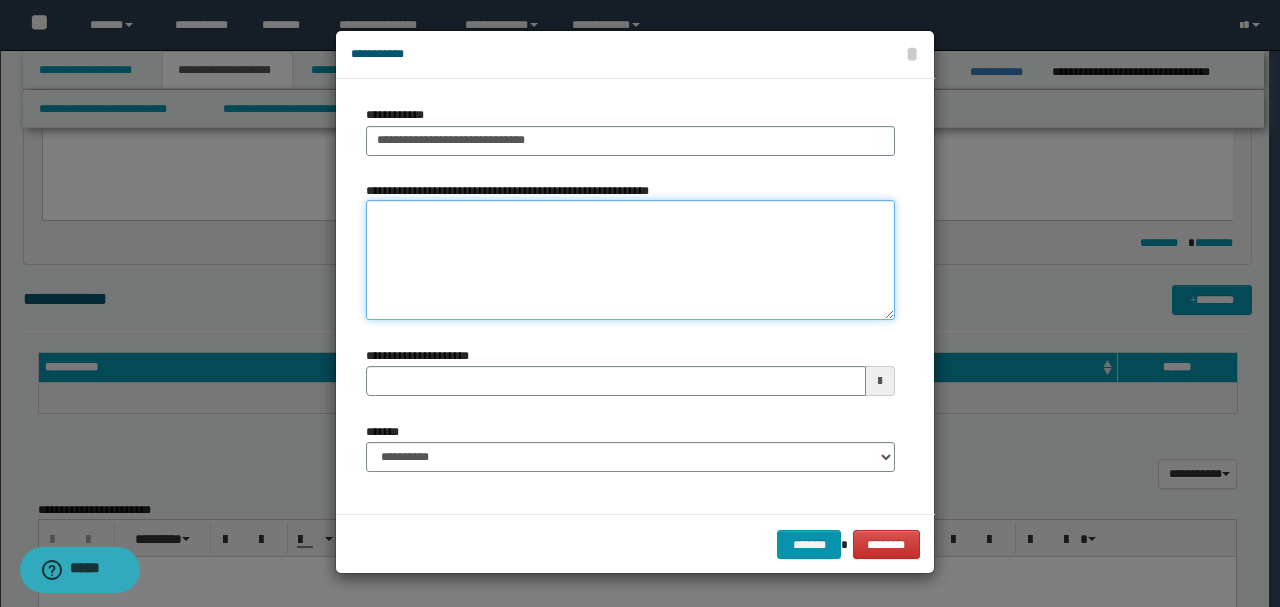 type 